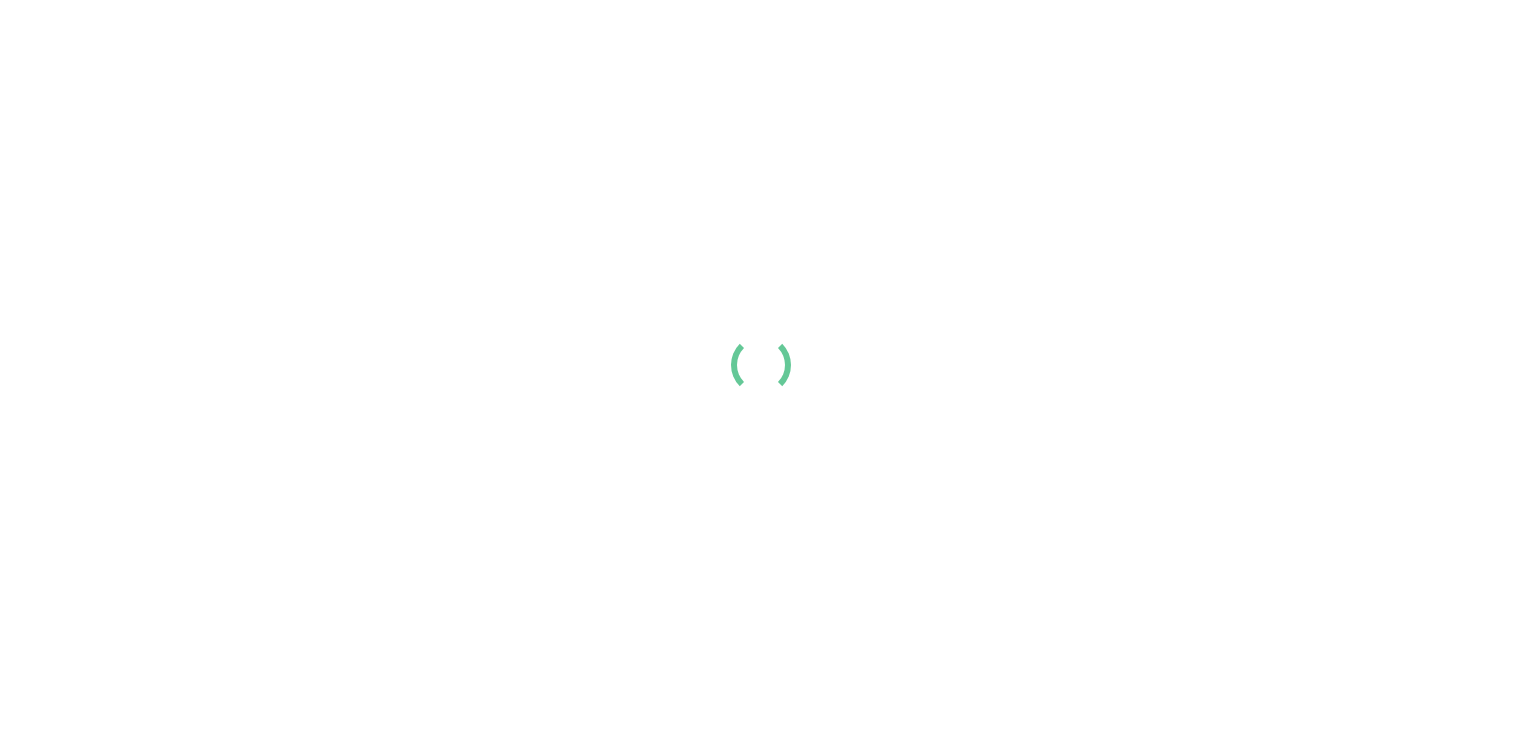 scroll, scrollTop: 0, scrollLeft: 0, axis: both 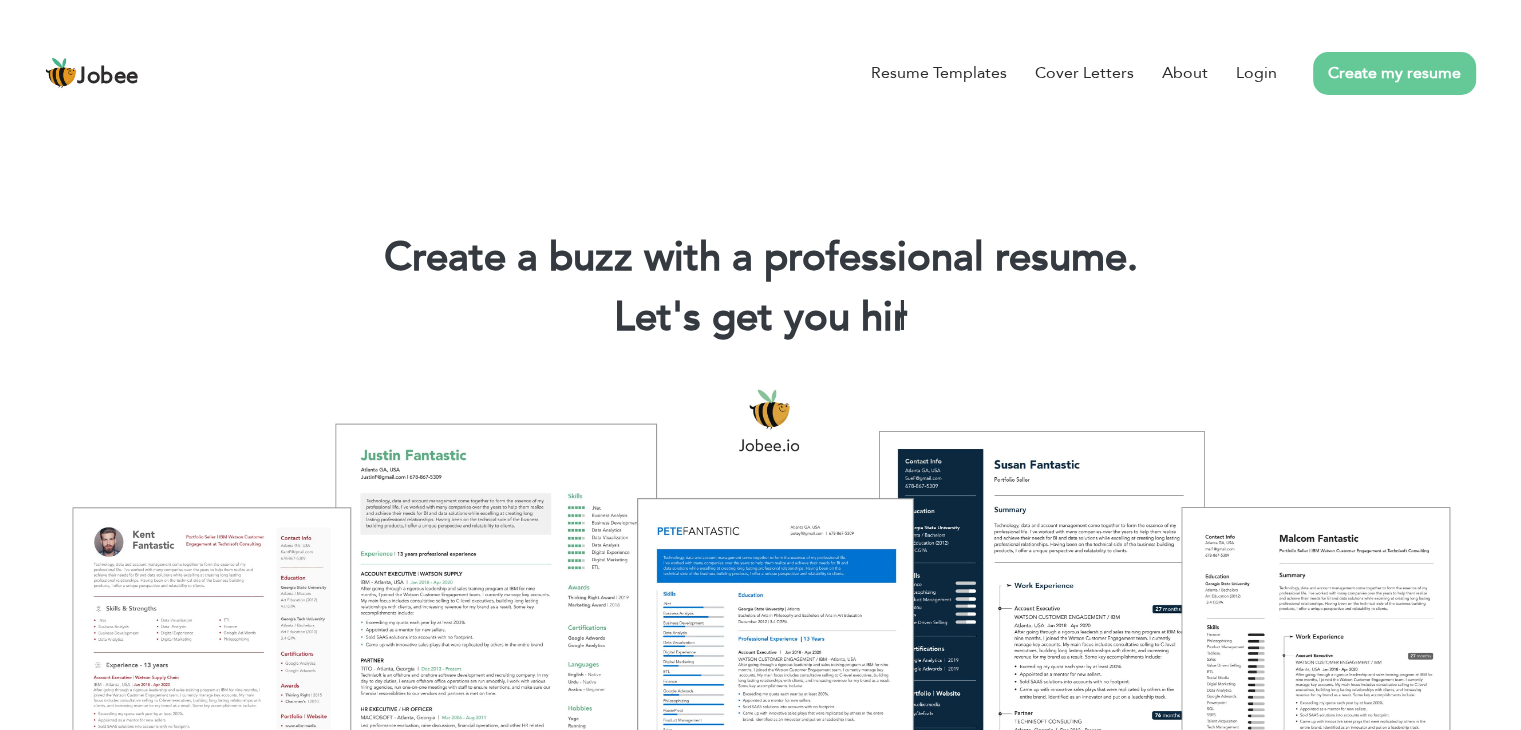 click on "Create my resume" at bounding box center (1394, 73) 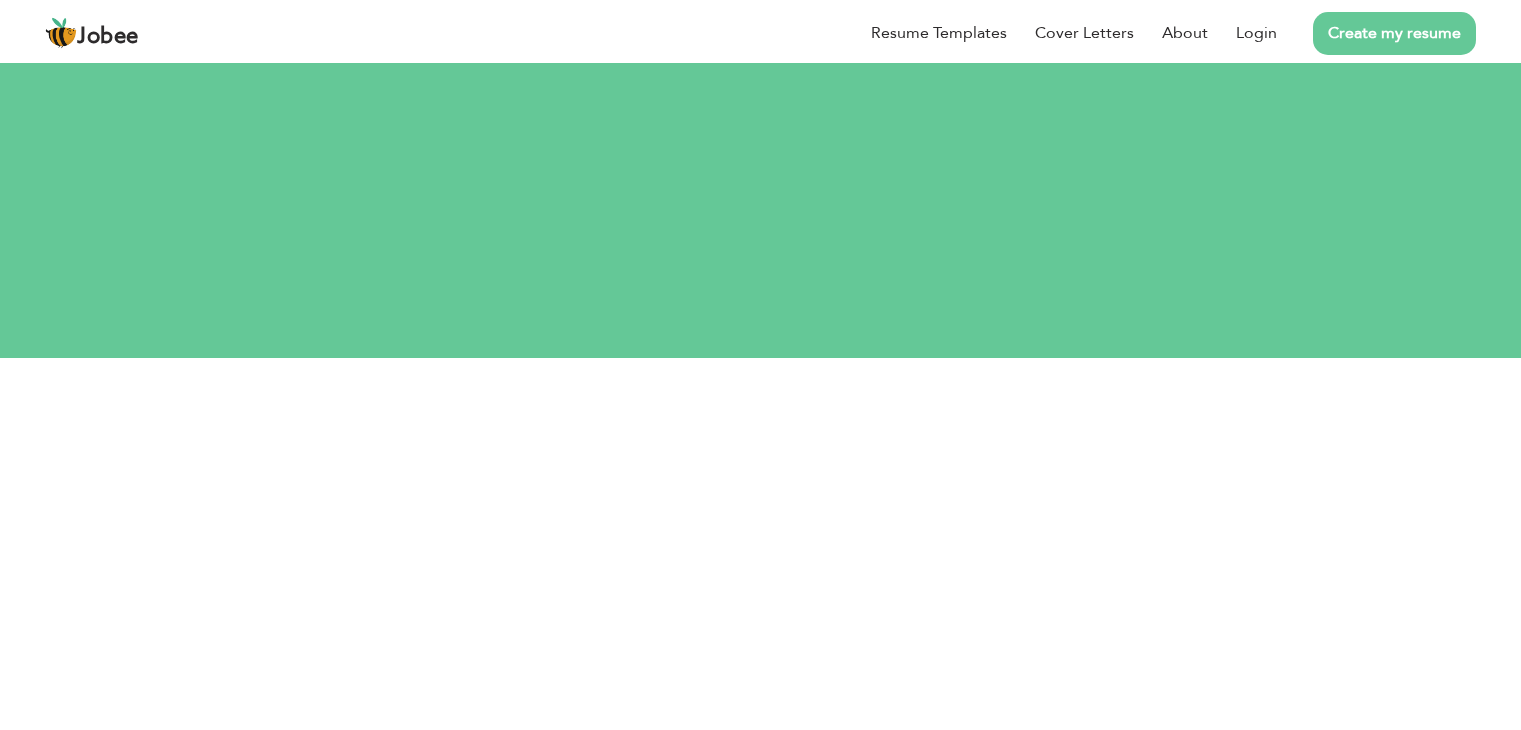 scroll, scrollTop: 0, scrollLeft: 0, axis: both 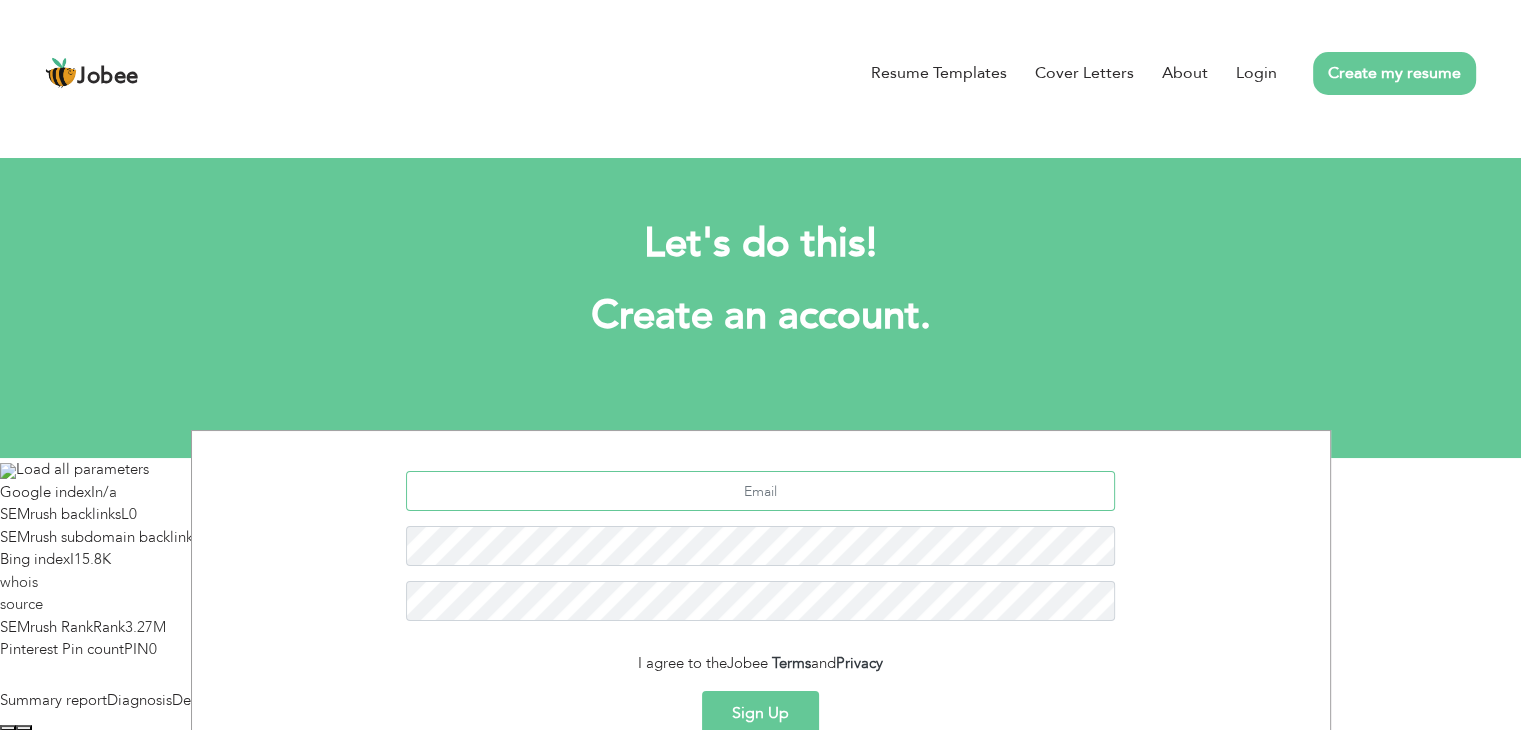 click at bounding box center (760, 491) 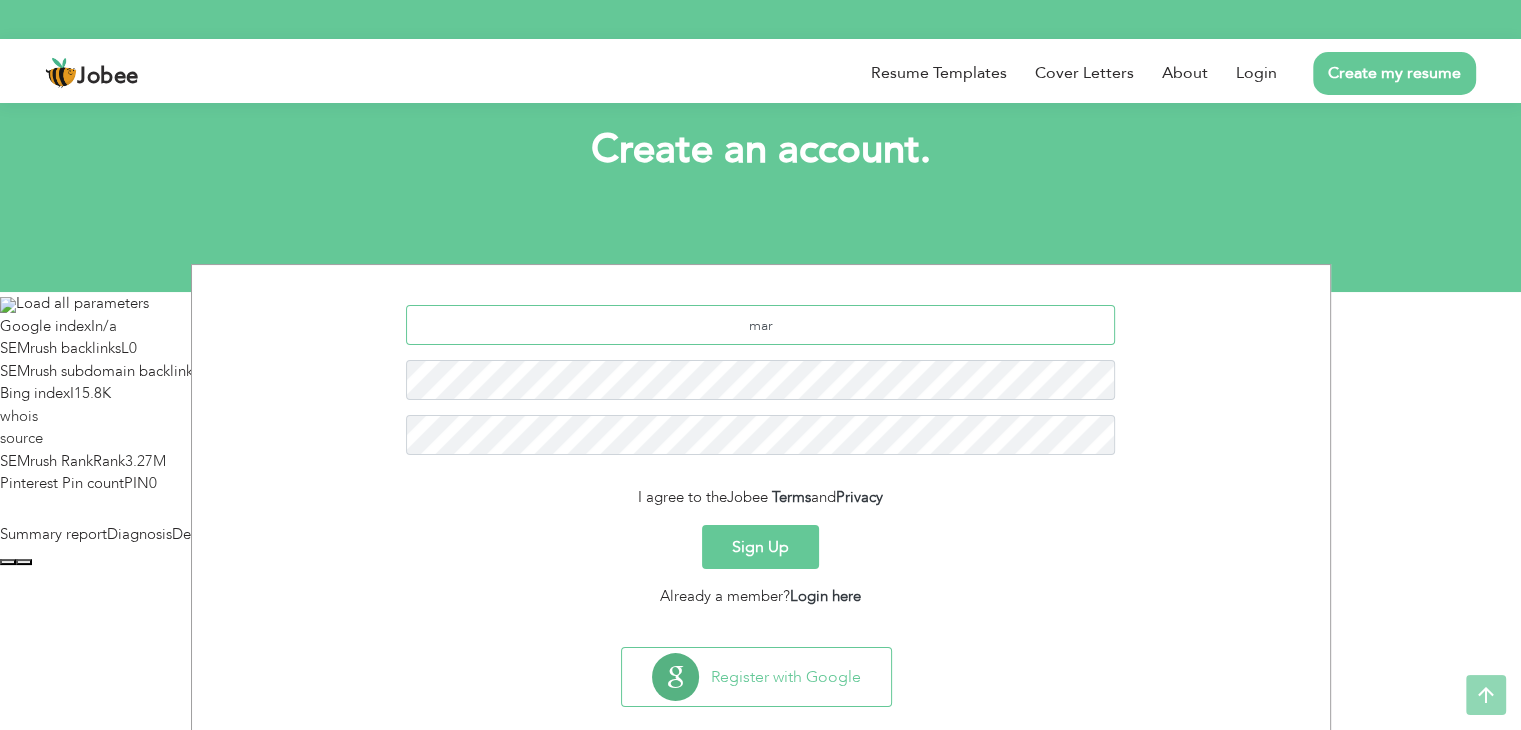 scroll, scrollTop: 200, scrollLeft: 0, axis: vertical 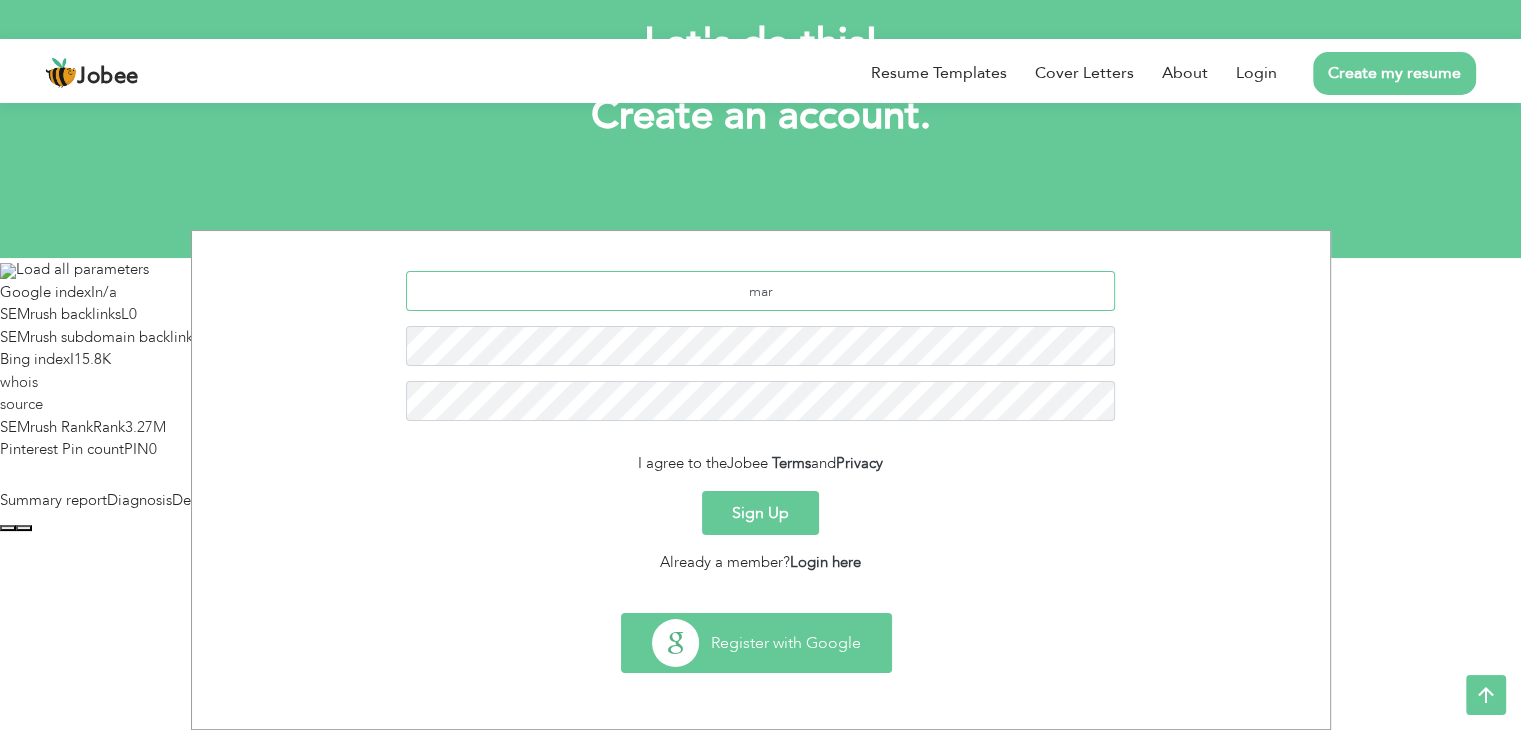 type on "mar" 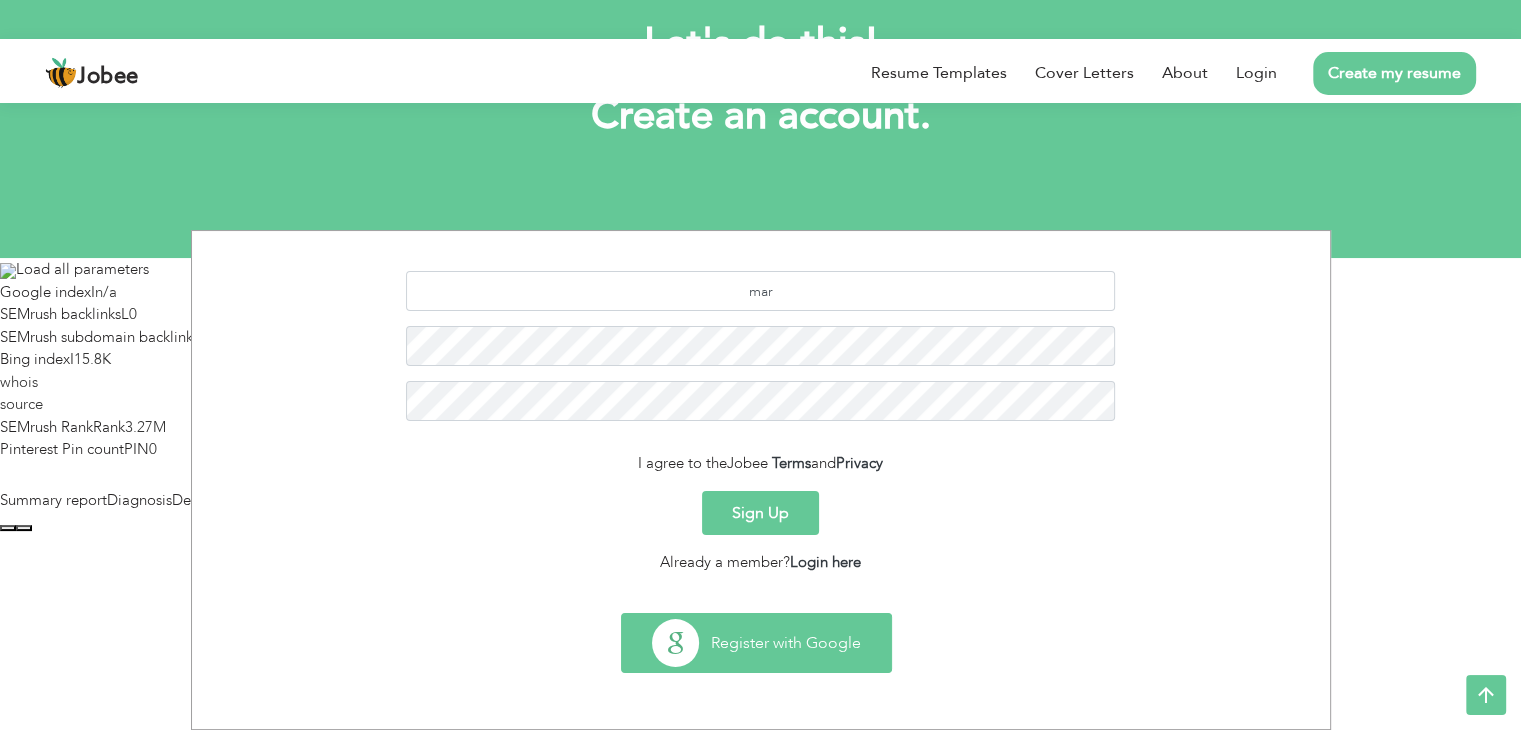 click on "Register with Google" at bounding box center [756, 643] 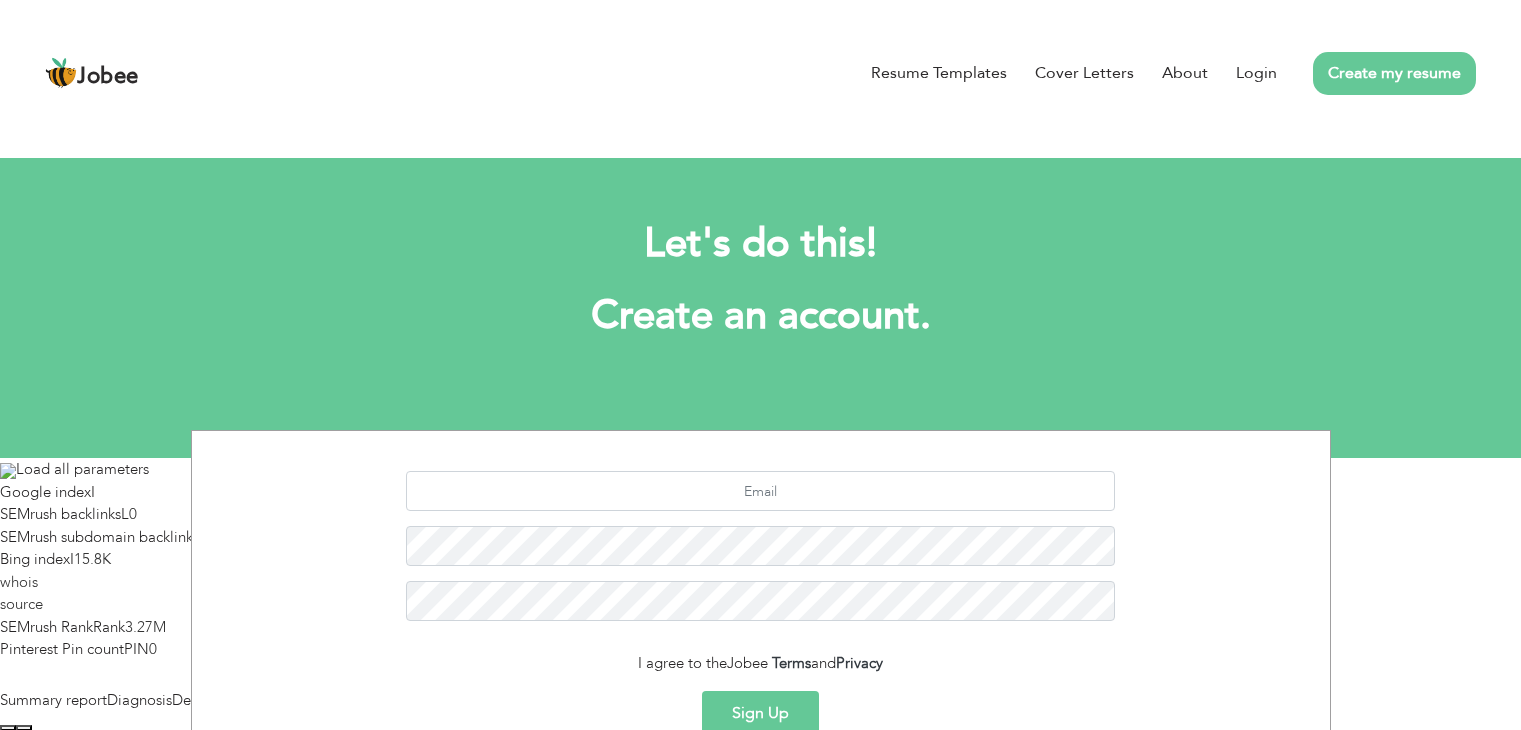 scroll, scrollTop: 0, scrollLeft: 0, axis: both 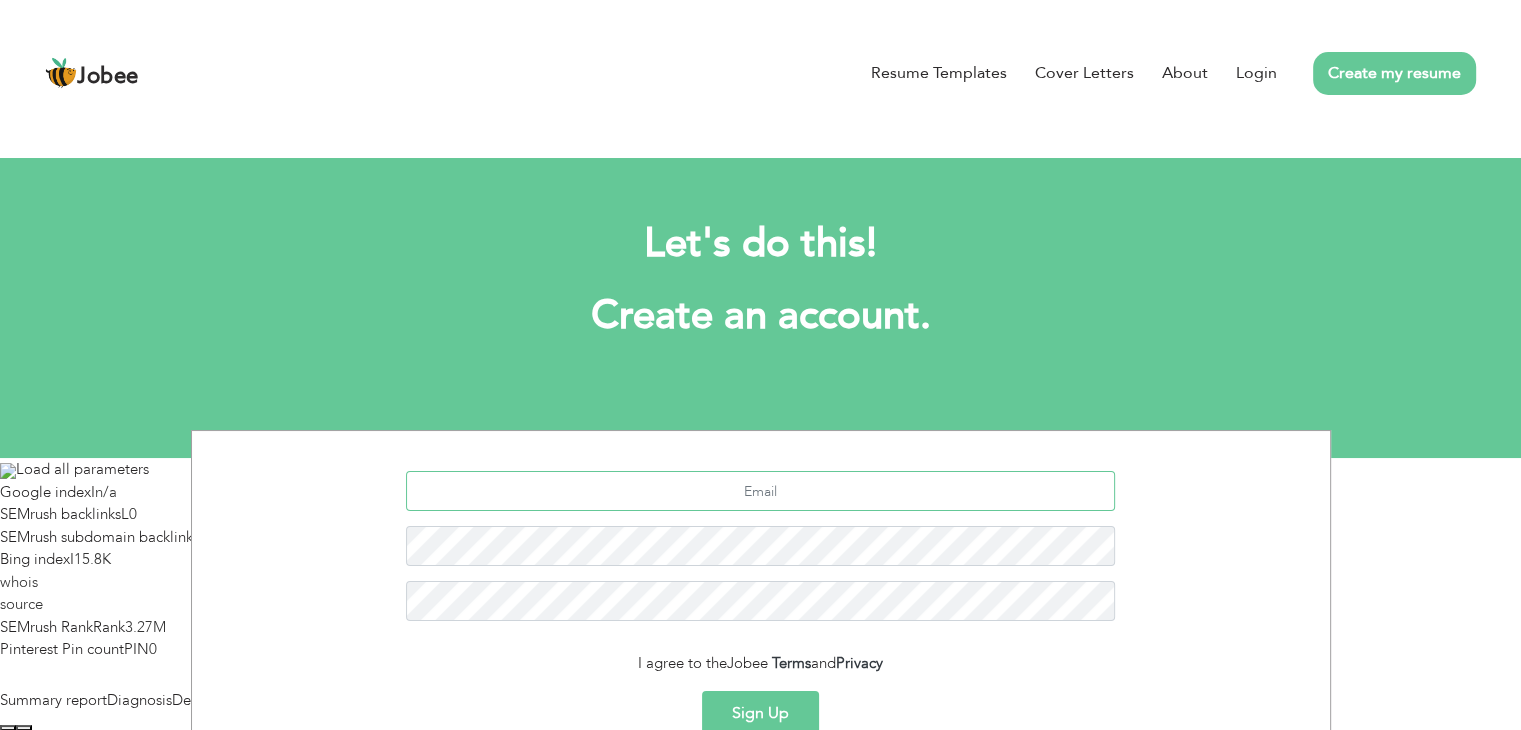 click at bounding box center (760, 491) 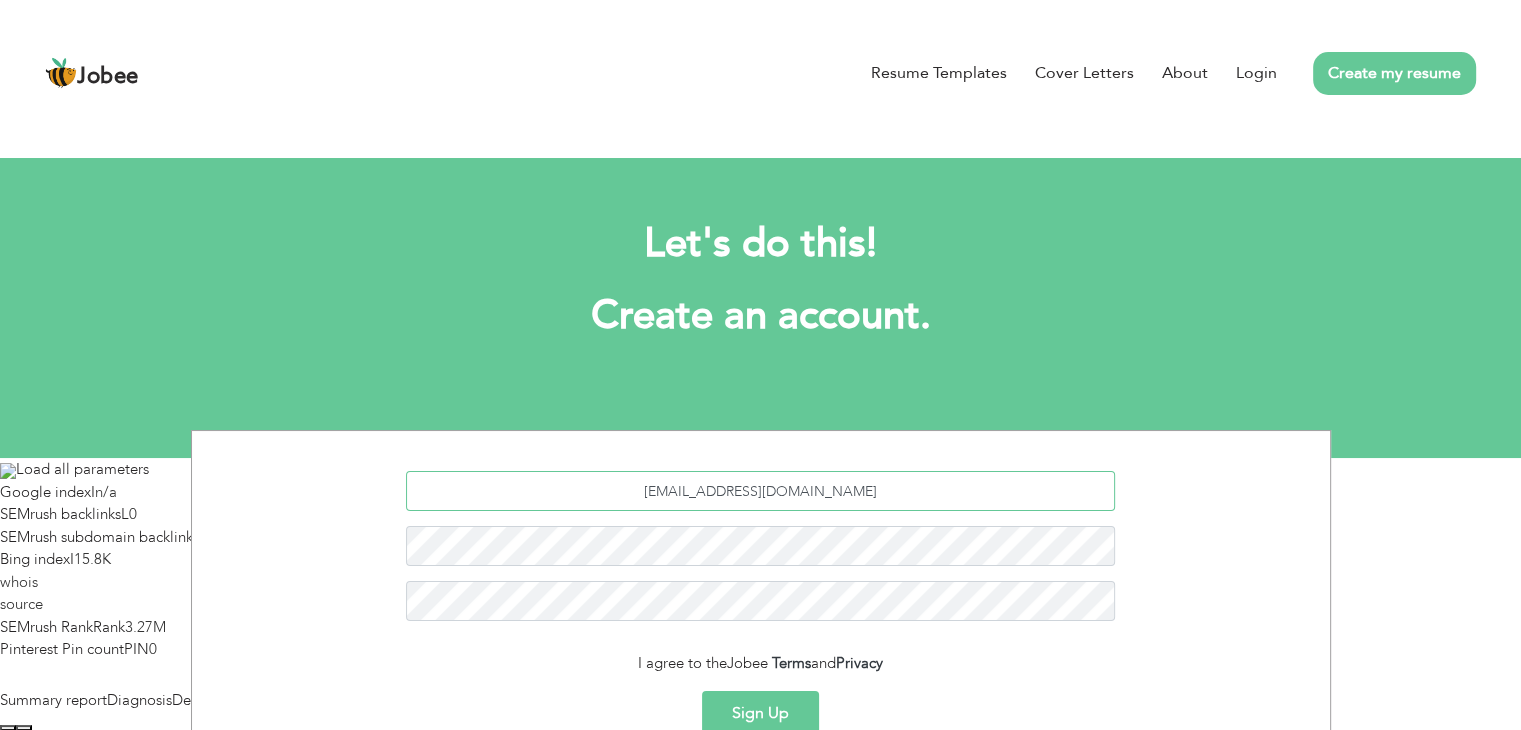 type on "maryamliaqatinbox@gmail.com" 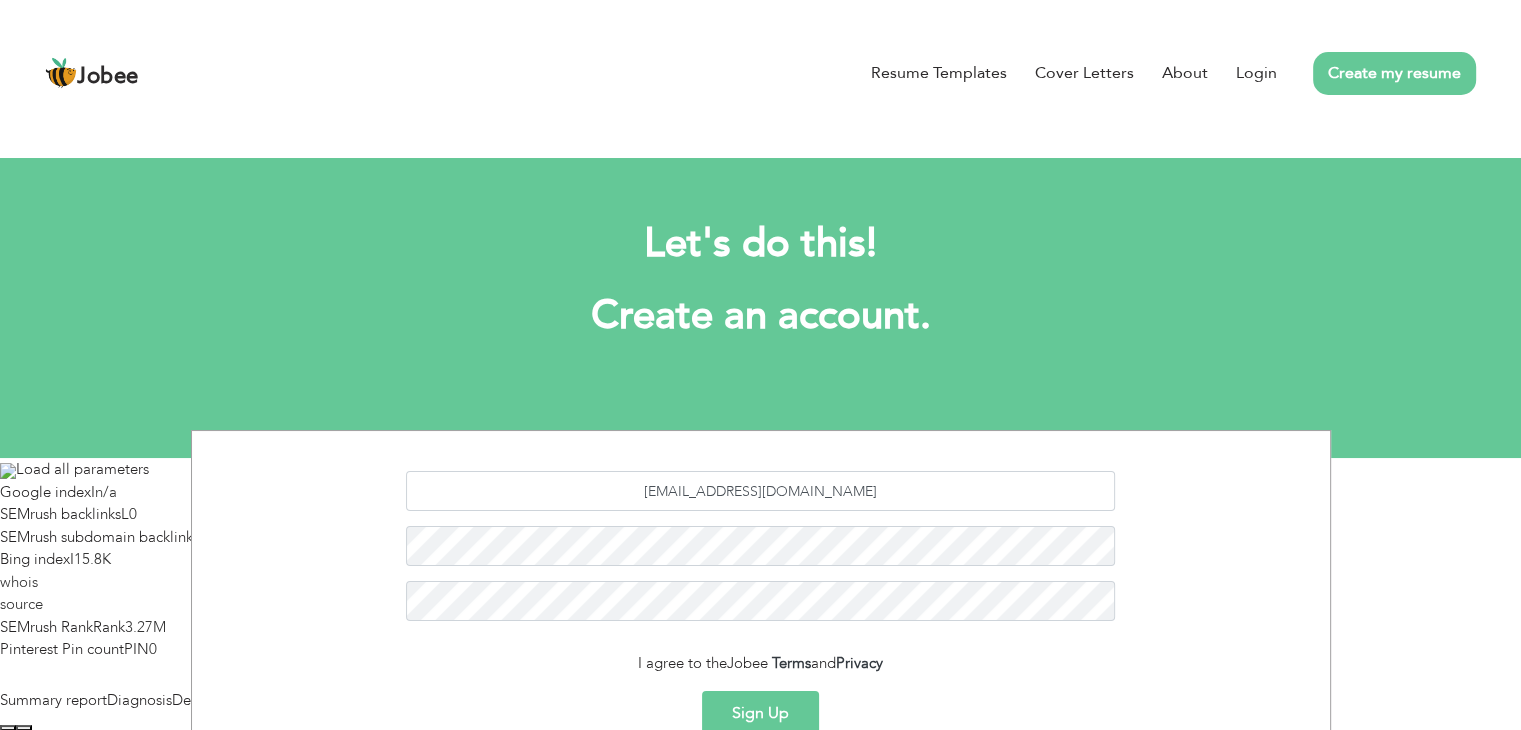 click on "I agree to the  Jobee   Terms  and  Privacy" at bounding box center (761, 663) 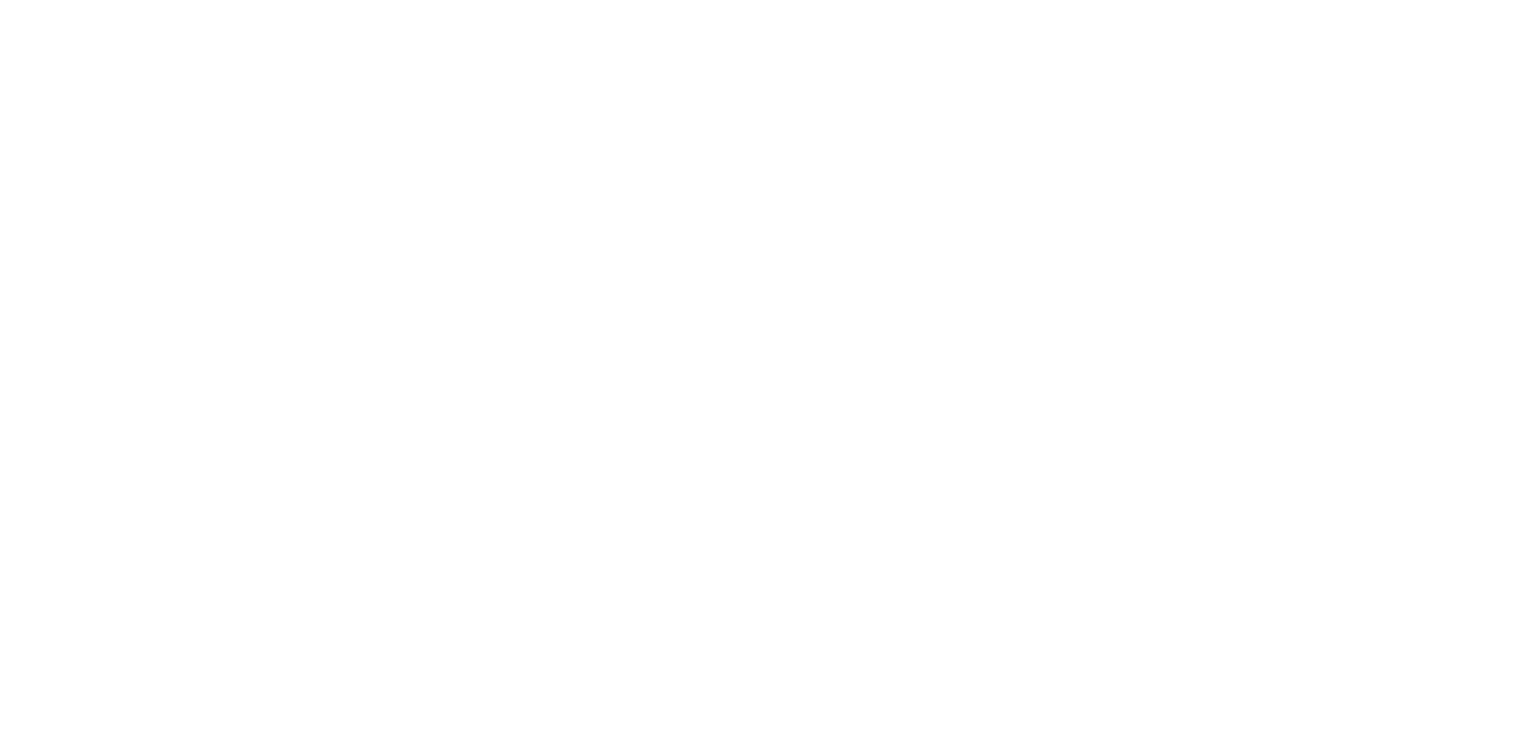 scroll, scrollTop: 0, scrollLeft: 0, axis: both 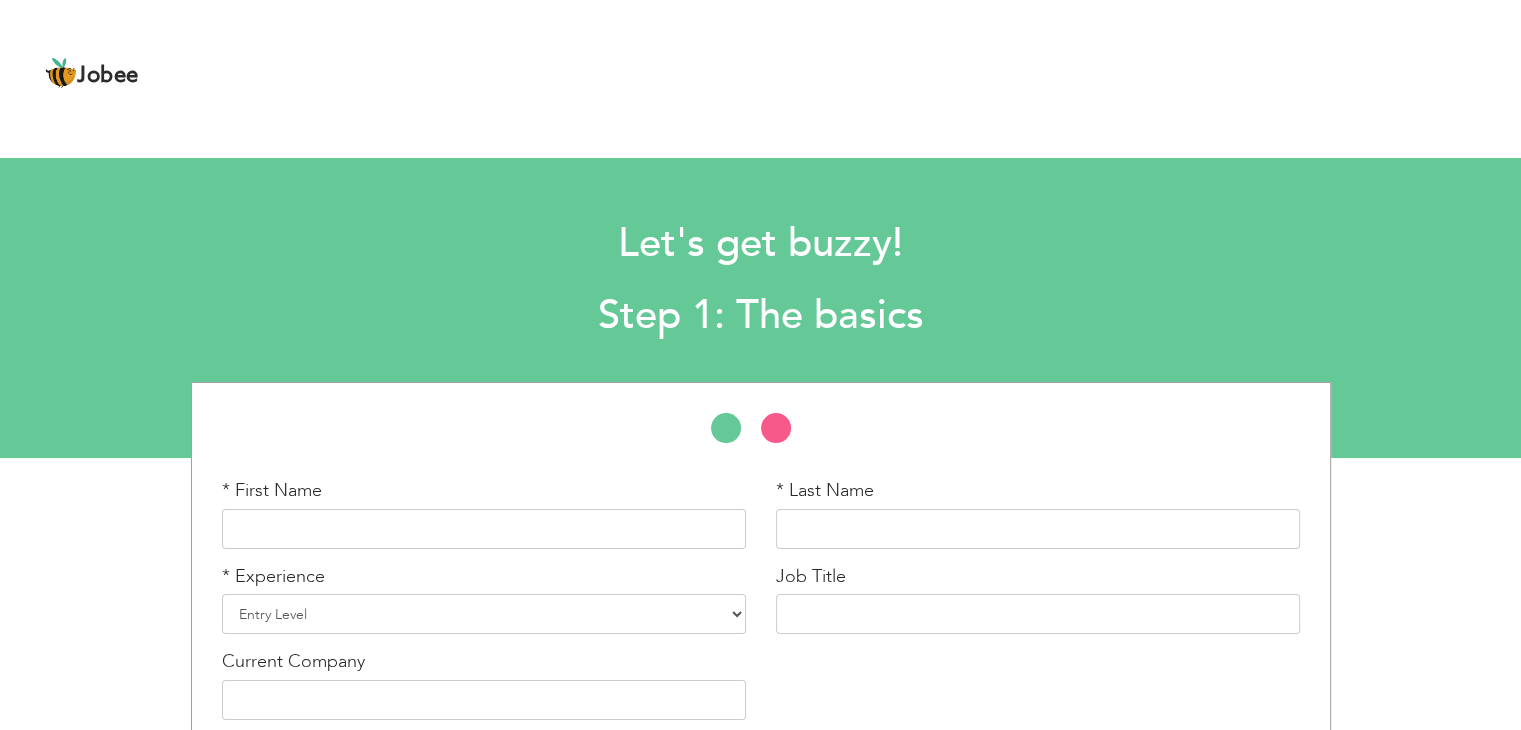 drag, startPoint x: 1520, startPoint y: 235, endPoint x: 1535, endPoint y: 231, distance: 15.524175 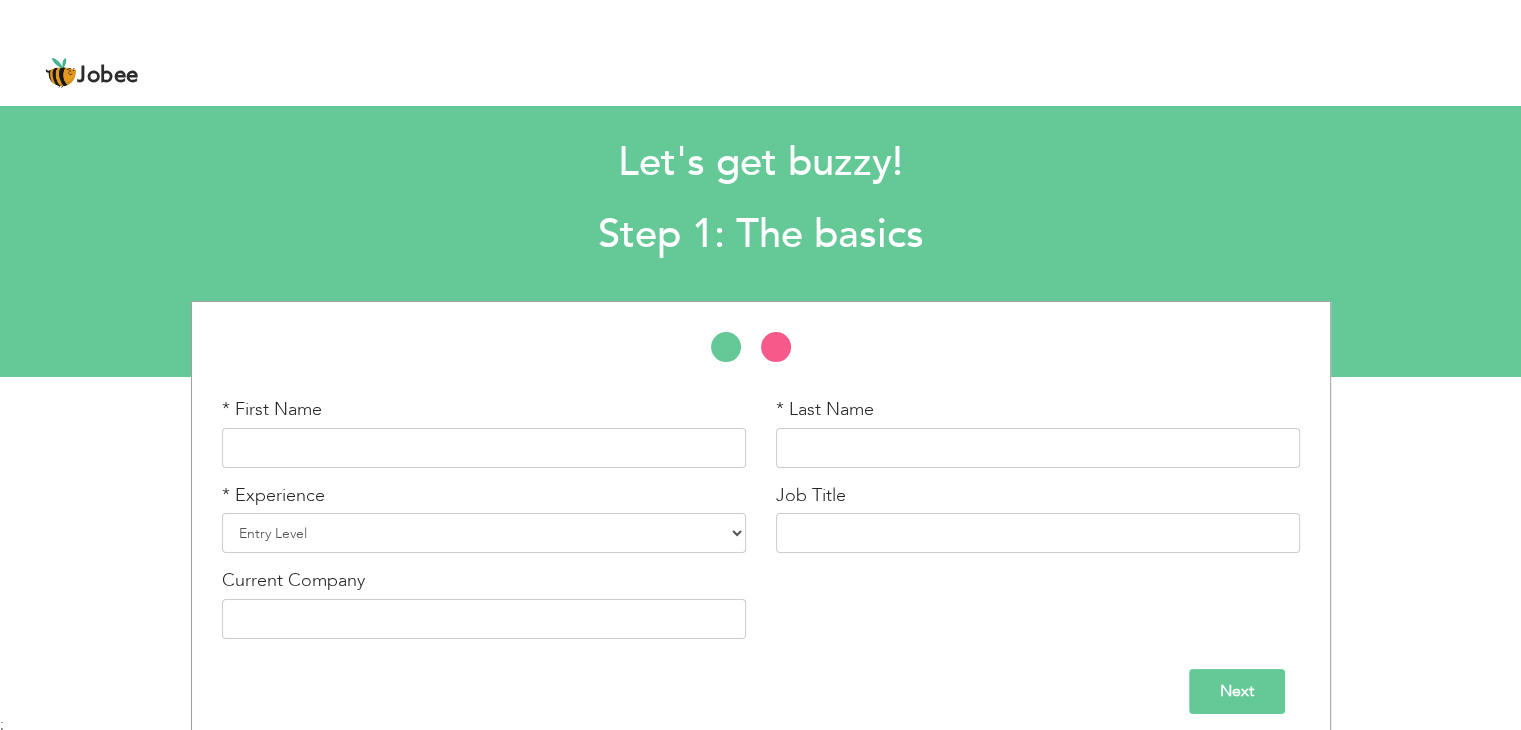 scroll, scrollTop: 96, scrollLeft: 0, axis: vertical 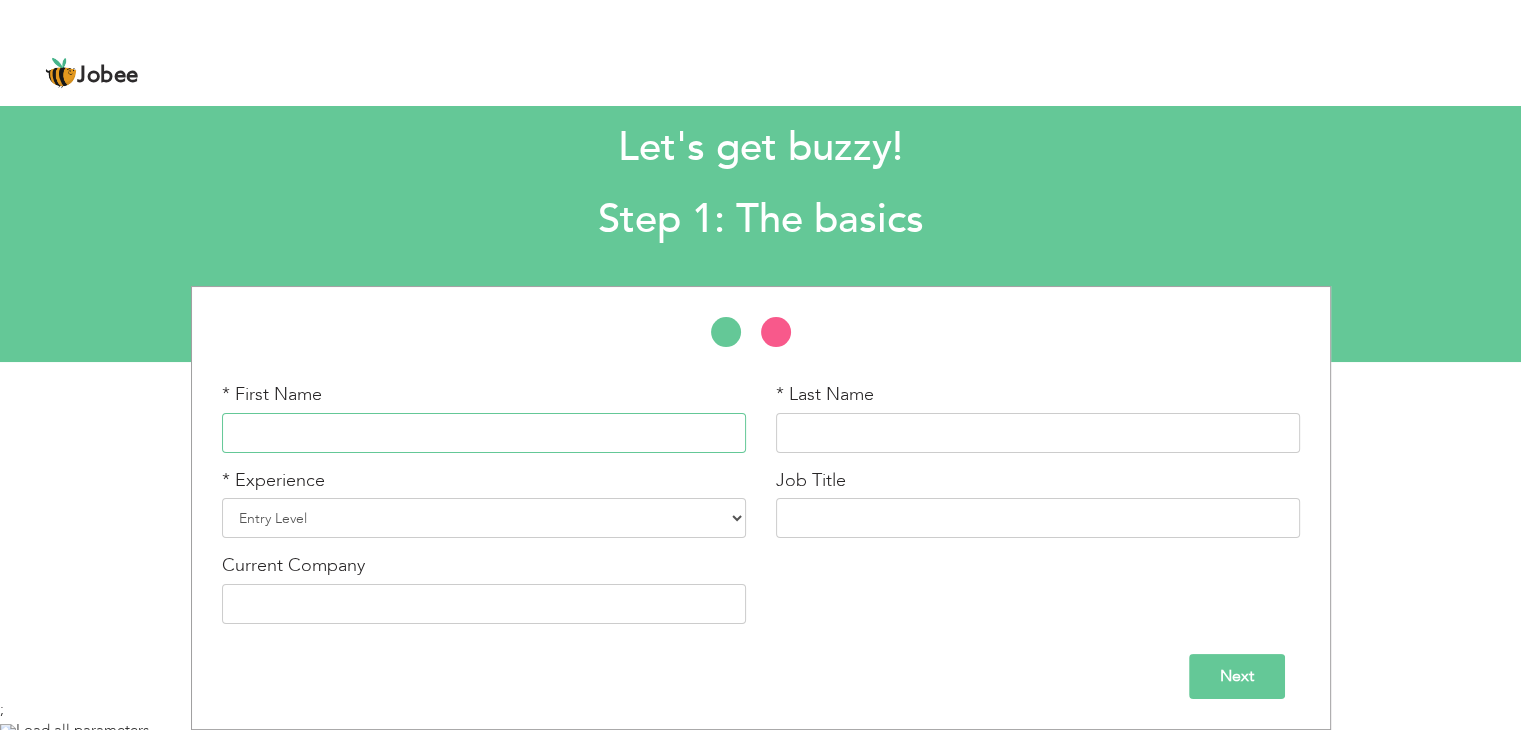 click at bounding box center [484, 433] 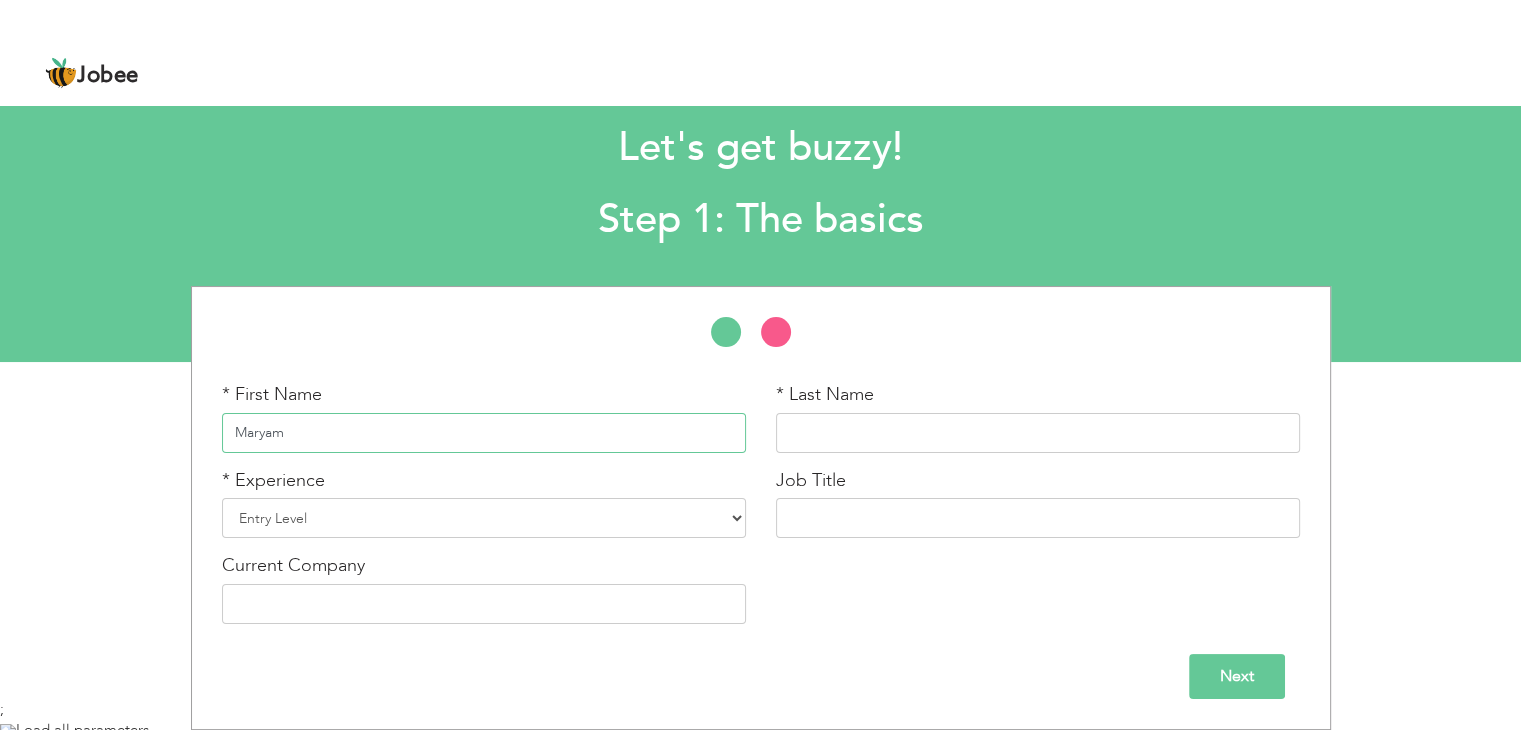 type on "Maryam" 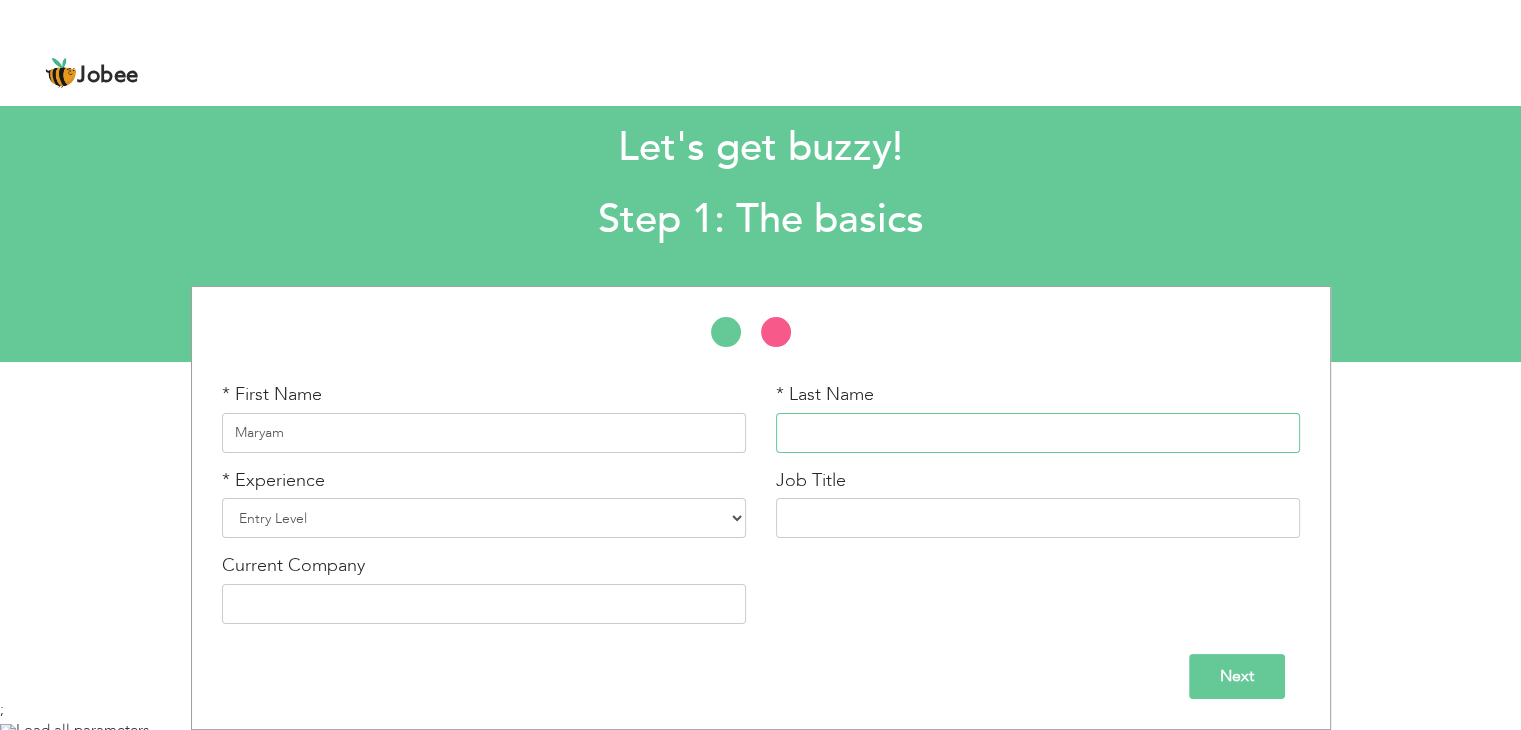 click at bounding box center [1038, 433] 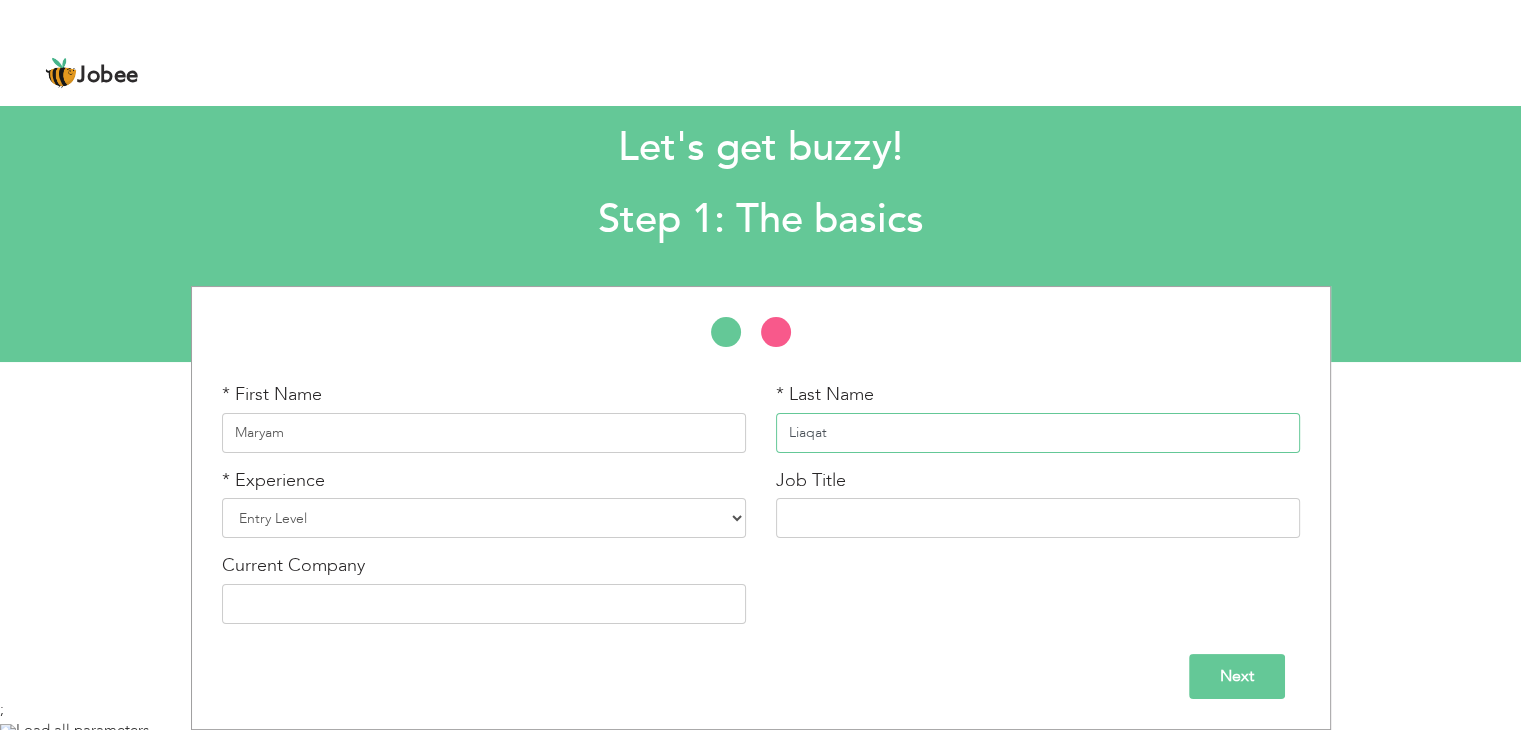 type on "Liaqat" 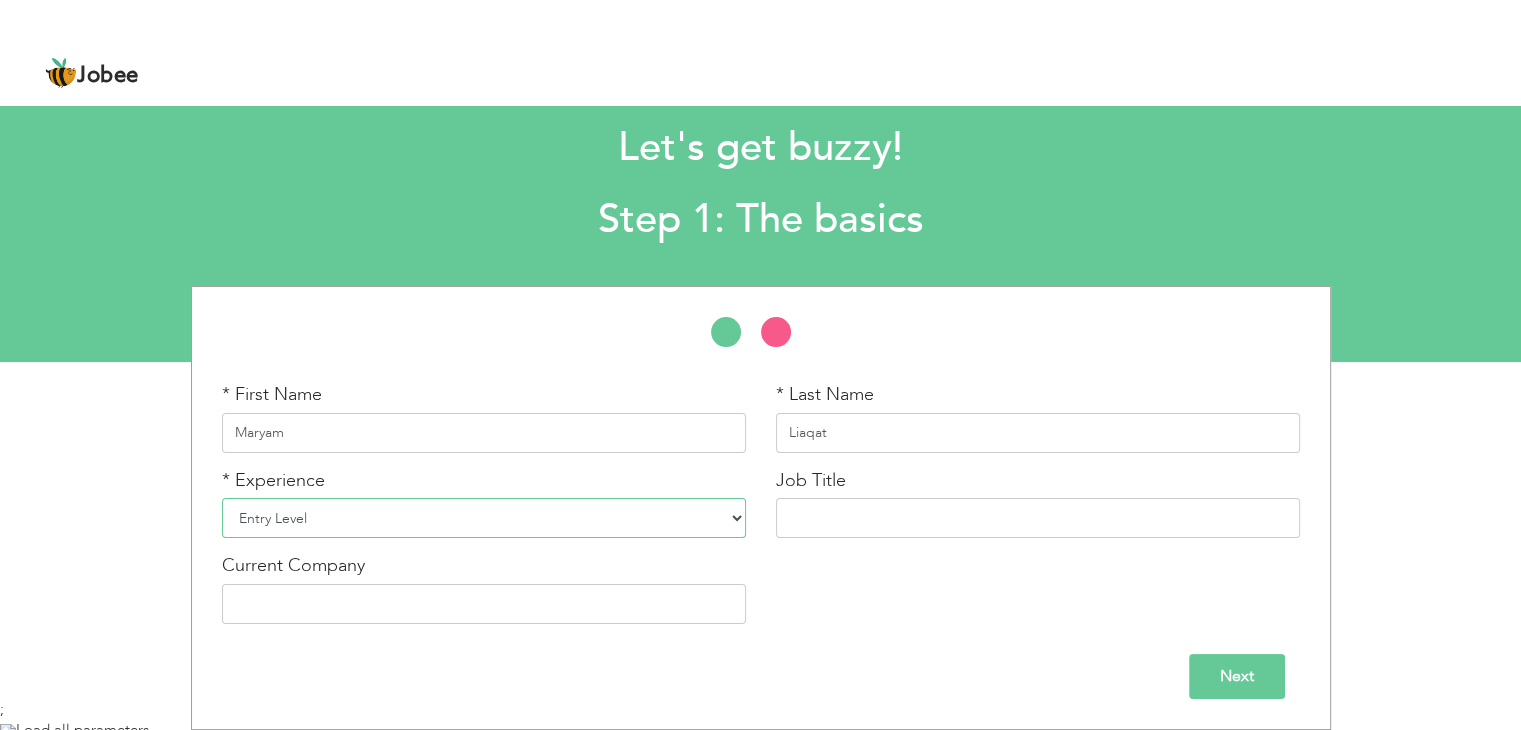 click on "Entry Level
Less than 1 Year
1 Year
2 Years
3 Years
4 Years
5 Years
6 Years
7 Years
8 Years
9 Years
10 Years
11 Years
12 Years
13 Years
14 Years
15 Years
16 Years
17 Years
18 Years
19 Years
20 Years
21 Years
22 Years
23 Years
24 Years
25 Years
26 Years
27 Years
28 Years
29 Years
30 Years
31 Years
32 Years
33 Years
34 Years
35 Years
More than 35 Years" at bounding box center [484, 518] 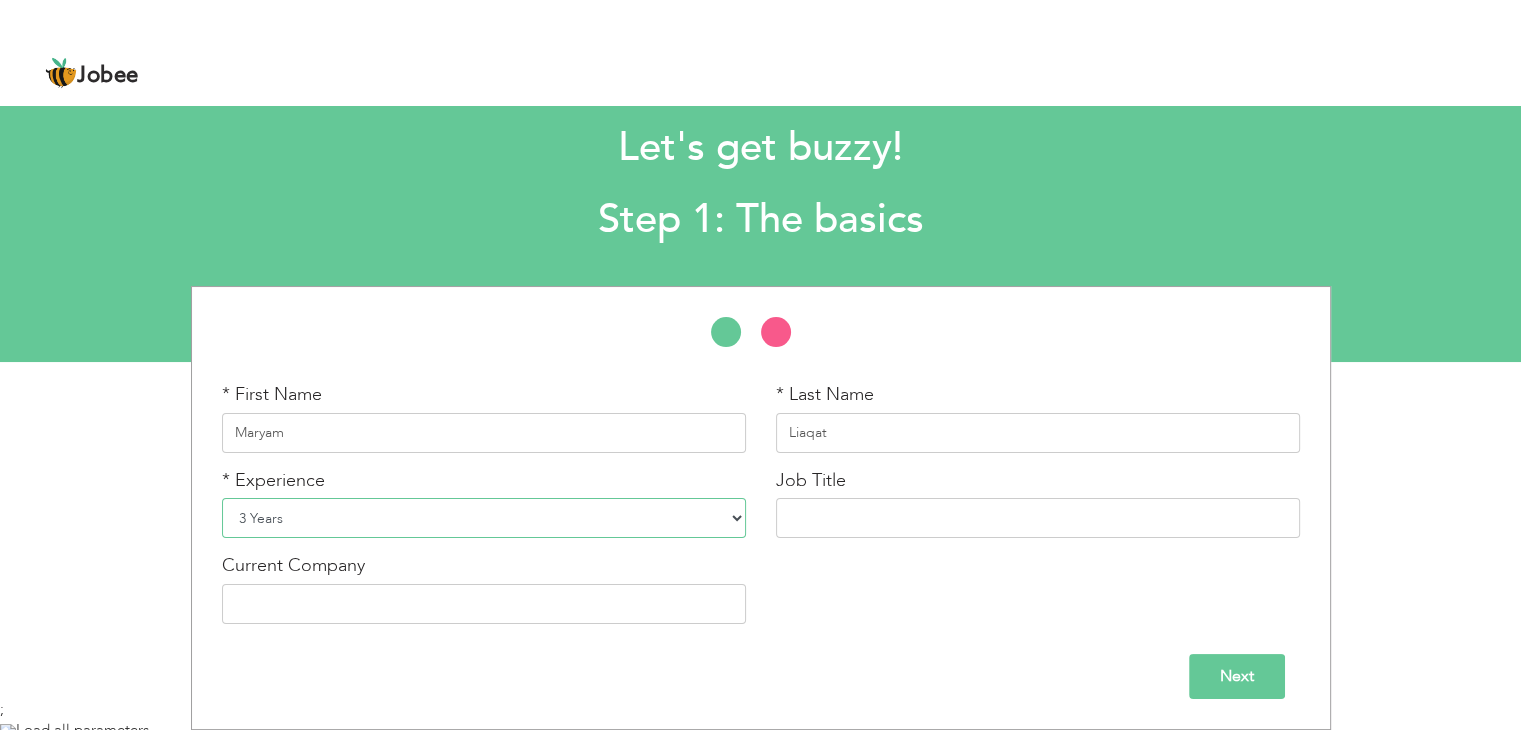 click on "Entry Level
Less than 1 Year
1 Year
2 Years
3 Years
4 Years
5 Years
6 Years
7 Years
8 Years
9 Years
10 Years
11 Years
12 Years
13 Years
14 Years
15 Years
16 Years
17 Years
18 Years
19 Years
20 Years
21 Years
22 Years
23 Years
24 Years
25 Years
26 Years
27 Years
28 Years
29 Years
30 Years
31 Years
32 Years
33 Years
34 Years
35 Years
More than 35 Years" at bounding box center (484, 518) 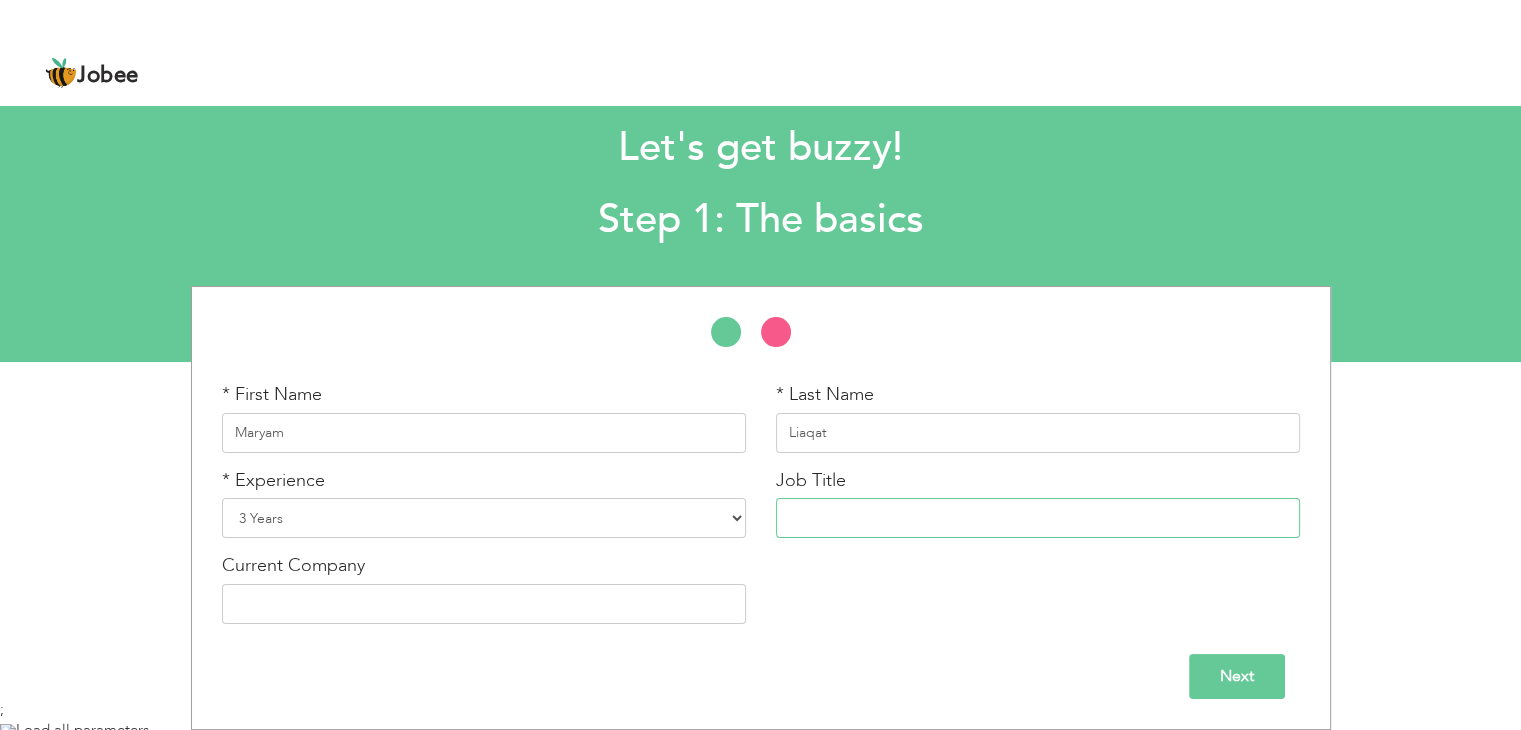 click at bounding box center [1038, 518] 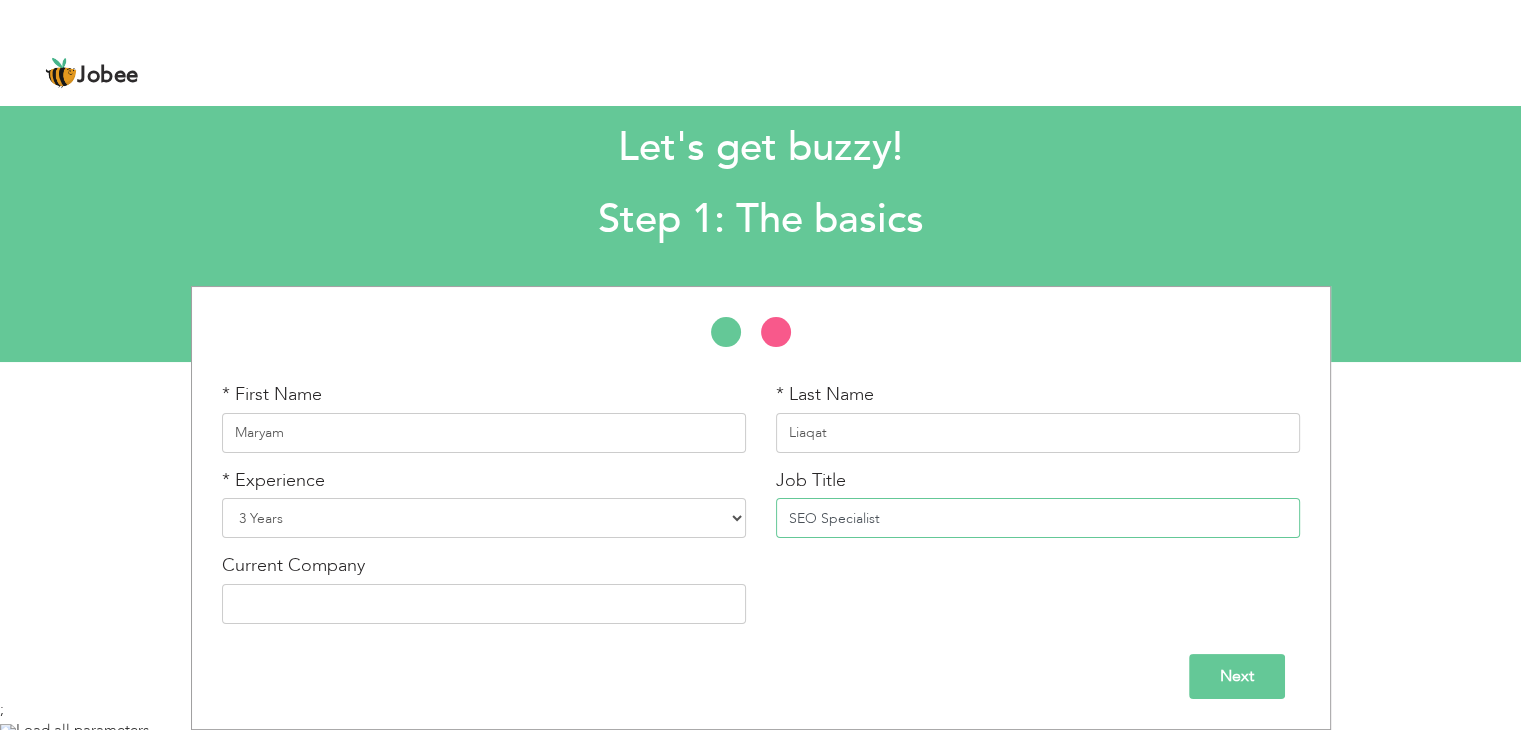type on "SEO Specialist" 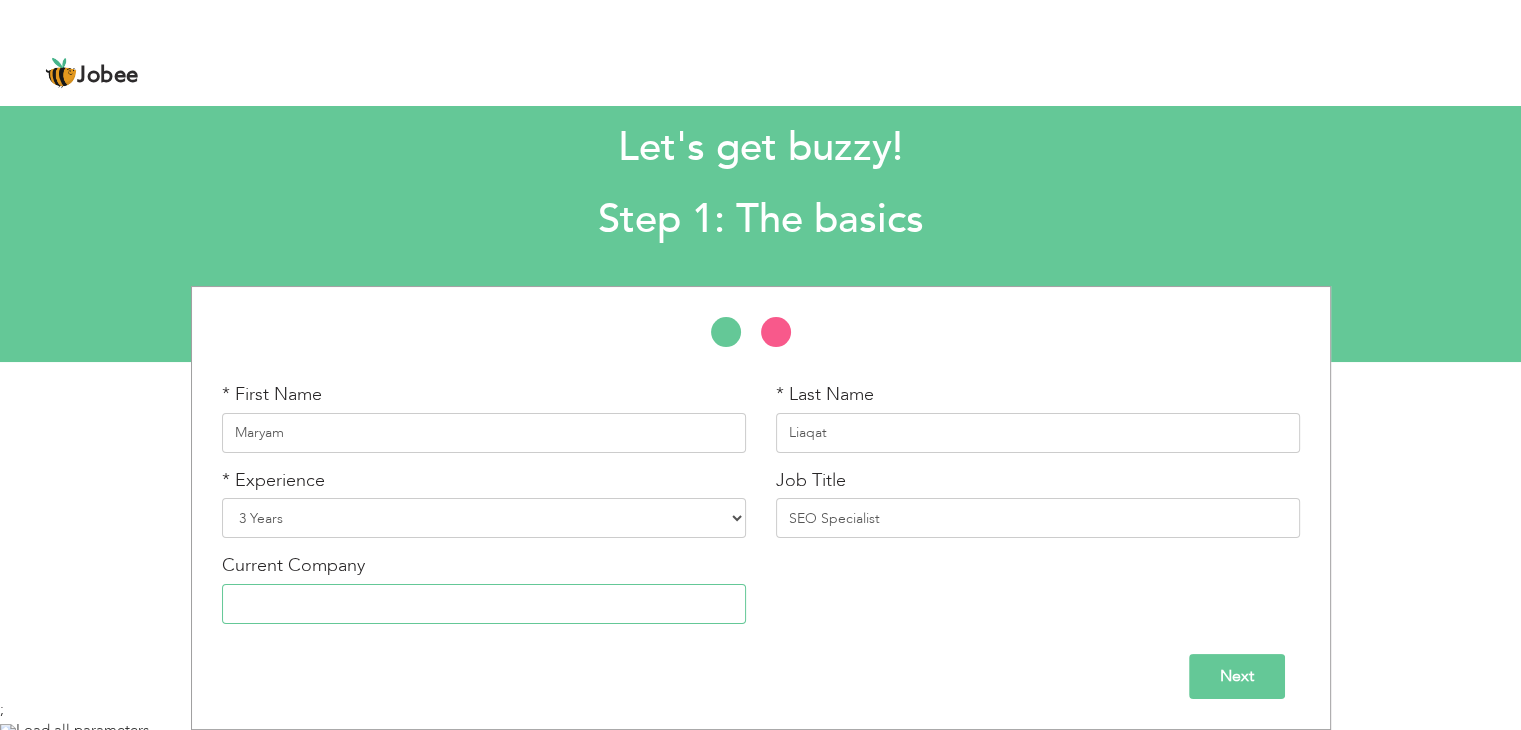 click at bounding box center [484, 604] 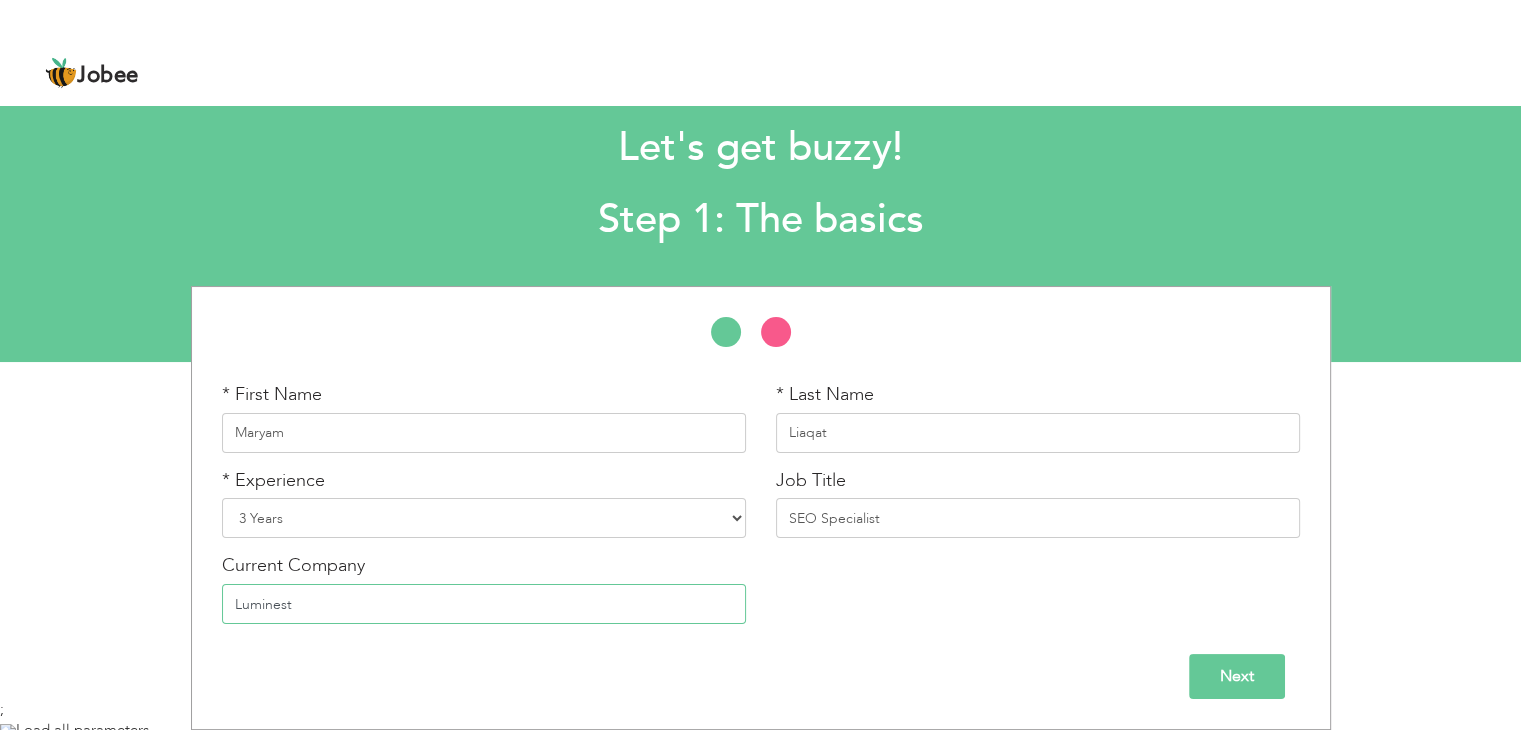 click on "Luminest" at bounding box center (484, 604) 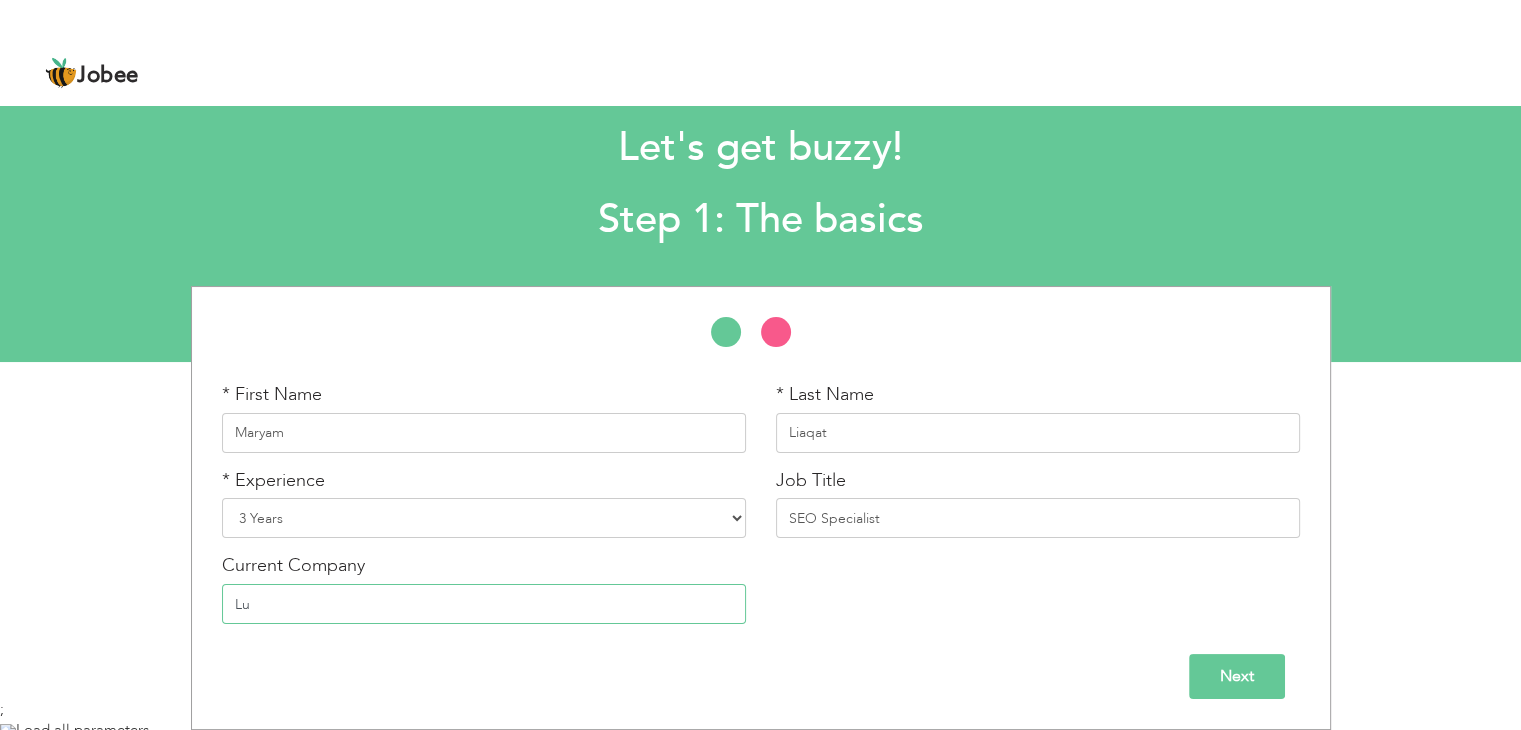 type on "L" 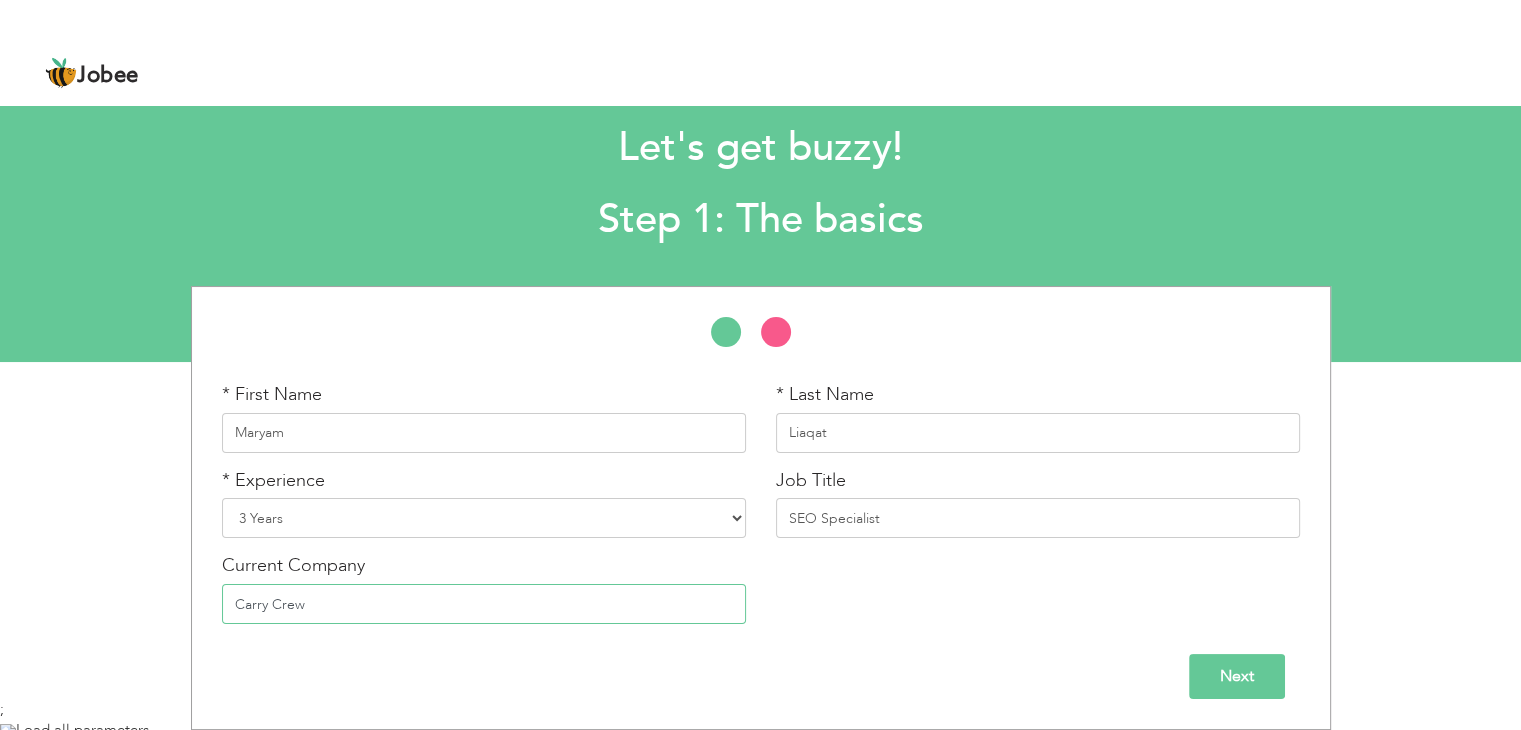 click on "Carry Crew" at bounding box center (484, 604) 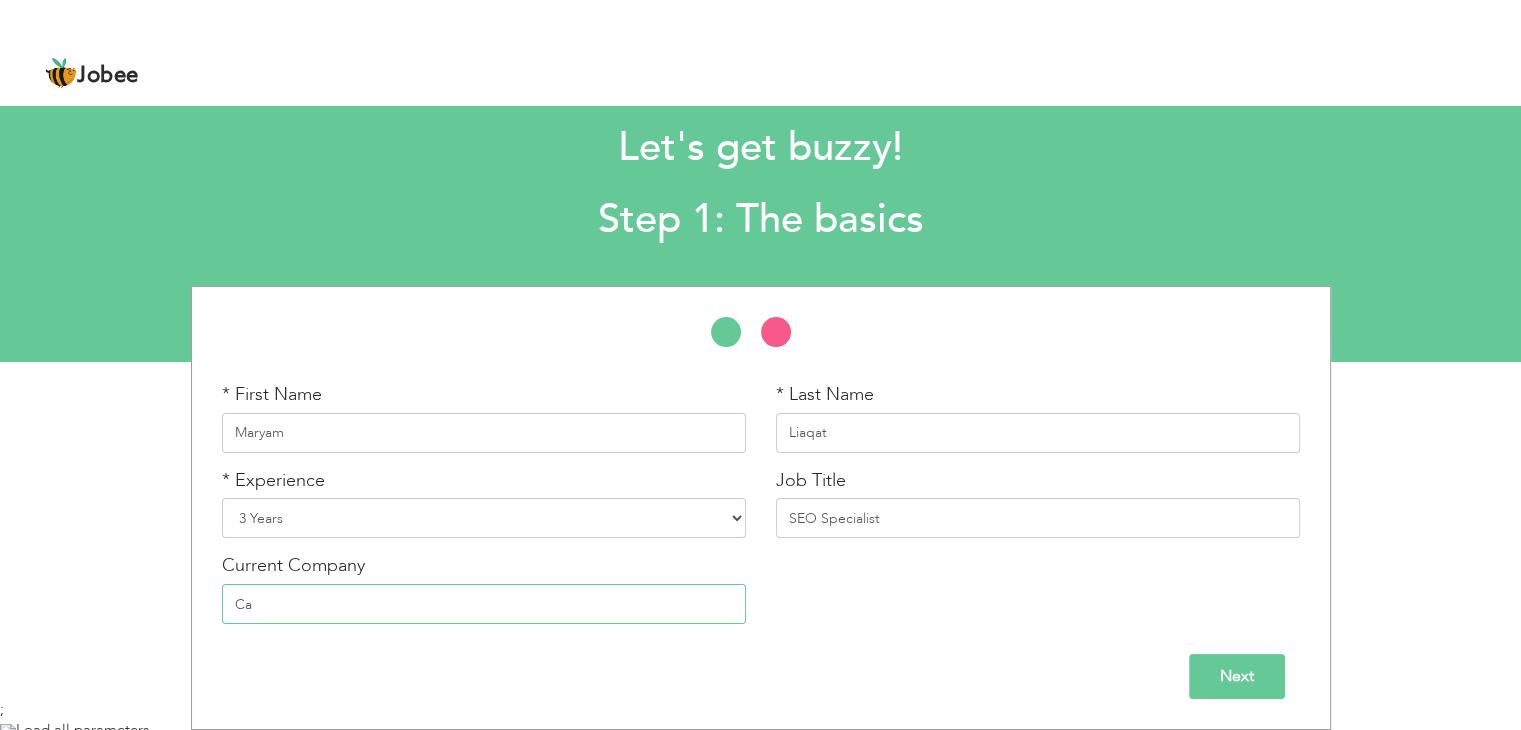 type on "C" 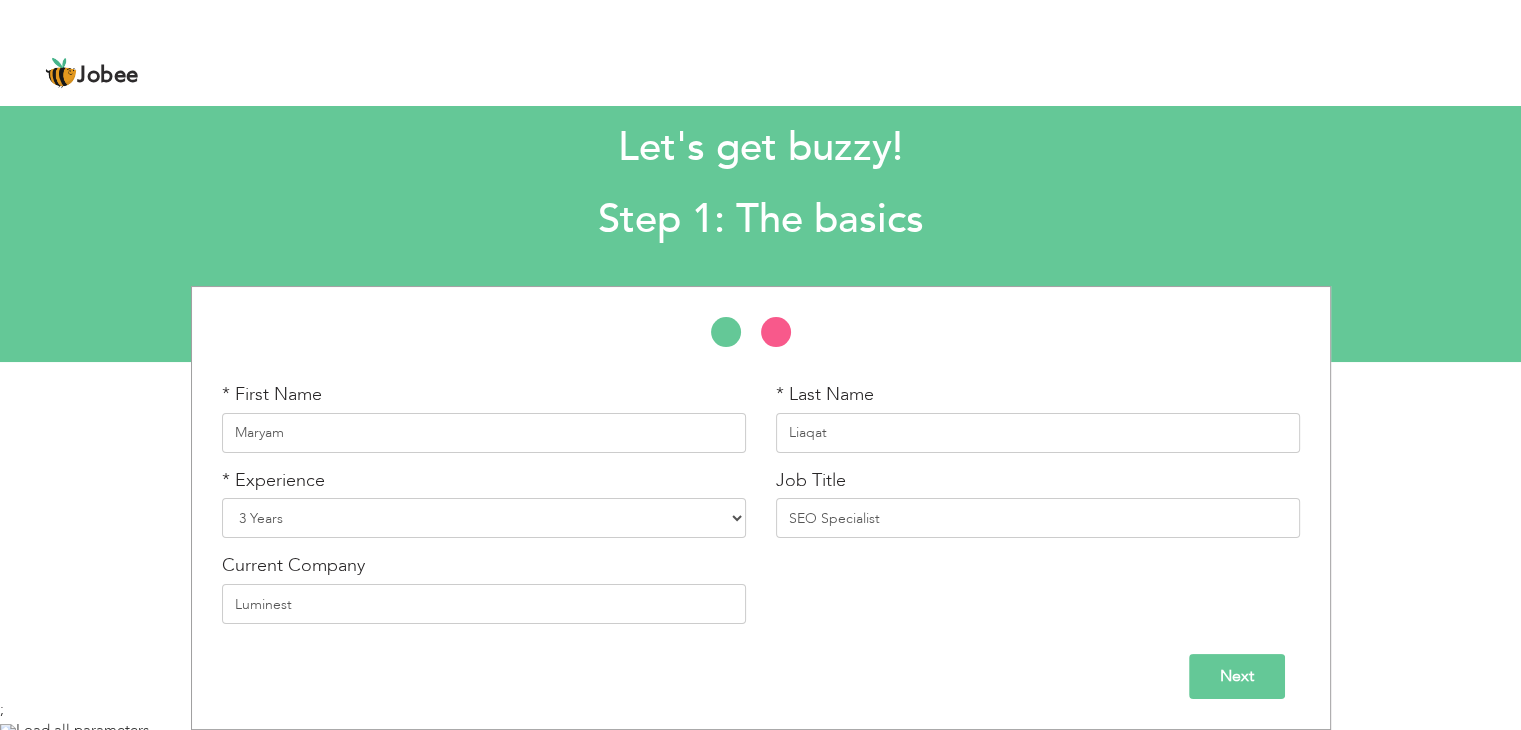 click on "Next" at bounding box center [1237, 676] 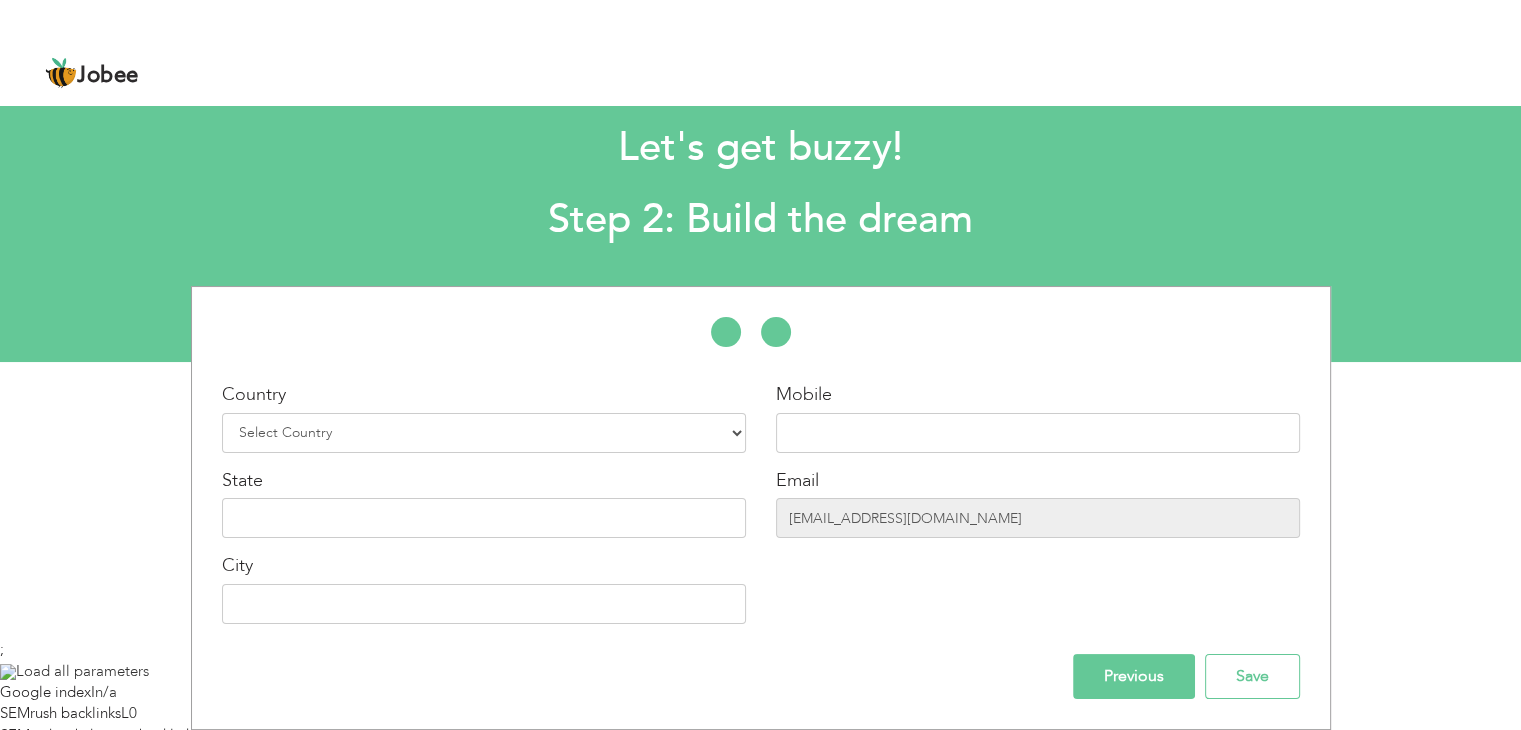 click on "Previous" at bounding box center [1134, 676] 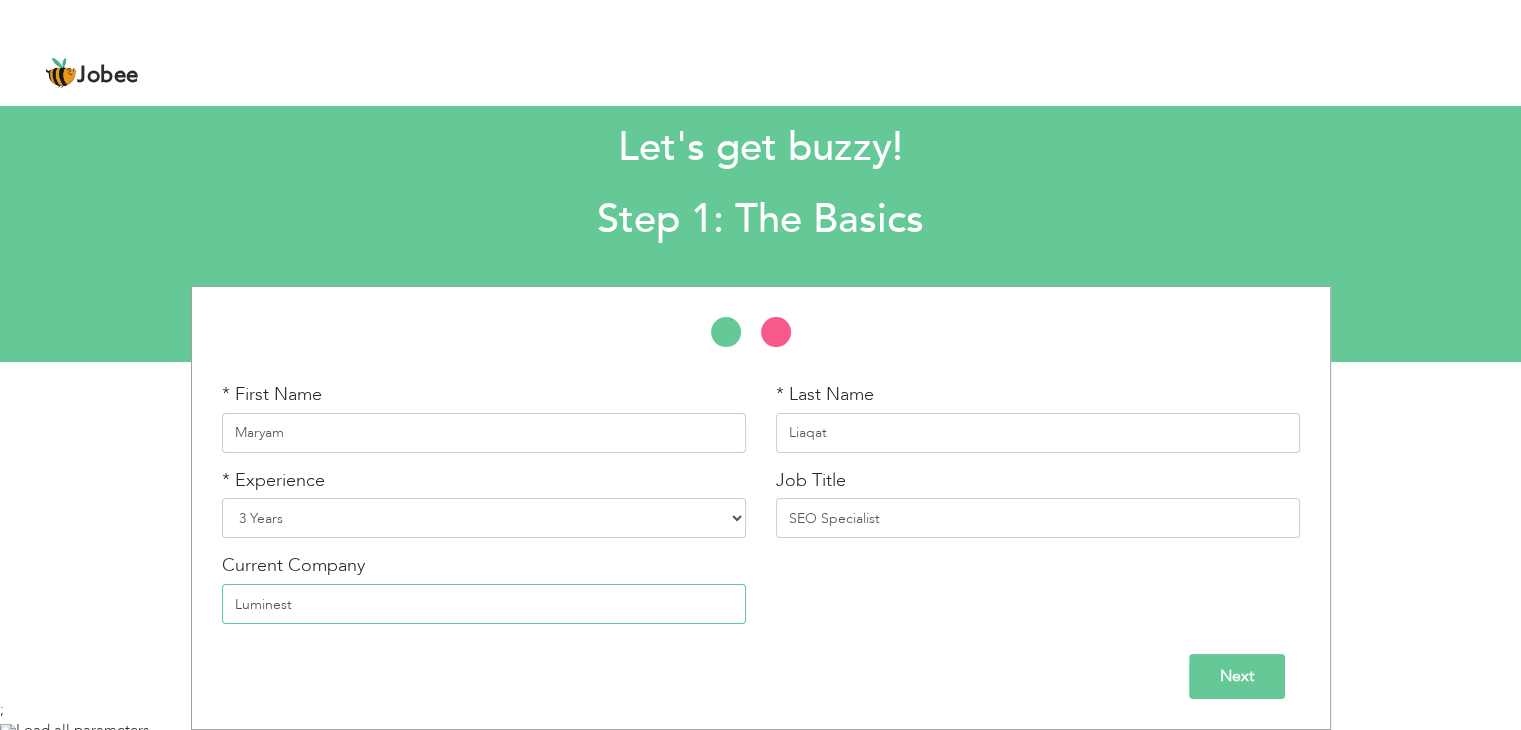 click on "Luminest" at bounding box center (484, 604) 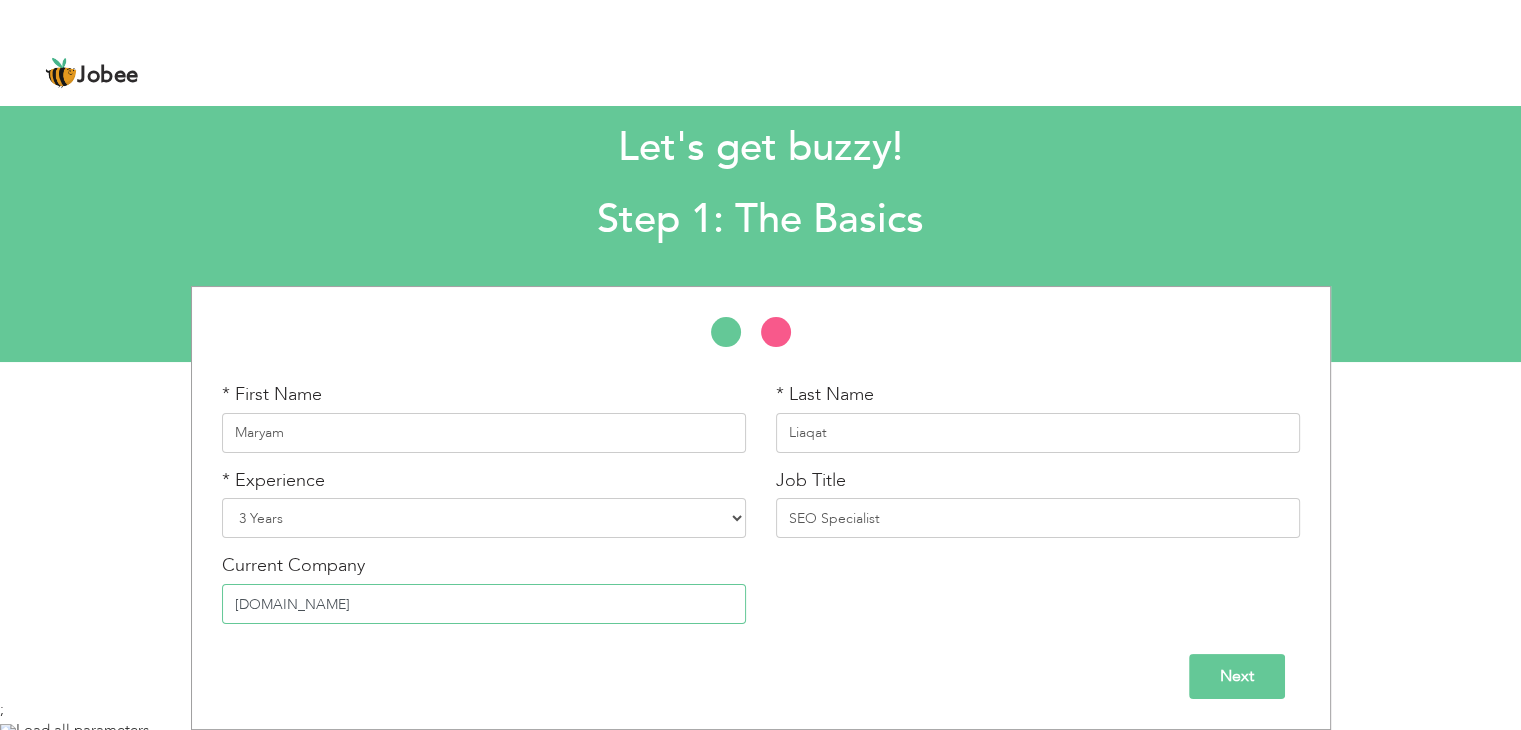 type on "[DOMAIN_NAME]" 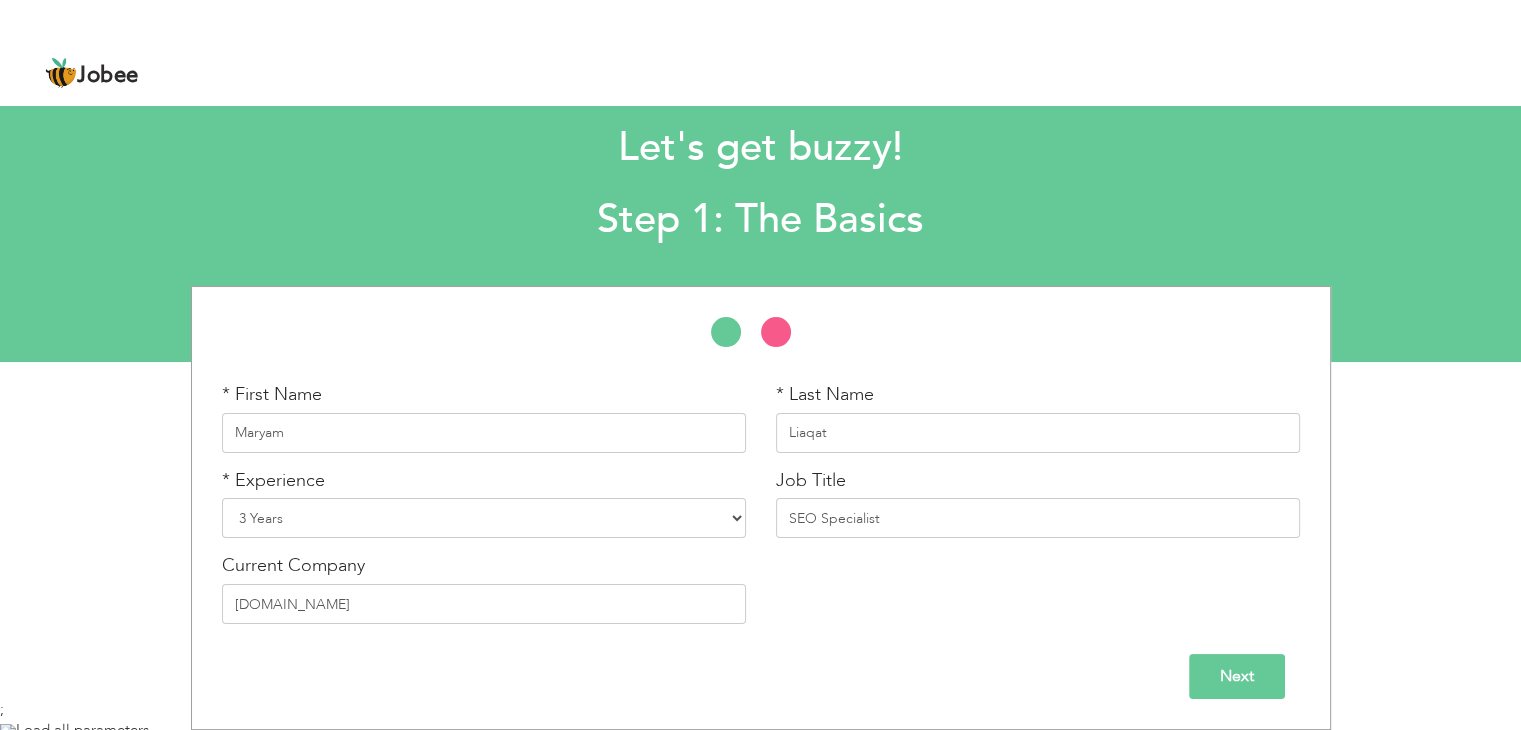 click on "Next" at bounding box center (1237, 676) 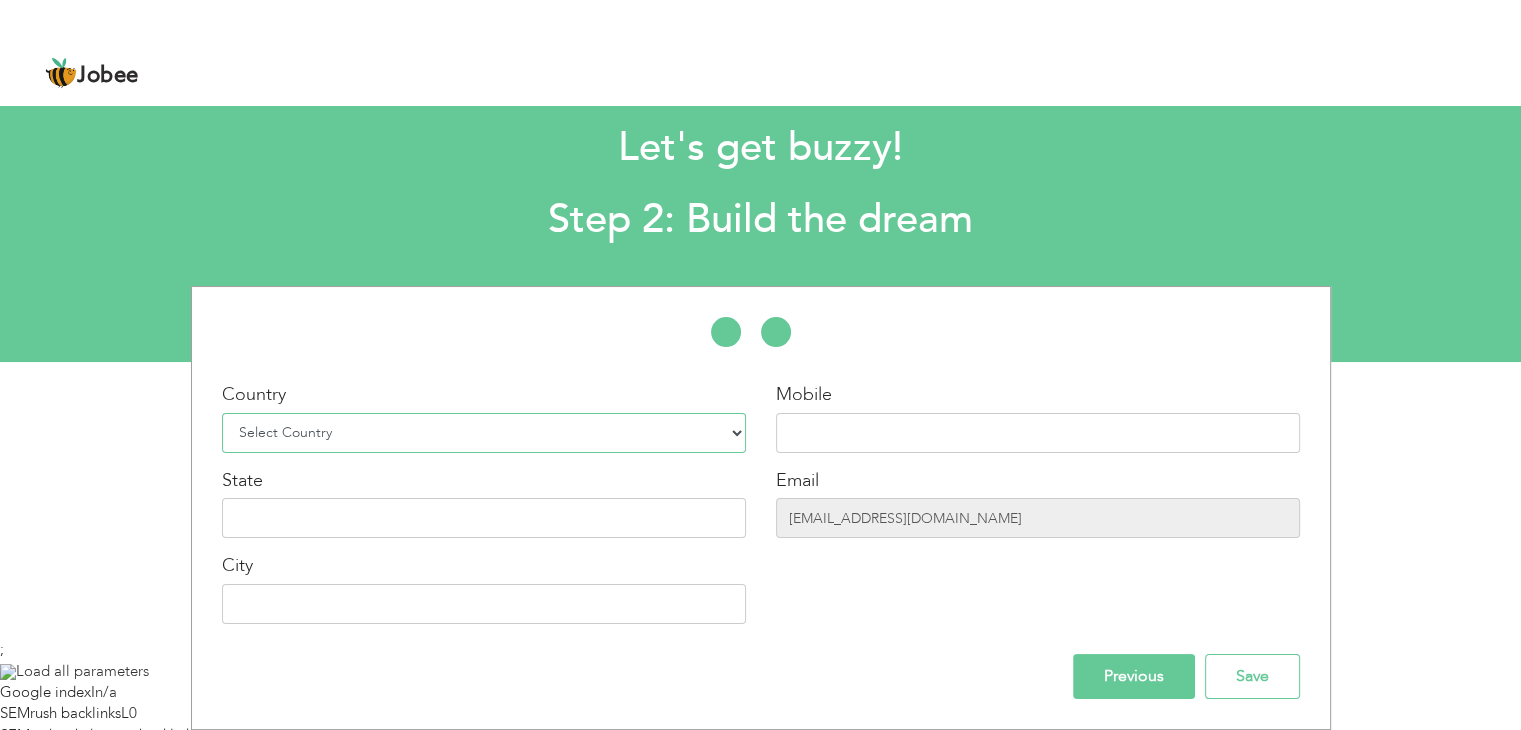 click on "Select Country
Afghanistan
Albania
Algeria
American Samoa
Andorra
Angola
Anguilla
Antarctica
Antigua and Barbuda
Argentina
Armenia
Aruba
Australia
Austria
Azerbaijan
Bahamas
Bahrain
Bangladesh
Barbados
Belarus
Belgium
Belize
Benin
Bermuda
Bhutan
Bolivia
Bosnia-Herzegovina
Botswana
Bouvet Island
Brazil
British Indian Ocean Territory
Brunei Darussalam
Bulgaria
Burkina Faso
Burundi
Cambodia
Cameroon
Canada
Cape Verde
Cayman Islands
Central African Republic
Chad
Chile
China
Christmas Island
Cocos (Keeling) Islands
Colombia
Comoros
Congo
Congo, Dem. Republic
Cook Islands
Costa Rica
Croatia
Cuba
Cyprus
Czech Rep
Denmark
Djibouti
Dominica
Dominican Republic
Ecuador
Egypt
El Salvador
Equatorial Guinea
Eritrea
Estonia
Ethiopia
European Union
Falkland Islands (Malvinas)
Faroe Islands
Fiji
Finland
France
French Guiana
French Southern Territories
Gabon
Gambia
Georgia" at bounding box center (484, 433) 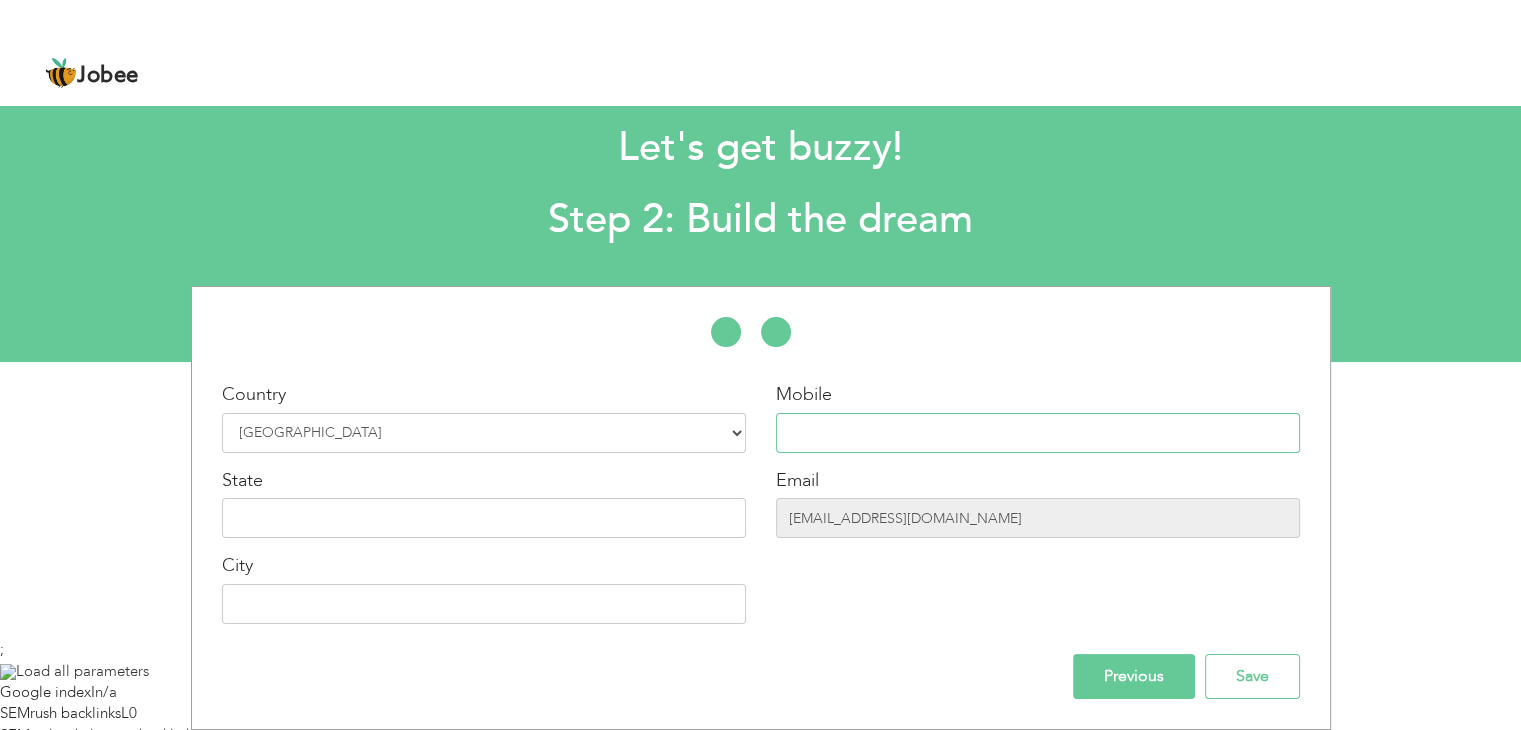 click at bounding box center [1038, 433] 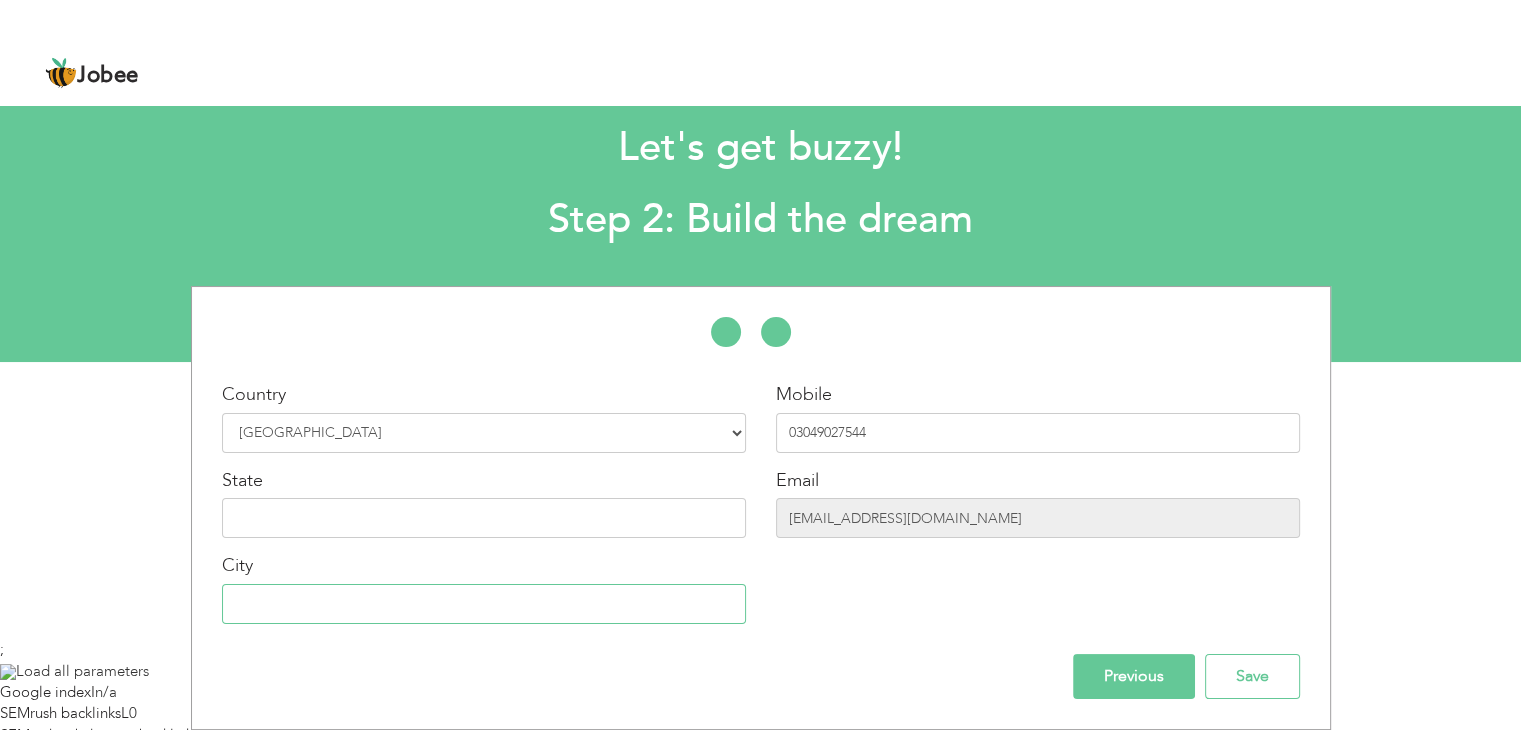 type on "[GEOGRAPHIC_DATA]" 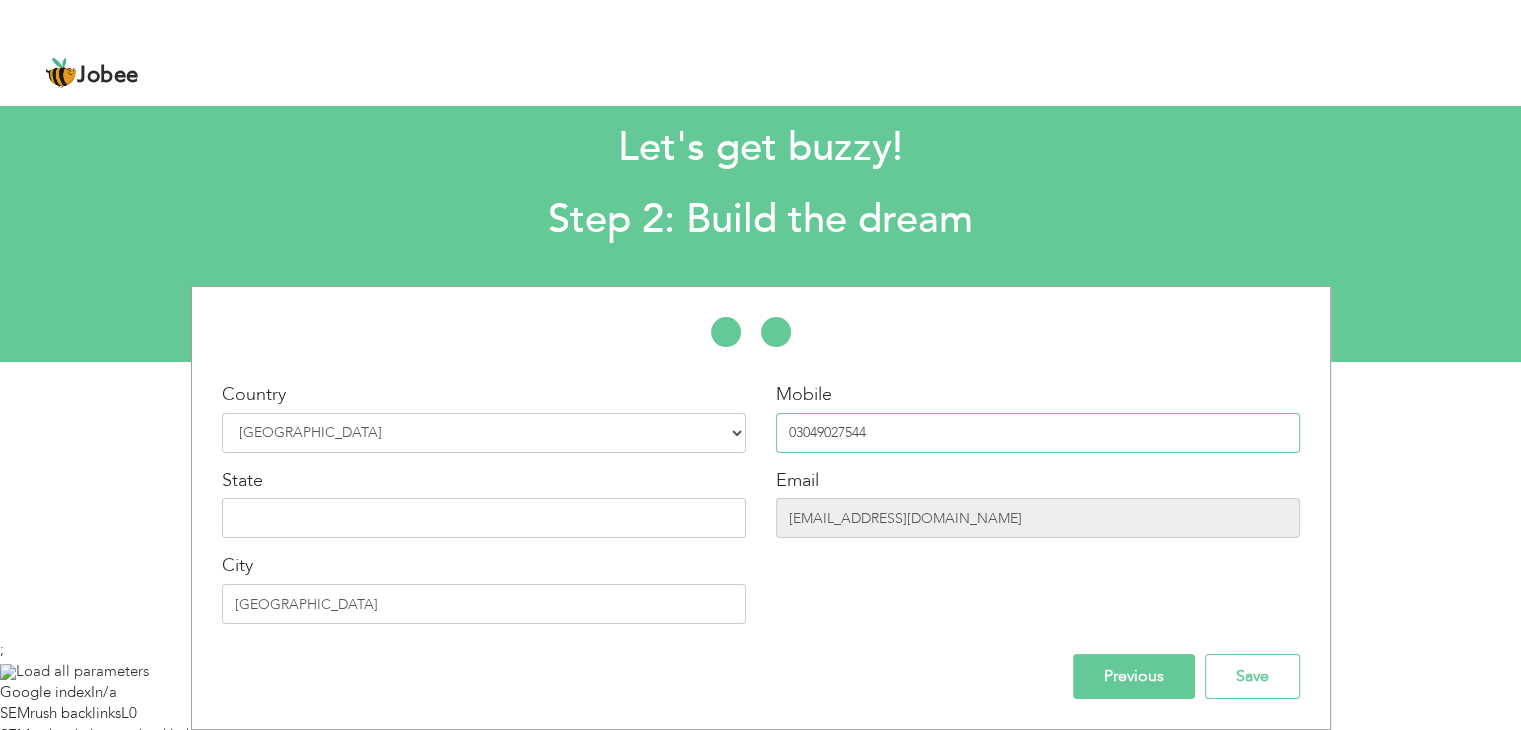 click on "03049027544" at bounding box center (1038, 433) 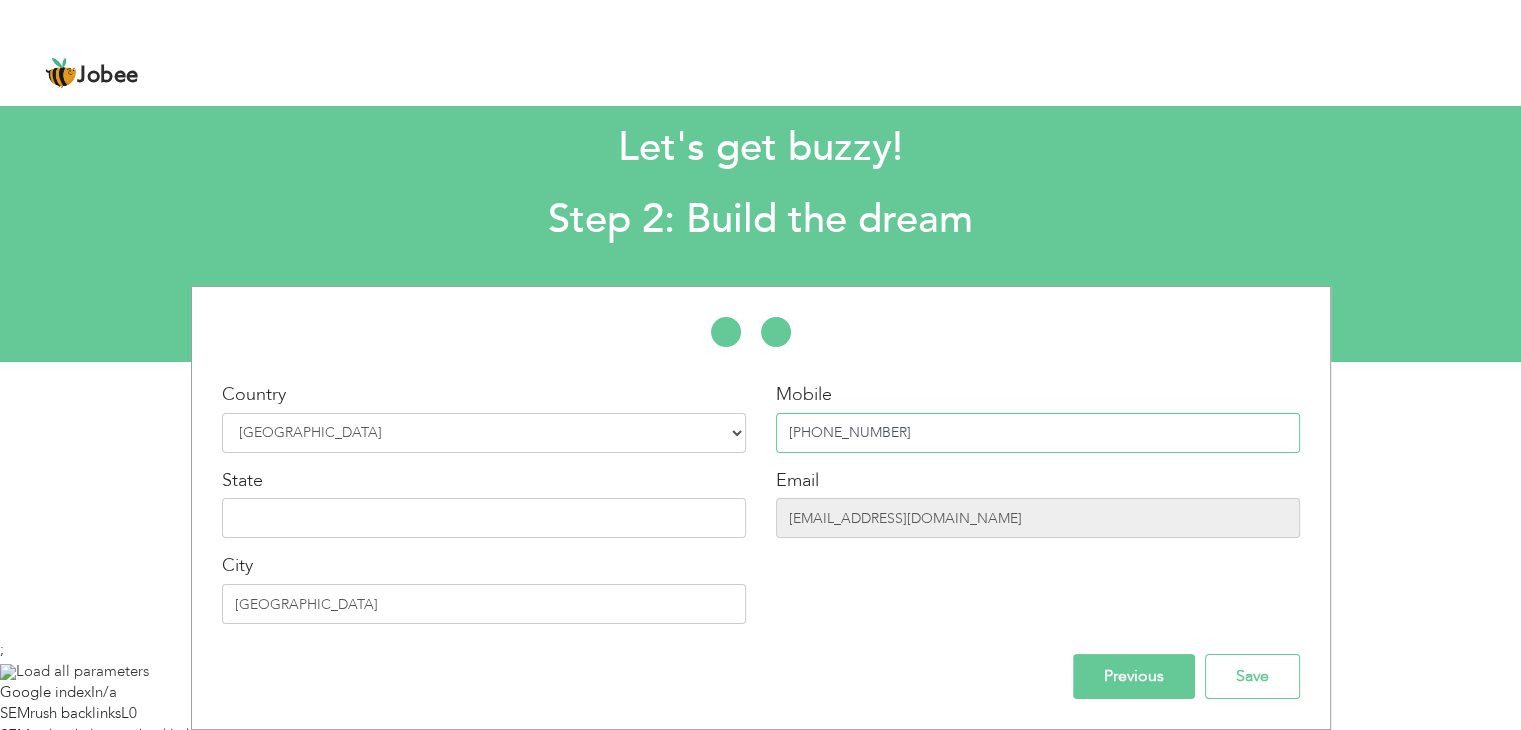 type on "[PHONE_NUMBER]" 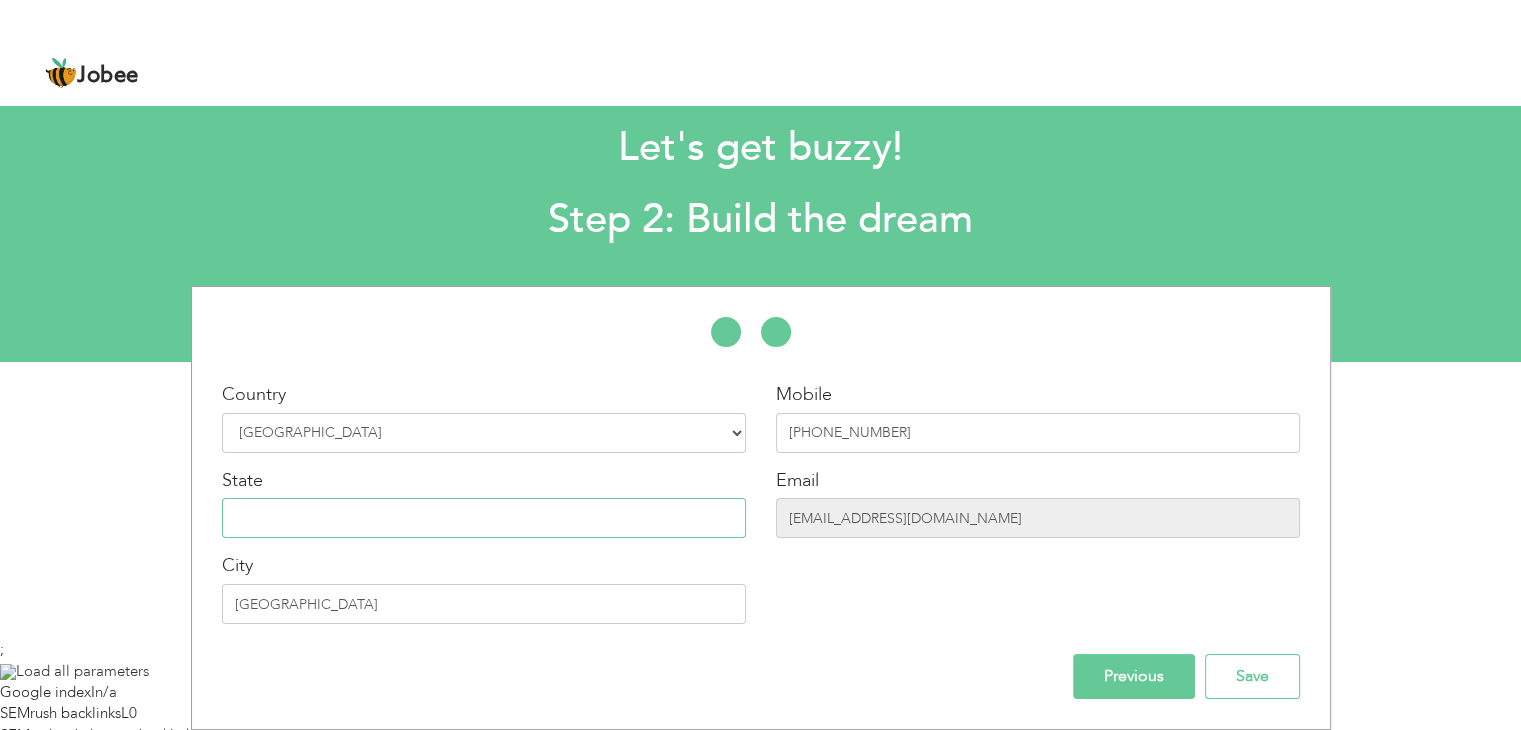 click at bounding box center (484, 518) 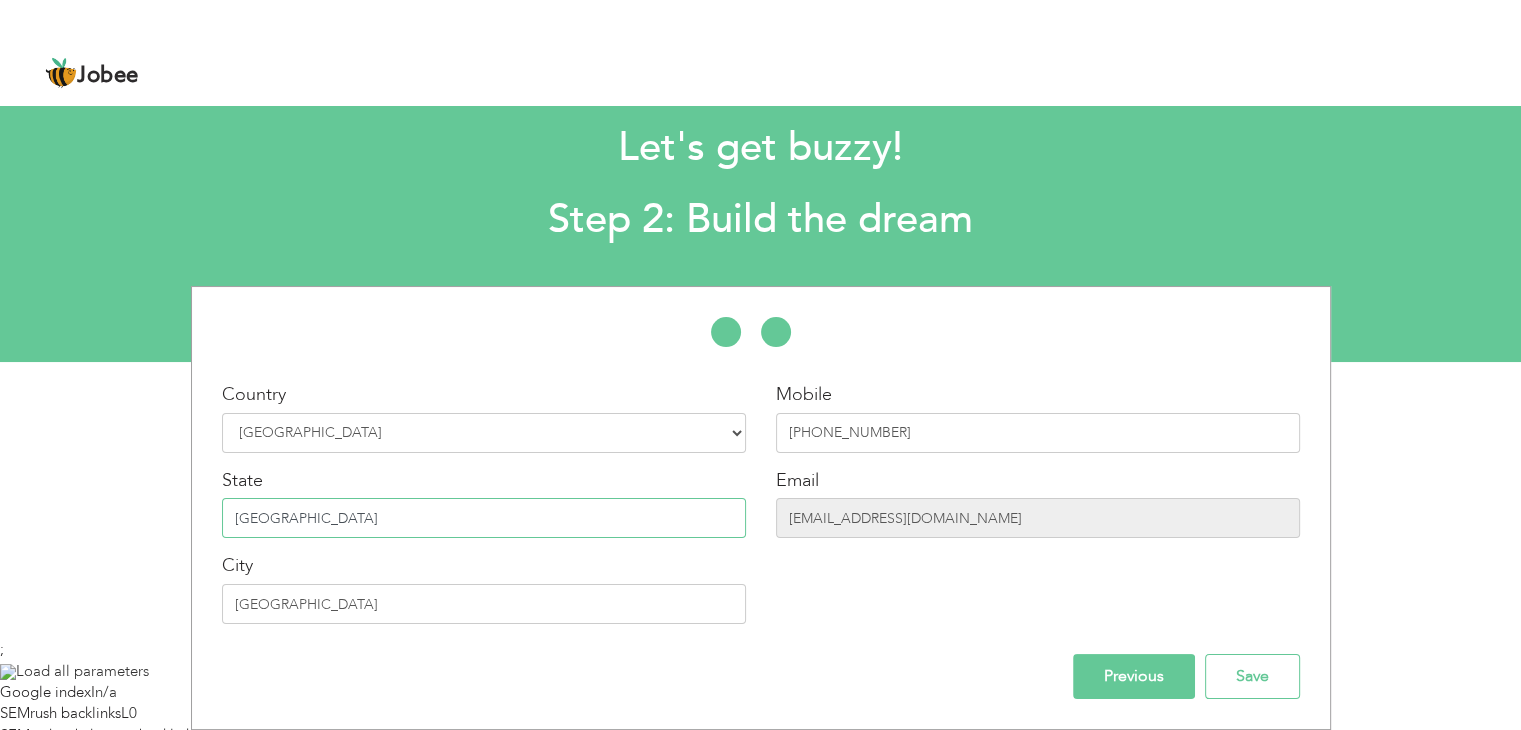 type on "[GEOGRAPHIC_DATA]" 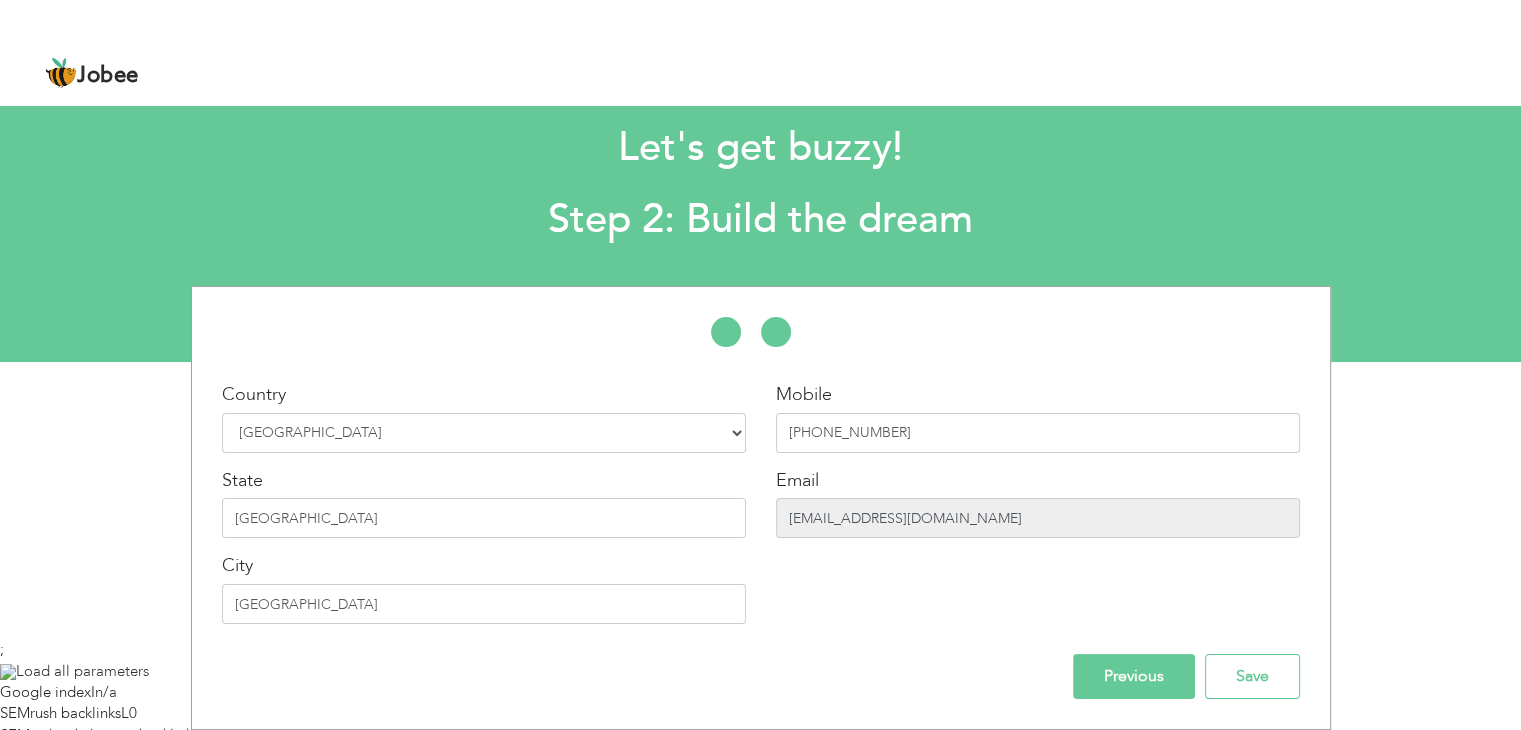 click on "[EMAIL_ADDRESS][DOMAIN_NAME]" at bounding box center [1038, 518] 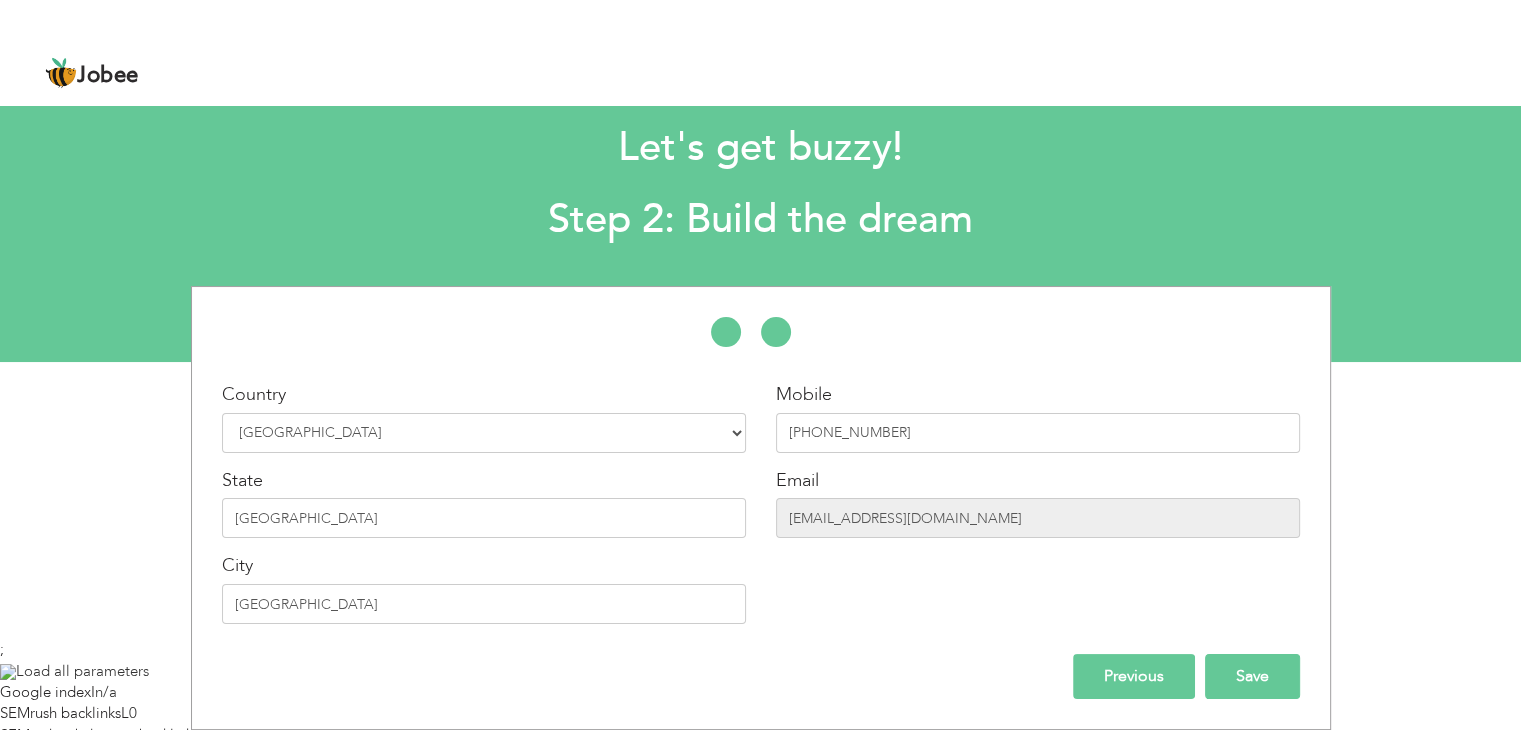 click on "Save" at bounding box center (1252, 676) 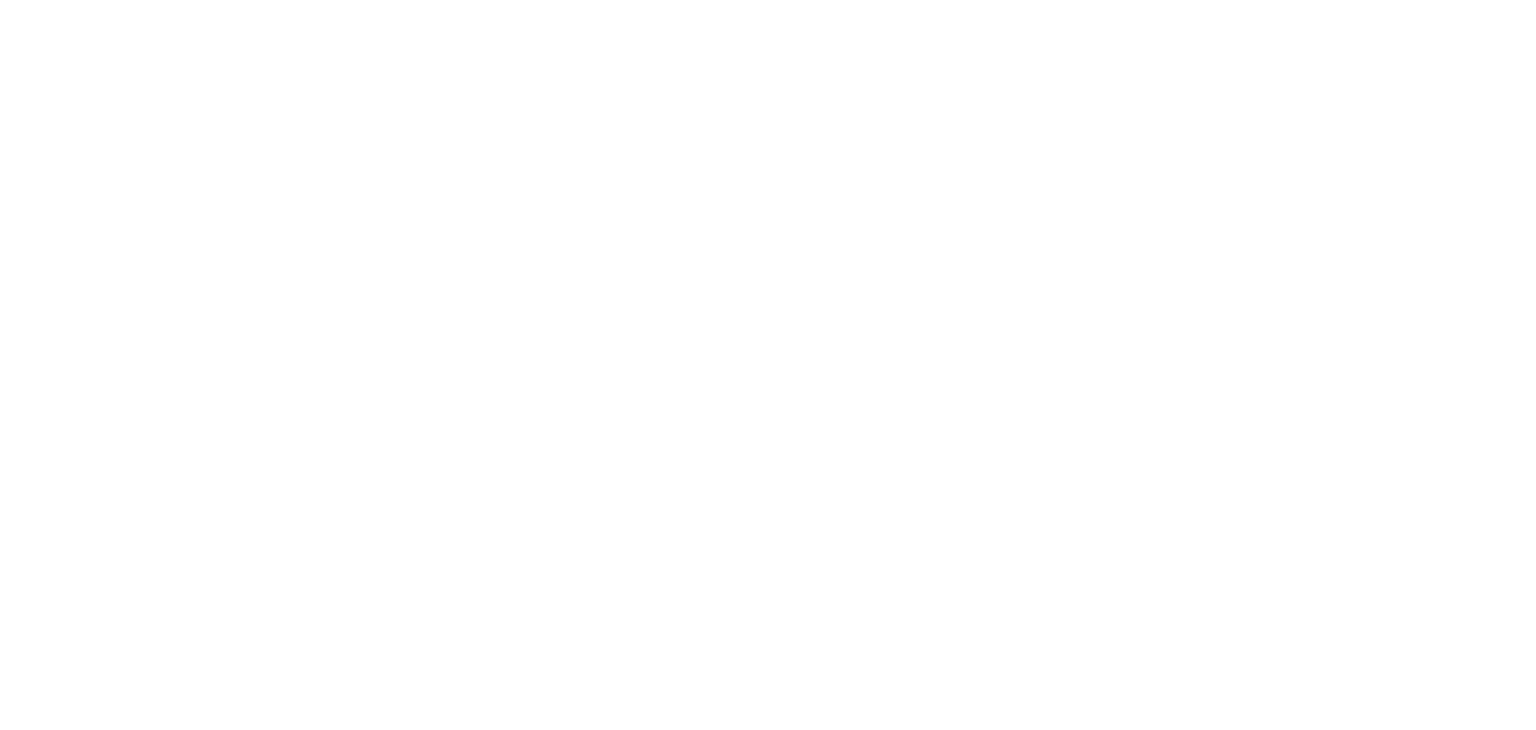 scroll, scrollTop: 0, scrollLeft: 0, axis: both 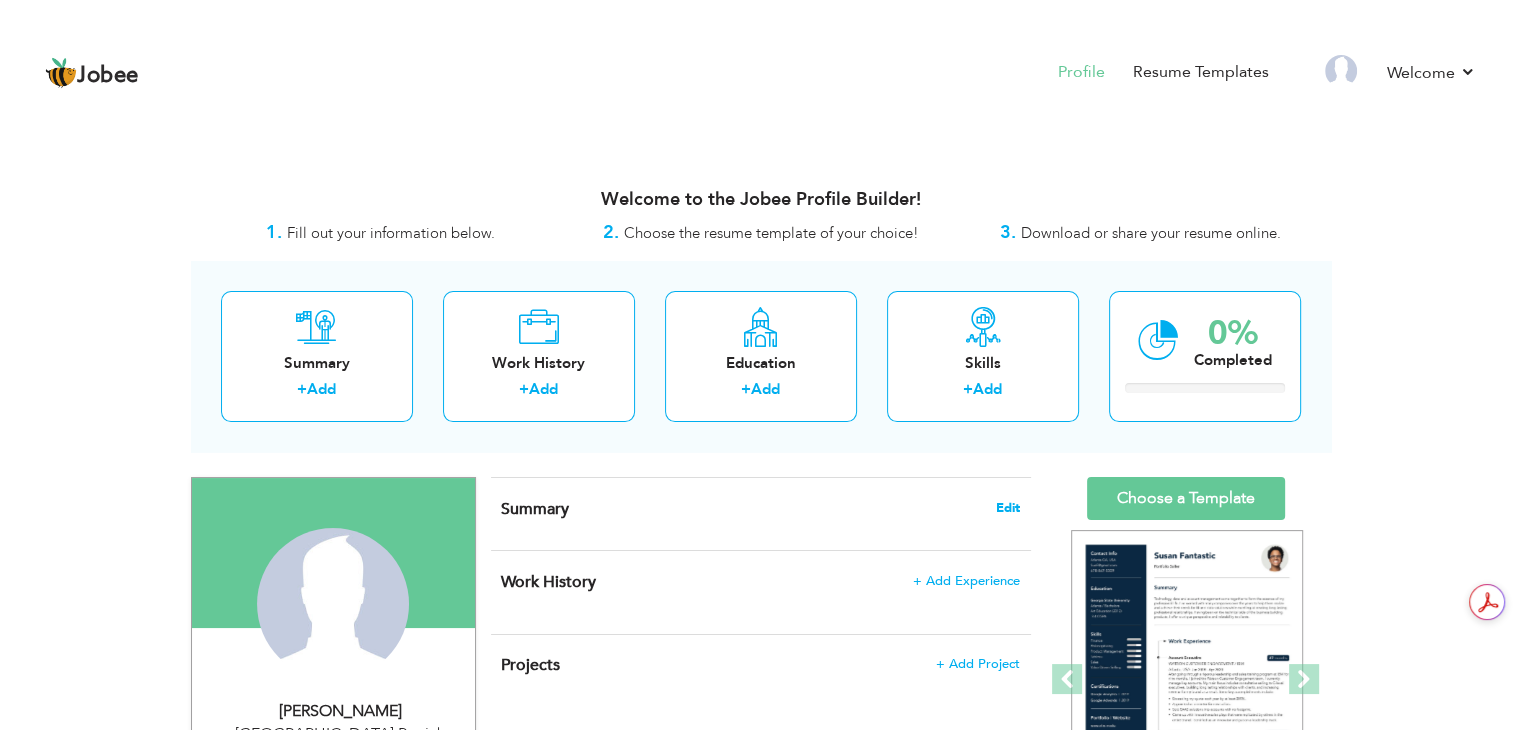 click on "Edit" at bounding box center (1008, 508) 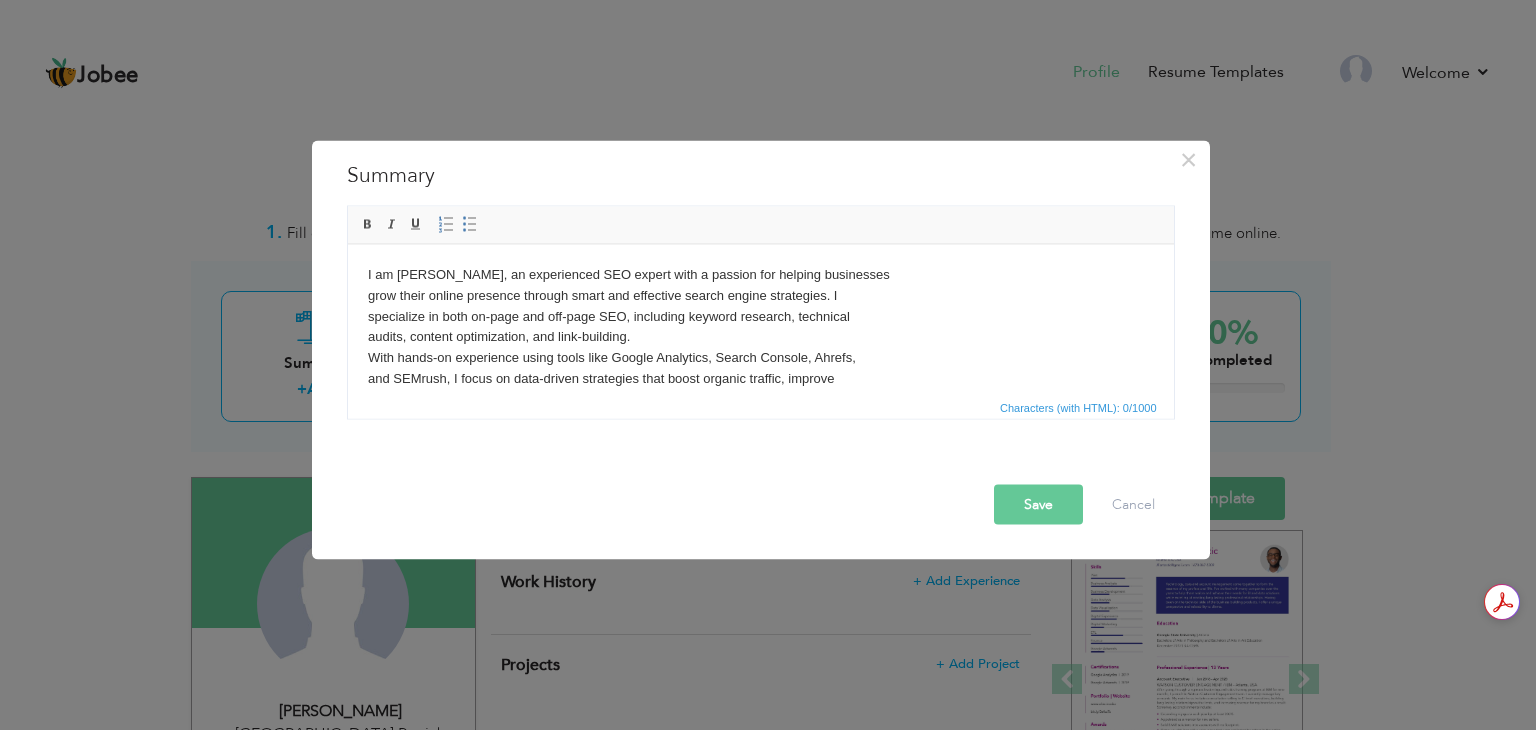 scroll, scrollTop: 116, scrollLeft: 0, axis: vertical 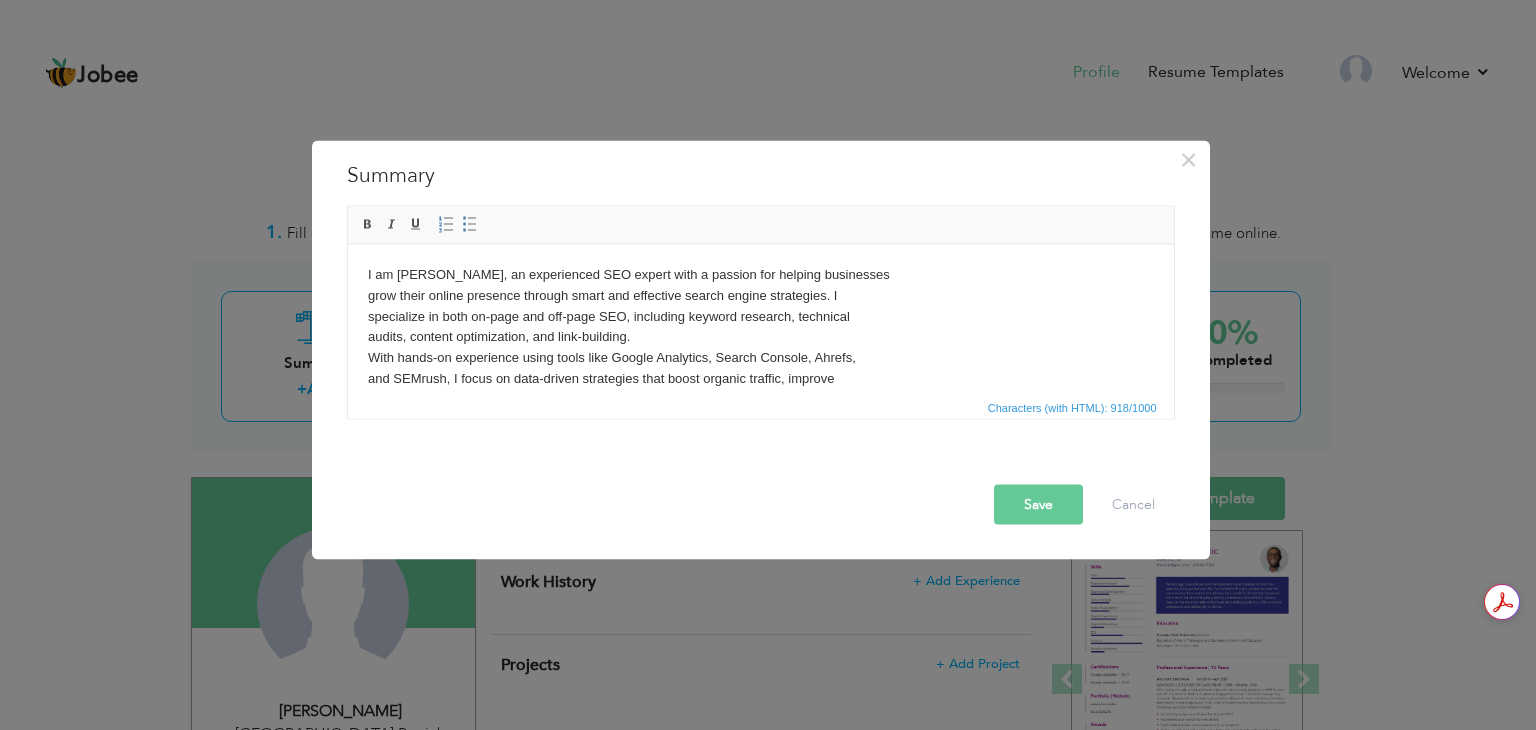 drag, startPoint x: 1159, startPoint y: 341, endPoint x: 1489, endPoint y: 469, distance: 353.9548 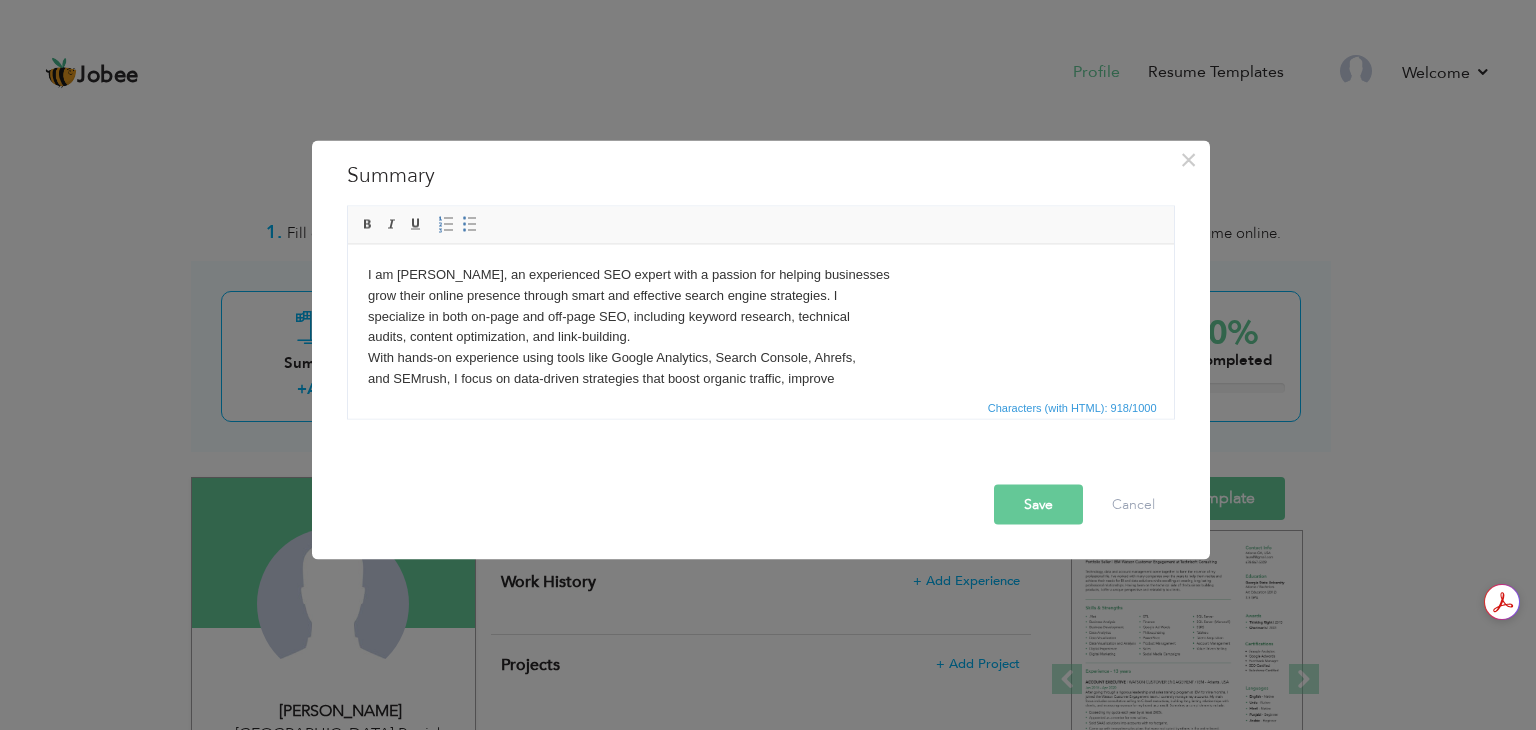 click on "I am Ayesha Liaqat, an experienced SEO expert with a passion for helping businesses grow their online presence through smart and effective search engine strategies. I specialize in both on-page and off-page SEO, including keyword research, technical audits, content optimization, and link-building. With hands-on experience using tools like Google Analytics, Search Console, Ahrefs, and SEMrush, I focus on data-driven strategies that boost organic traffic, improve search engine rankings, and increase conversions. I stay up-to-date with the latest algorithm updates and SEO trends to make sure my strategies are always current and impactful. Whether it’s optimizing a small business website or managing SEO for a large-scale project, I bring a results-oriented mindset and a deep understanding of how to grow visibility in a competitive digital landscape." at bounding box center [760, 389] 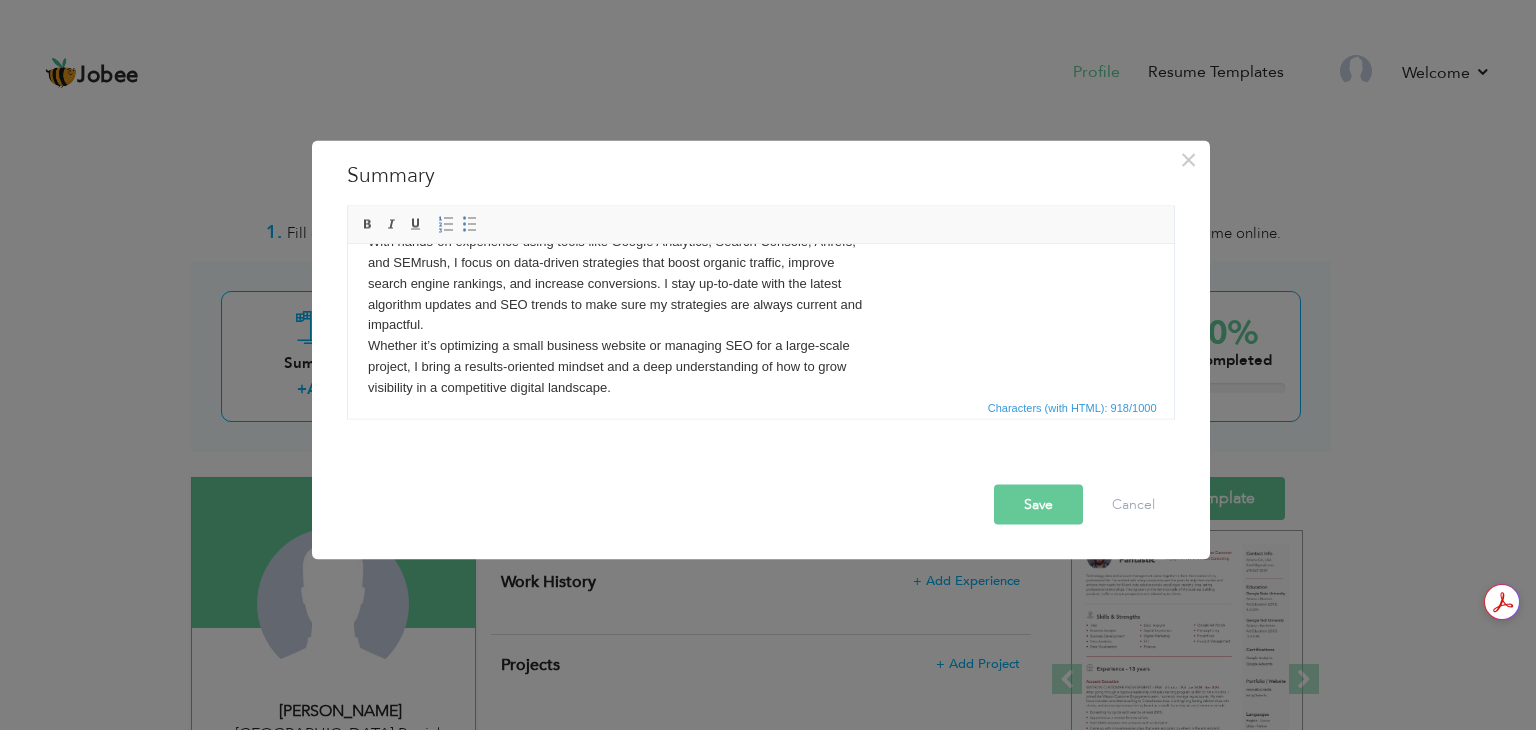 scroll, scrollTop: 139, scrollLeft: 0, axis: vertical 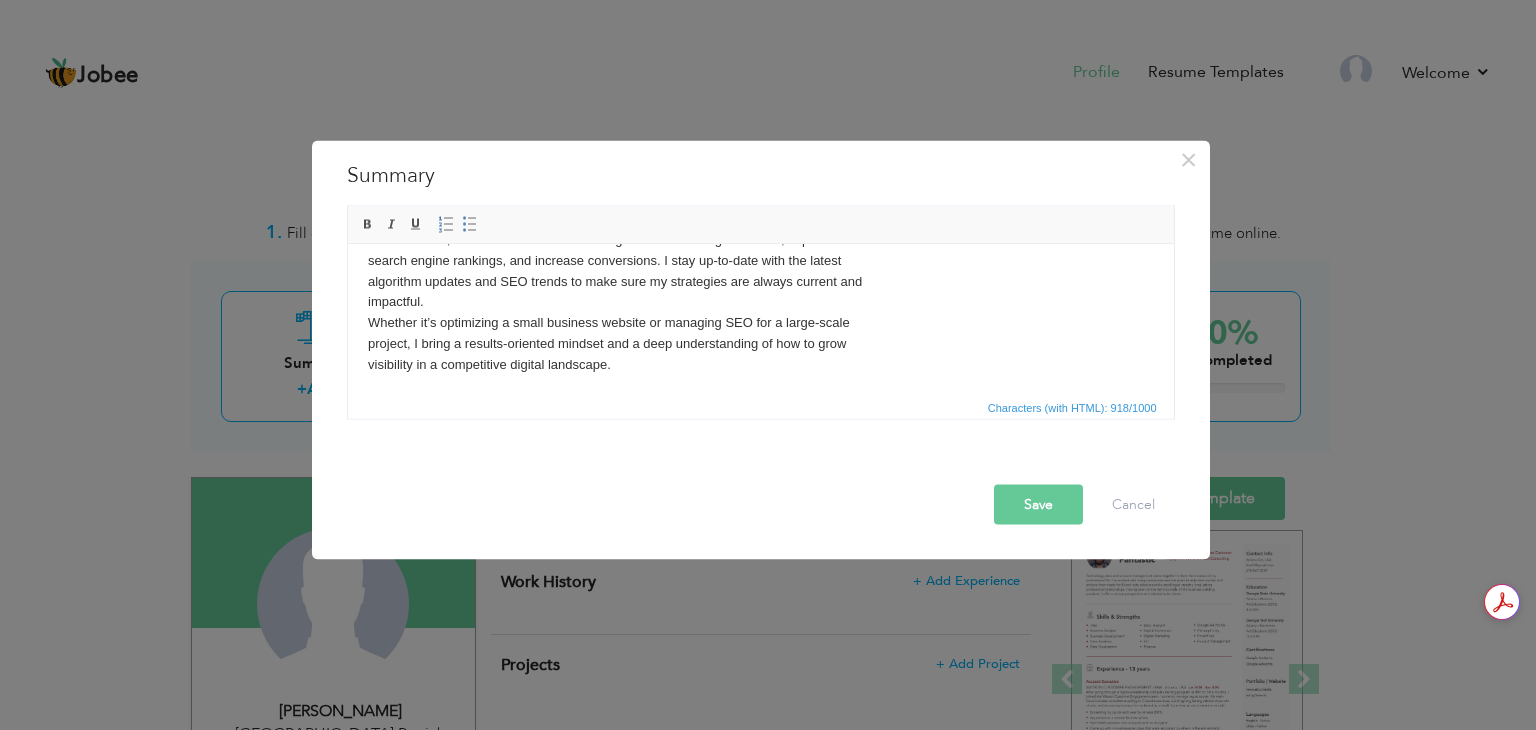 drag, startPoint x: 1169, startPoint y: 289, endPoint x: 1542, endPoint y: 616, distance: 496.04233 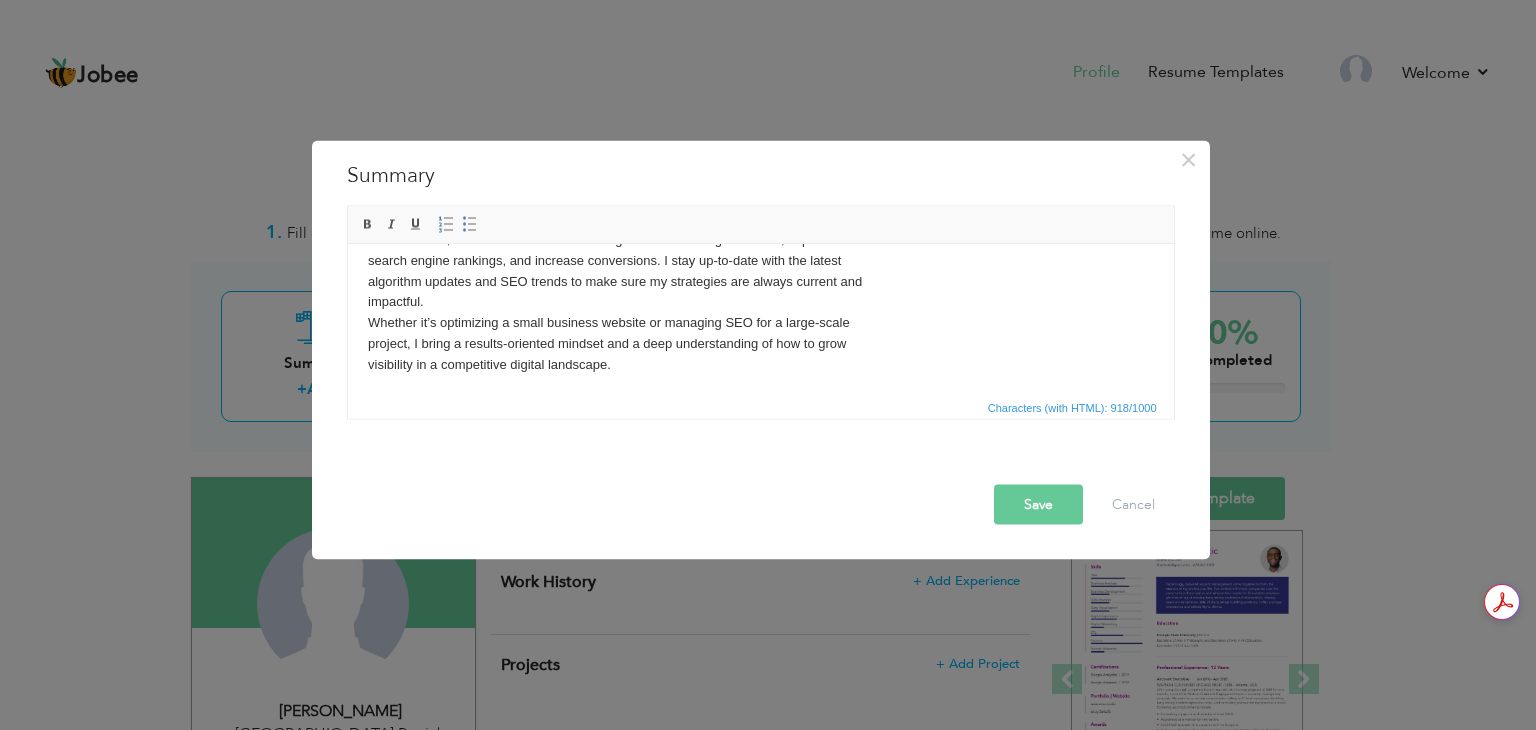 click on "Save" at bounding box center [1038, 505] 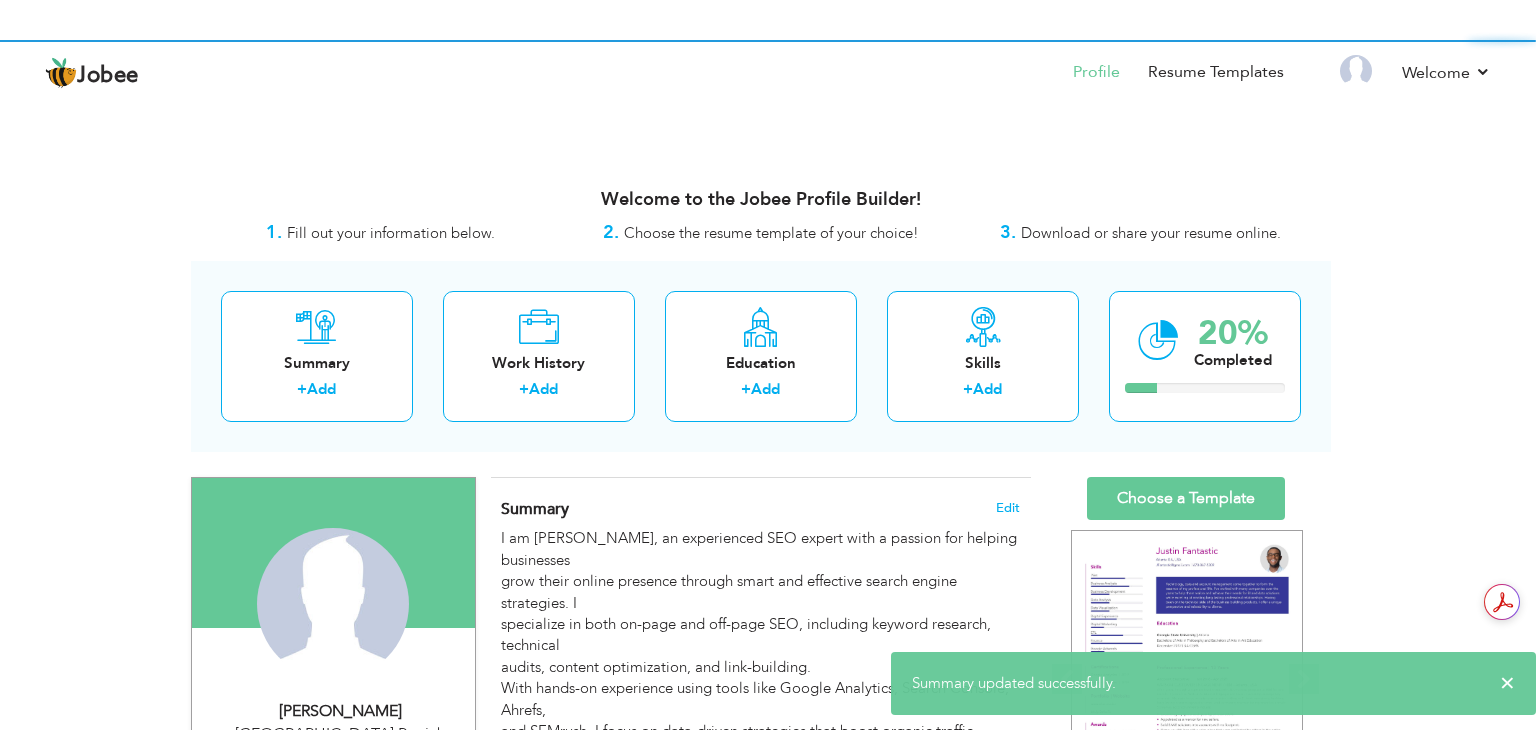 scroll, scrollTop: 0, scrollLeft: 0, axis: both 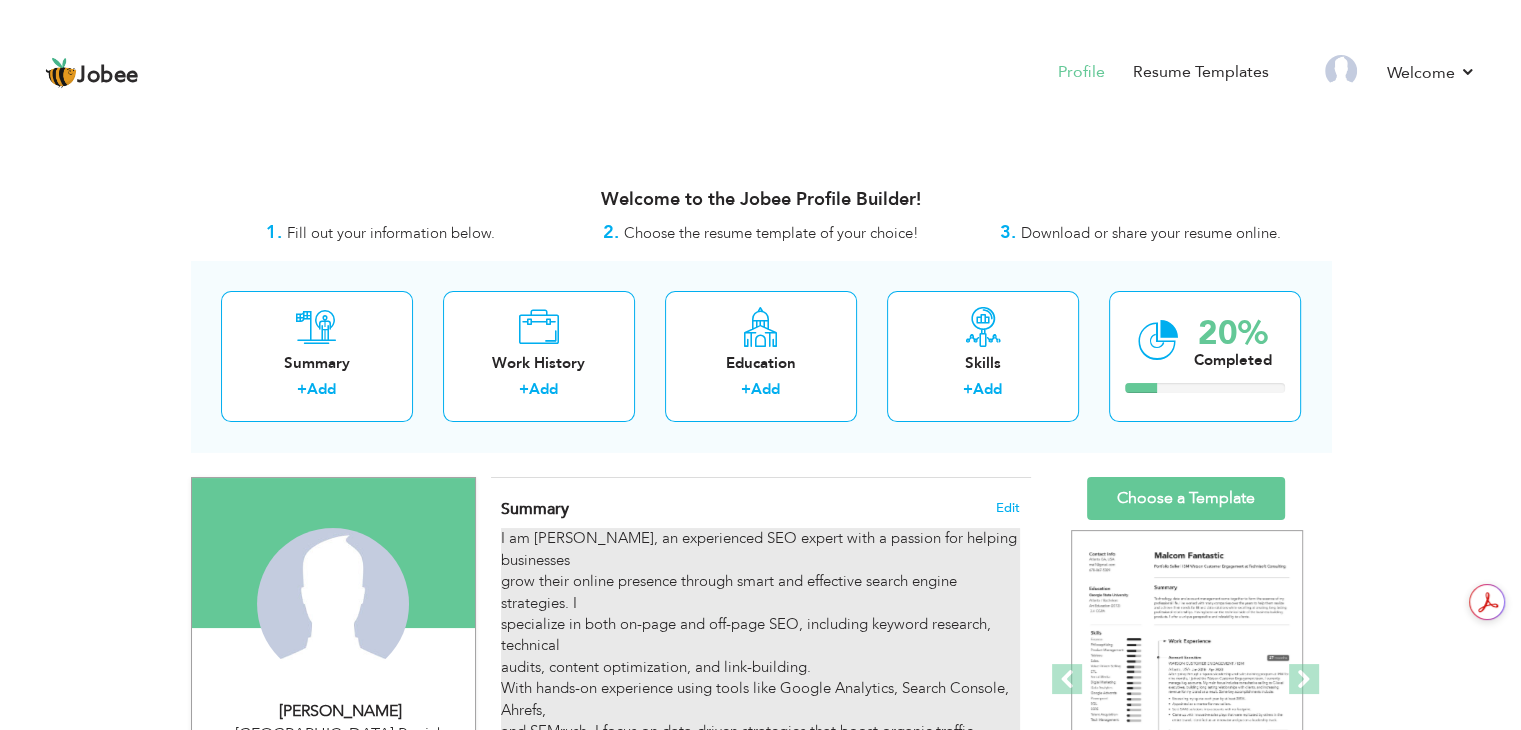 click on "Summary
Edit
I am Maryam Liaqat, an experienced SEO expert with a passion for helping businesses
grow their online presence through smart and effective search engine strategies. I
specialize in both on-page and off-page SEO, including keyword research, technical
audits, content optimization, and link-building.
With hands-on experience using tools like Google Analytics, Search Console, Ahrefs,
and SEMrush, I focus on data-driven strategies that boost organic traffic, improve
search engine rankings, and increase conversions. I stay up-to-date with the latest
algorithm updates and SEO trends to make sure my strategies are always current and
impactful.
Whether it’s optimizing a small business website or managing SEO for a large-scale
project, I bring a results-oriented mindset and a deep understanding of how to grow" at bounding box center (761, 739) 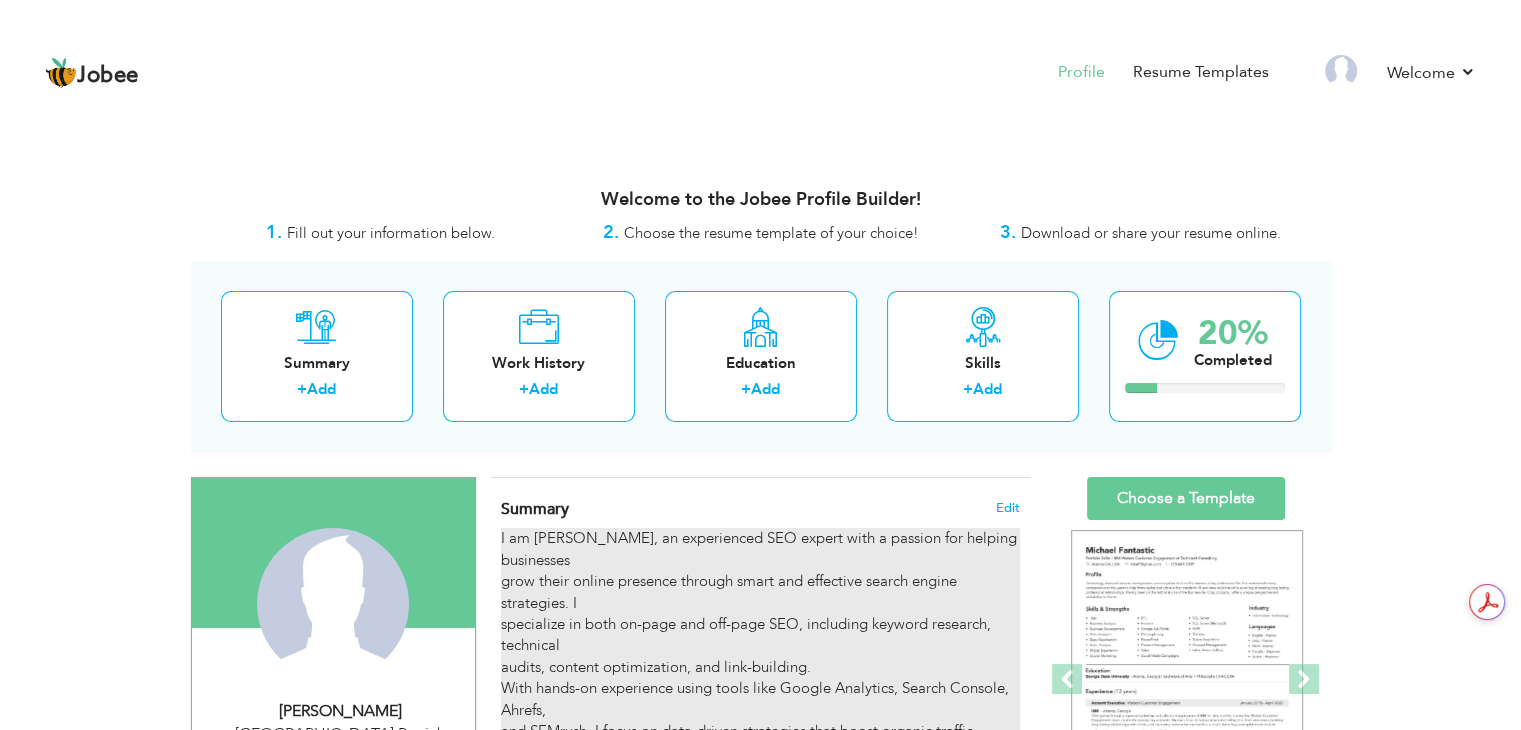 click on "I am Maryam Liaqat, an experienced SEO expert with a passion for helping businesses
grow their online presence through smart and effective search engine strategies. I
specialize in both on-page and off-page SEO, including keyword research, technical
audits, content optimization, and link-building.
With hands-on experience using tools like Google Analytics, Search Console, Ahrefs,
and SEMrush, I focus on data-driven strategies that boost organic traffic, improve
search engine rankings, and increase conversions. I stay up-to-date with the latest
algorithm updates and SEO trends to make sure my strategies are always current and
impactful.
Whether it’s optimizing a small business website or managing SEO for a large-scale
project, I bring a results-oriented mindset and a deep understanding of how to grow
visibility in a competitive digital landscape." at bounding box center (760, 753) 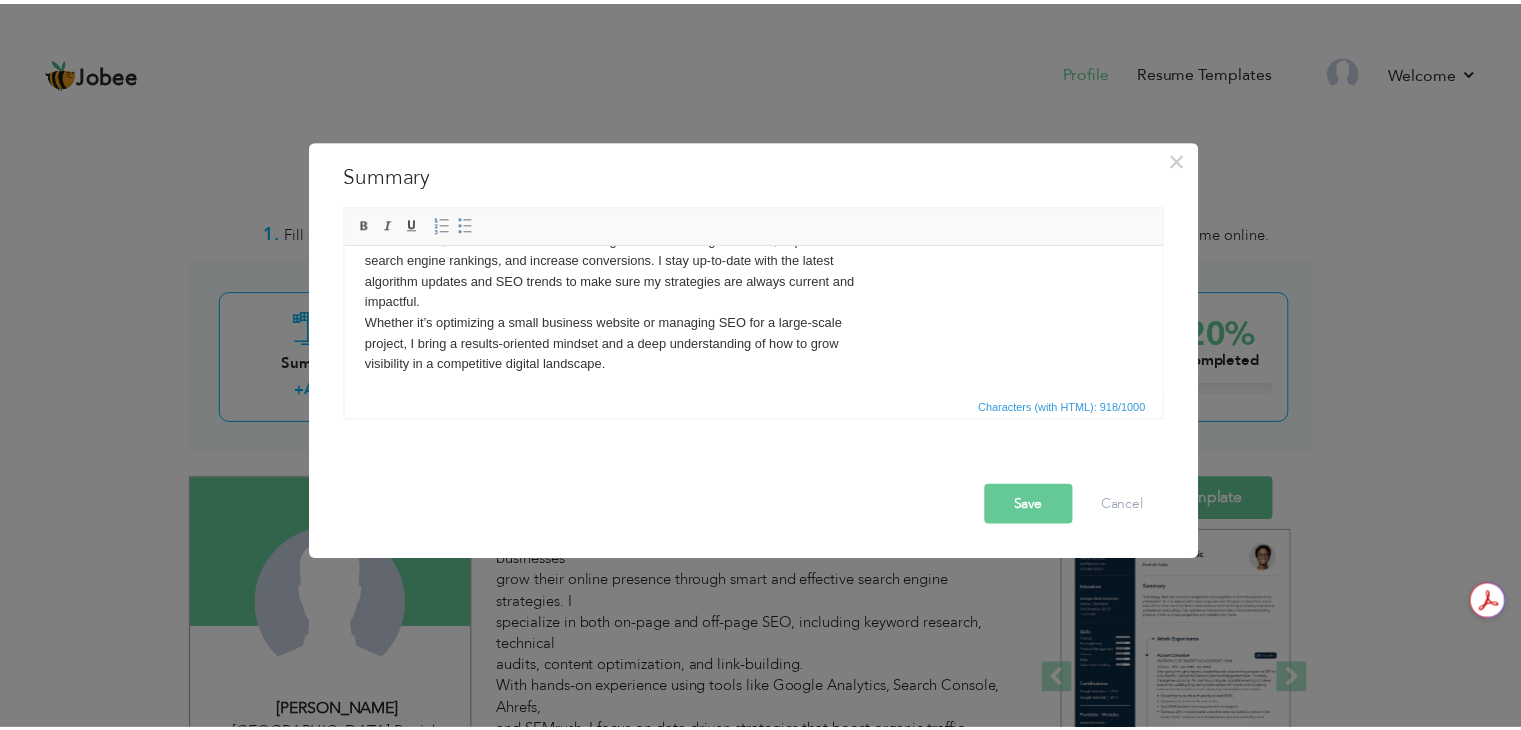 scroll, scrollTop: 0, scrollLeft: 0, axis: both 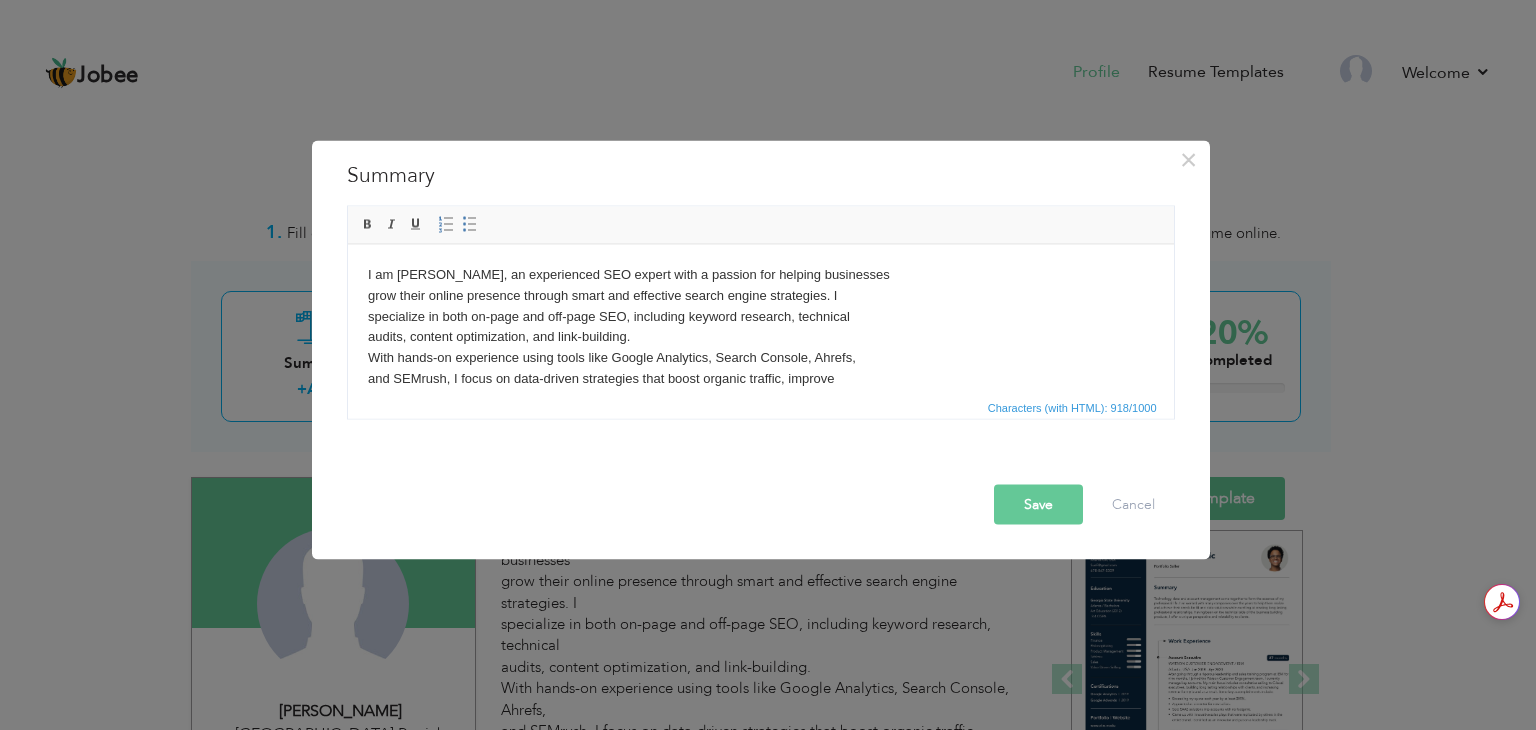 click on "Save" at bounding box center [1038, 505] 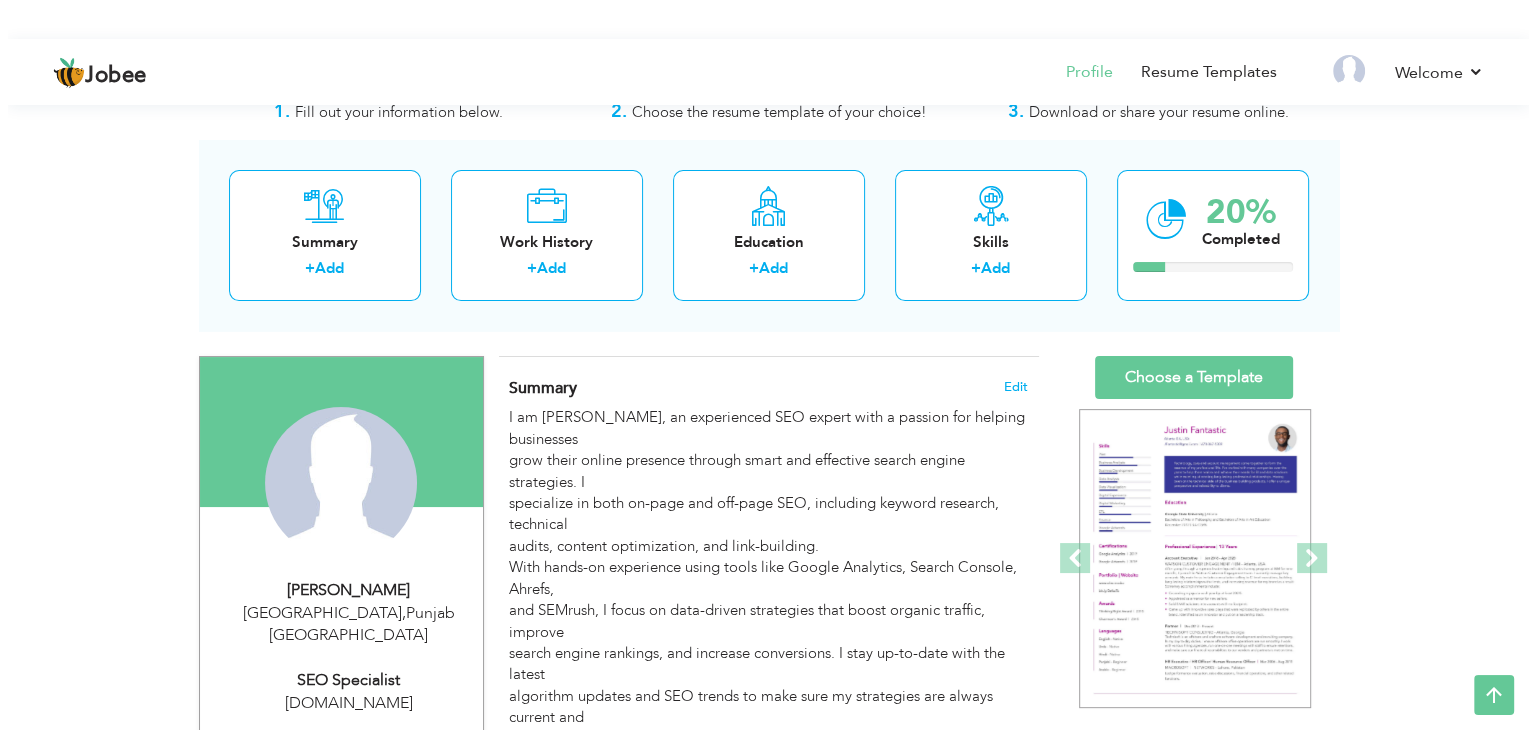 scroll, scrollTop: 100, scrollLeft: 0, axis: vertical 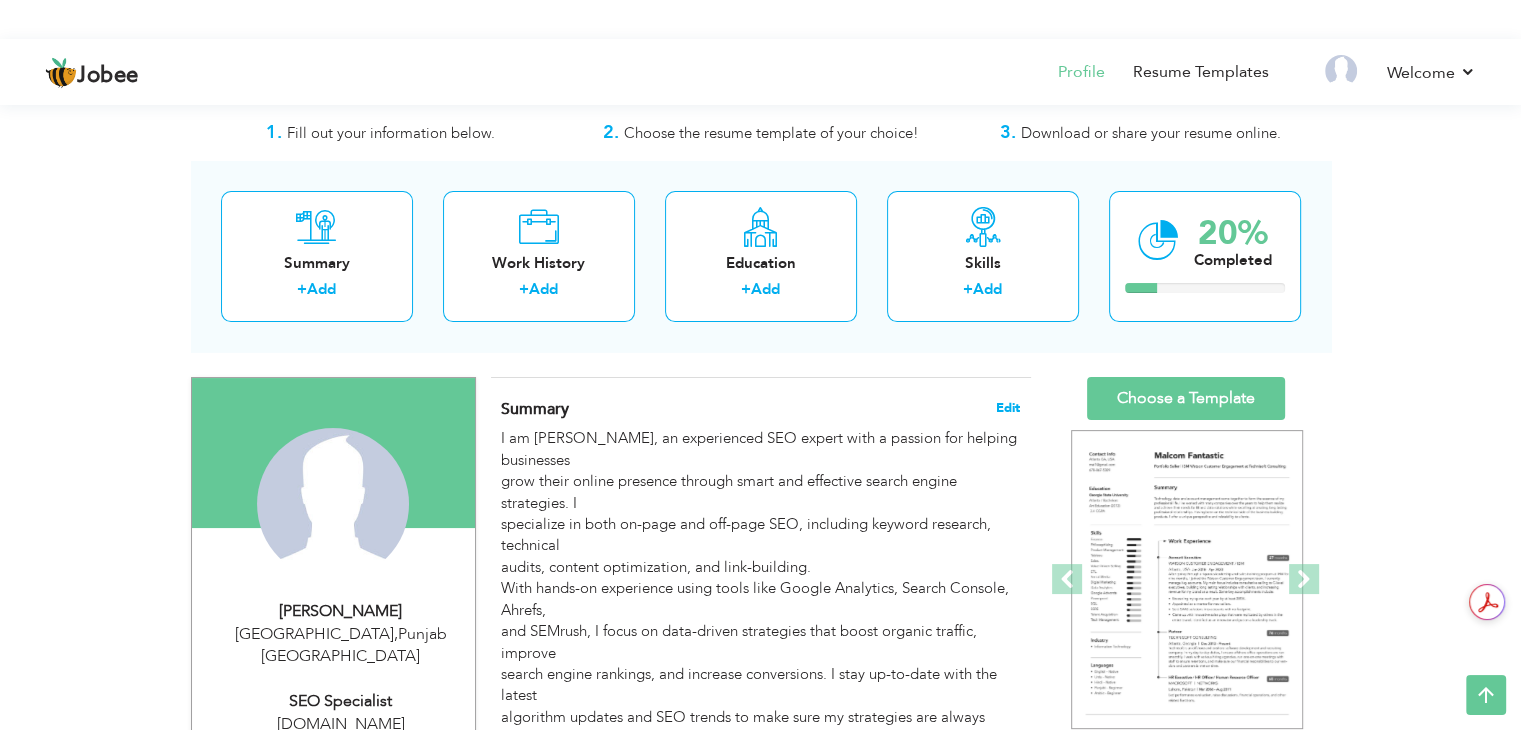 click on "Edit" at bounding box center [1008, 408] 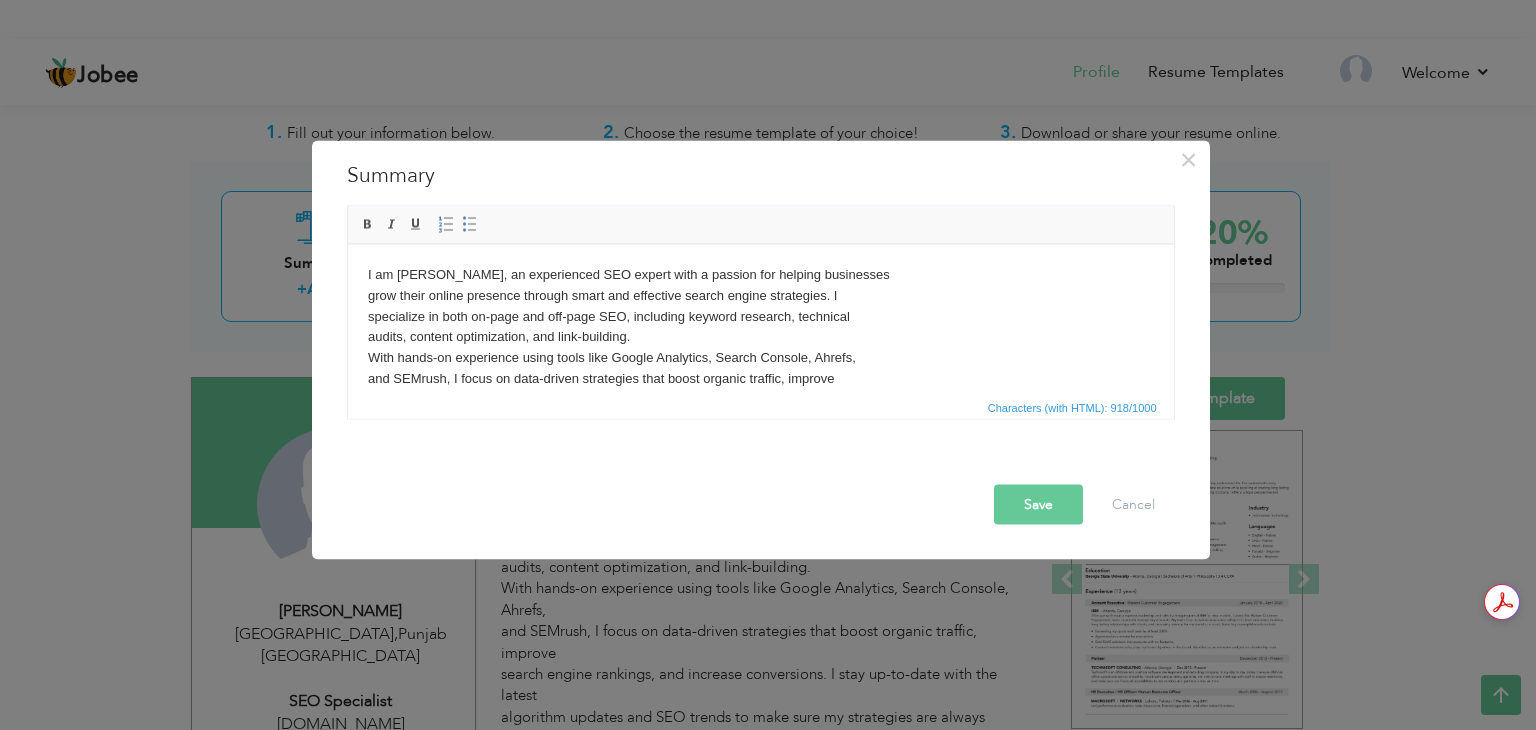 click on "I am Maryam Liaqat, an experienced SEO expert with a passion for helping businesses grow their online presence through smart and effective search engine strategies. I specialize in both on-page and off-page SEO, including keyword research, technical audits, content optimization, and link-building. With hands-on experience using tools like Google Analytics, Search Console, Ahrefs, and SEMrush, I focus on data-driven strategies that boost organic traffic, improve search engine rankings, and increase conversions. I stay up-to-date with the latest algorithm updates and SEO trends to make sure my strategies are always current and impactful. Whether it’s optimizing a small business website or managing SEO for a large-scale project, I bring a results-oriented mindset and a deep understanding of how to grow visibility in a competitive digital landscape." at bounding box center (760, 389) 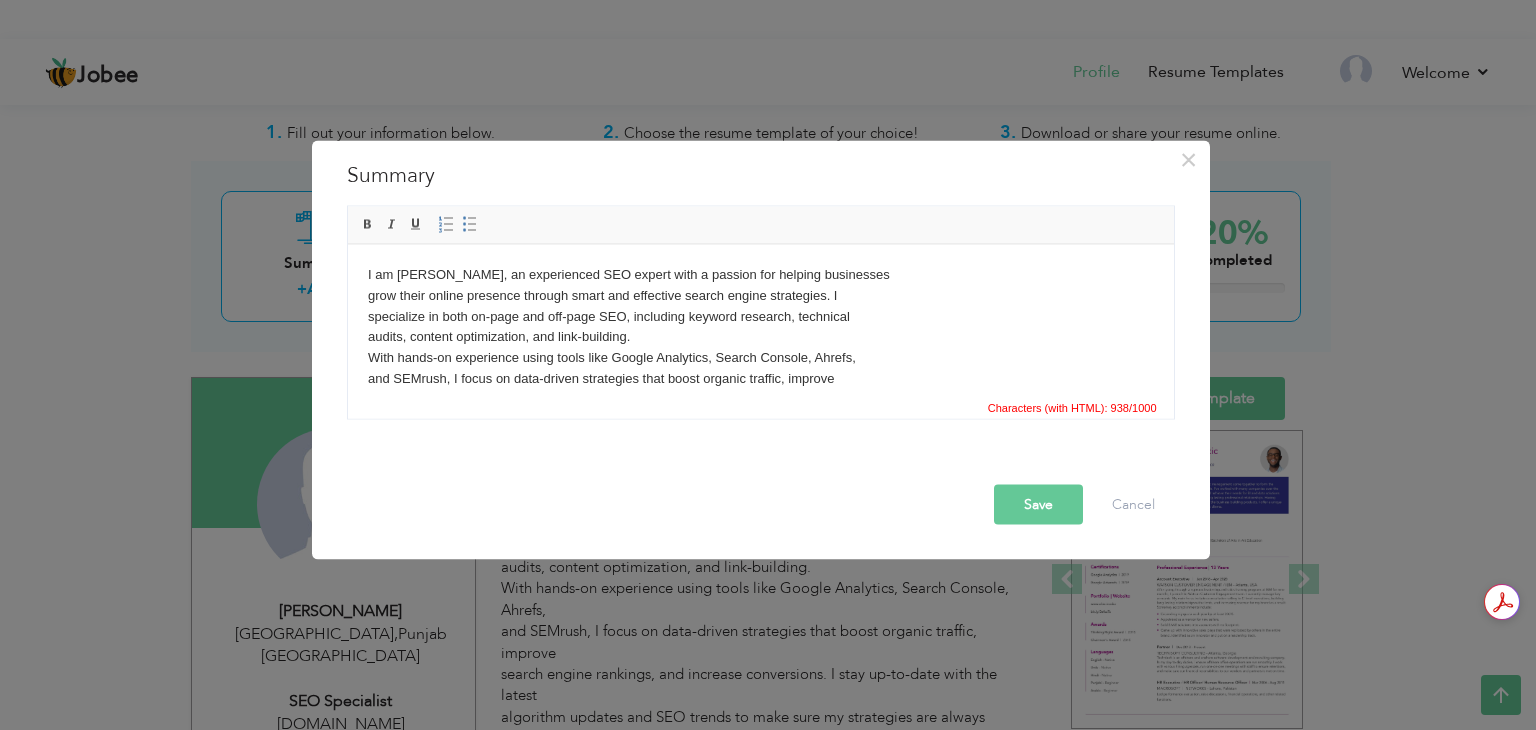 click on "I am Maryam Liaqat, an experienced SEO expert with a passion for helping businesses grow their online presence through smart and effective search engine strategies. I specialize in both on-page and off-page SEO, including keyword research, technical audits, content optimization, and link-building. With hands-on experience using tools like Google Analytics, Search Console, Ahrefs, and SEMrush, I focus on data-driven strategies that boost organic traffic, improve search engine rankings, and increase conversions. I stay up-to-date with the latest algorithm updates and SEO trends to make sure my strategies are always current and impactful. Whether it’s optimizing a small business website or managing SEO for a large-scale project, I bring a results-oriented mindset and a deep understanding of how to grow visibility in a competitive digital landscape." at bounding box center (760, 389) 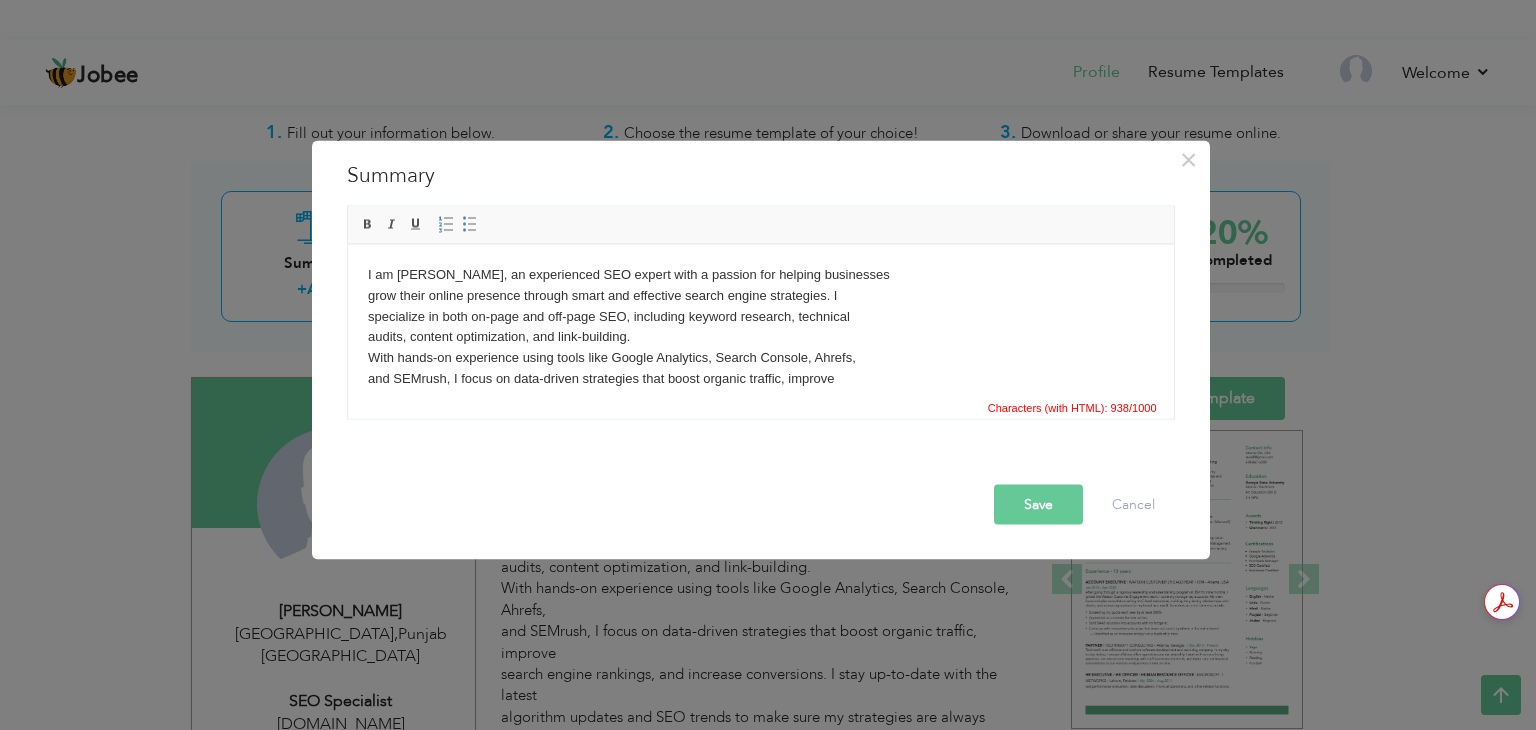 click on "I am Maryam Liaqat, an experienced SEO expert with a passion for helping businesses grow their online presence through smart and effective search engine strategies. I specialize in both on-page and off-page SEO, including keyword research, technical audits, content optimization, and link-building. With hands-on experience using tools like Google Analytics, Search Console, Ahrefs, and SEMrush, I focus on data-driven strategies that boost organic traffic, improve search engine rankings, and increase conversions. I stay up-to-date with the latest algorithm updates and SEO trends to make sure my strategies are always current and impactful. Whether it’s optimizing a small business website or managing SEO for a large-scale project, I bring a results-oriented mindset and a deep understanding of how to grow visibility in a competitive digital landscape." at bounding box center [760, 389] 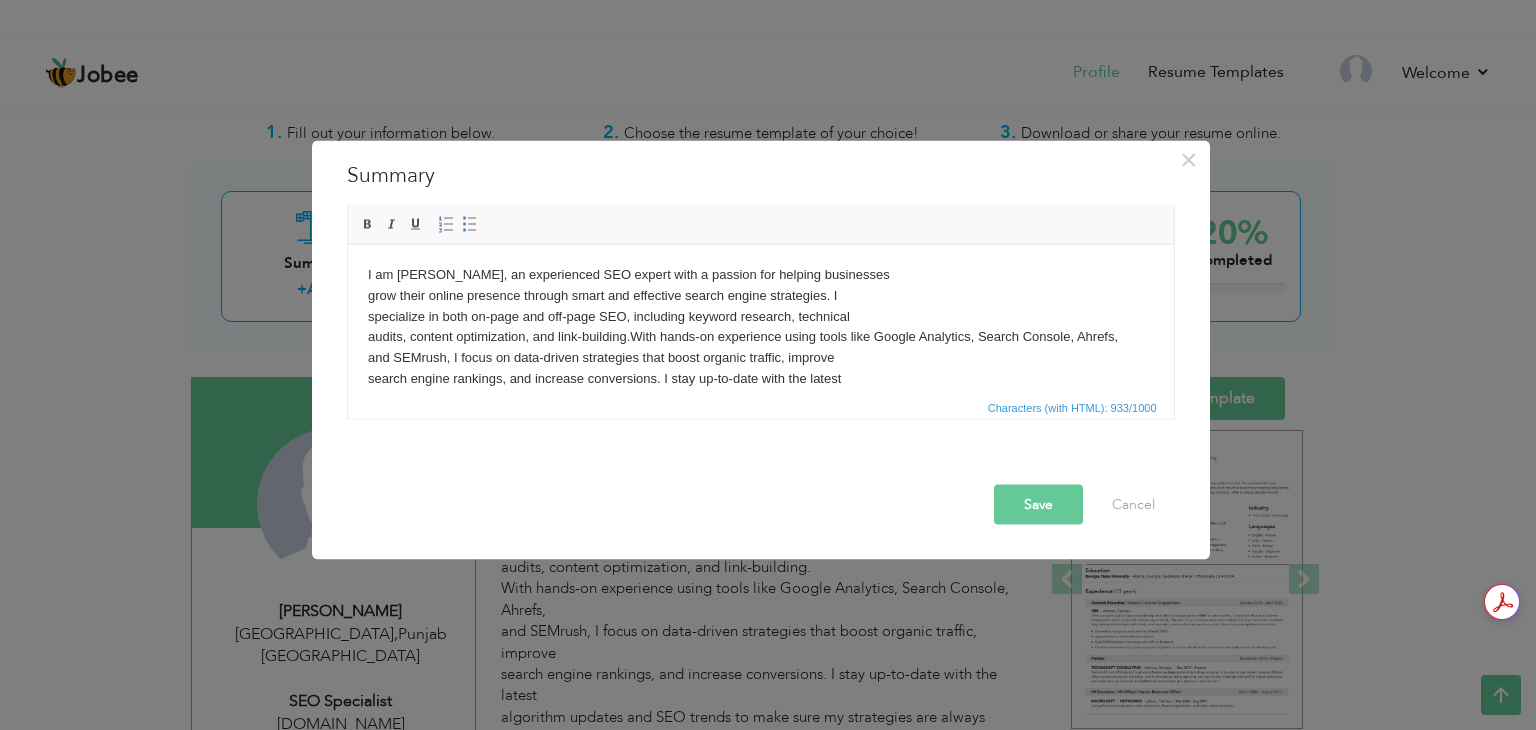 click on "I am Maryam Liaqat, an experienced SEO expert with a passion for helping businesses grow their online presence through smart and effective search engine strategies. I specialize in both on-page and off-page SEO, including keyword research, technical audits, content optimization, and link-building.  With hands-on experience using tools like Google Analytics, Search Console, Ahrefs, and SEMrush, I focus on data-driven strategies that boost organic traffic, improve search engine rankings, and increase conversions. I stay up-to-date with the latest algorithm updates and SEO trends to make sure my strategies are always current and impactful. Whether it’s optimizing a small business website or managing SEO for a large-scale project, I bring a results-oriented mindset and a deep understanding of how to grow visibility in a competitive digital landscape." at bounding box center (760, 378) 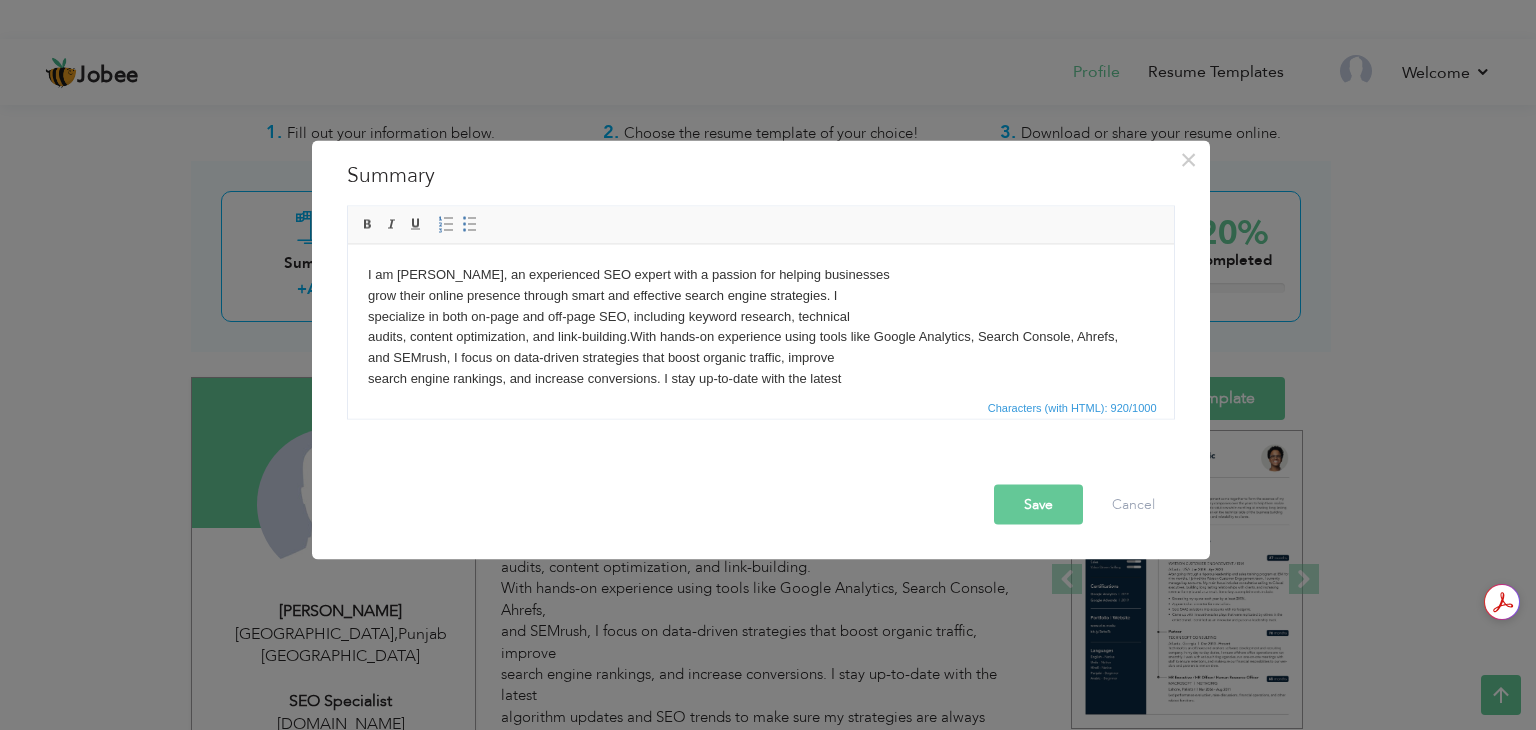 click on "I am Maryam Liaqat, an experienced SEO expert with a passion for helping businesses grow their online presence through smart and effective search engine strategies. I specialize in both on-page and off-page SEO, including keyword research, technical audits, content optimization, and link-building.  With hands-on experience using tools like Google Analytics, Search Console, Ahrefs, and SEMrush, I focus on data-driven strategies that boost organic traffic, improve search engine rankings, and increase conversions. I stay up-to-date with the latest algorithm updates and SEO trends to make sure my strategies are always current and impactful. Whether it’s optimizing a small business website or managing SEO for a large-scale project, I bring a results-oriented mindset and a deep understanding of how to grow visibility in a competitive digital landscape." at bounding box center [760, 378] 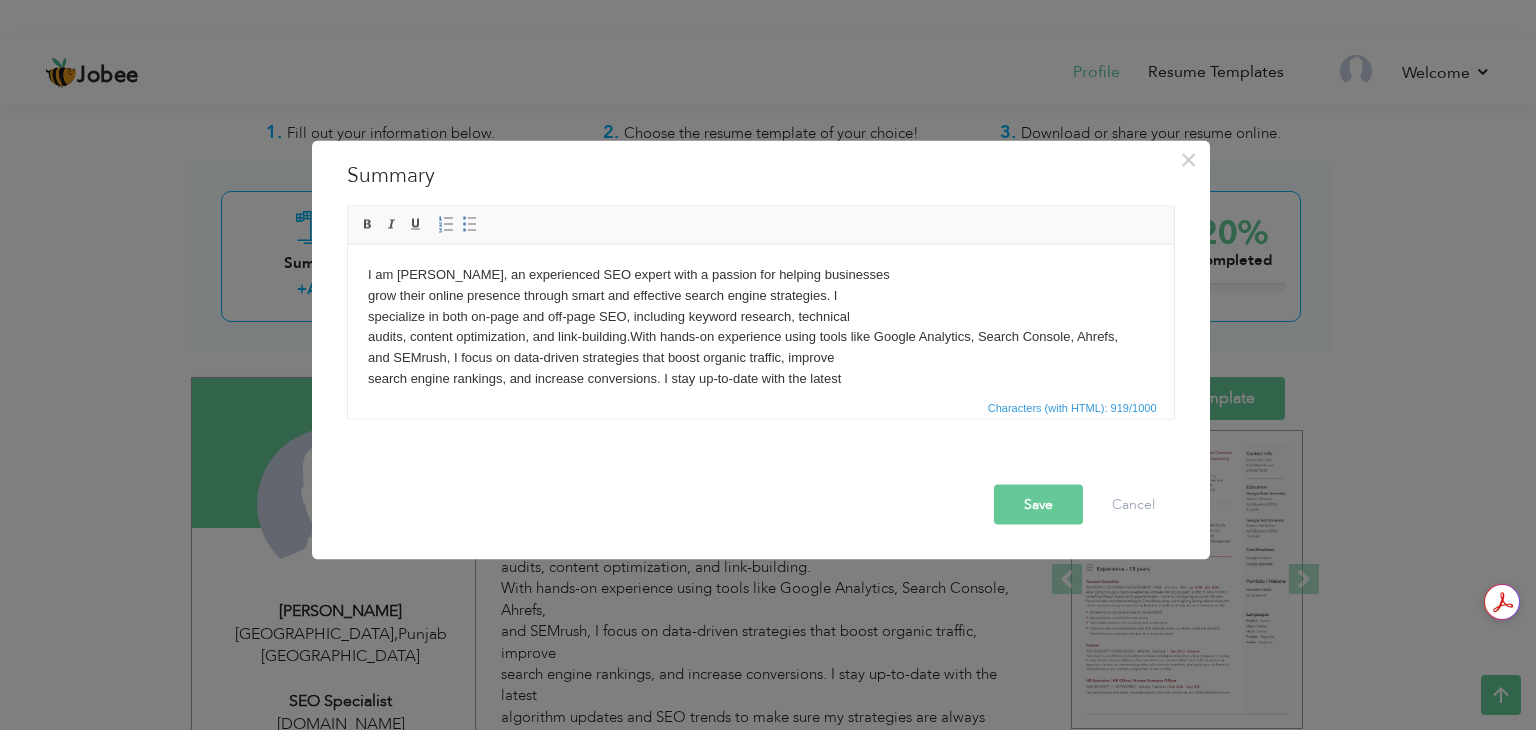 click on "I am Maryam Liaqat, an experienced SEO expert with a passion for helping businesses grow their online presence through smart and effective search engine strategies. I specialize in both on-page and off-page SEO, including keyword research, technical audits, content optimization, and link-building.  With hands-on experience using tools like Google Analytics, Search Console, Ahrefs, and SEMrush, I focus on data-driven strategies that boost organic traffic, improve search engine rankings, and increase conversions. I stay up-to-date with the latest algorithm updates and SEO trends to make sure my strategies are always current and impactful. Whether it’s optimizing a small business website or managing SEO for a large-scale project, I bring a results-oriented mindset and a deep understanding of how to grow visibility in a competitive digital landscape." at bounding box center (760, 378) 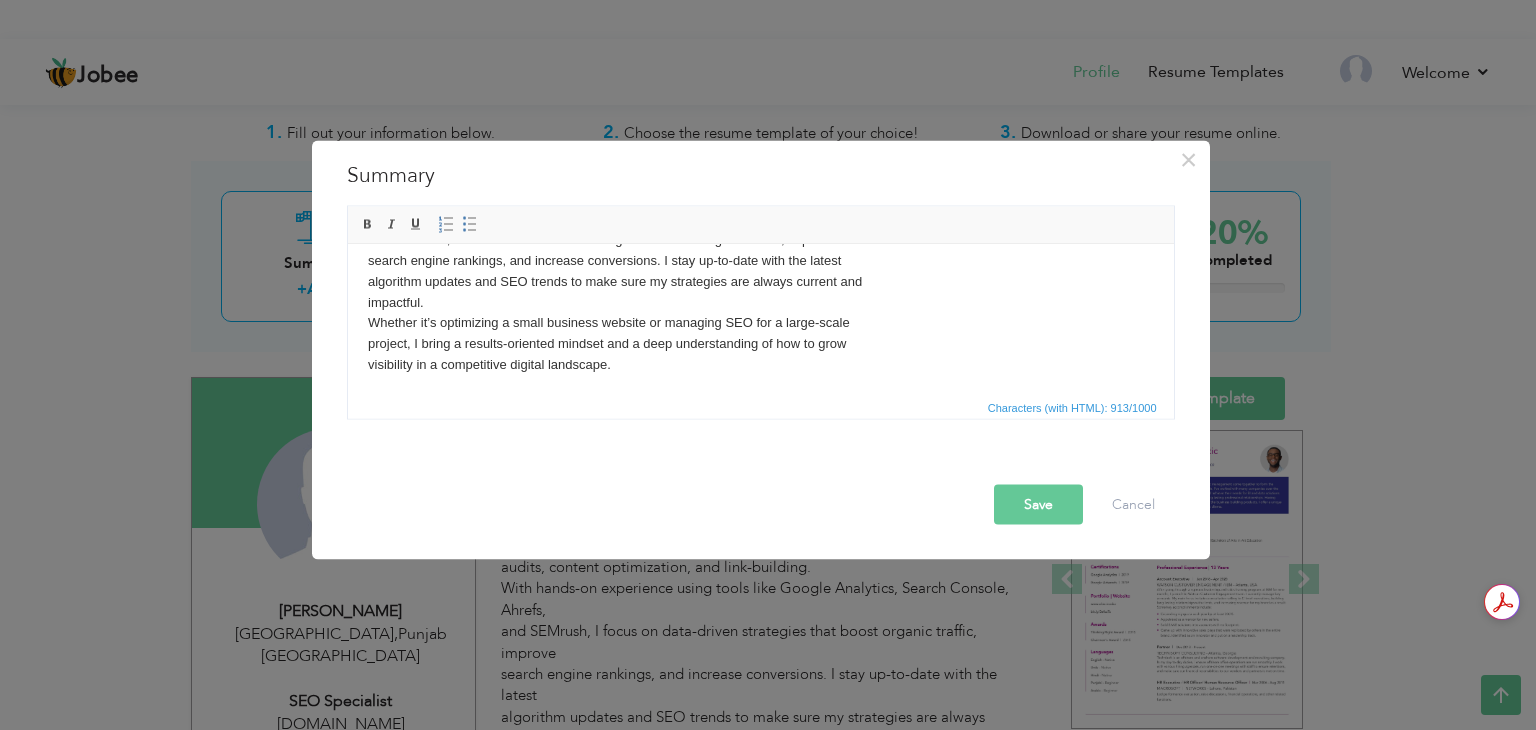 scroll, scrollTop: 0, scrollLeft: 0, axis: both 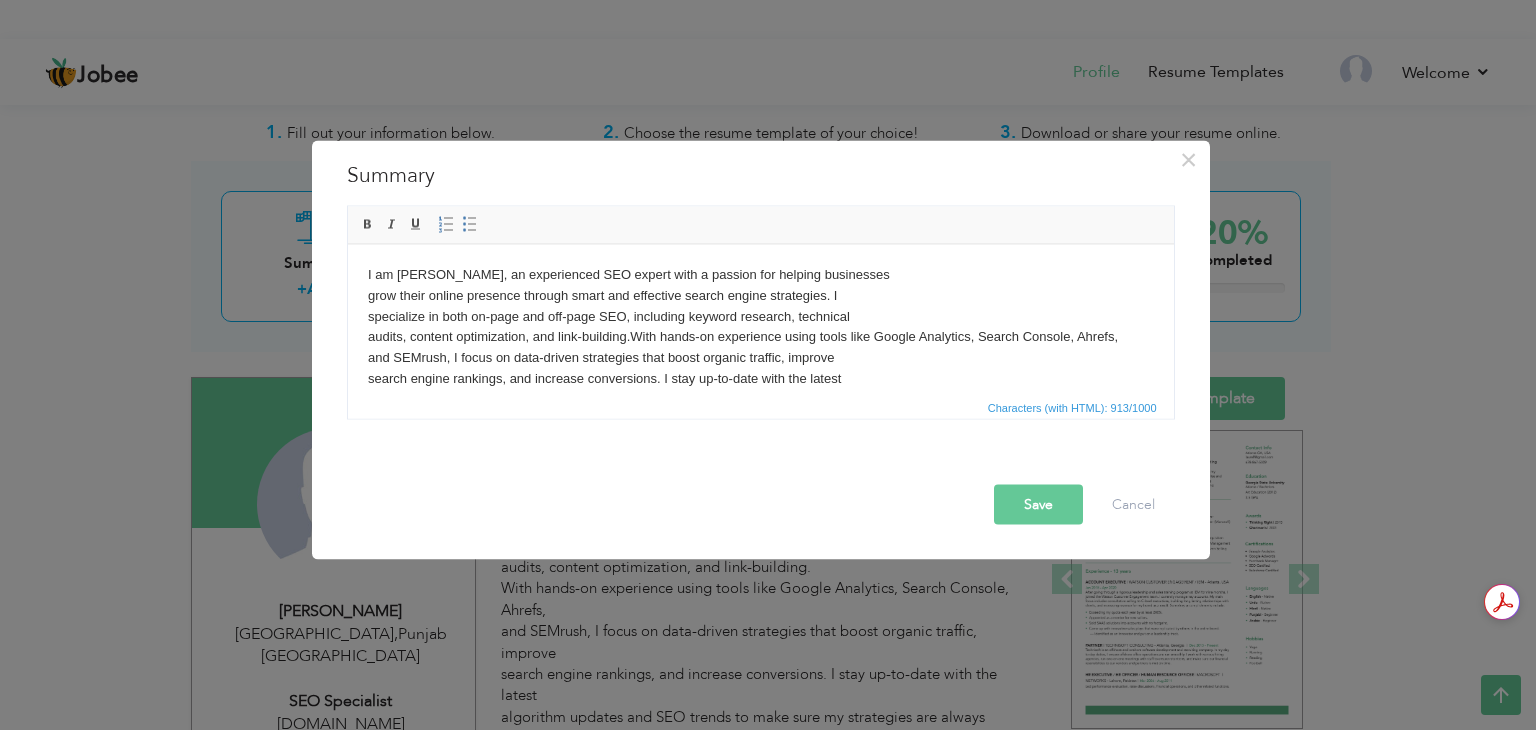 drag, startPoint x: 1169, startPoint y: 308, endPoint x: 1537, endPoint y: 489, distance: 410.10364 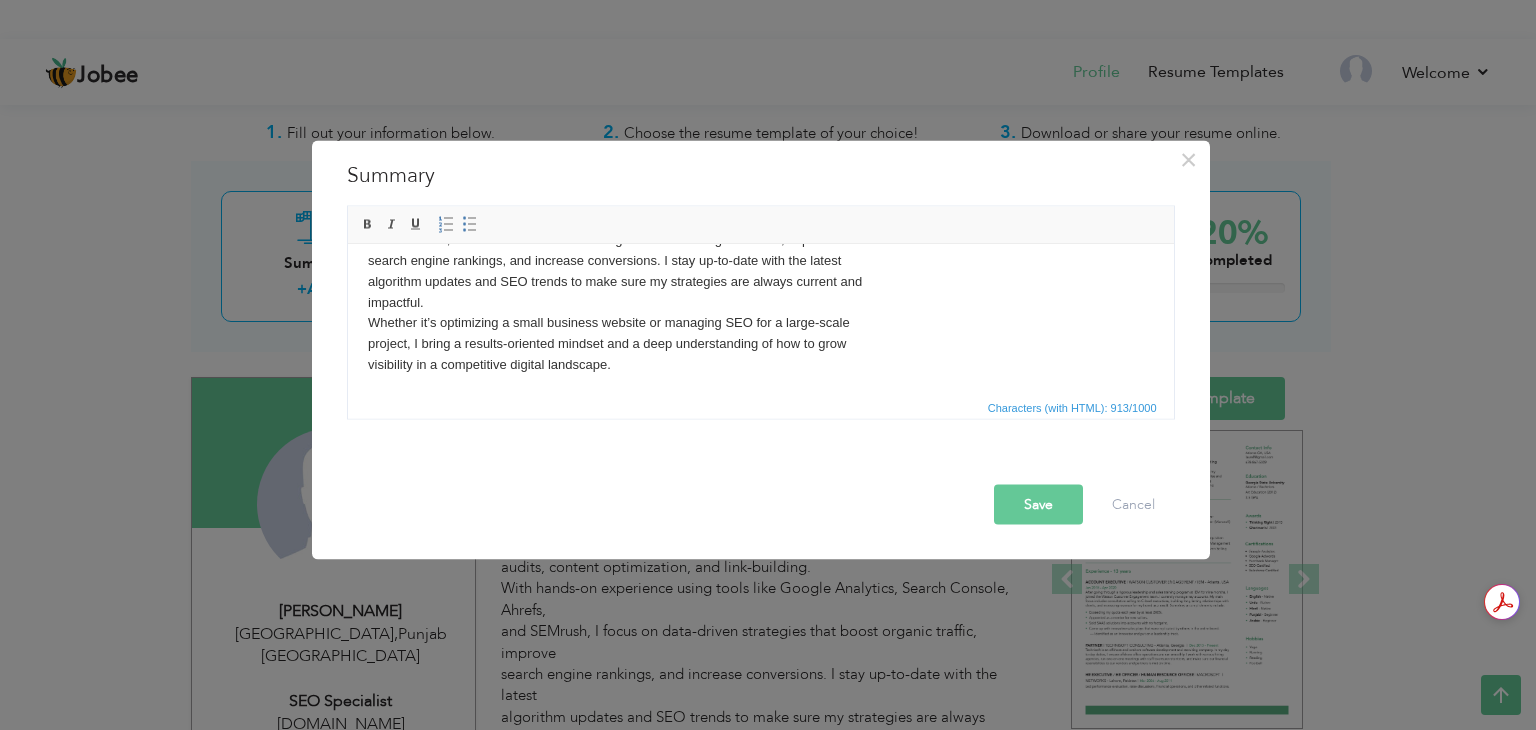 scroll, scrollTop: 0, scrollLeft: 0, axis: both 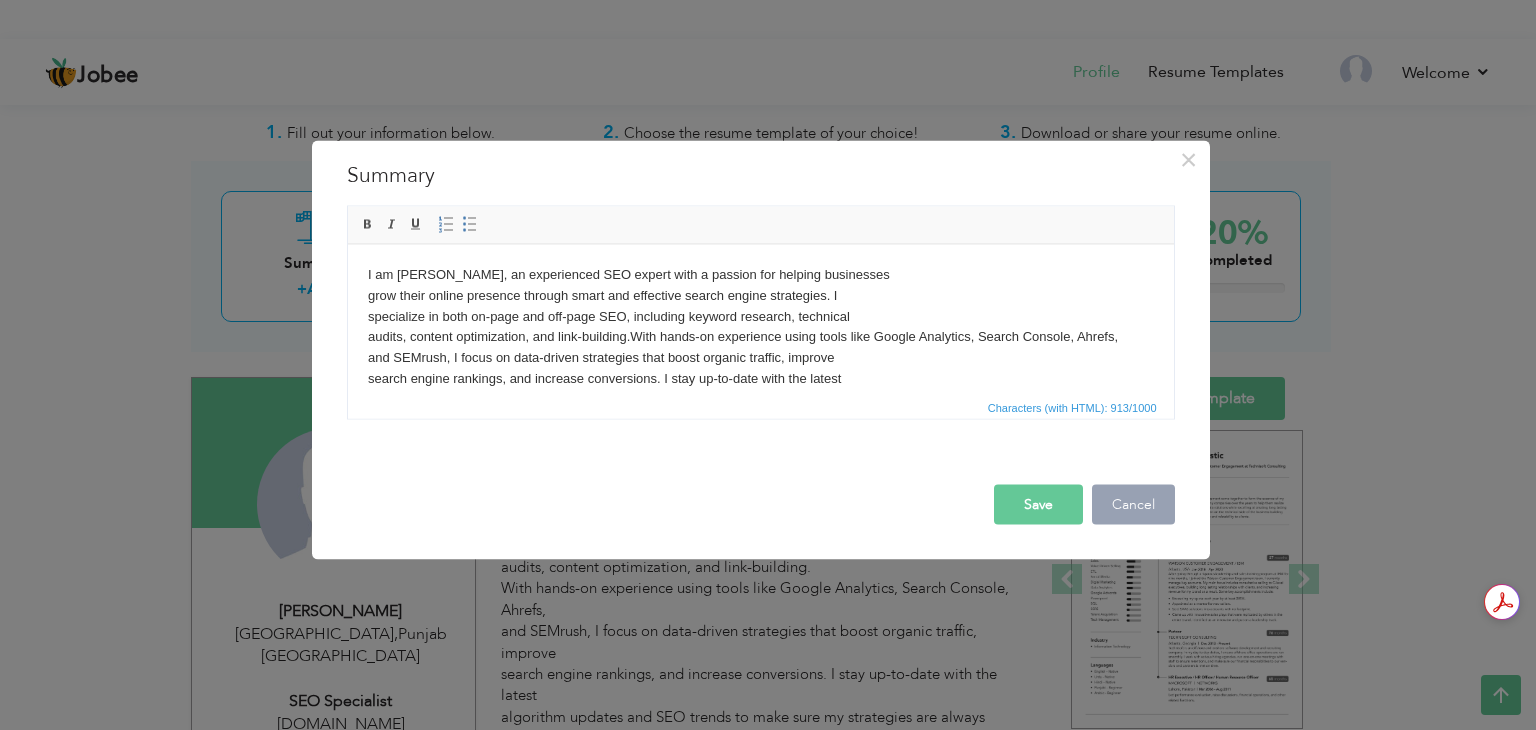 click on "Cancel" at bounding box center [1133, 505] 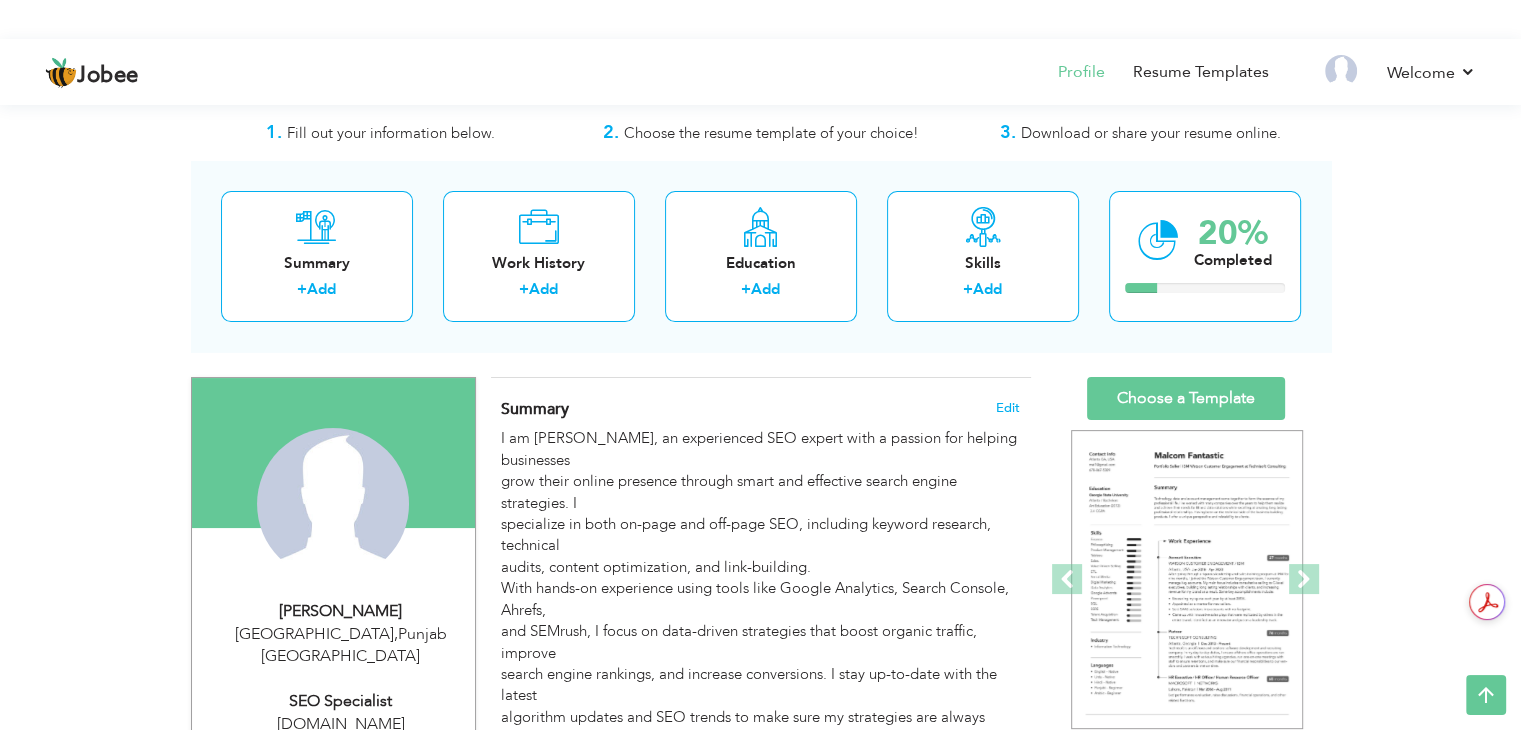 click on "Summary
Edit" at bounding box center [760, 409] 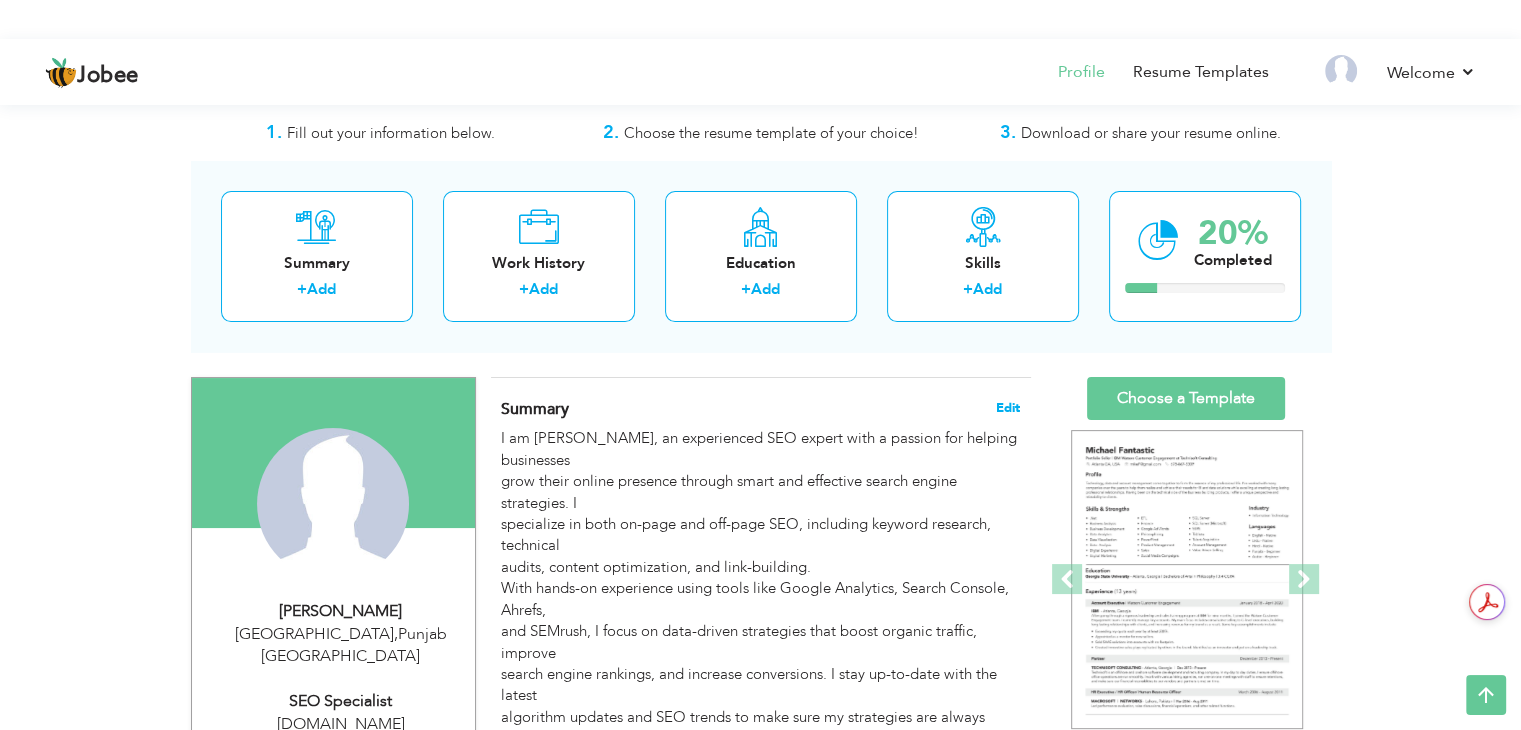 click on "Edit" at bounding box center (1008, 408) 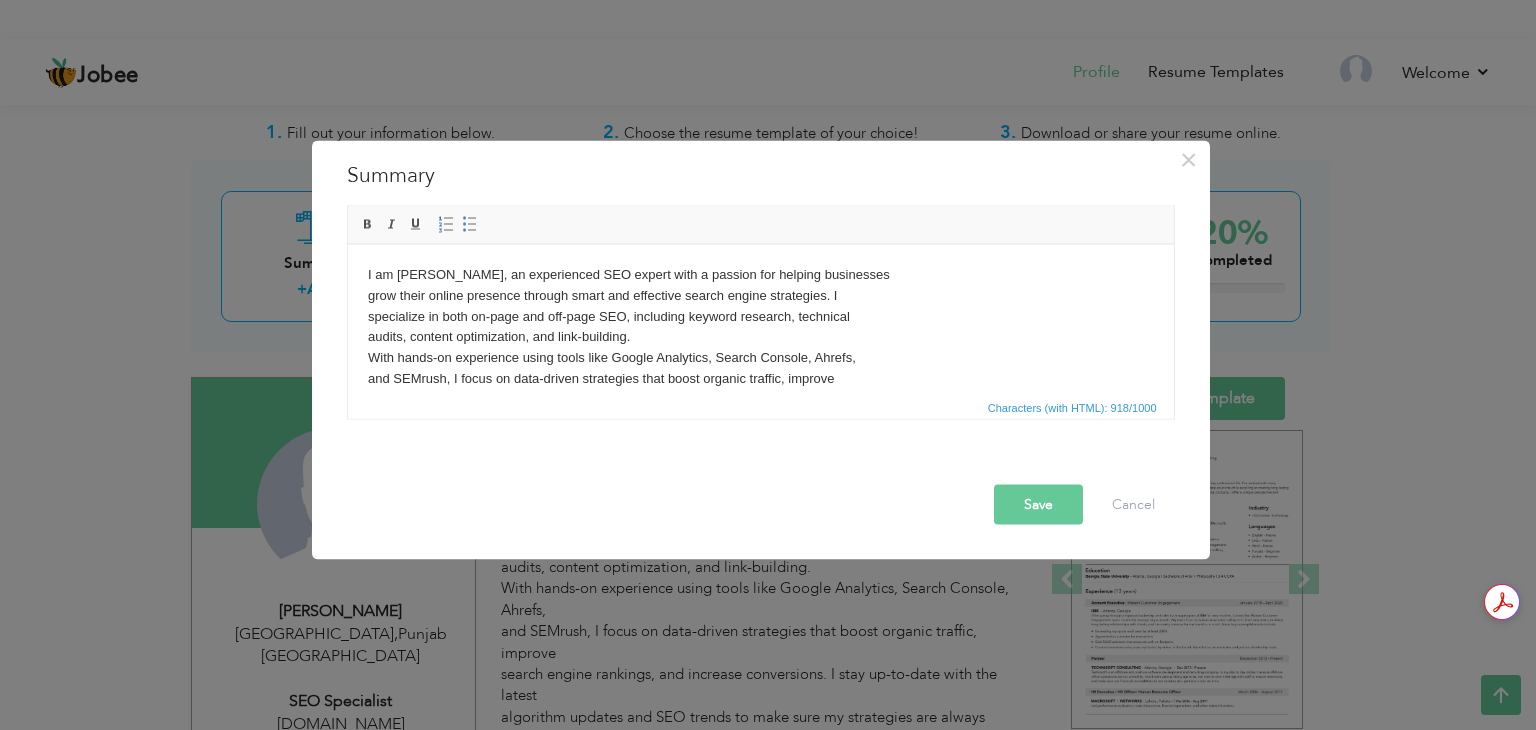 click on "I am Maryam Liaqat, an experienced SEO expert with a passion for helping businesses grow their online presence through smart and effective search engine strategies. I specialize in both on-page and off-page SEO, including keyword research, technical audits, content optimization, and link-building. With hands-on experience using tools like Google Analytics, Search Console, Ahrefs, and SEMrush, I focus on data-driven strategies that boost organic traffic, improve search engine rankings, and increase conversions. I stay up-to-date with the latest algorithm updates and SEO trends to make sure my strategies are always current and impactful. Whether it’s optimizing a small business website or managing SEO for a large-scale project, I bring a results-oriented mindset and a deep understanding of how to grow visibility in a competitive digital landscape." at bounding box center [760, 389] 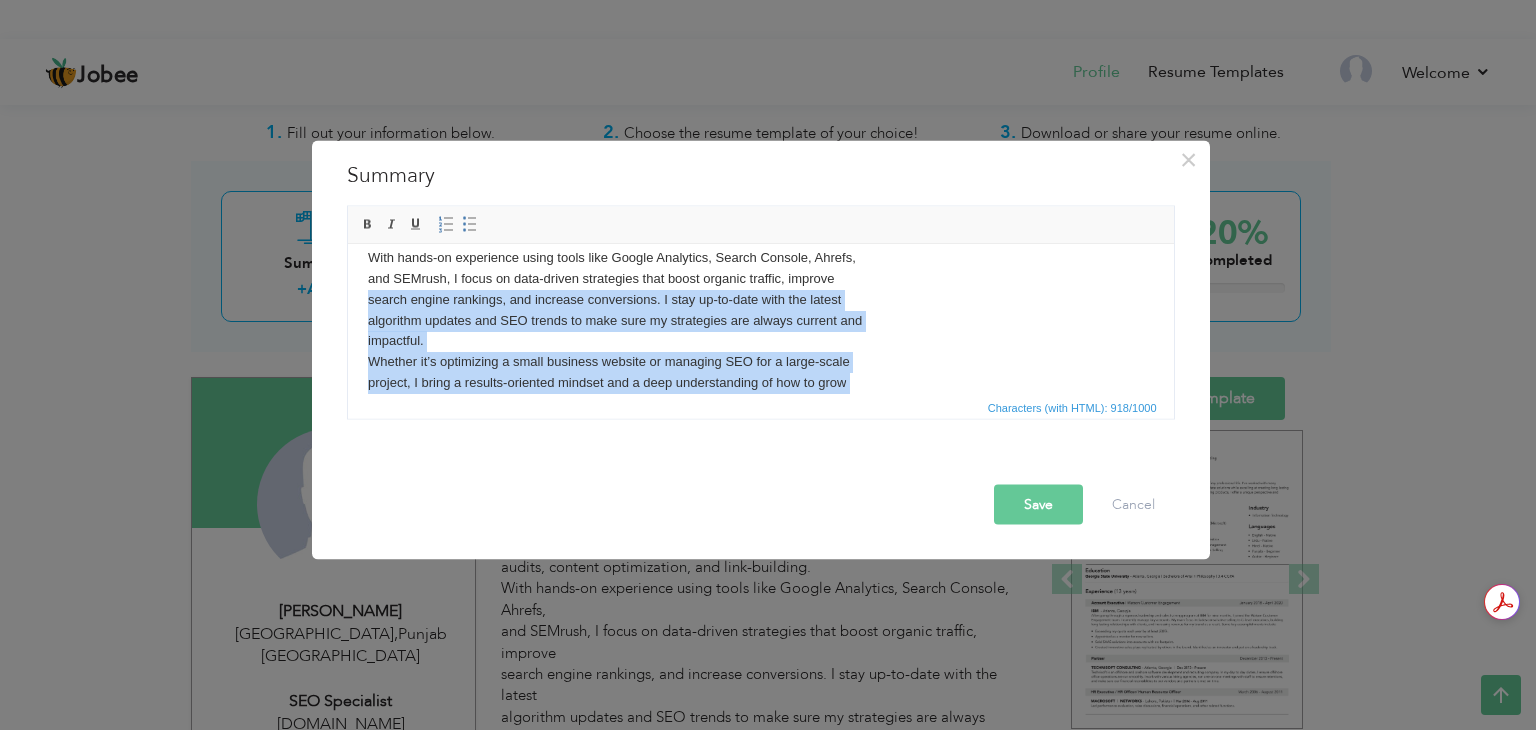 click on "I am Maryam Liaqat, an experienced SEO expert with a passion for helping businesses grow their online presence through smart and effective search engine strategies. I specialize in both on-page and off-page SEO, including keyword research, technical audits, content optimization, and link-building. With hands-on experience using tools like Google Analytics, Search Console, Ahrefs, and SEMrush, I focus on data-driven strategies that boost organic traffic, improve search engine rankings, and increase conversions. I stay up-to-date with the latest algorithm updates and SEO trends to make sure my strategies are always current and impactful. Whether it’s optimizing a small business website or managing SEO for a large-scale project, I bring a results-oriented mindset and a deep understanding of how to grow visibility in a competitive digital landscape." at bounding box center (760, 289) 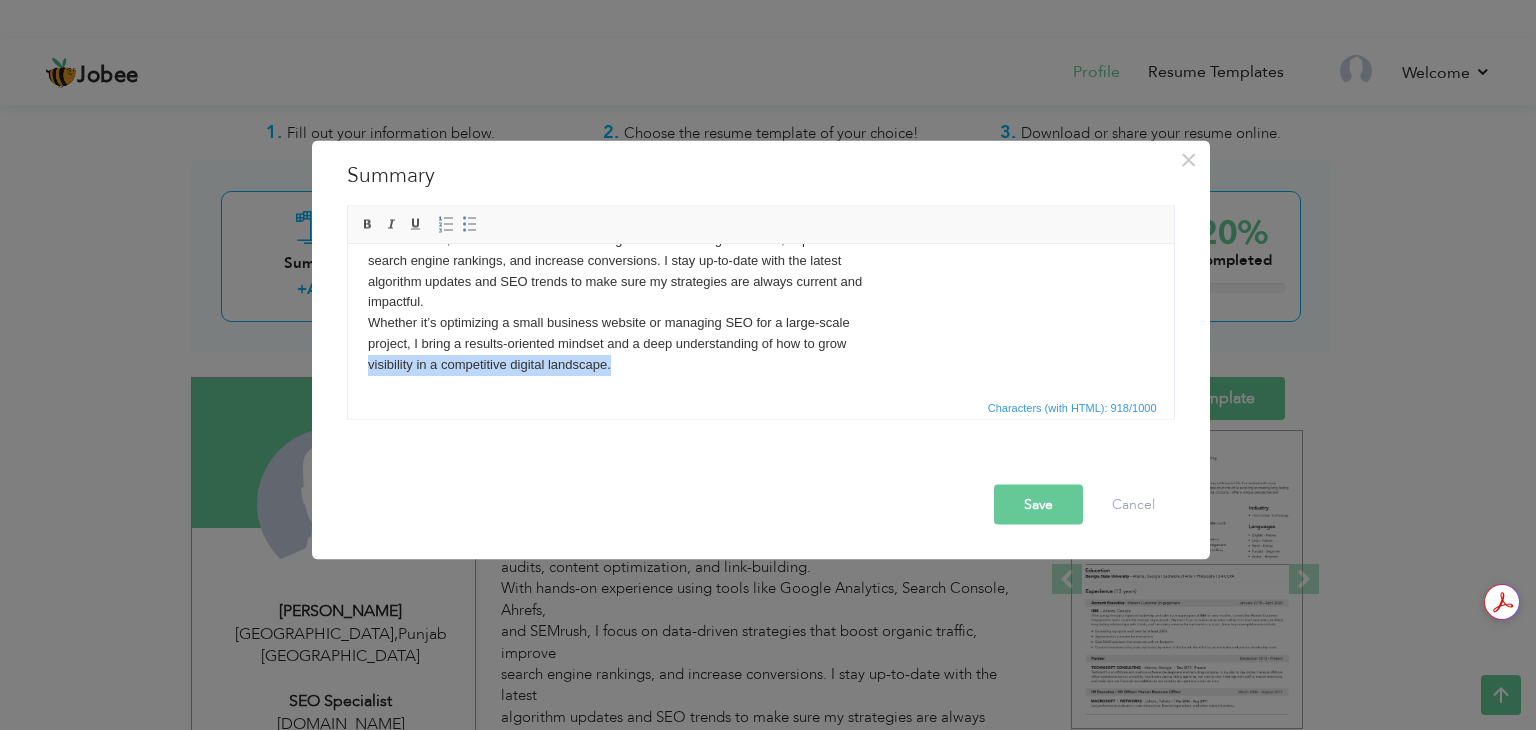 click on "I am Maryam Liaqat, an experienced SEO expert with a passion for helping businesses grow their online presence through smart and effective search engine strategies. I specialize in both on-page and off-page SEO, including keyword research, technical audits, content optimization, and link-building. With hands-on experience using tools like Google Analytics, Search Console, Ahrefs, and SEMrush, I focus on data-driven strategies that boost organic traffic, improve search engine rankings, and increase conversions. I stay up-to-date with the latest algorithm updates and SEO trends to make sure my strategies are always current and impactful. Whether it’s optimizing a small business website or managing SEO for a large-scale project, I bring a results-oriented mindset and a deep understanding of how to grow visibility in a competitive digital landscape." at bounding box center [760, 250] 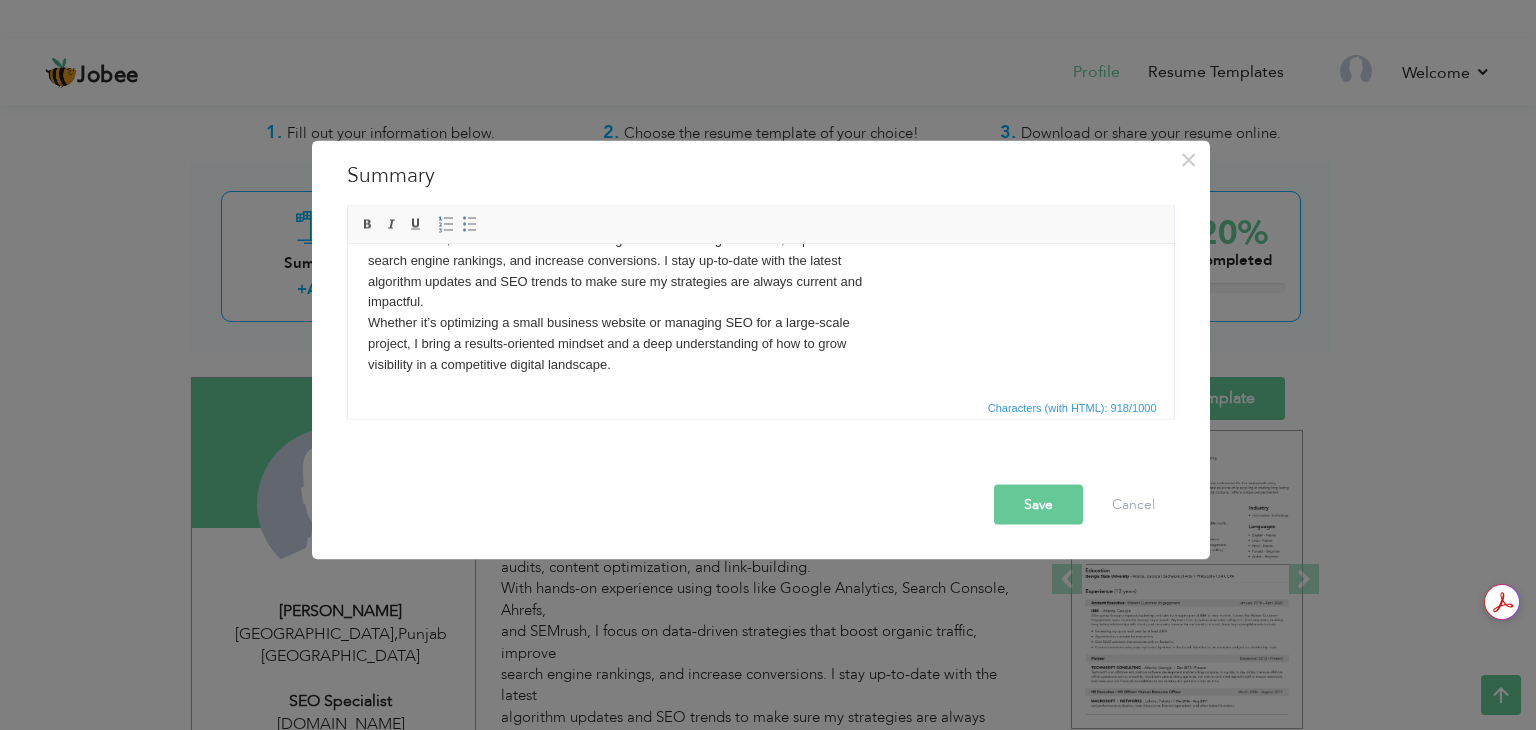 type 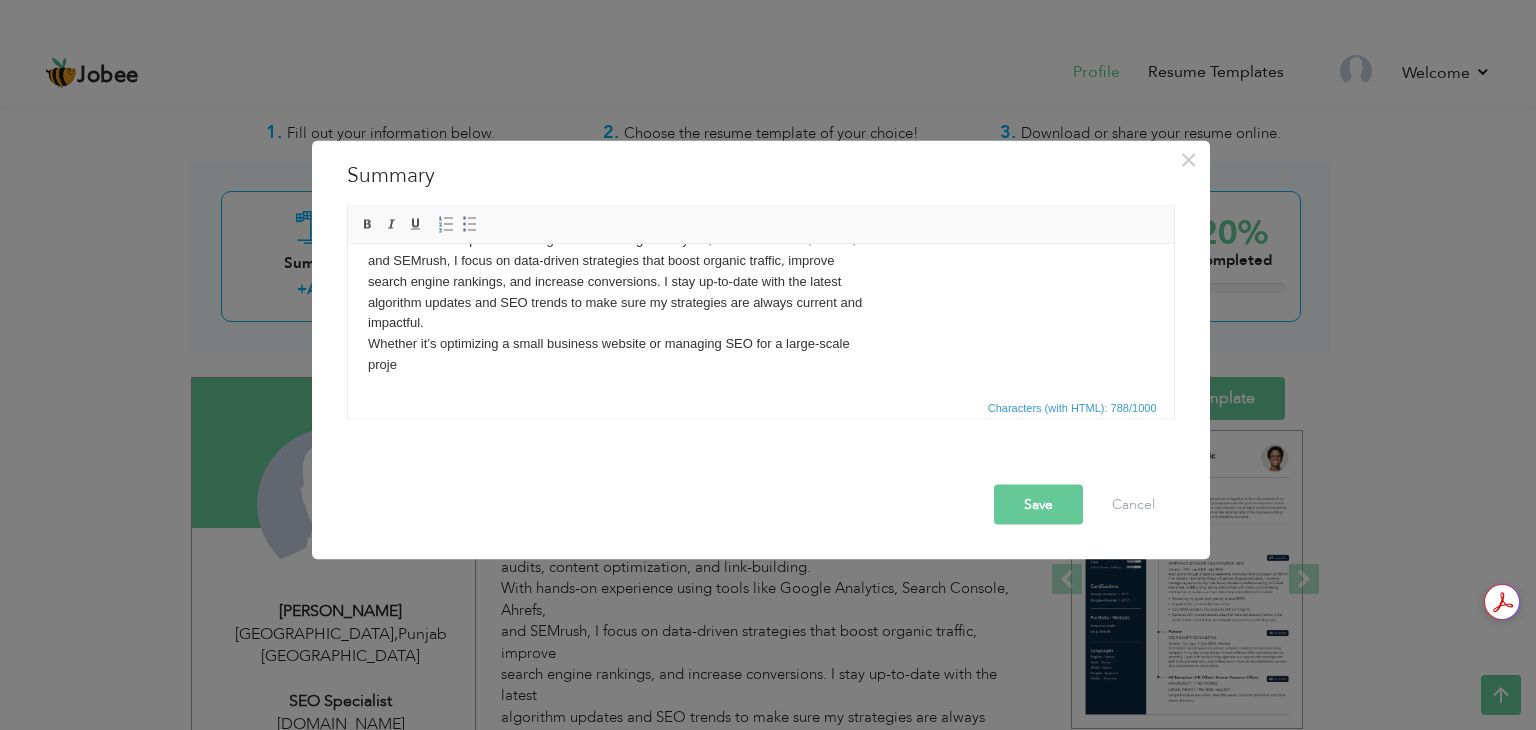 scroll, scrollTop: 97, scrollLeft: 0, axis: vertical 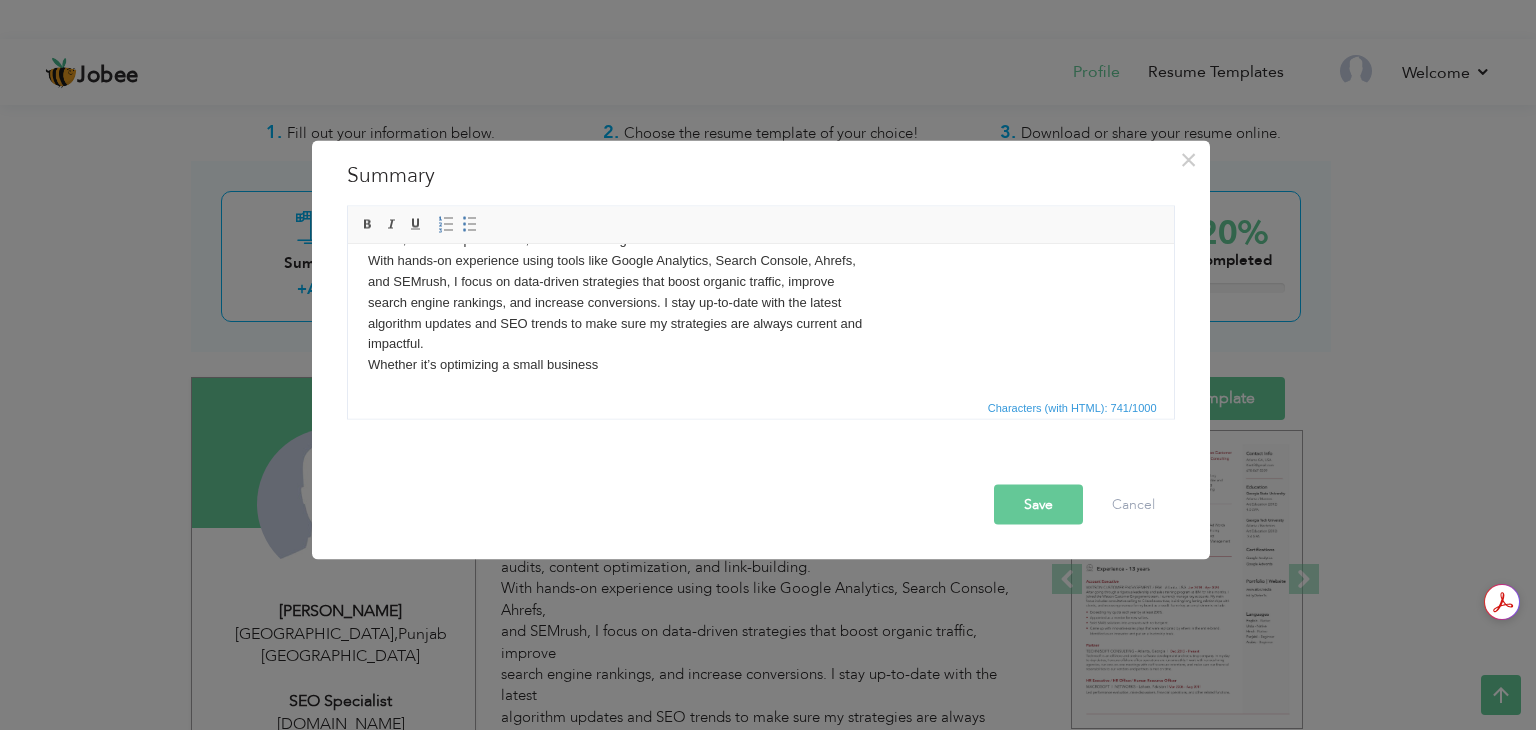 drag, startPoint x: 411, startPoint y: 282, endPoint x: 709, endPoint y: 378, distance: 313.08145 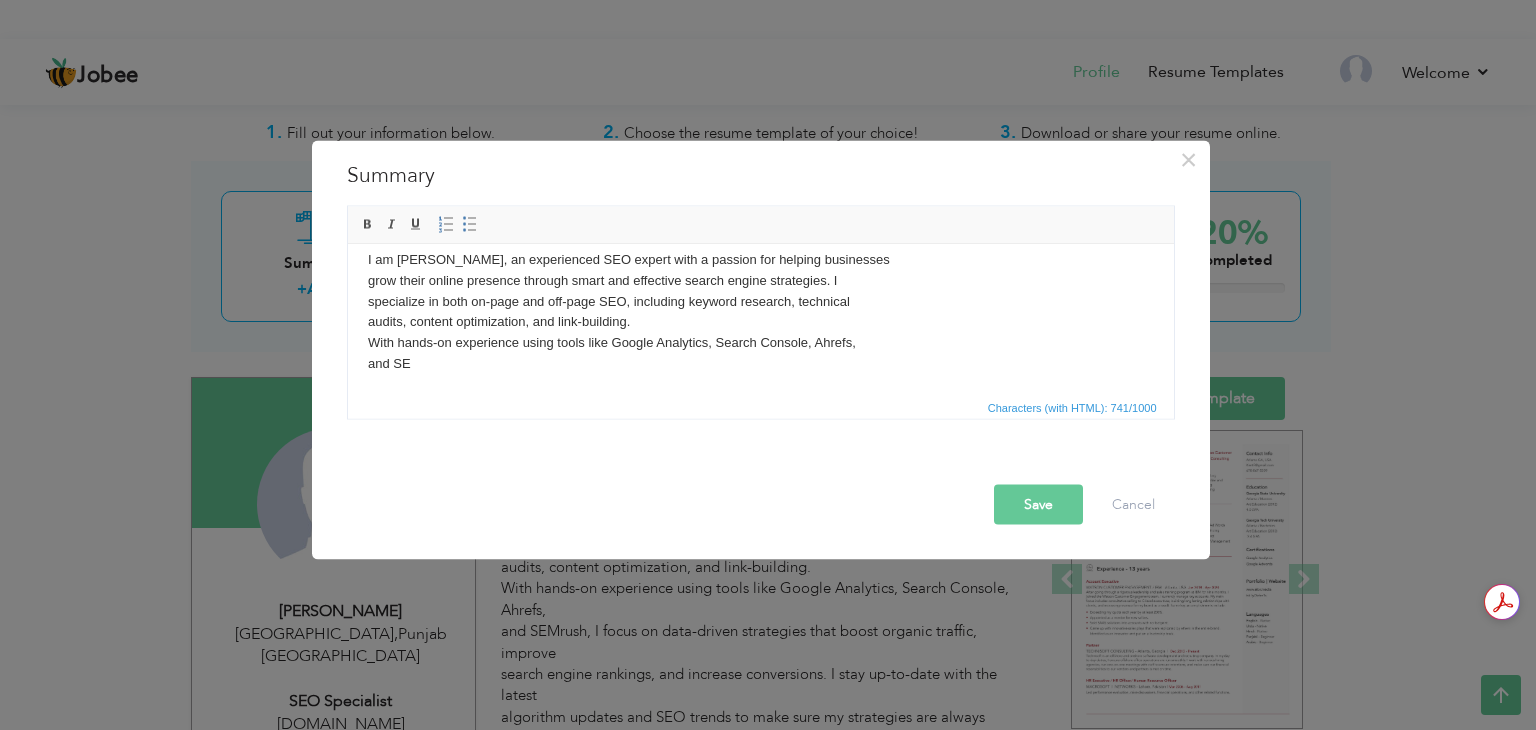 scroll, scrollTop: 14, scrollLeft: 0, axis: vertical 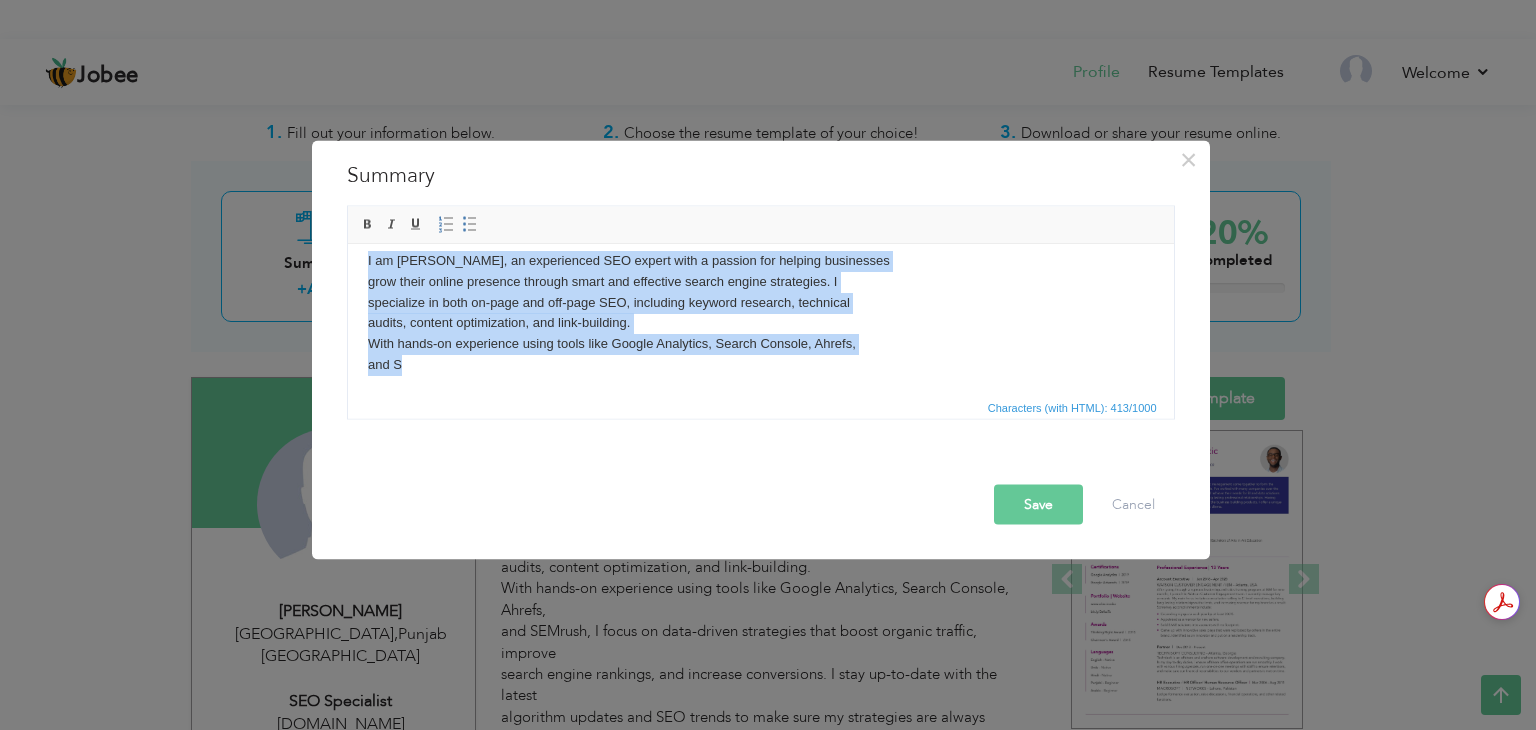 drag, startPoint x: 368, startPoint y: 261, endPoint x: 527, endPoint y: 424, distance: 227.70595 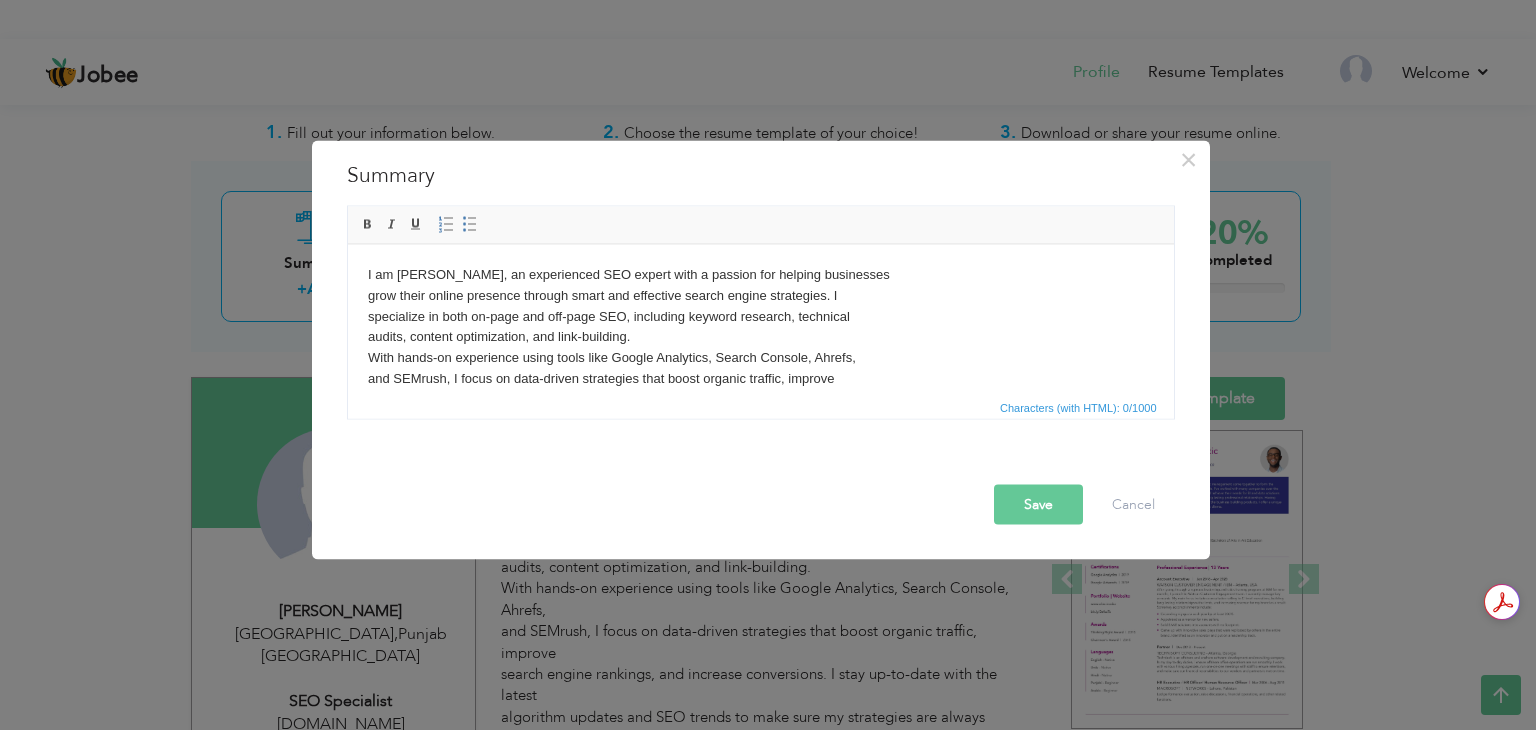 scroll, scrollTop: 116, scrollLeft: 0, axis: vertical 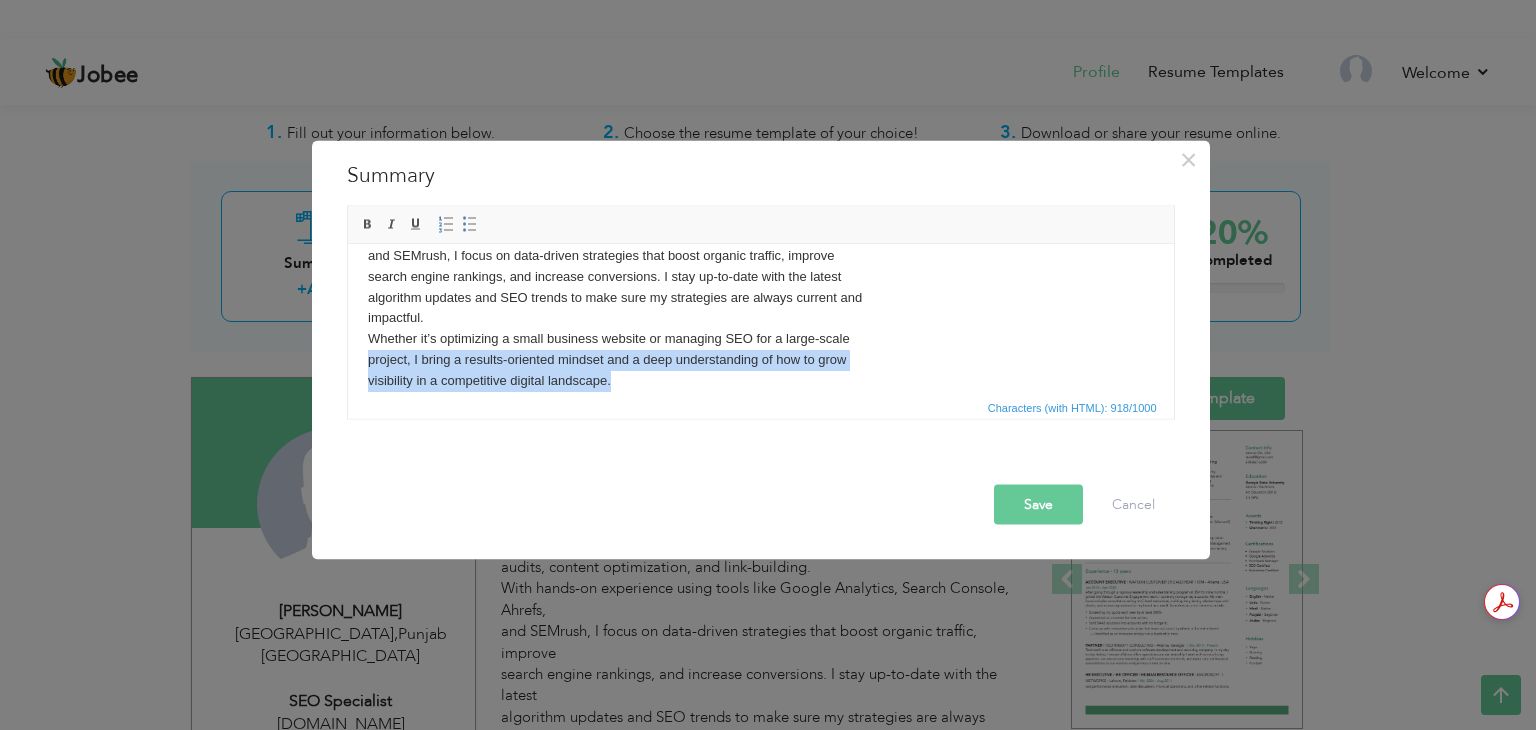 drag, startPoint x: 966, startPoint y: 361, endPoint x: 876, endPoint y: 374, distance: 90.934044 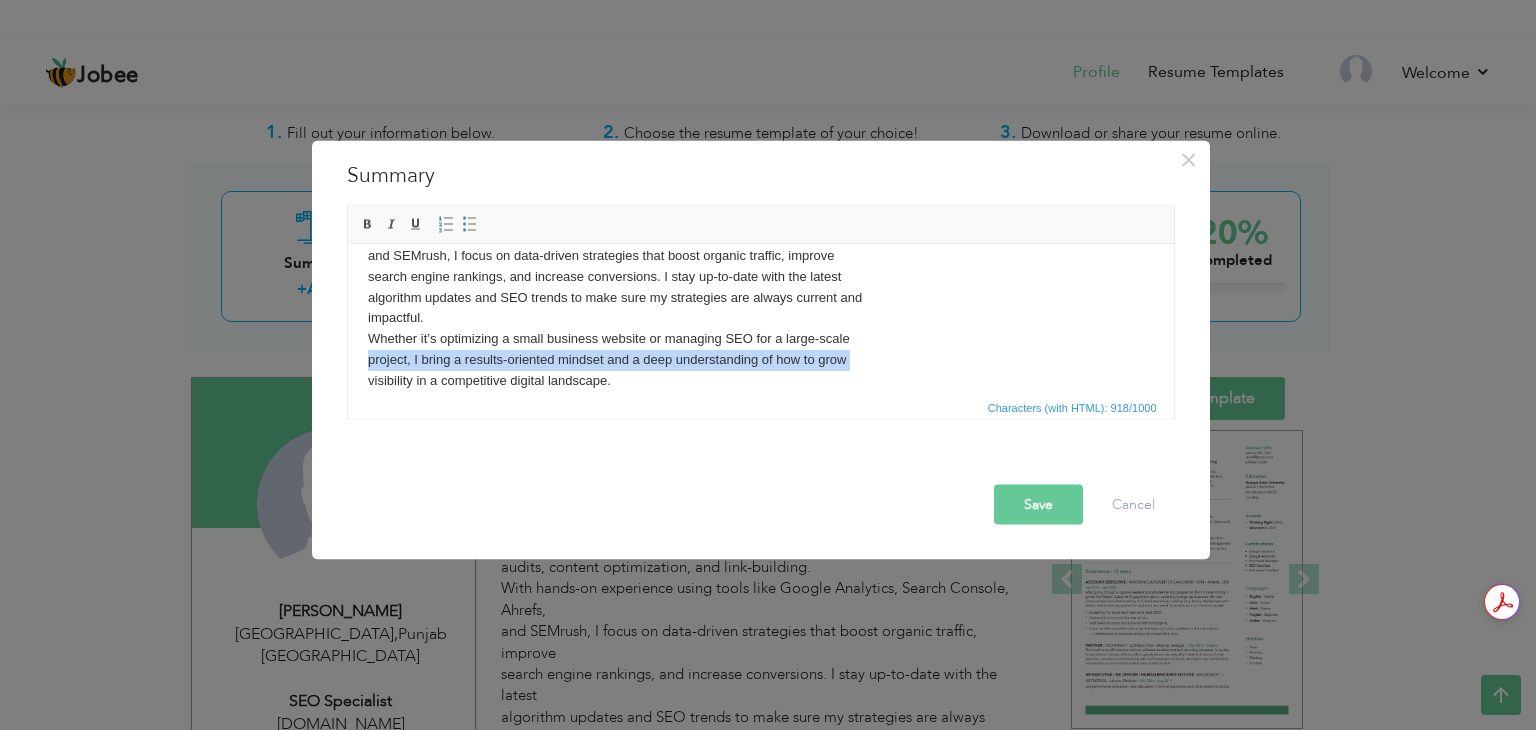 click on "I am Ayesha Liaqat, an experienced SEO expert with a passion for helping businesses grow their online presence through smart and effective search engine strategies. I specialize in both on-page and off-page SEO, including keyword research, technical audits, content optimization, and link-building. With hands-on experience using tools like Google Analytics, Search Console, Ahrefs, and SEMrush, I focus on data-driven strategies that boost organic traffic, improve search engine rankings, and increase conversions. I stay up-to-date with the latest algorithm updates and SEO trends to make sure my strategies are always current and impactful. Whether it’s optimizing a small business website or managing SEO for a large-scale project, I bring a results-oriented mindset and a deep understanding of how to grow visibility in a competitive digital landscape." at bounding box center [760, 266] 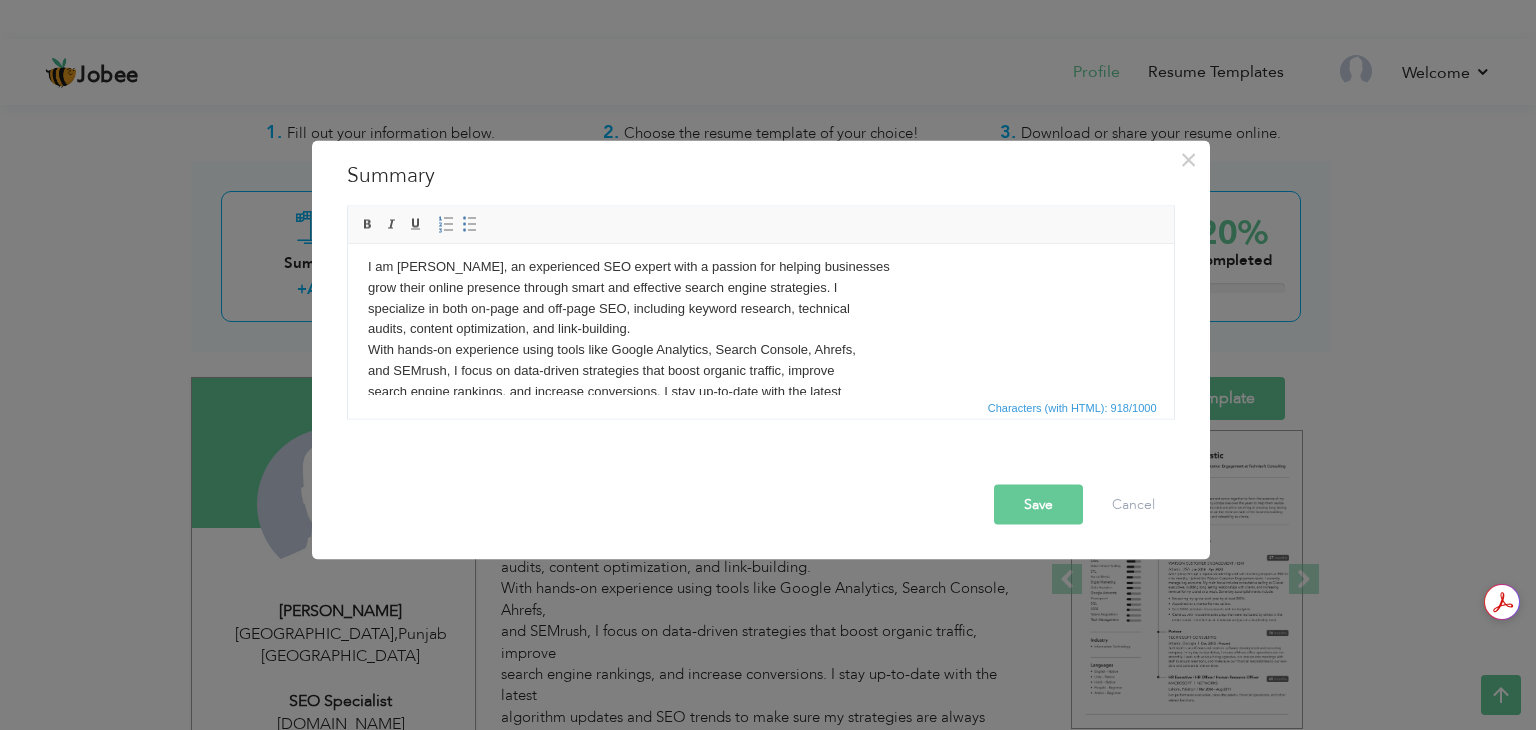 scroll, scrollTop: 0, scrollLeft: 0, axis: both 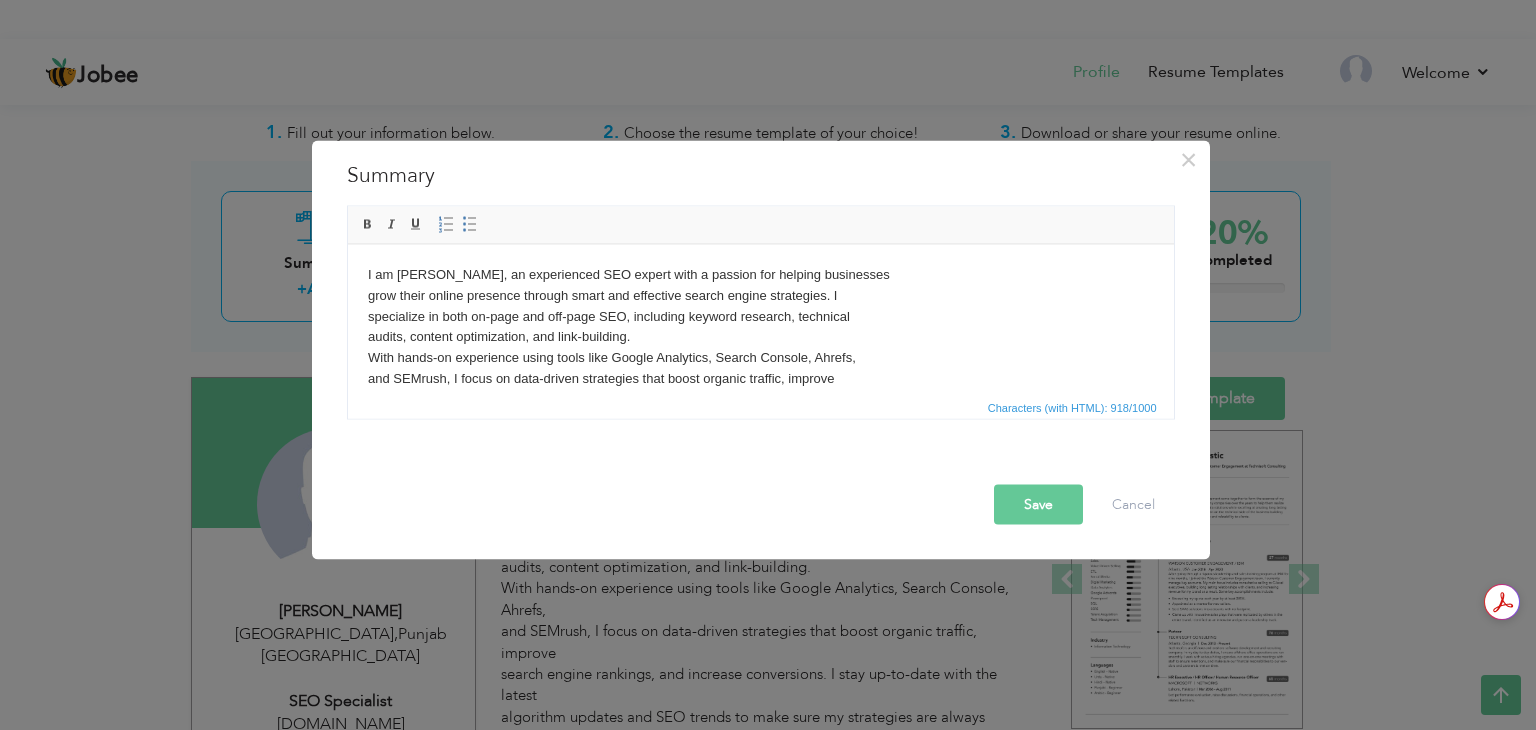 drag, startPoint x: 1163, startPoint y: 335, endPoint x: 1507, endPoint y: 461, distance: 366.34955 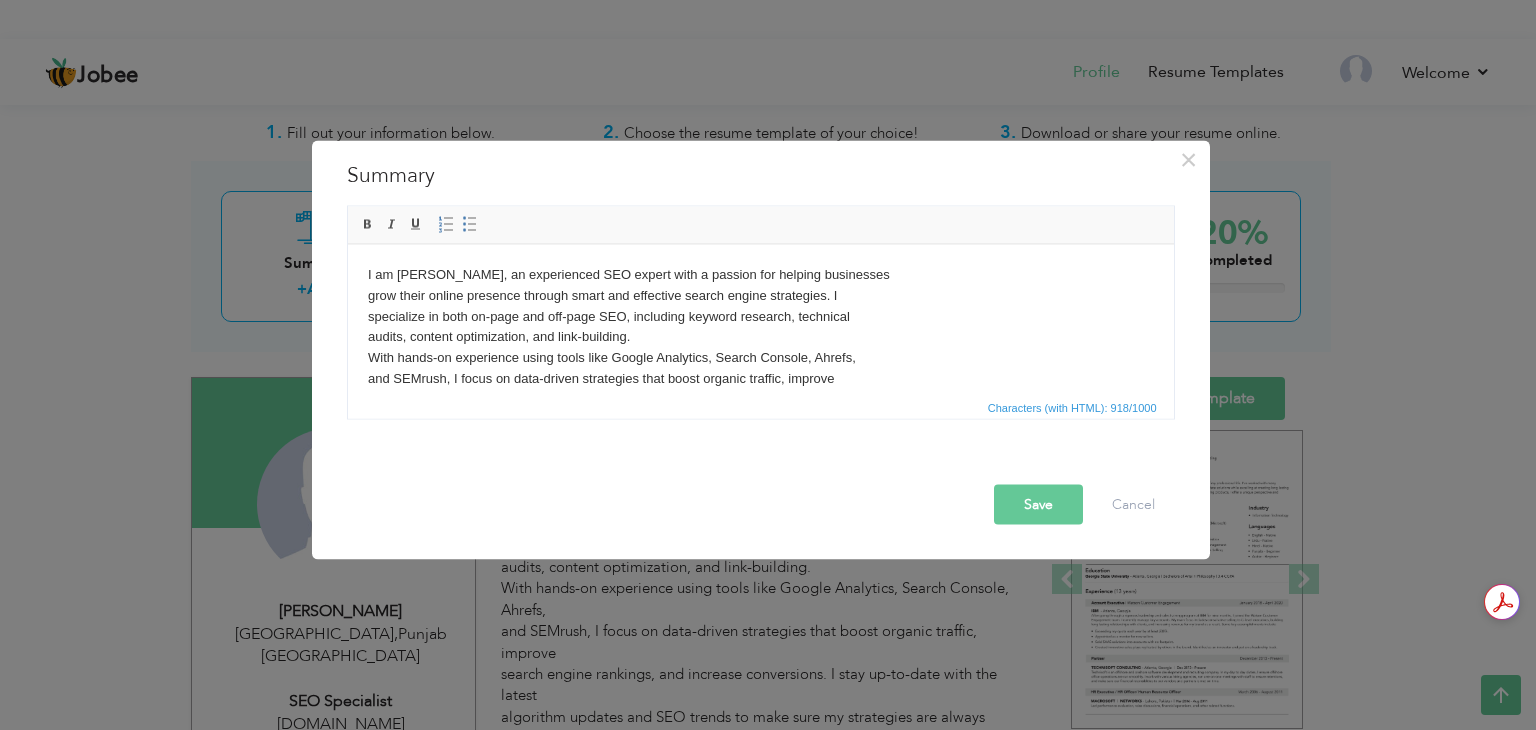 drag, startPoint x: 1175, startPoint y: 277, endPoint x: 1176, endPoint y: 297, distance: 20.024984 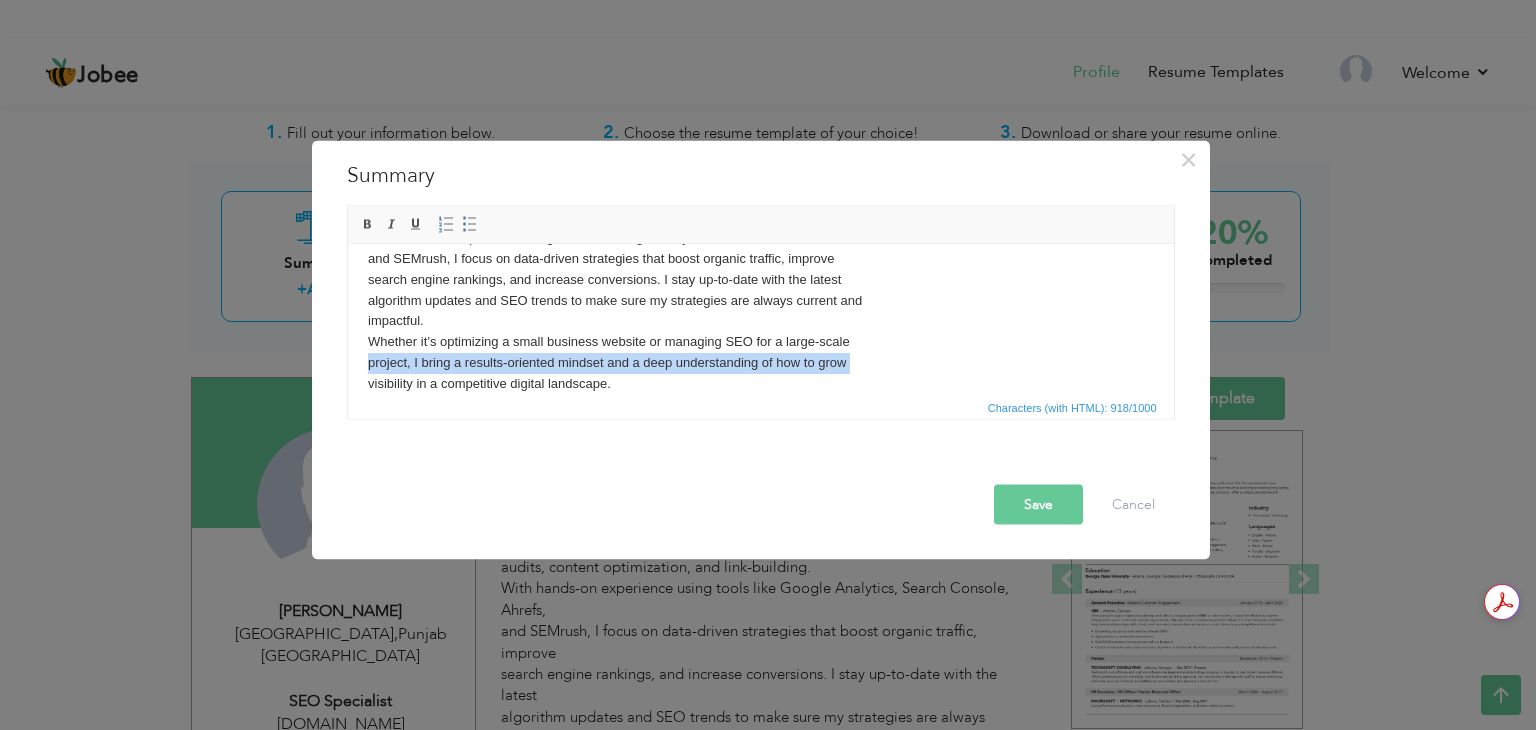 scroll, scrollTop: 139, scrollLeft: 0, axis: vertical 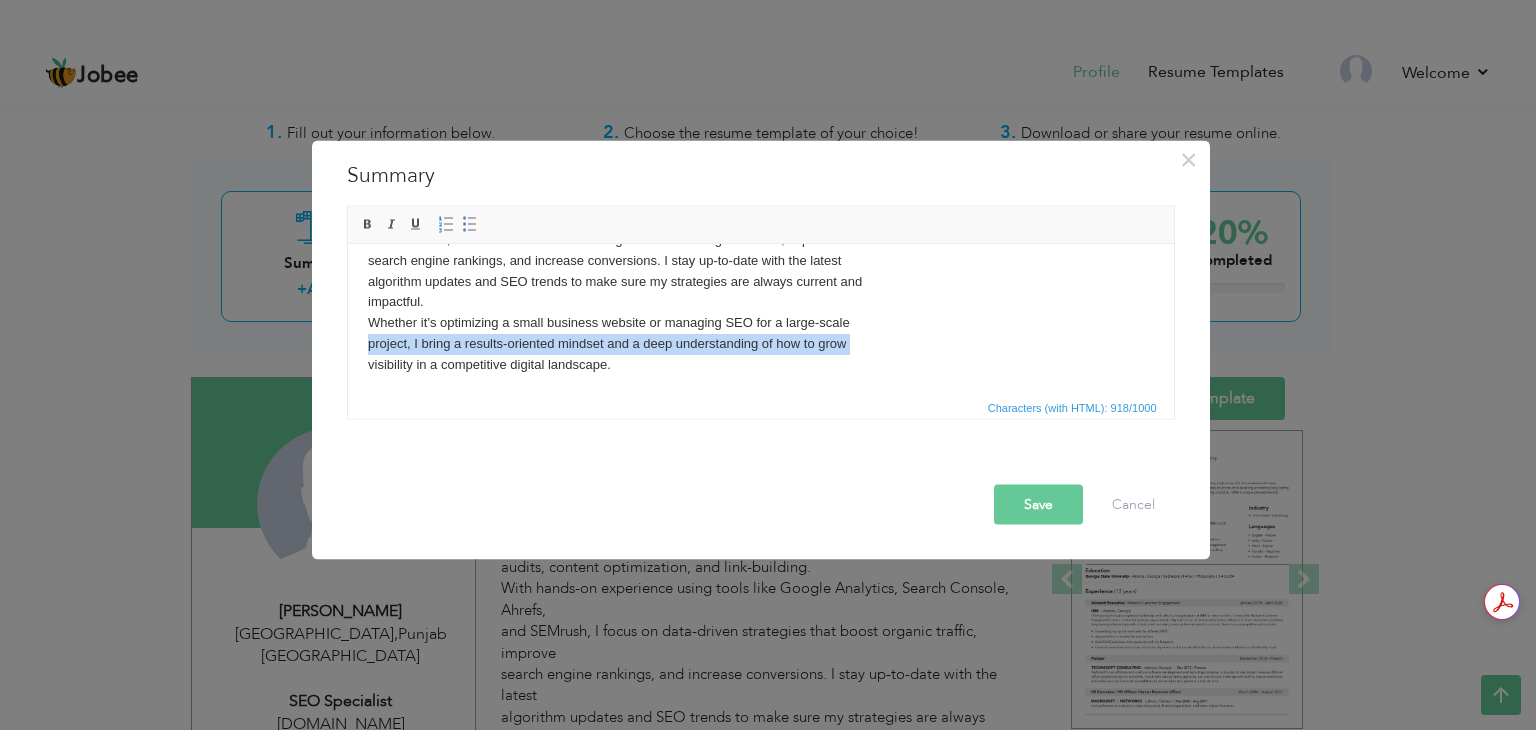 drag, startPoint x: 1167, startPoint y: 293, endPoint x: 1537, endPoint y: 605, distance: 483.9876 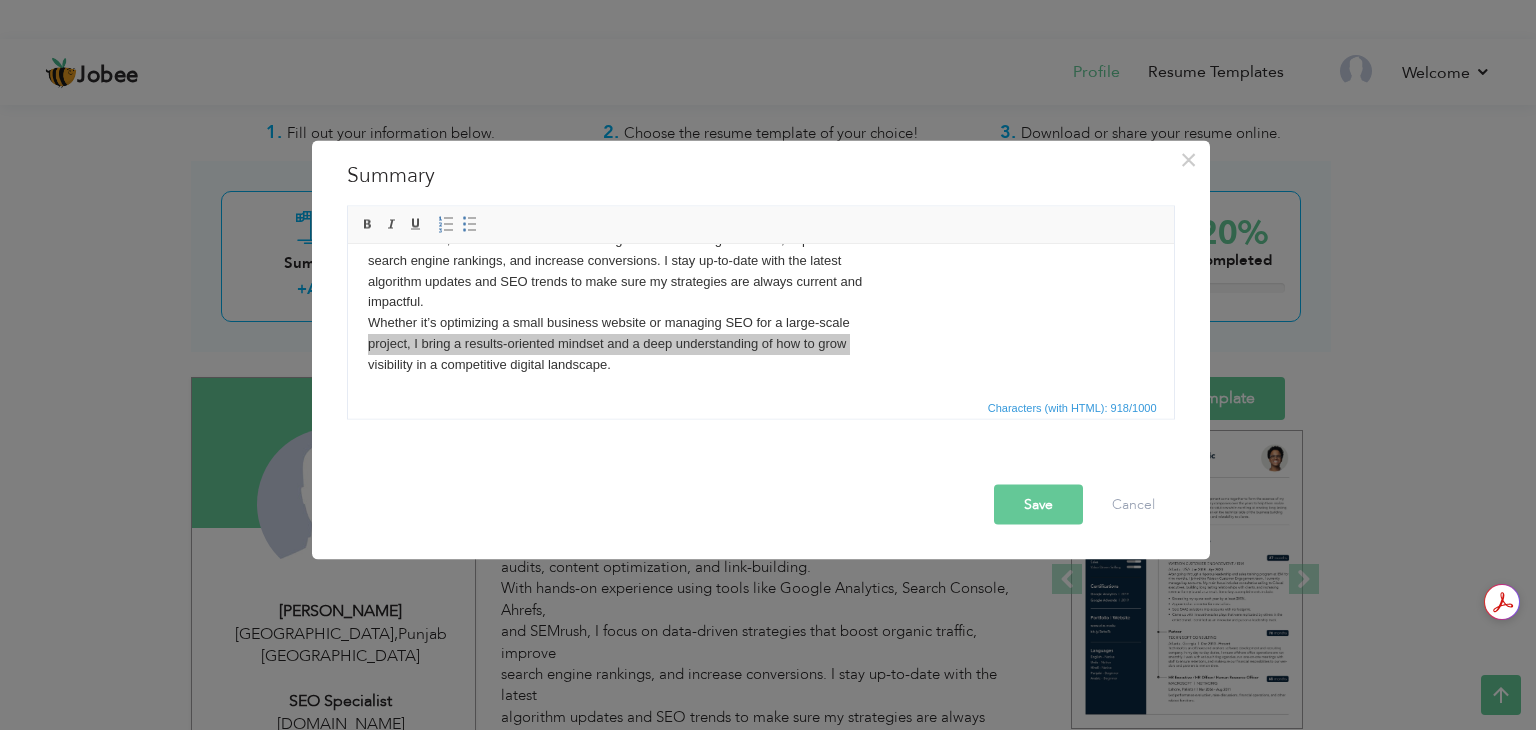 click on "Save" at bounding box center [1038, 505] 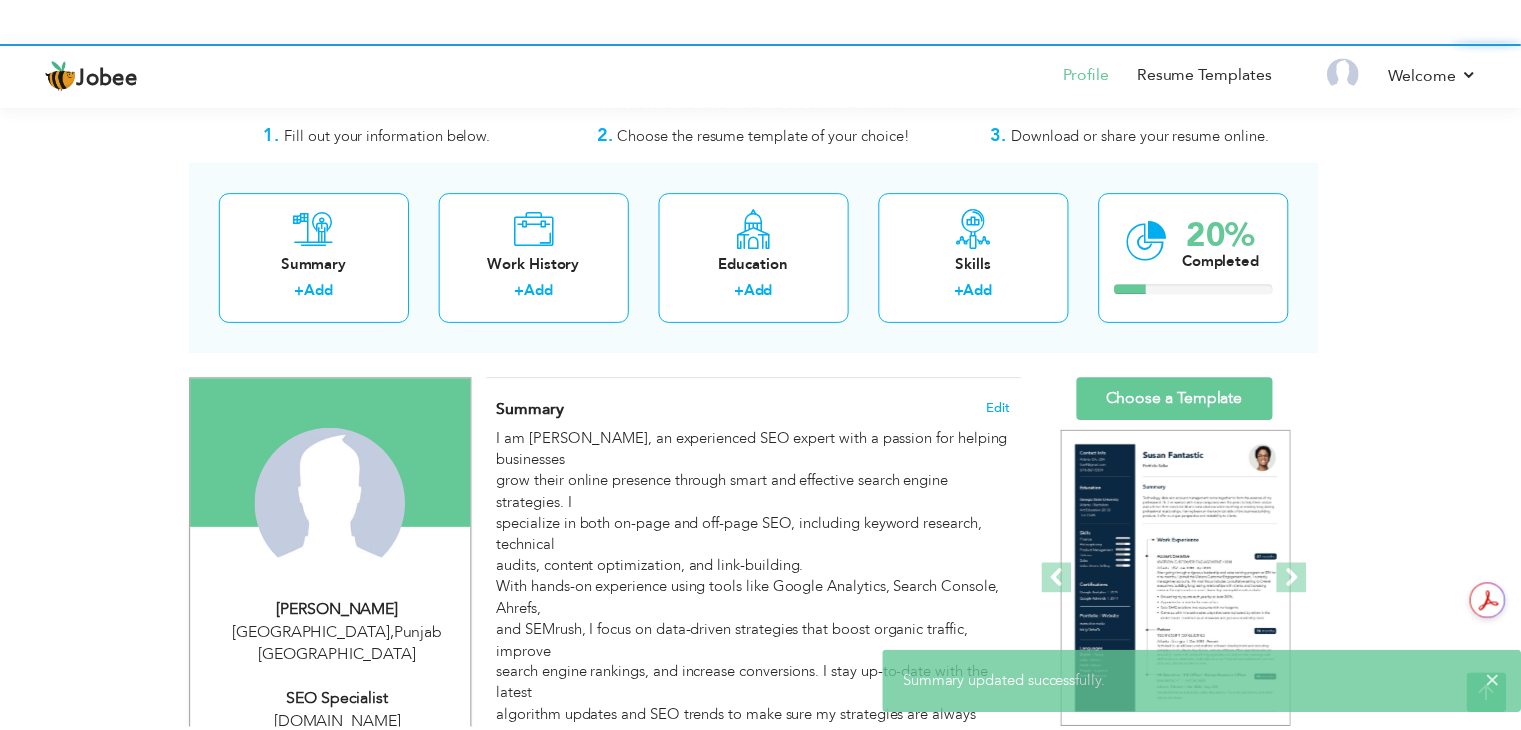 scroll, scrollTop: 0, scrollLeft: 0, axis: both 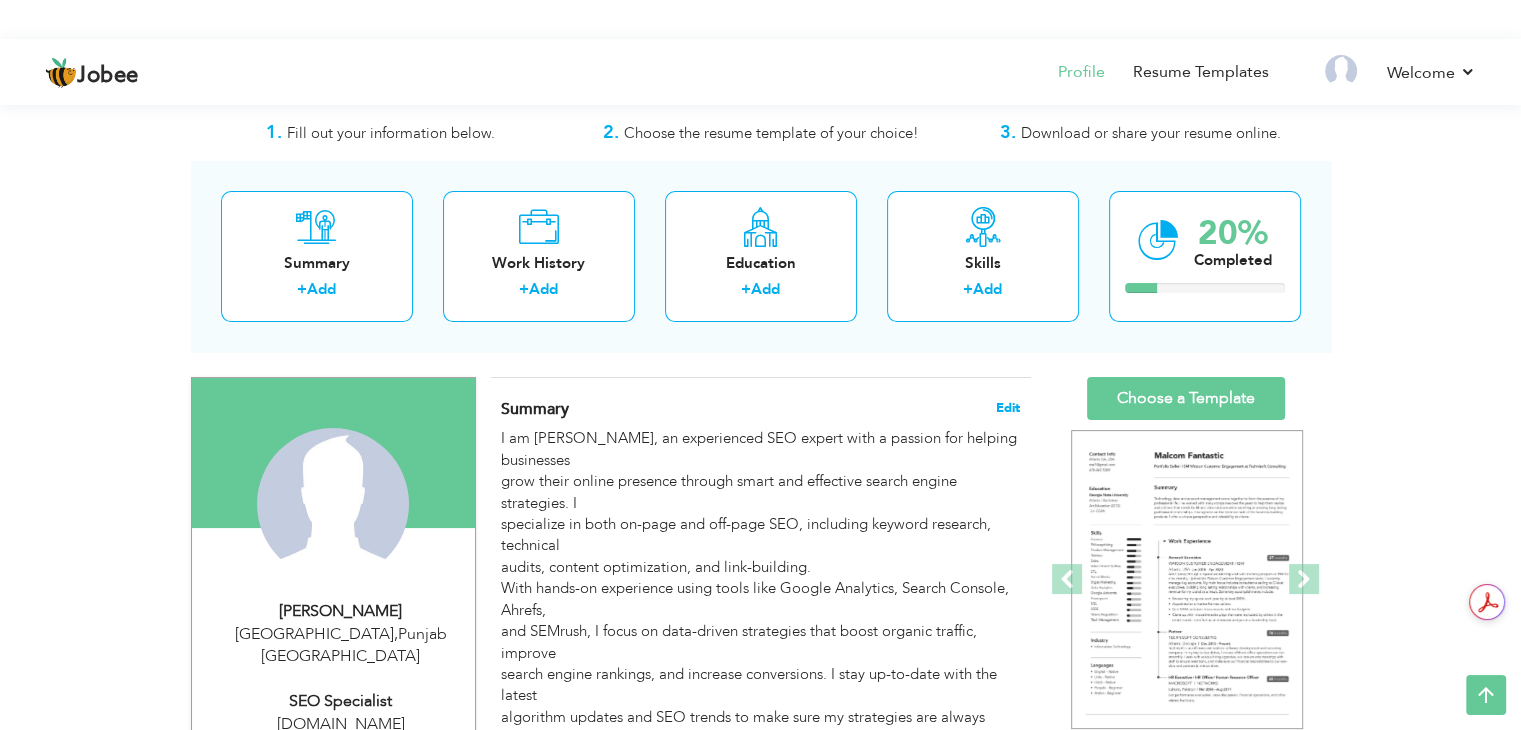 click on "Edit" at bounding box center (1008, 408) 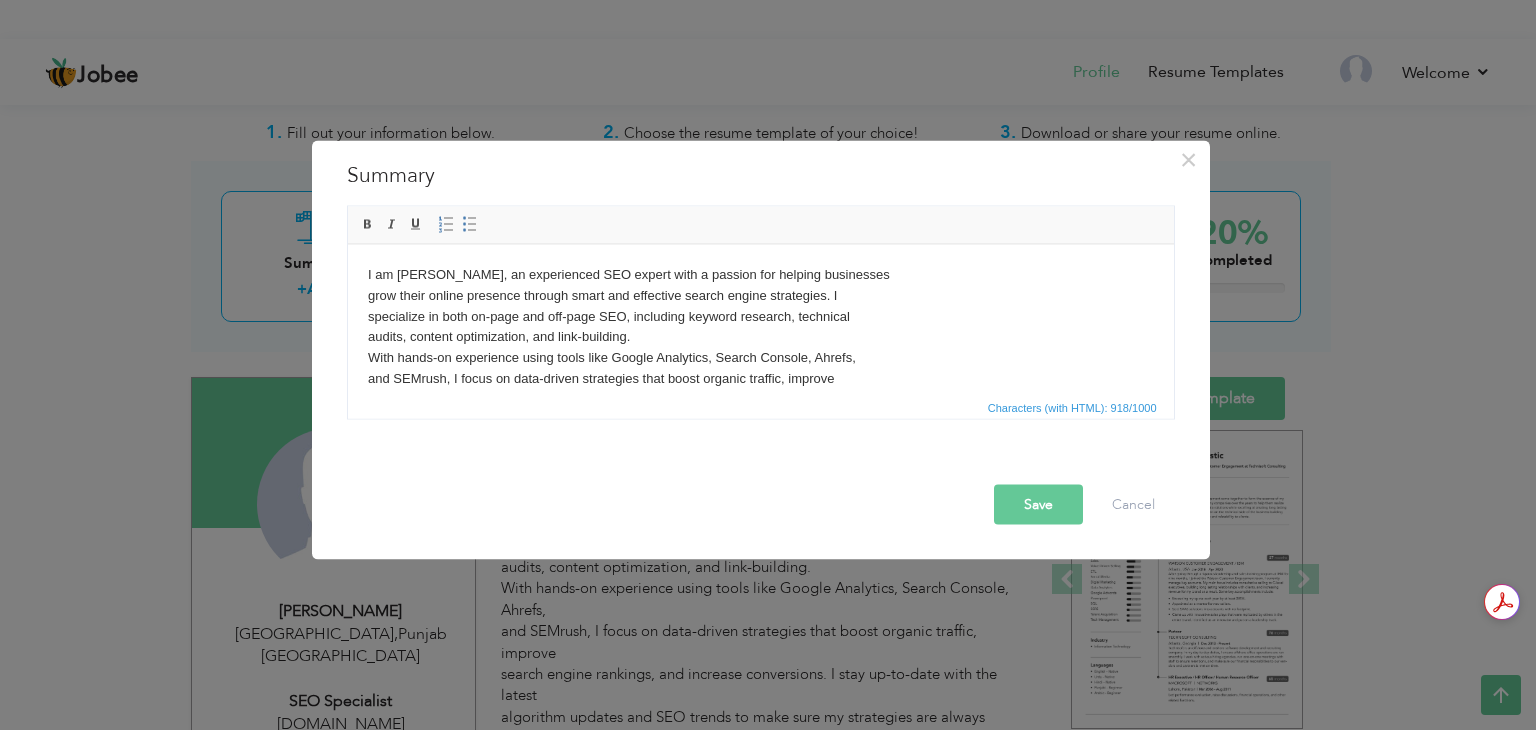 click on "I am Ayesha Liaqat, an experienced SEO expert with a passion for helping businesses grow their online presence through smart and effective search engine strategies. I specialize in both on-page and off-page SEO, including keyword research, technical audits, content optimization, and link-building. With hands-on experience using tools like Google Analytics, Search Console, Ahrefs, and SEMrush, I focus on data-driven strategies that boost organic traffic, improve search engine rankings, and increase conversions. I stay up-to-date with the latest algorithm updates and SEO trends to make sure my strategies are always current and impactful. Whether it’s optimizing a small business website or managing SEO for a large-scale project, I bring a results-oriented mindset and a deep understanding of how to grow visibility in a competitive digital landscape." at bounding box center (760, 389) 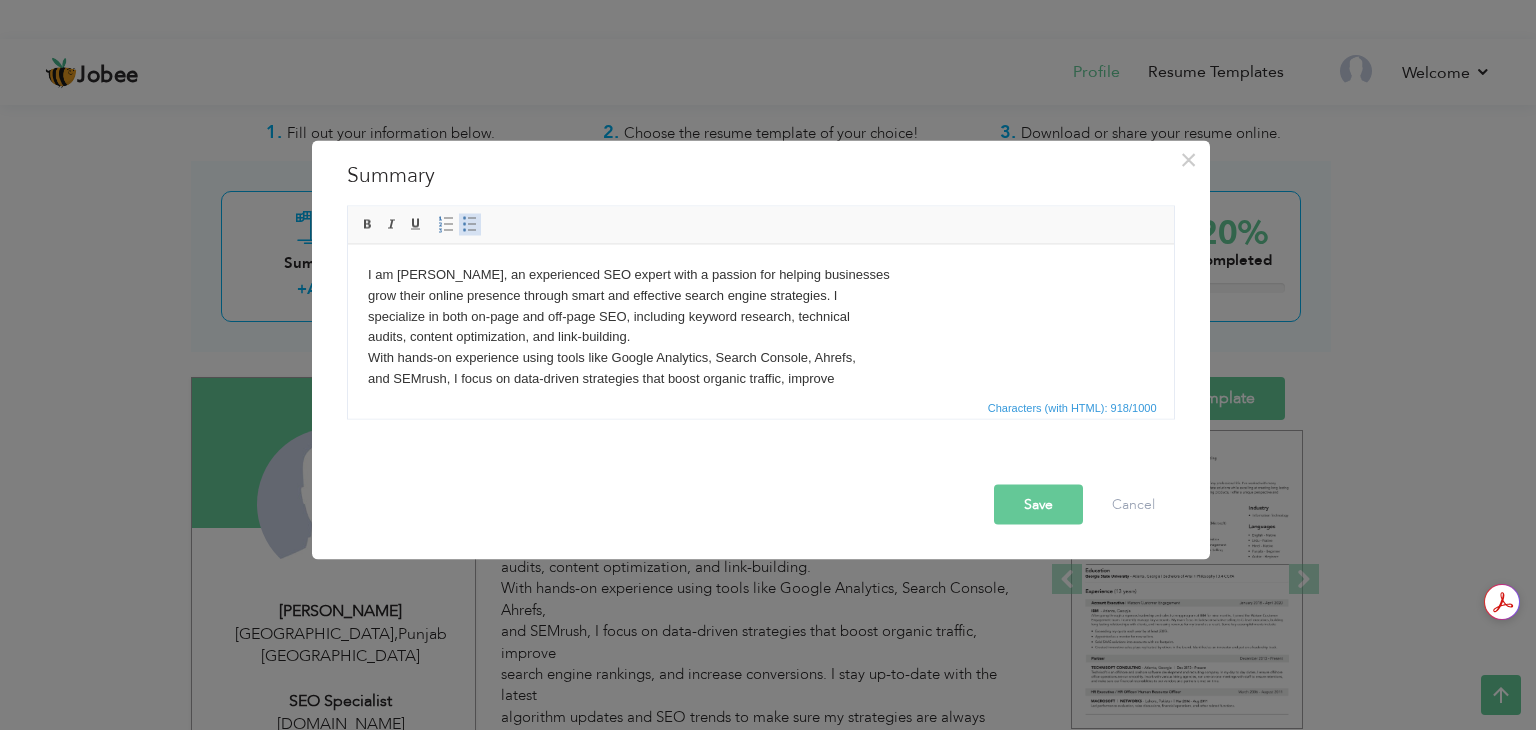 click at bounding box center [470, 225] 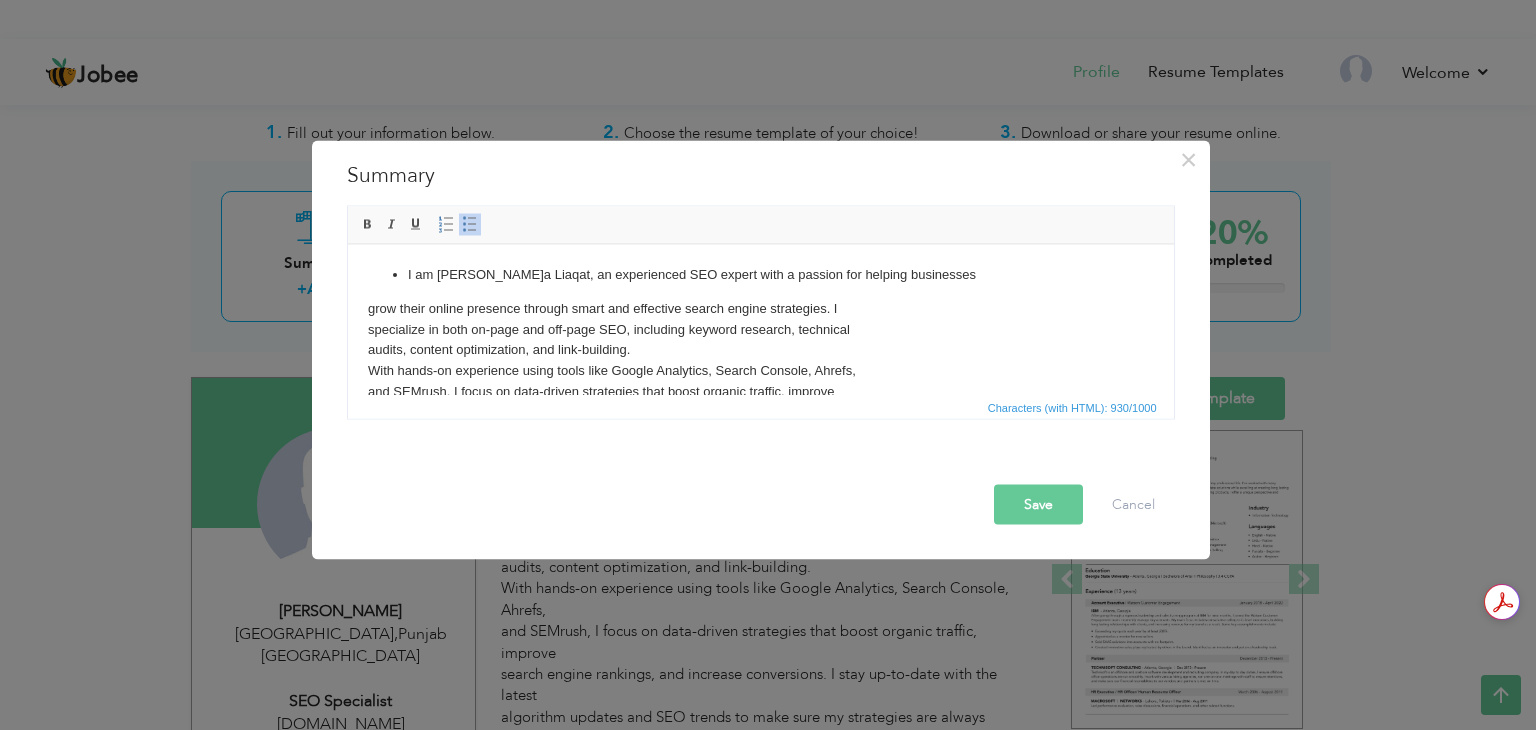 click at bounding box center (470, 225) 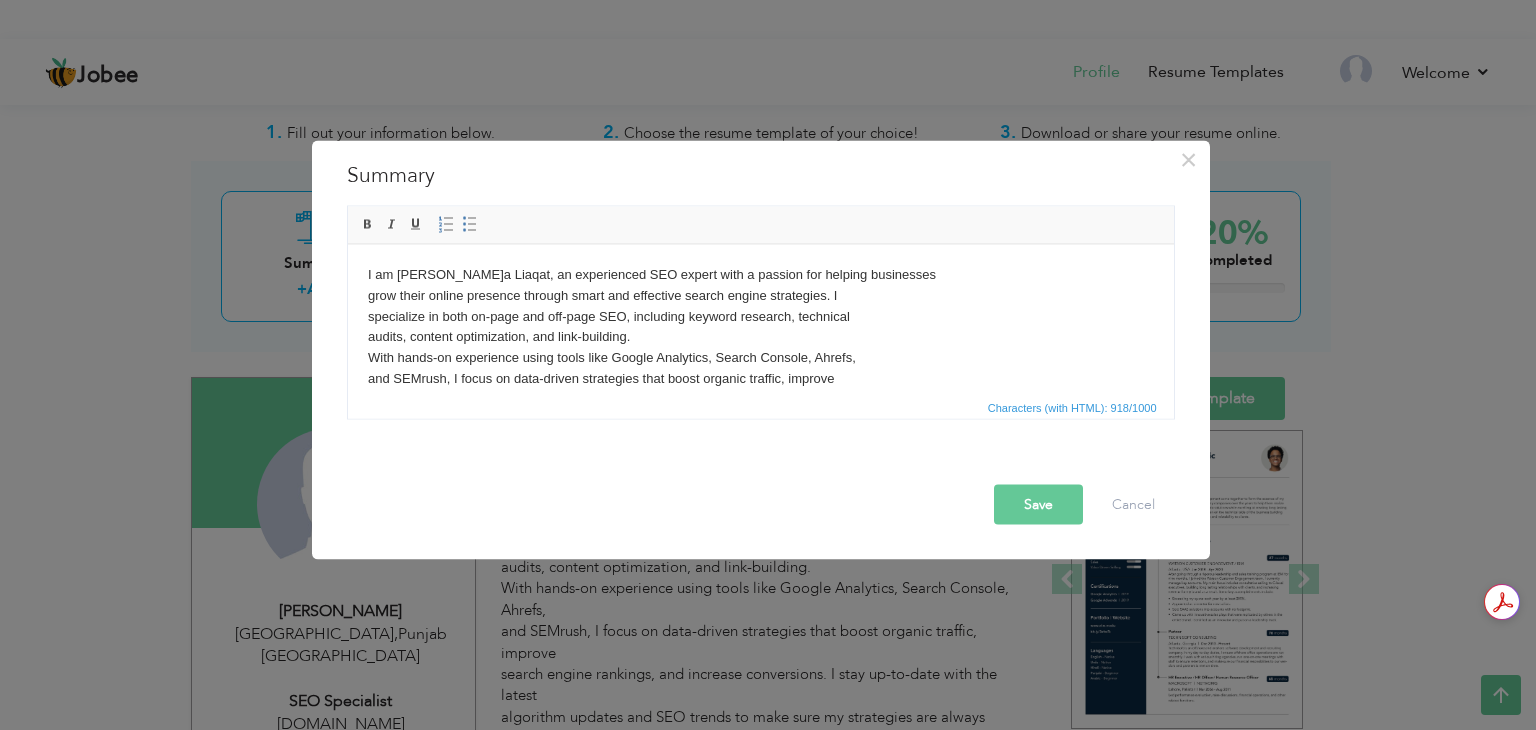 click on "I am Ayesh a Liaqat, an experienced SEO expert with a passion for helping businesses grow their online presence through smart and effective search engine strategies. I specialize in both on-page and off-page SEO, including keyword research, technical audits, content optimization, and link-building. With hands-on experience using tools like Google Analytics, Search Console, Ahrefs, and SEMrush, I focus on data-driven strategies that boost organic traffic, improve search engine rankings, and increase conversions. I stay up-to-date with the latest algorithm updates and SEO trends to make sure my strategies are always current and impactful. Whether it’s optimizing a small business website or managing SEO for a large-scale project, I bring a results-oriented mindset and a deep understanding of how to grow visibility in a competitive digital landscape." at bounding box center (760, 389) 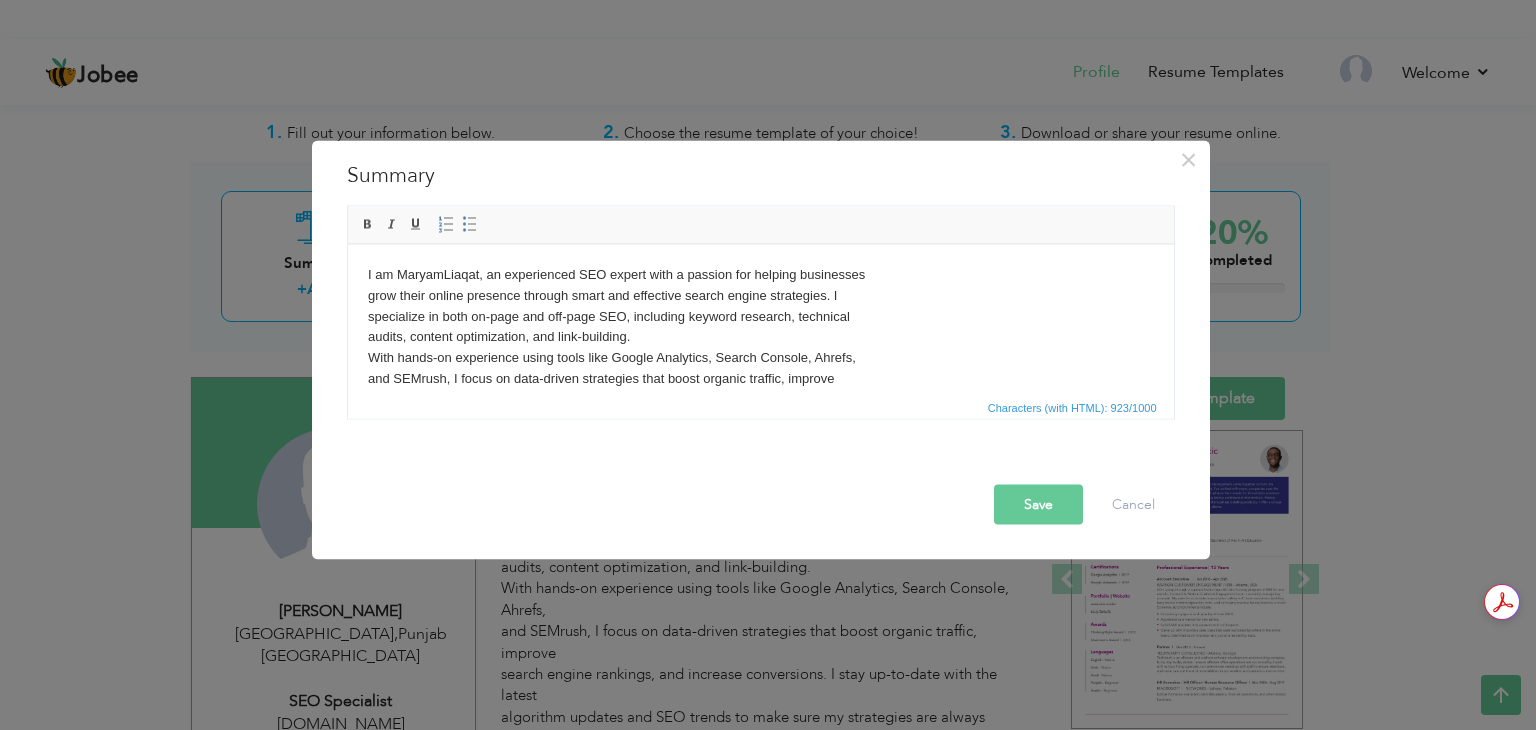 click on "Save" at bounding box center [1038, 505] 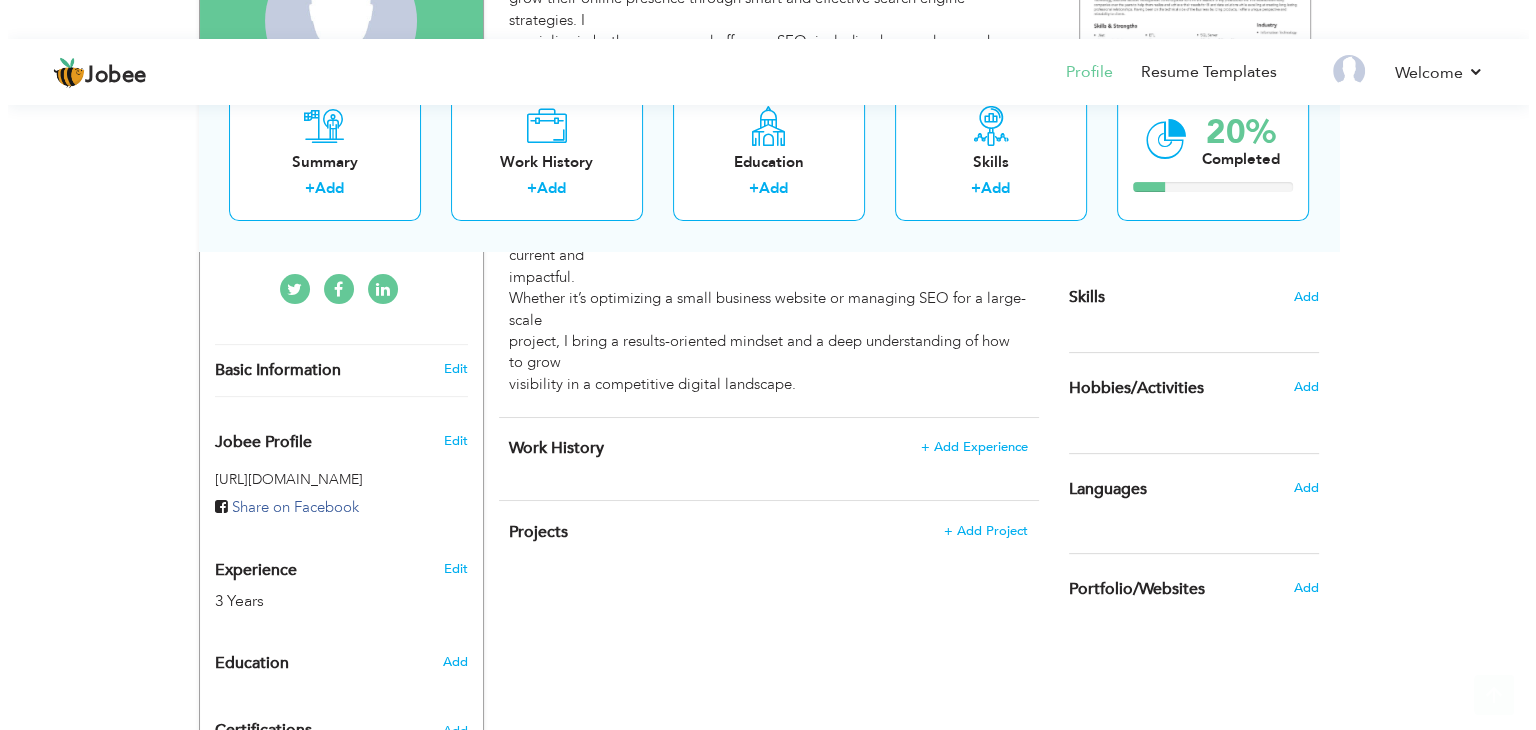 scroll, scrollTop: 597, scrollLeft: 0, axis: vertical 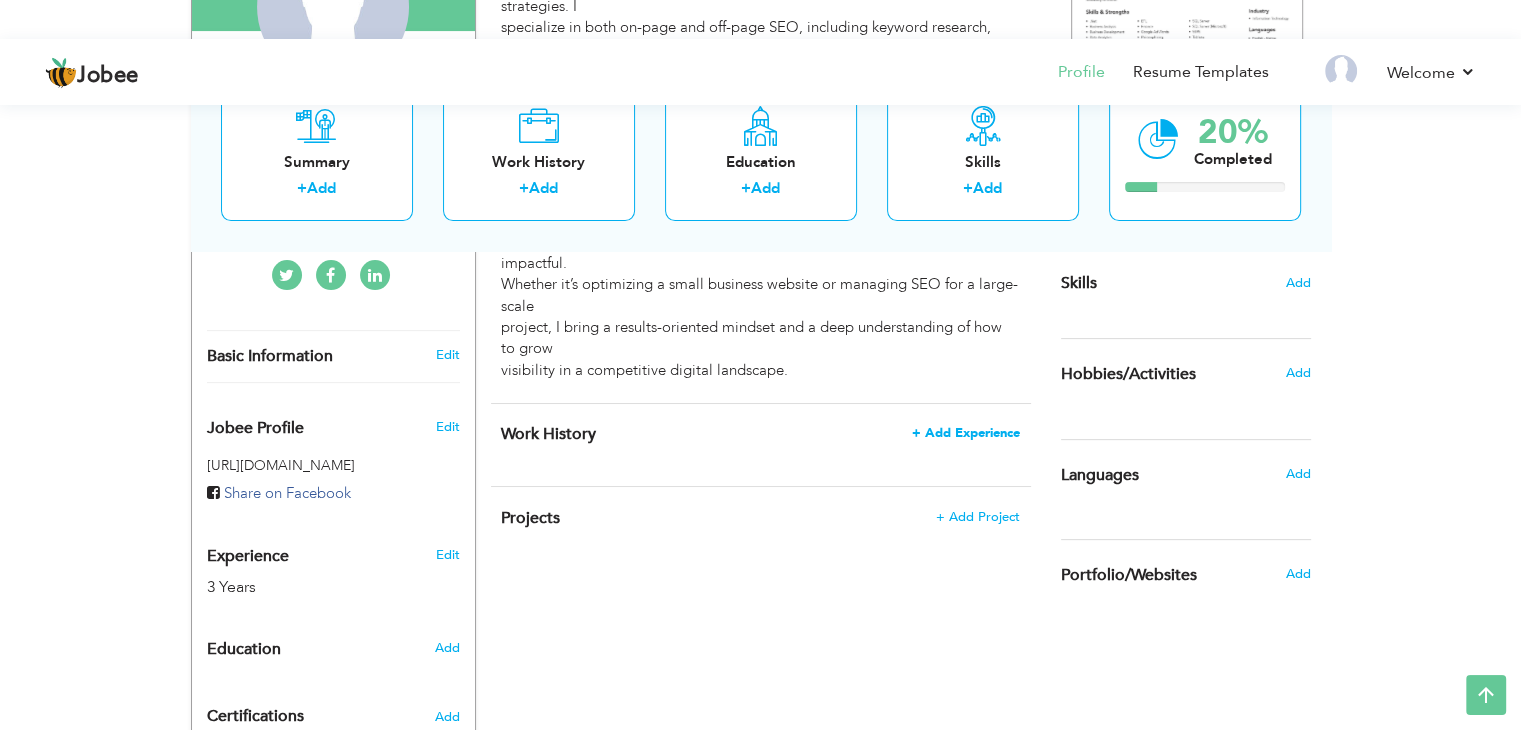 click on "+ Add Experience" at bounding box center [966, 433] 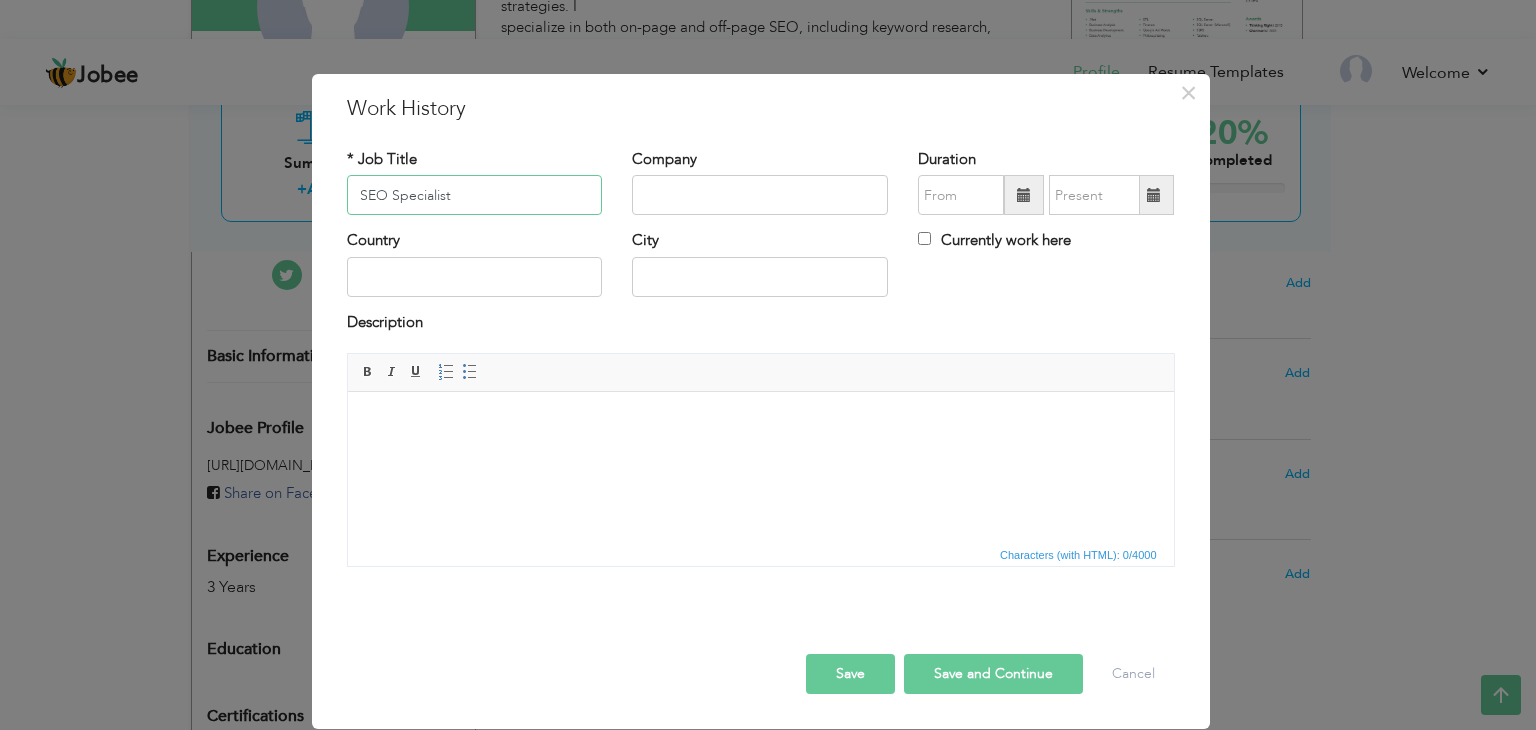 type on "SEO Specialist" 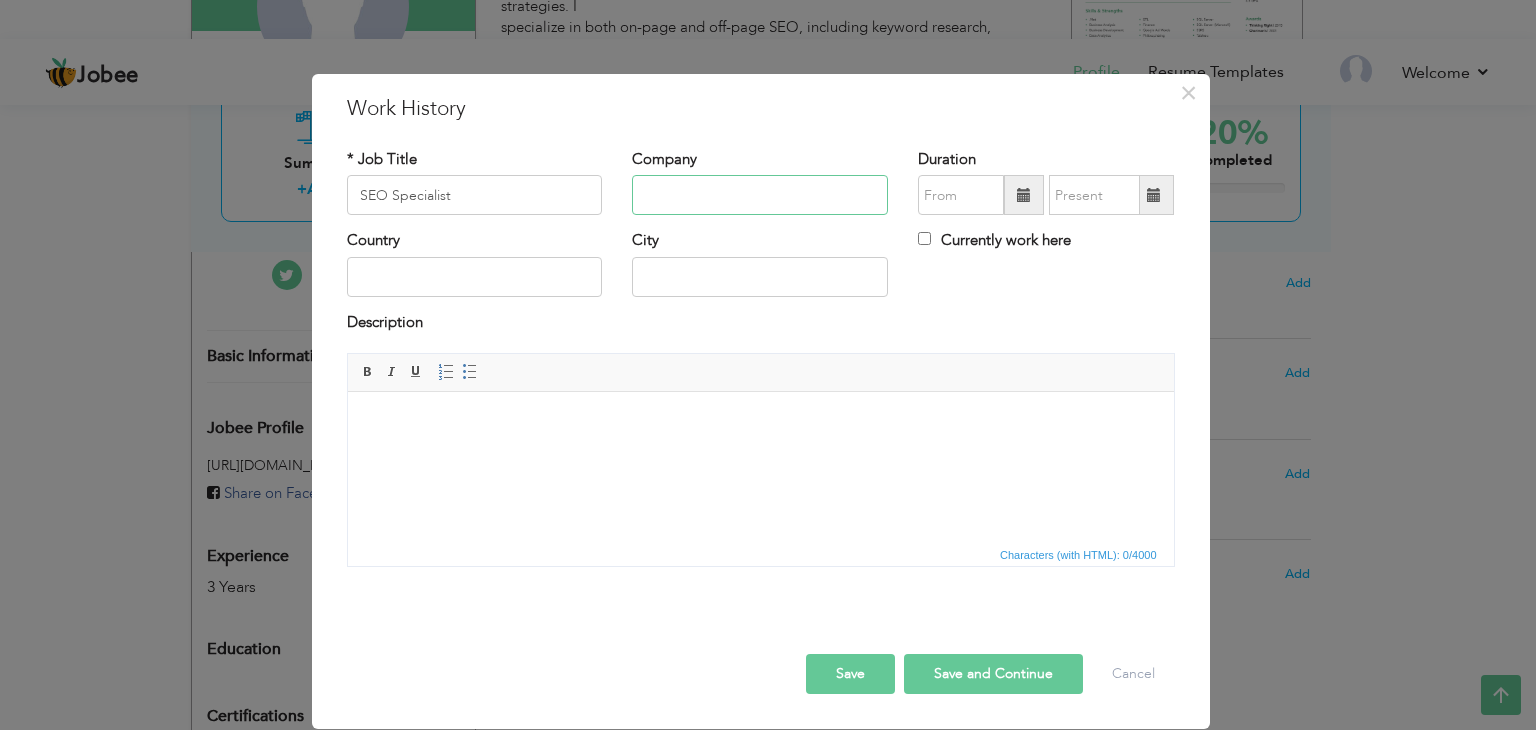 click at bounding box center [760, 195] 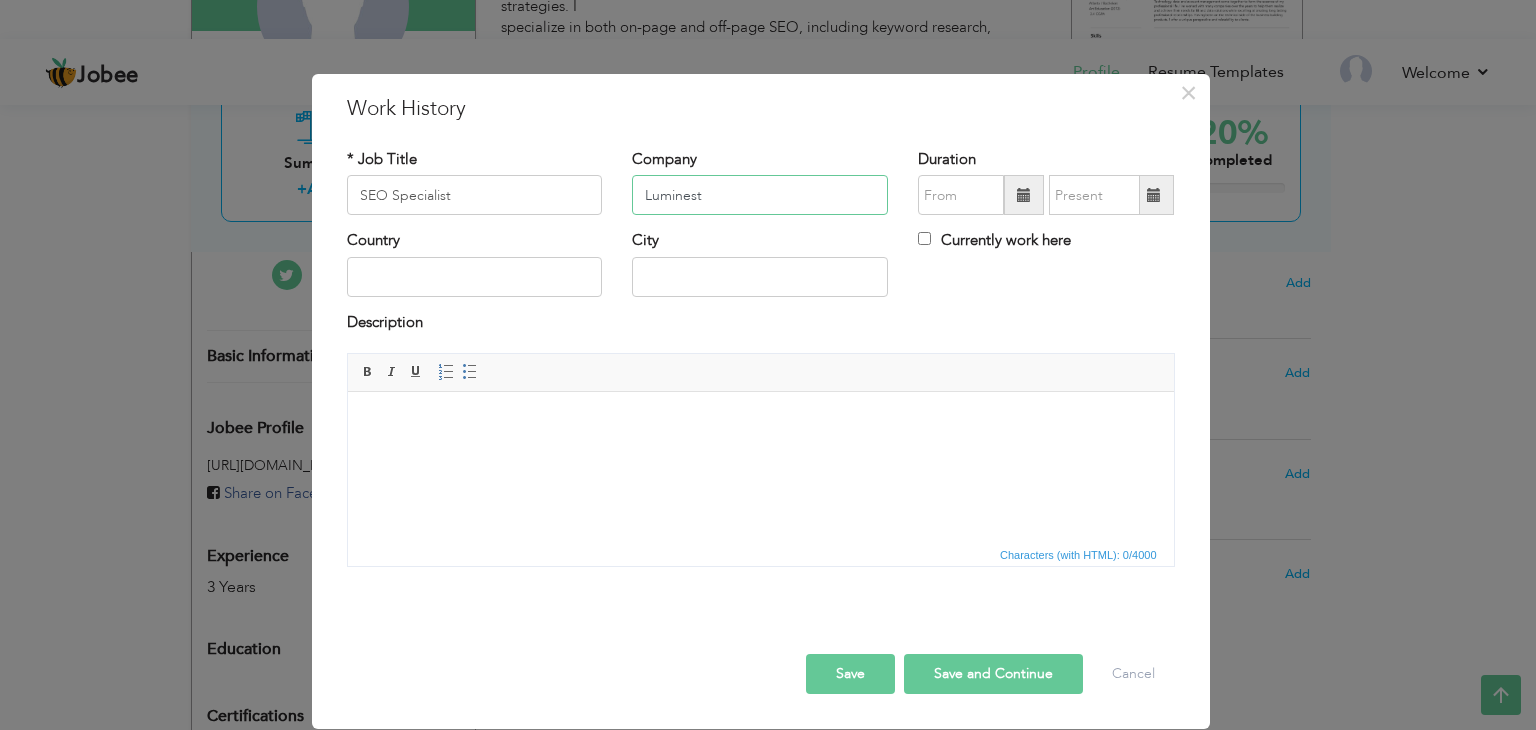 type on "Luminest" 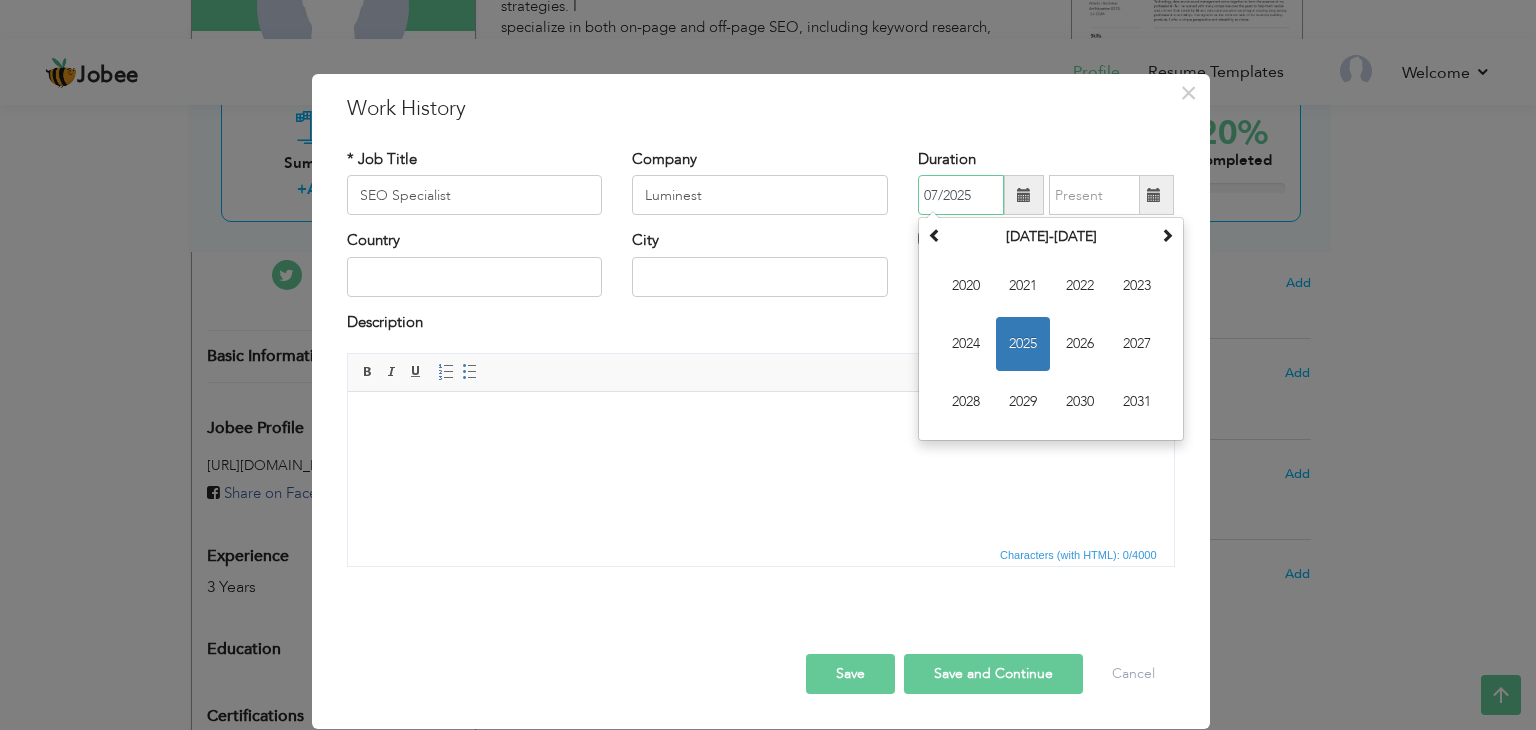 click on "07/2025" at bounding box center (961, 195) 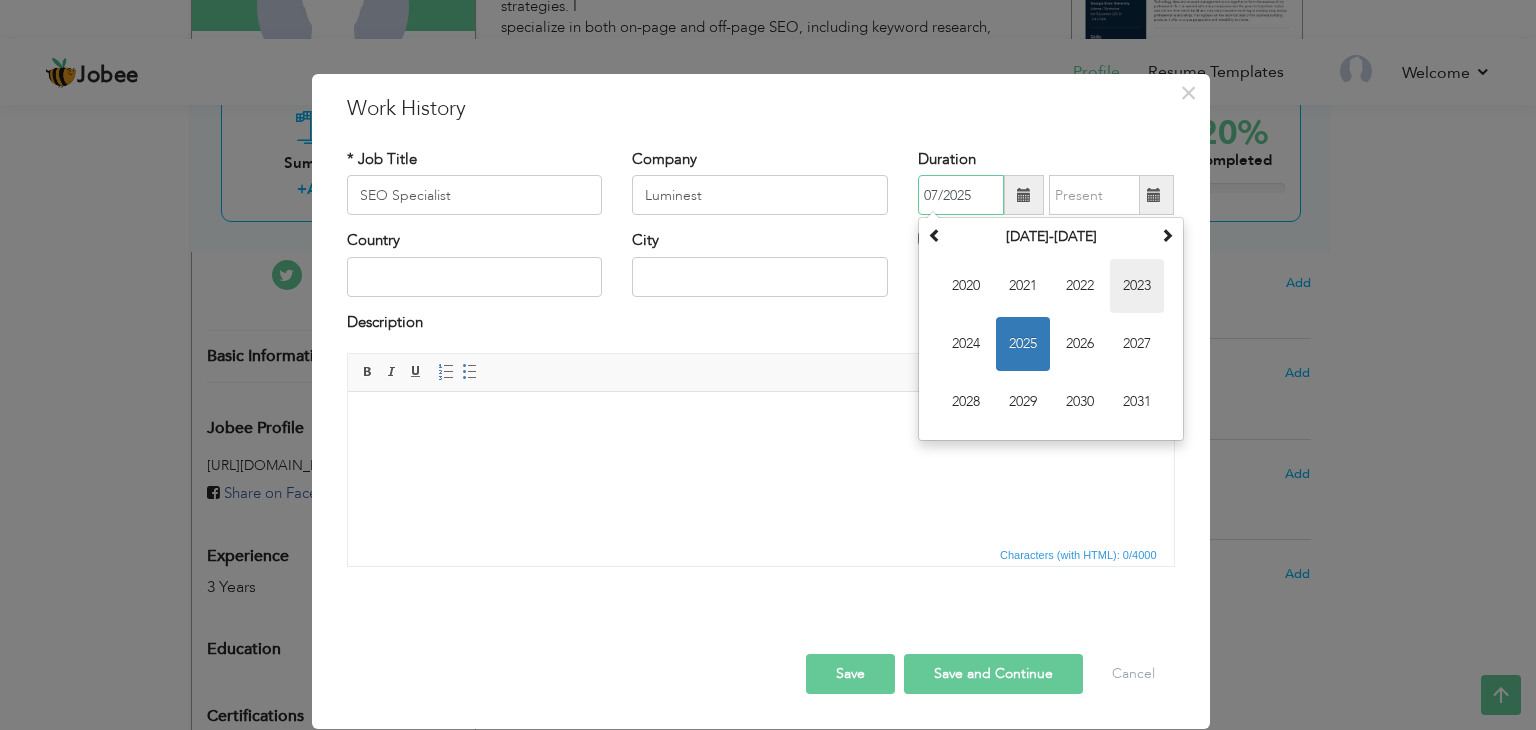 click on "2023" at bounding box center (1137, 286) 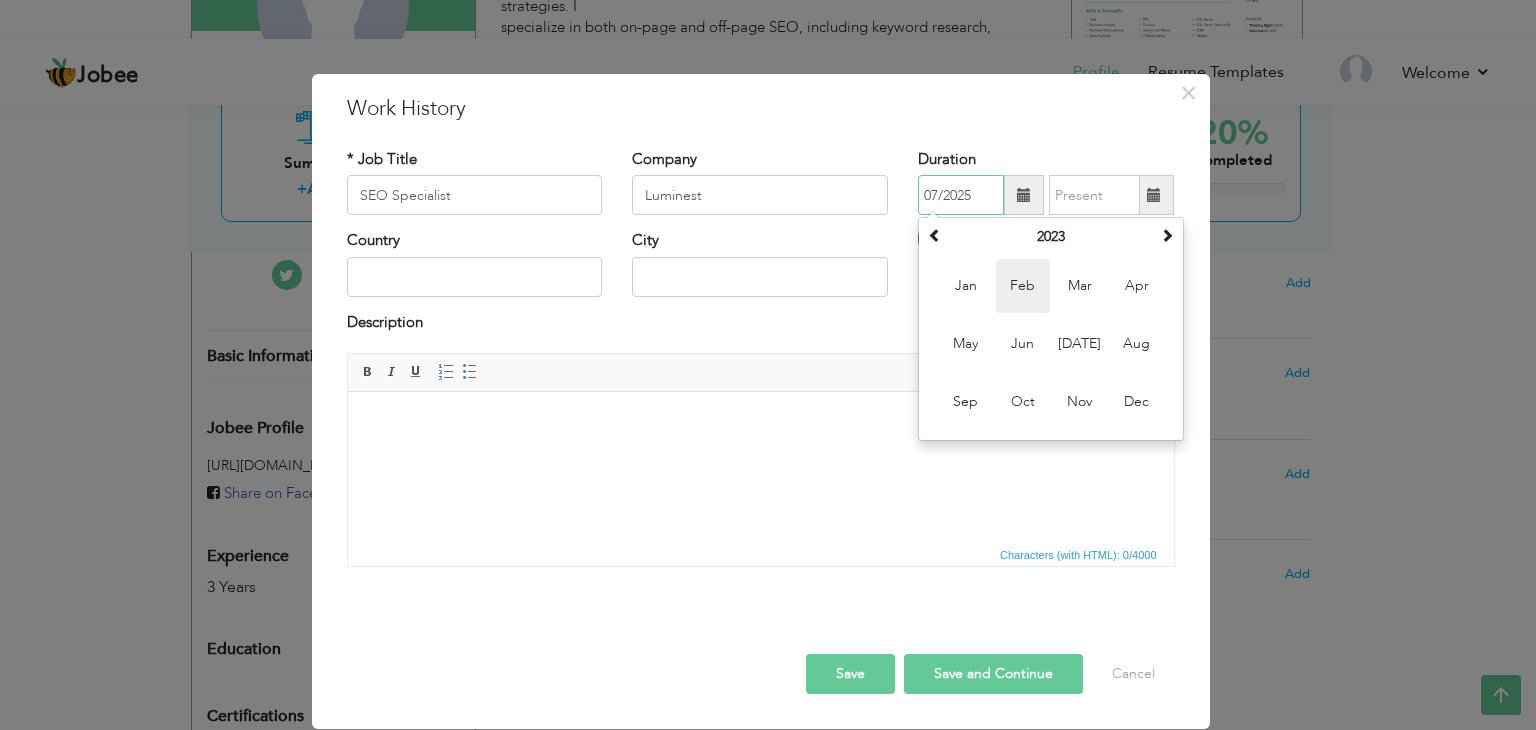 click on "Feb" at bounding box center (1023, 286) 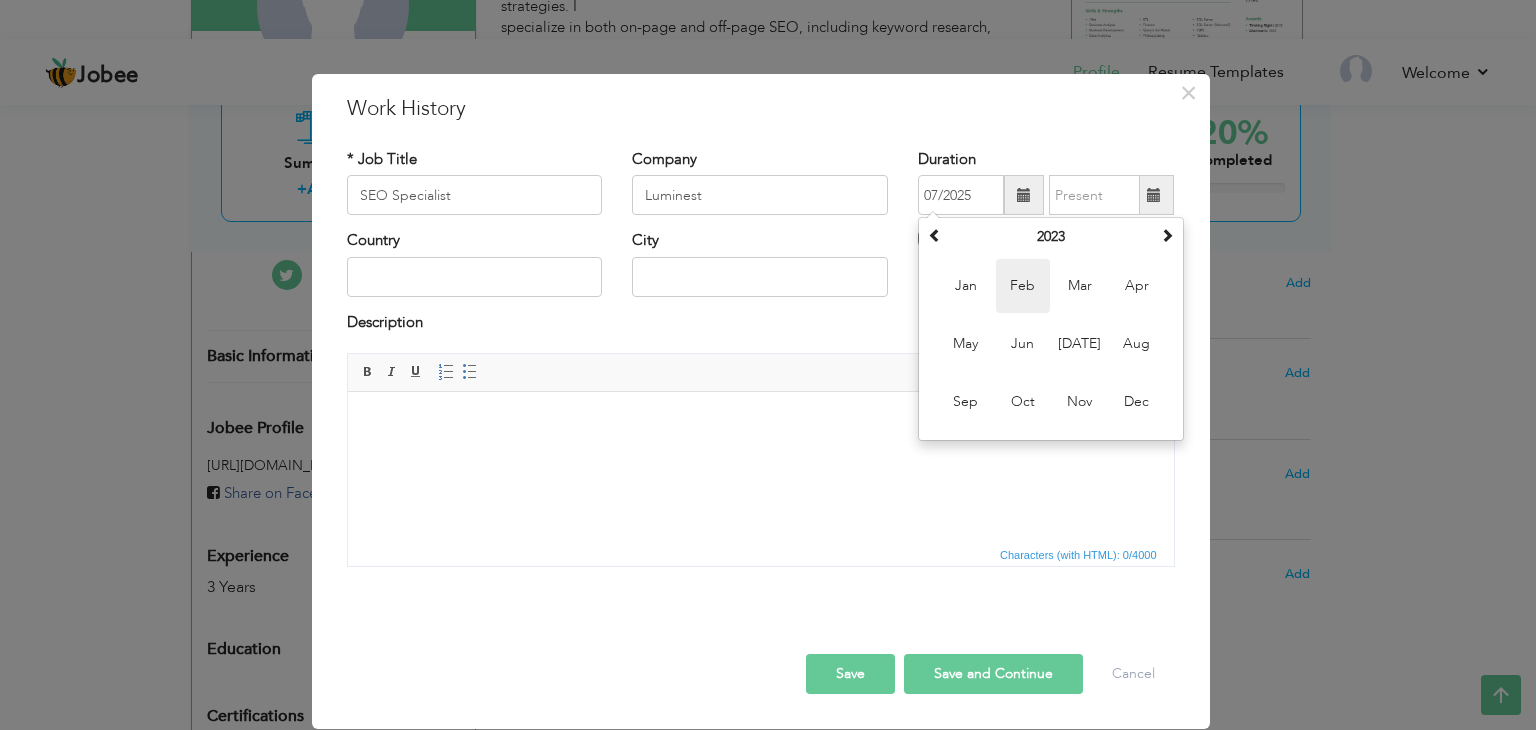 type on "02/2023" 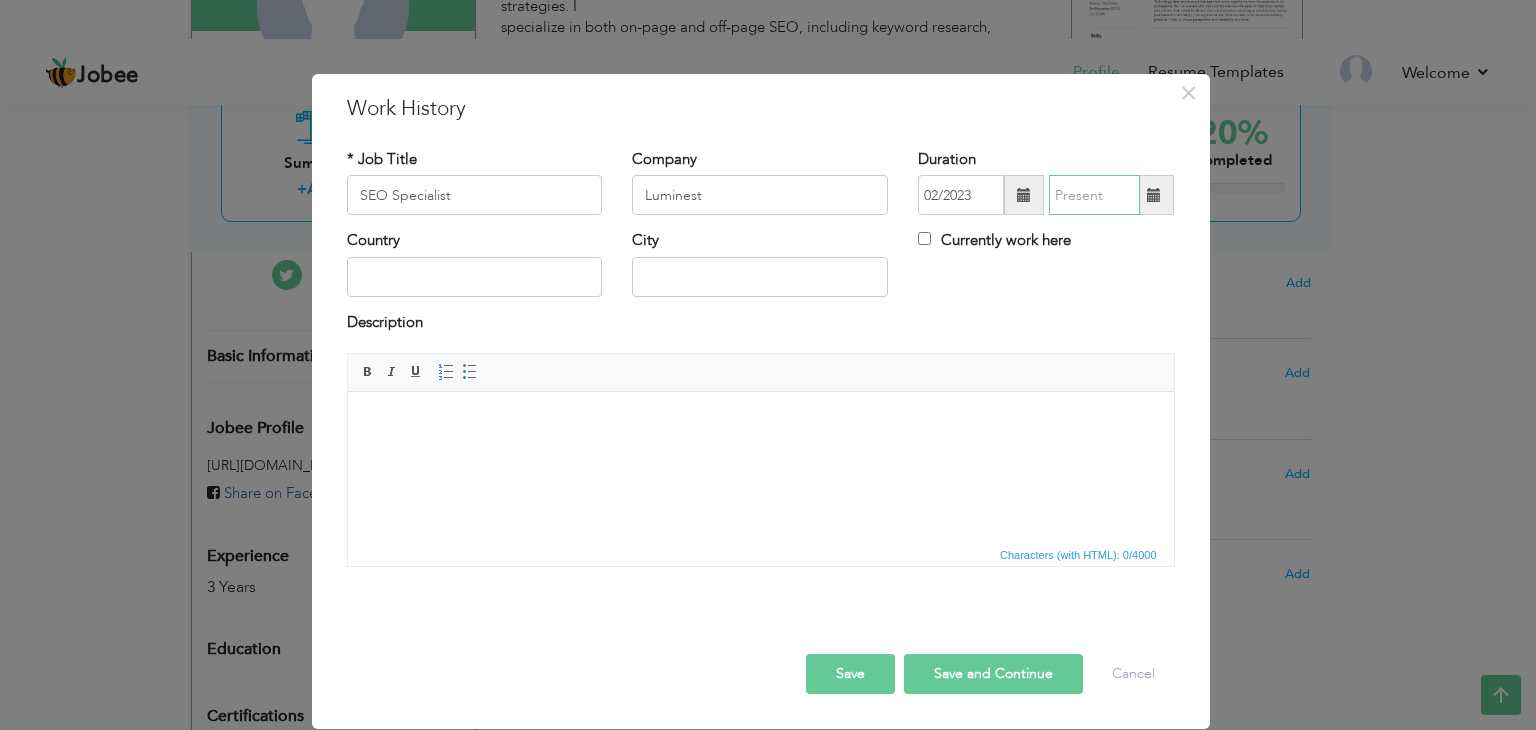type on "07/2025" 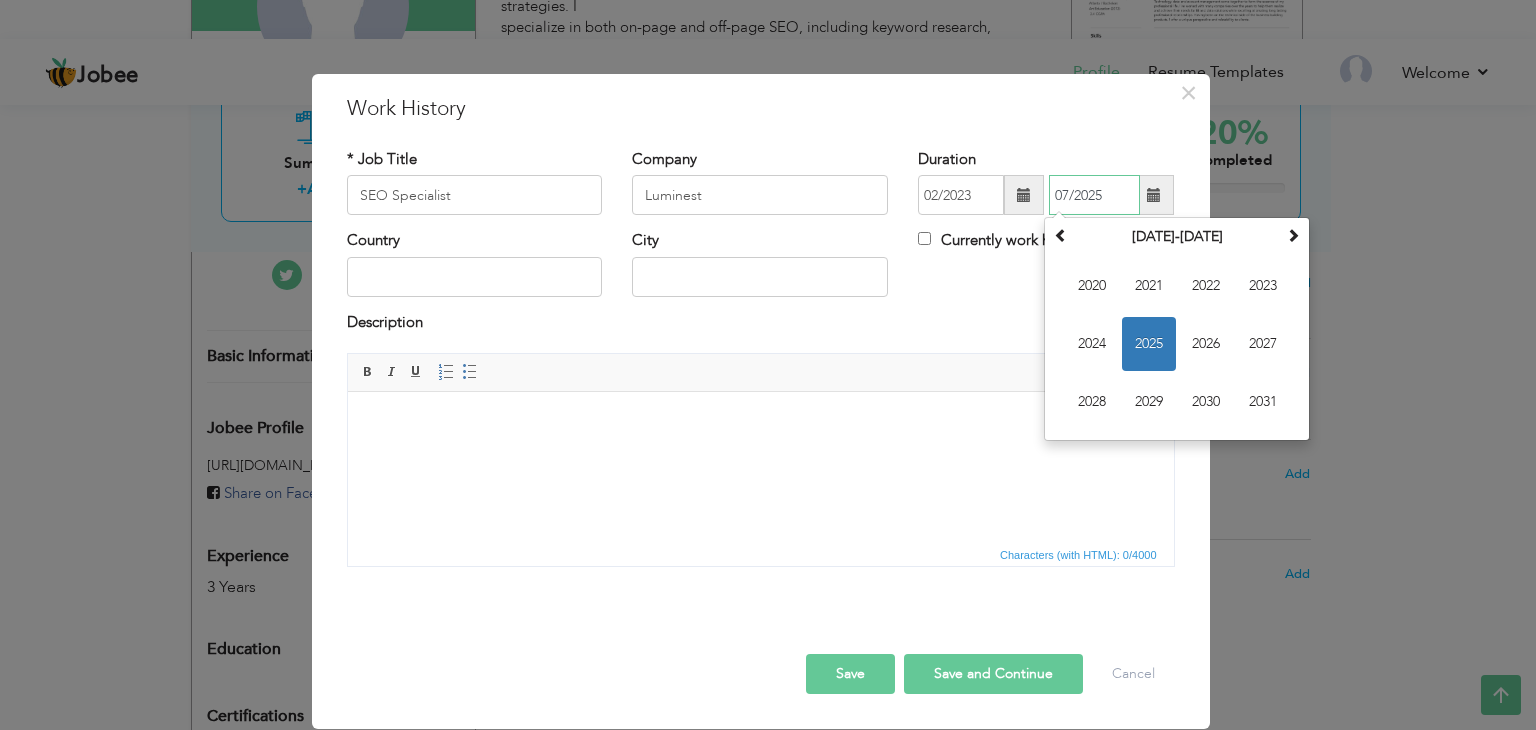 click on "07/2025" at bounding box center (1094, 195) 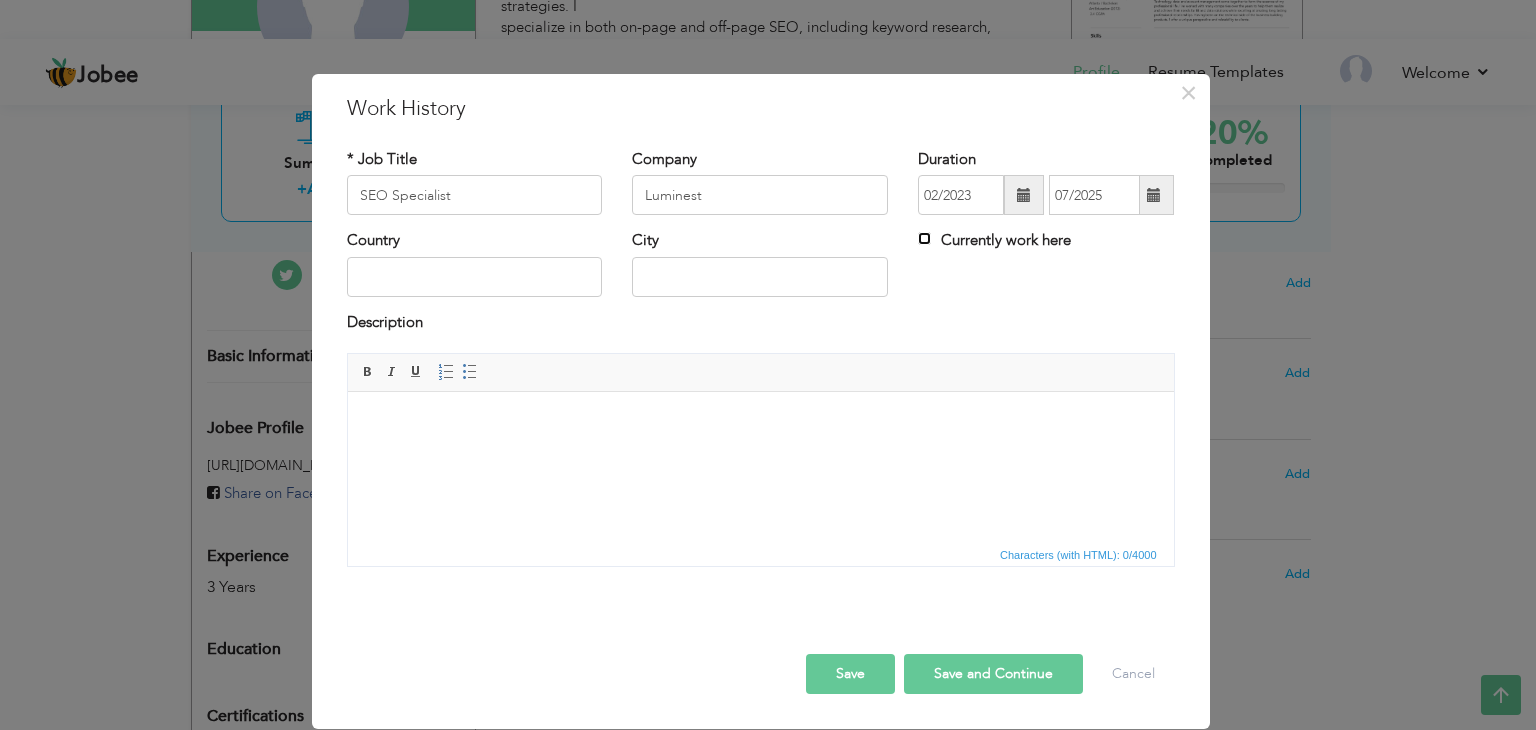 click on "Currently work here" at bounding box center (924, 238) 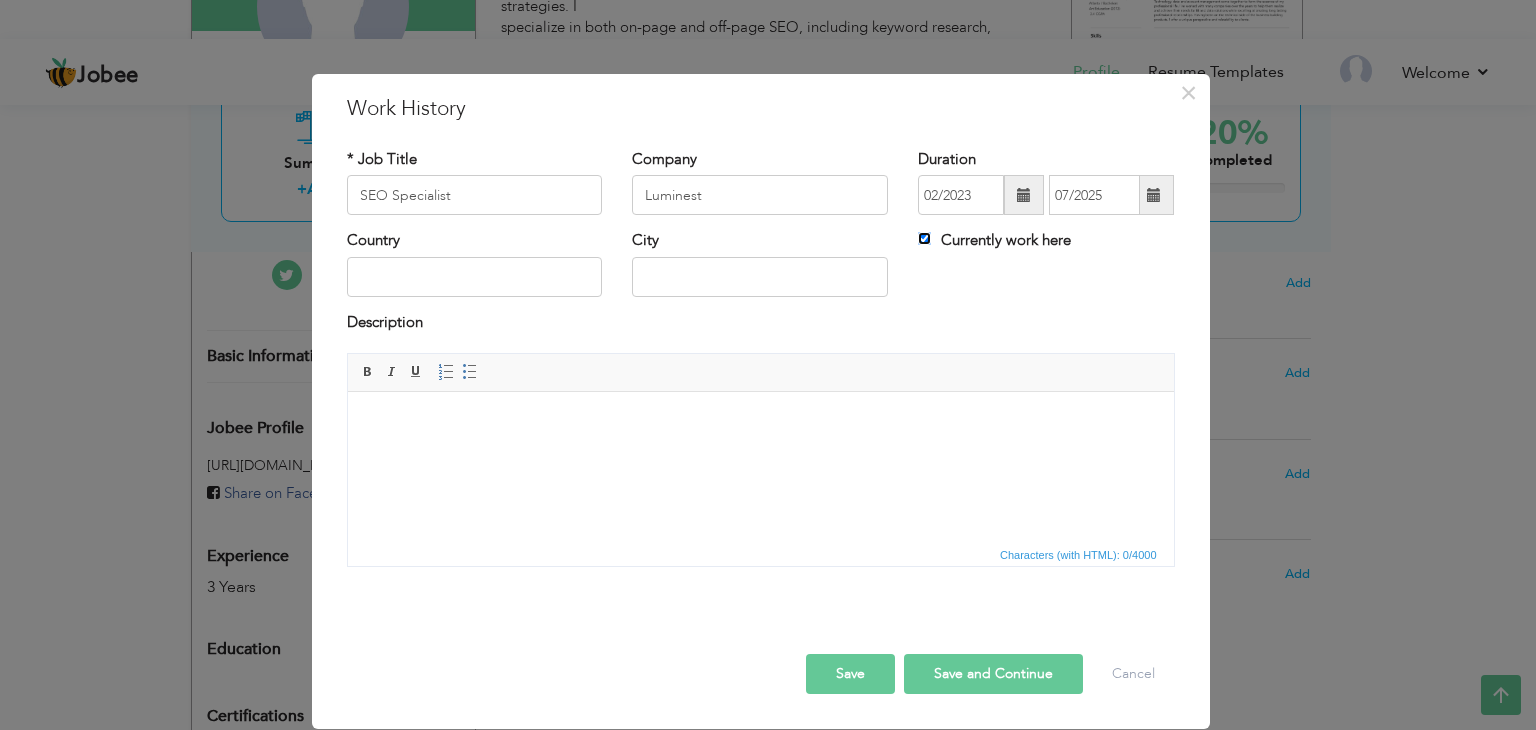 type 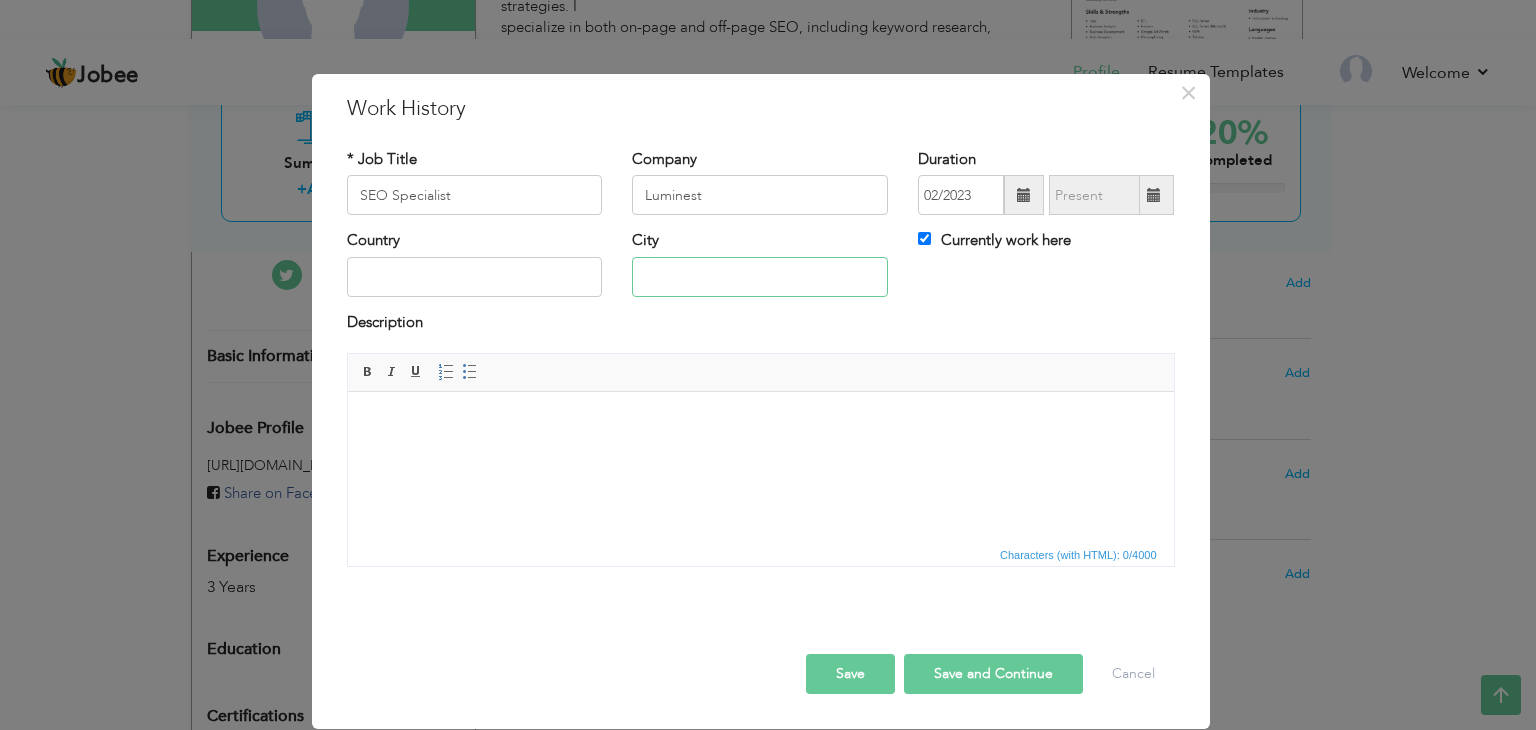click at bounding box center (760, 277) 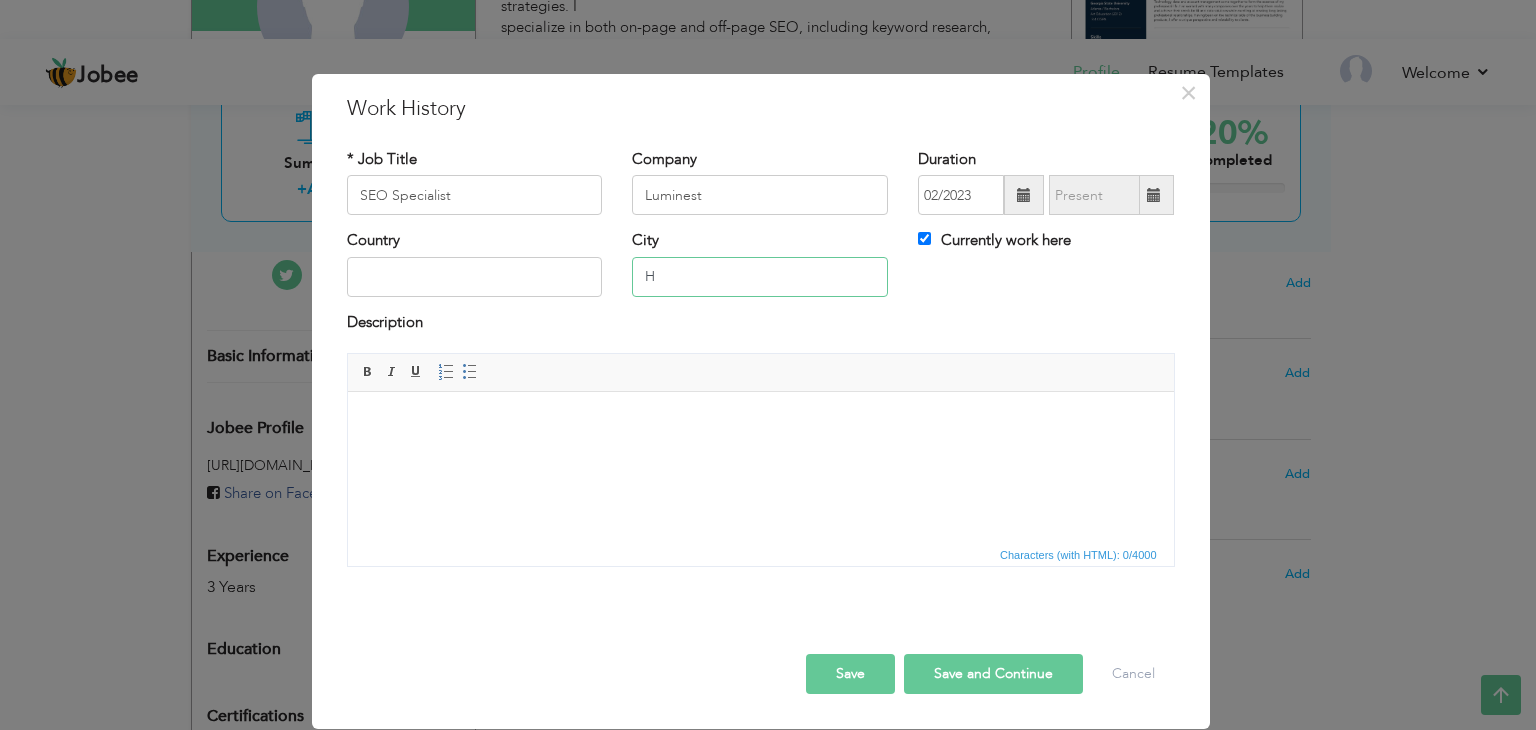 type on "[GEOGRAPHIC_DATA]" 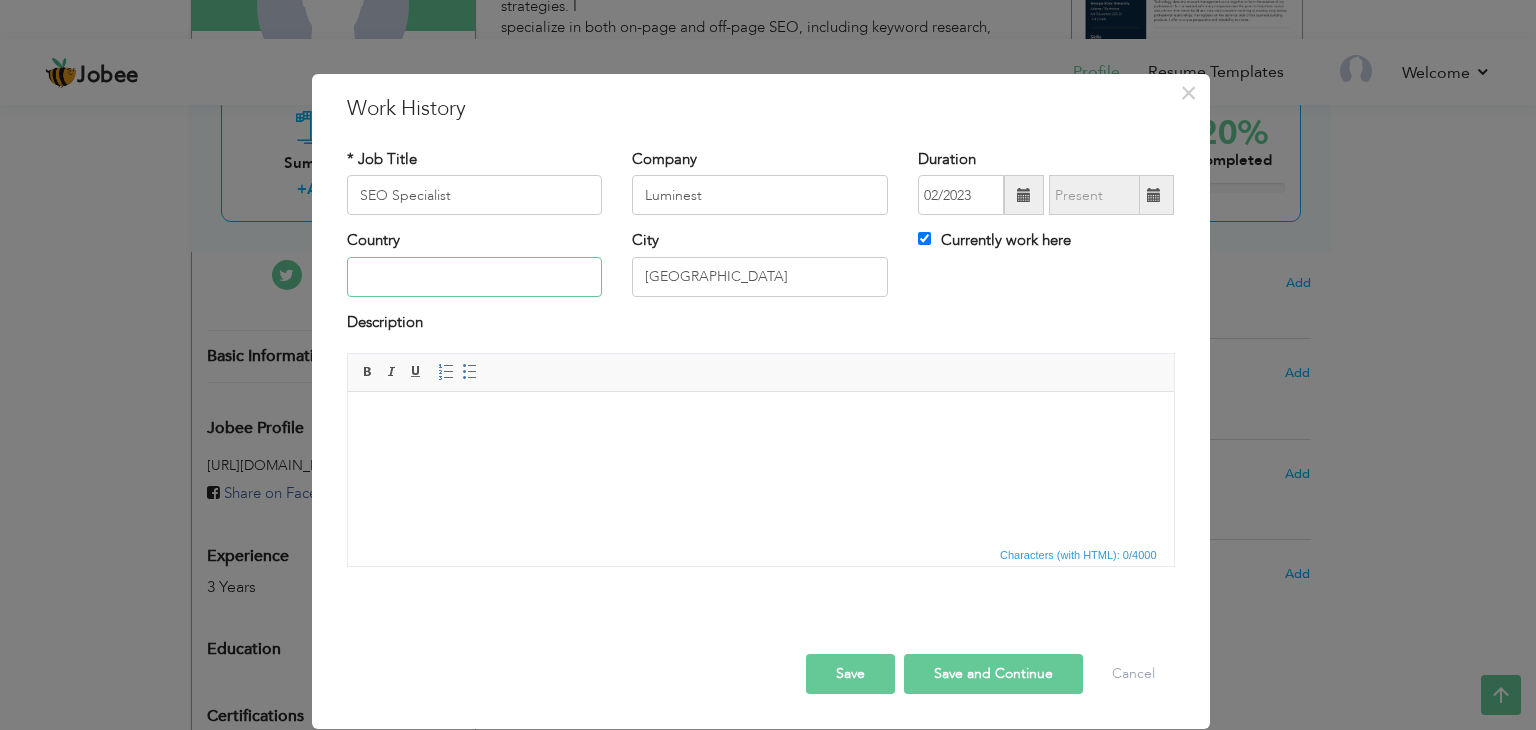 type on "[GEOGRAPHIC_DATA]" 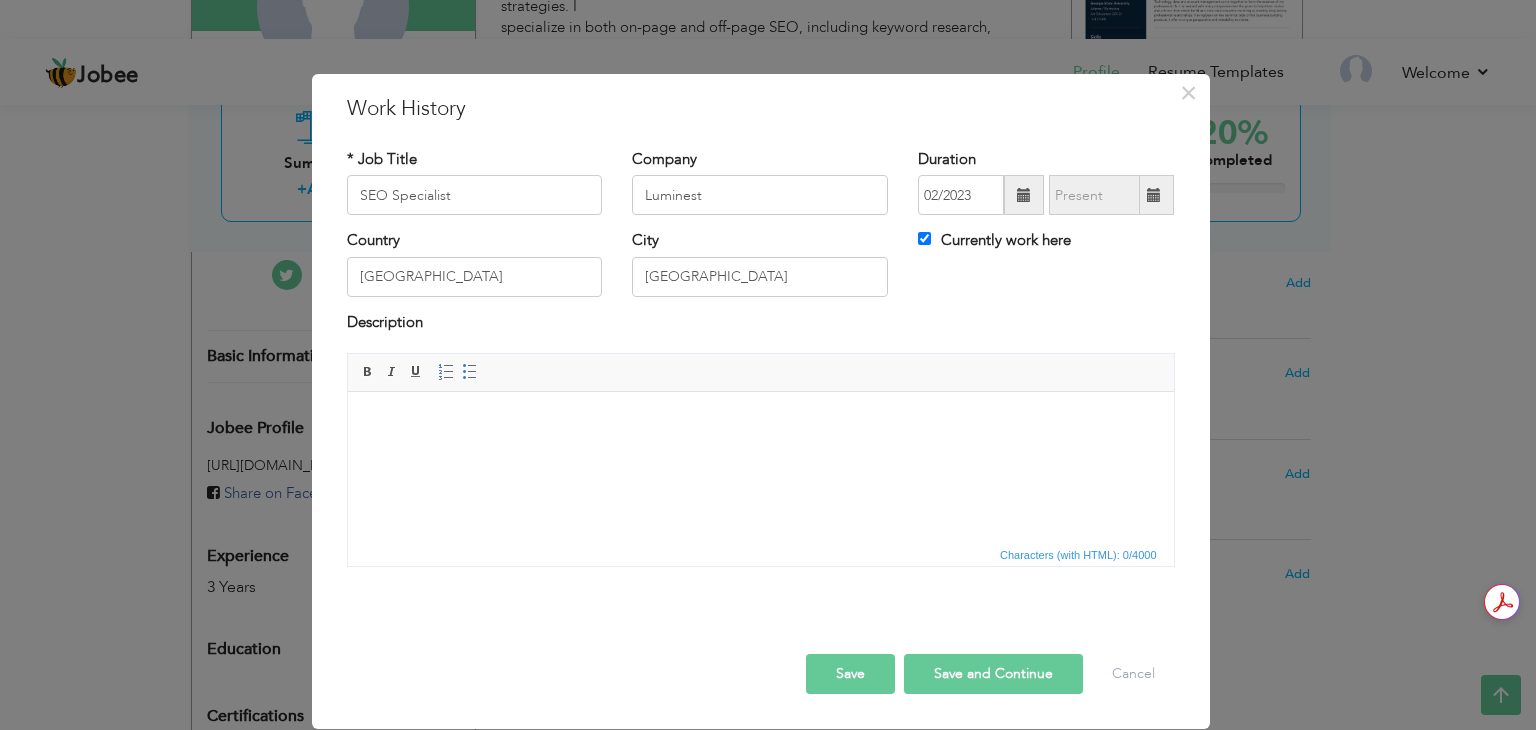 click at bounding box center (760, 422) 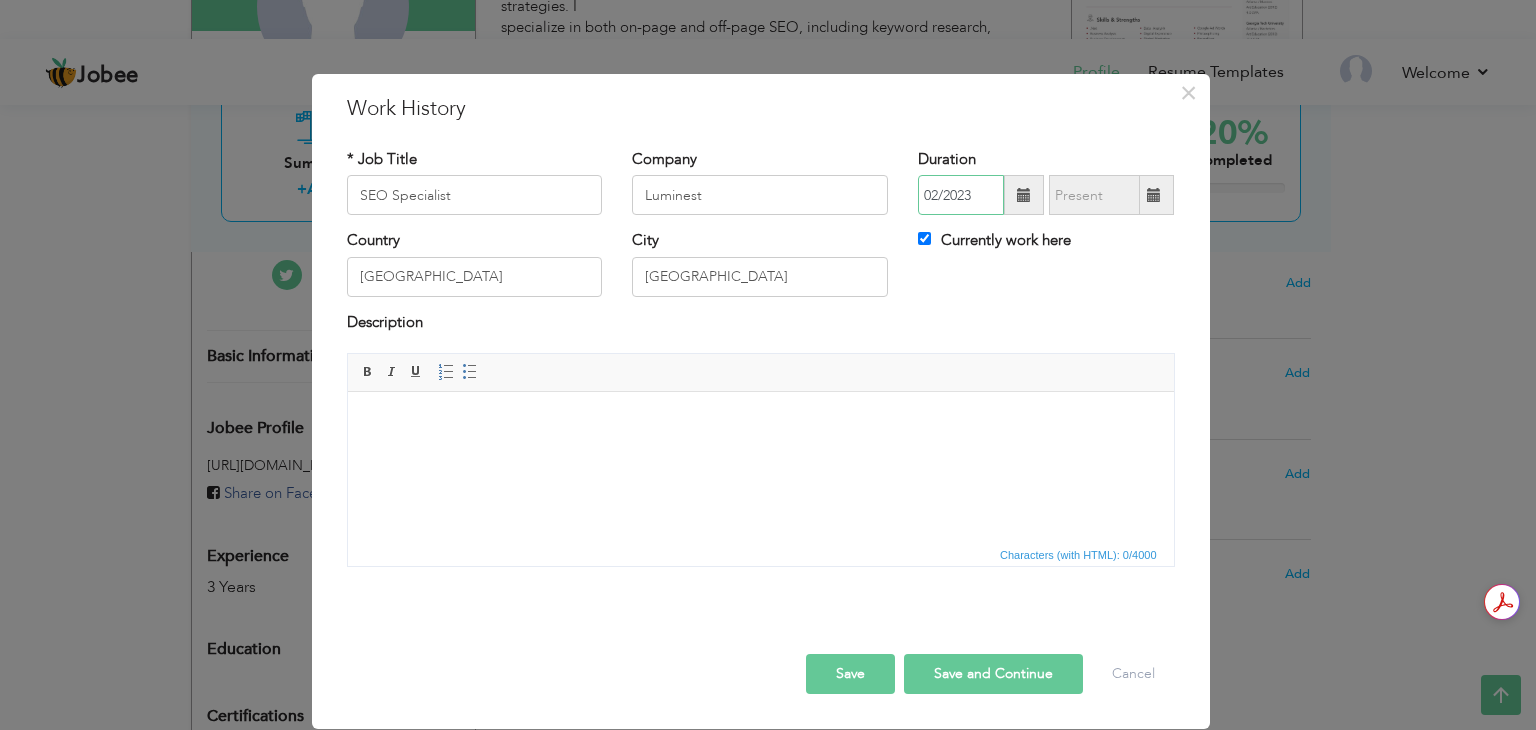 click on "02/2023" at bounding box center (961, 195) 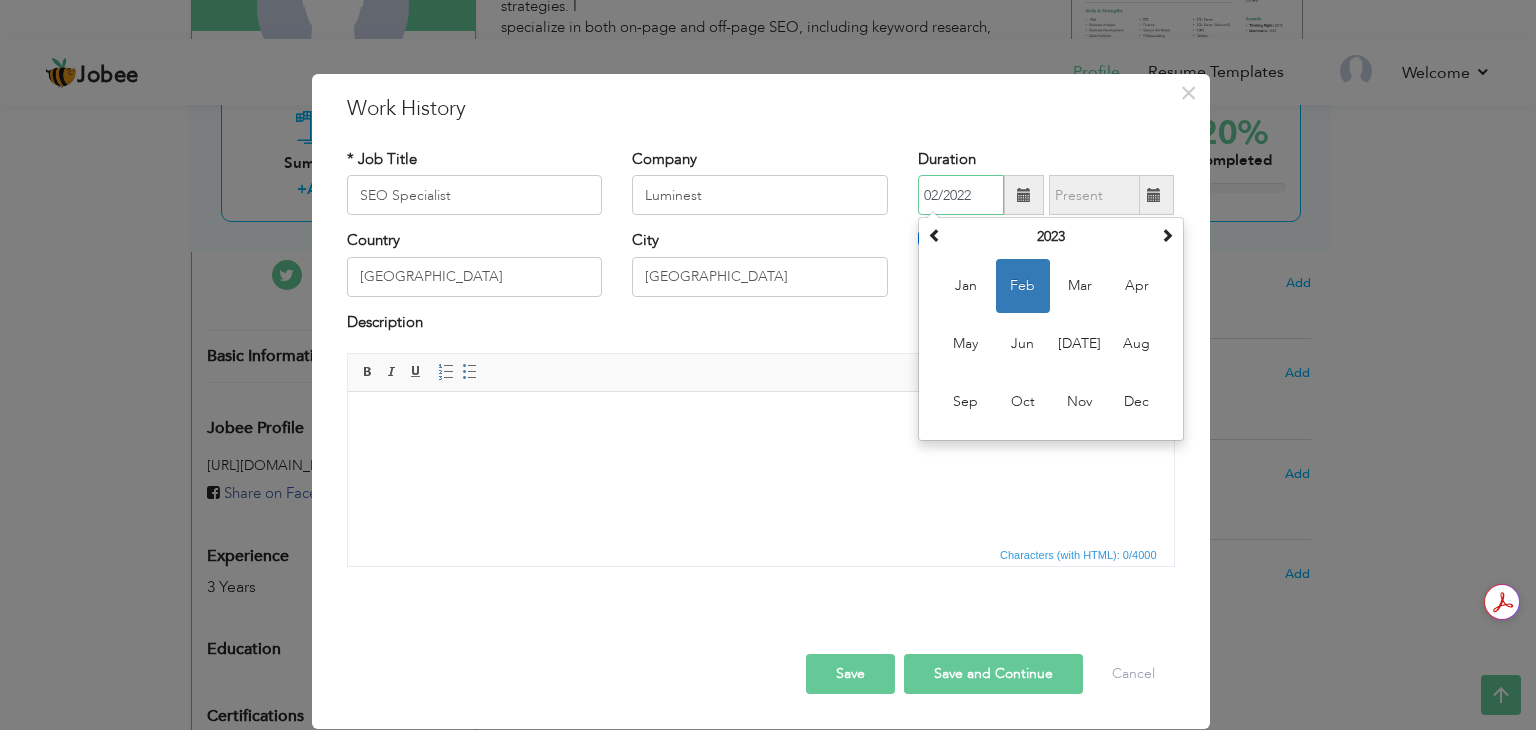 type on "02/2022" 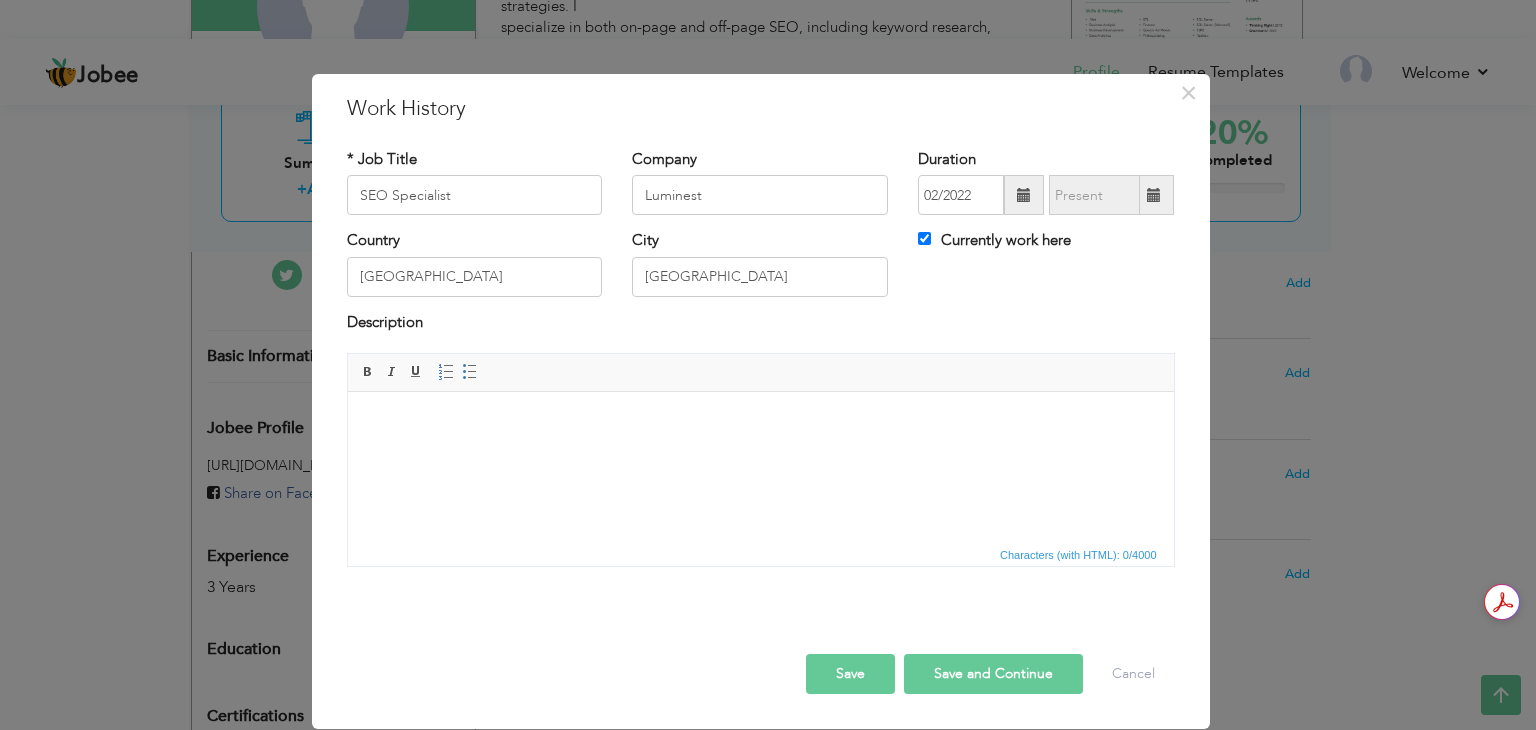click at bounding box center [760, 422] 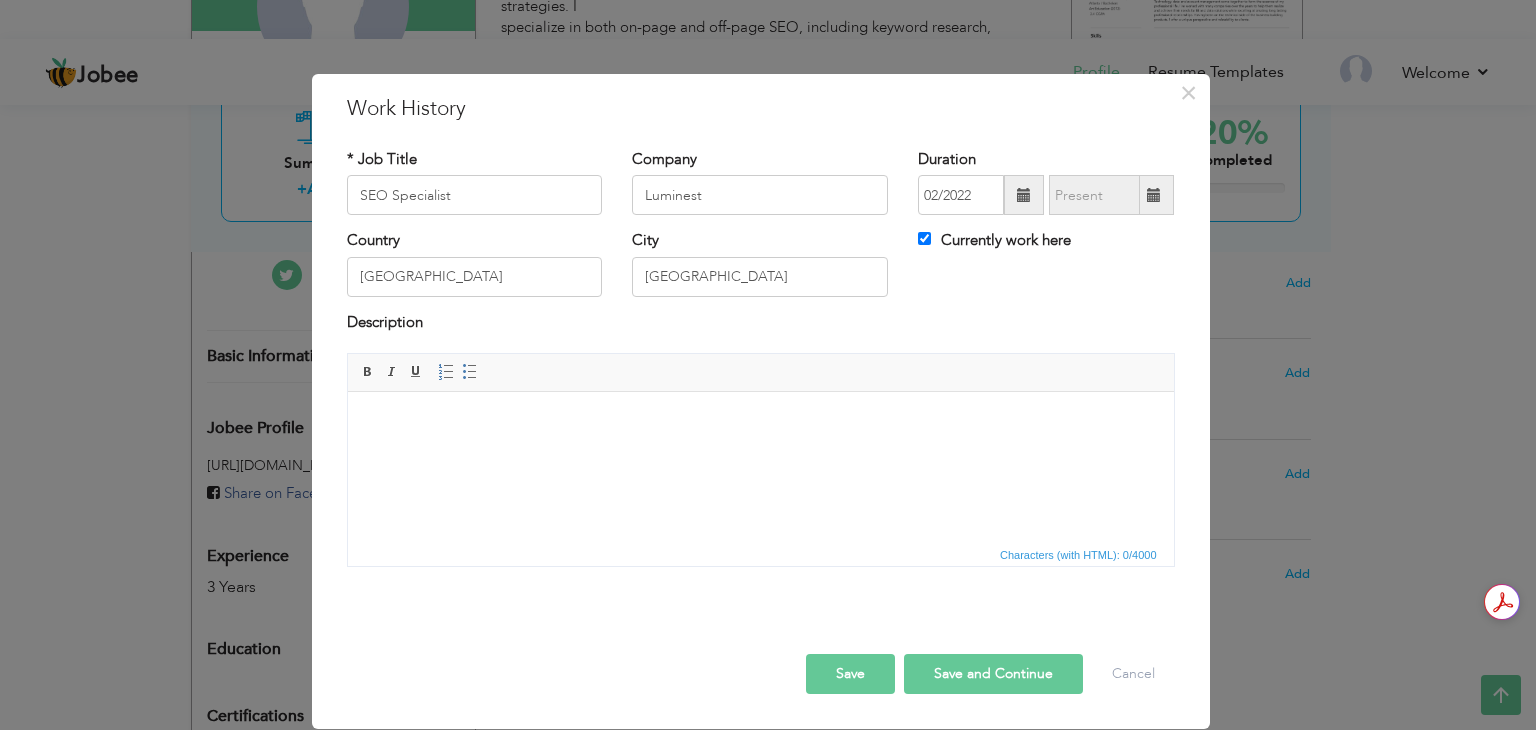 click at bounding box center (760, 422) 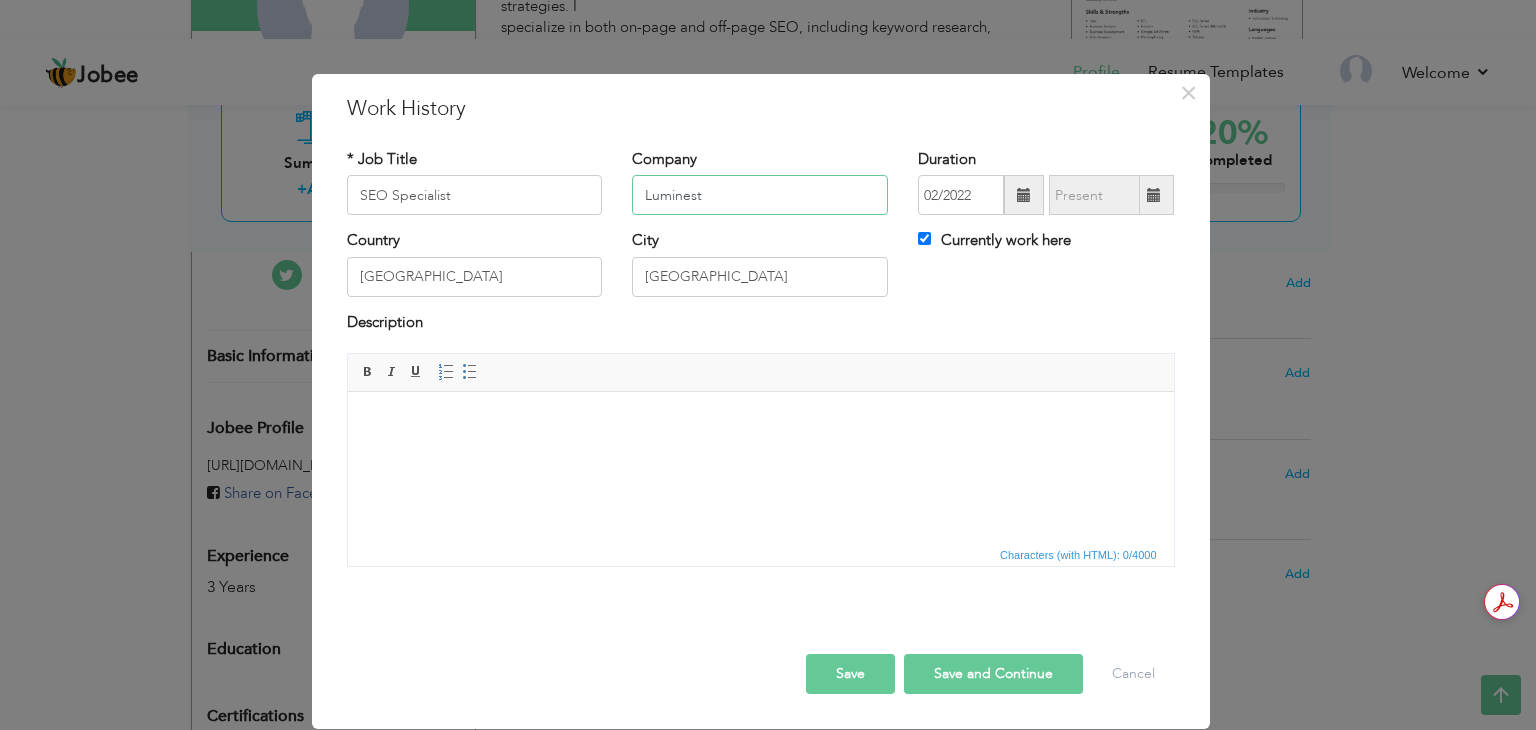 click on "Luminest" at bounding box center (760, 195) 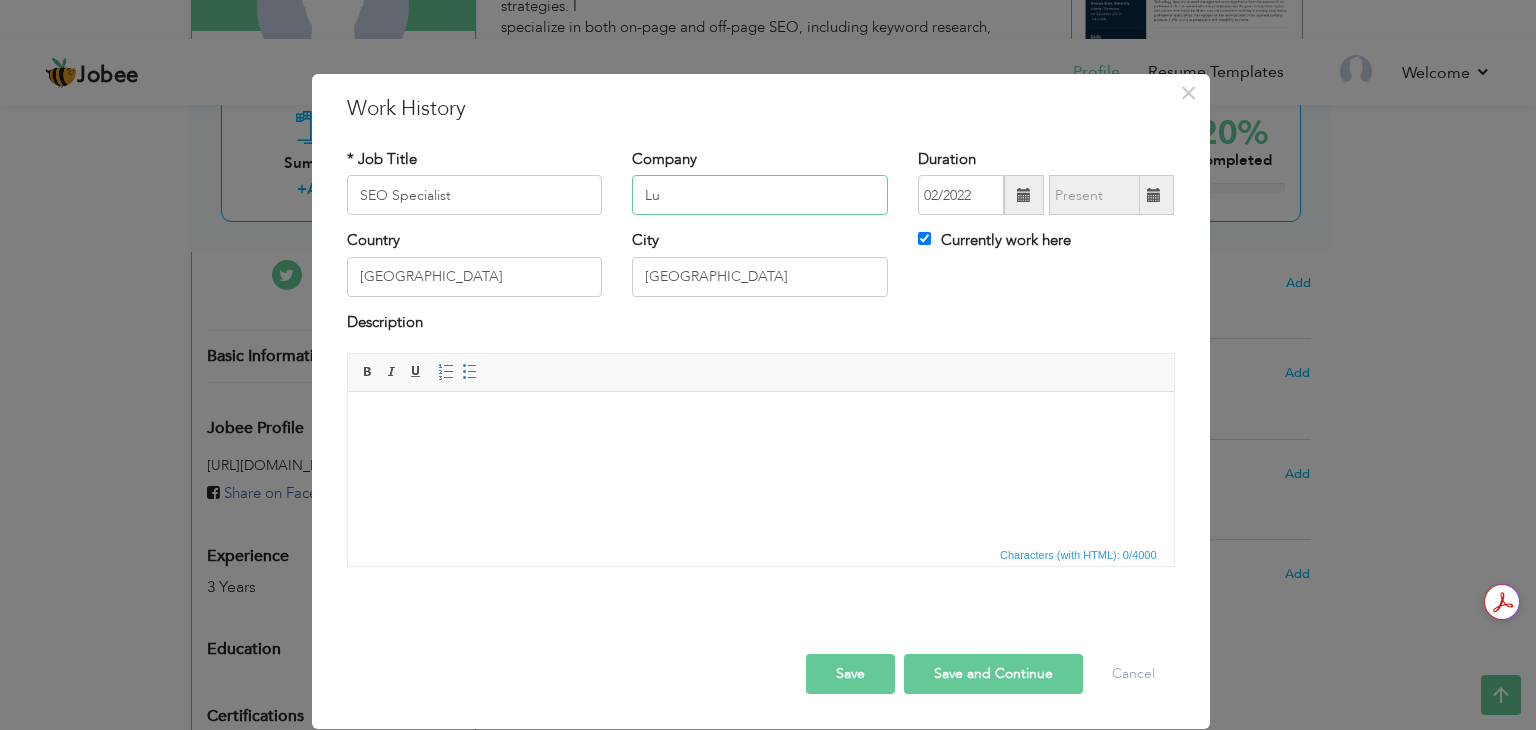 type on "L" 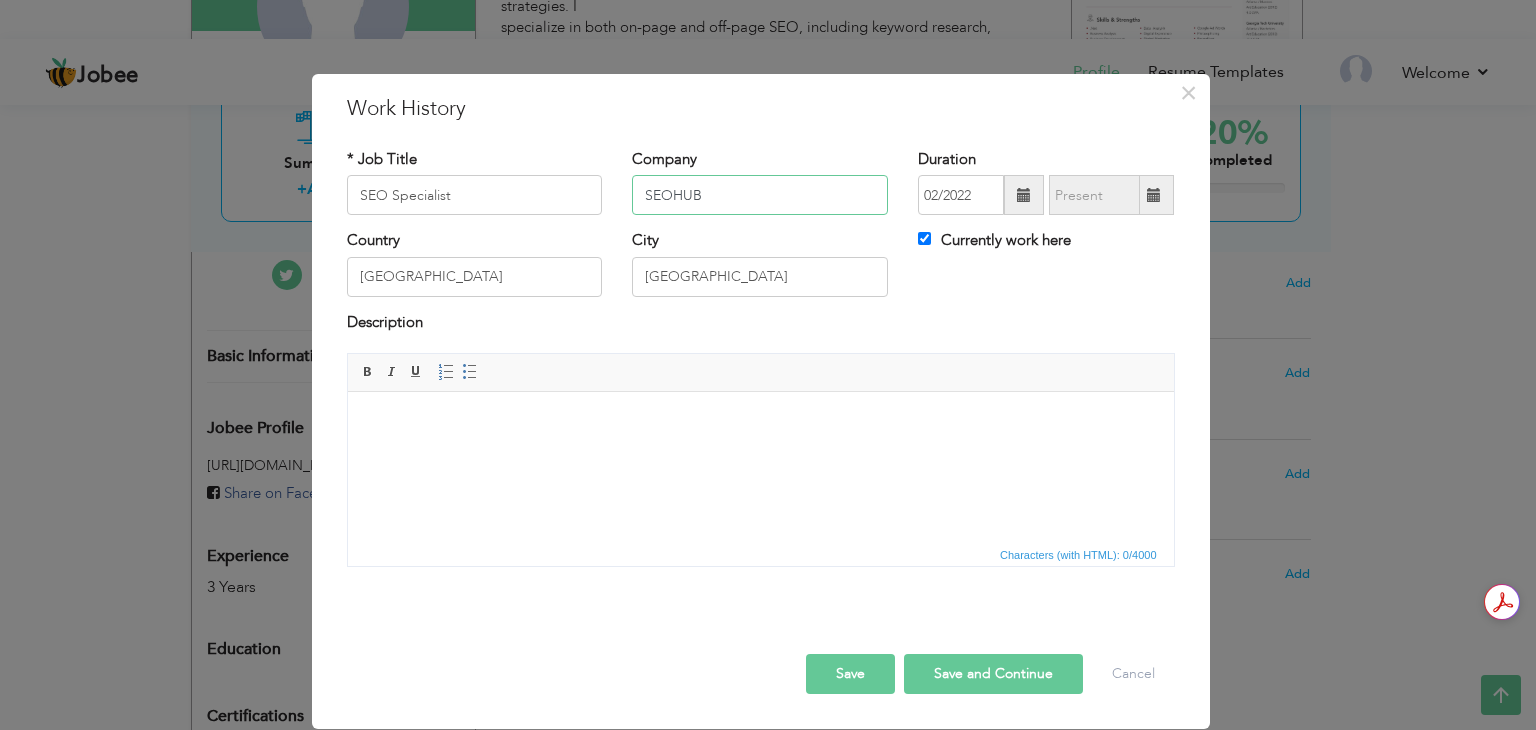 type on "SEOHUB" 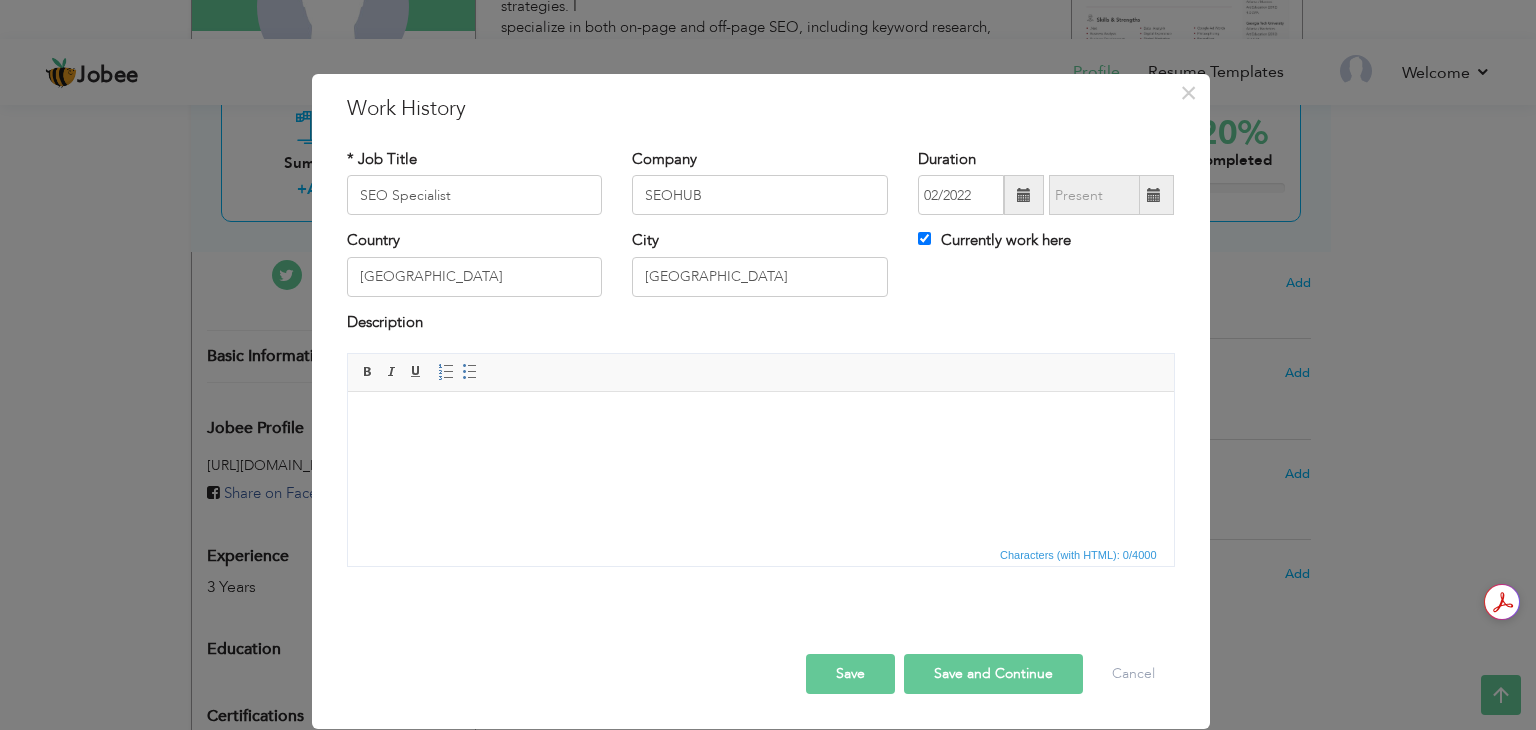 click at bounding box center [760, 422] 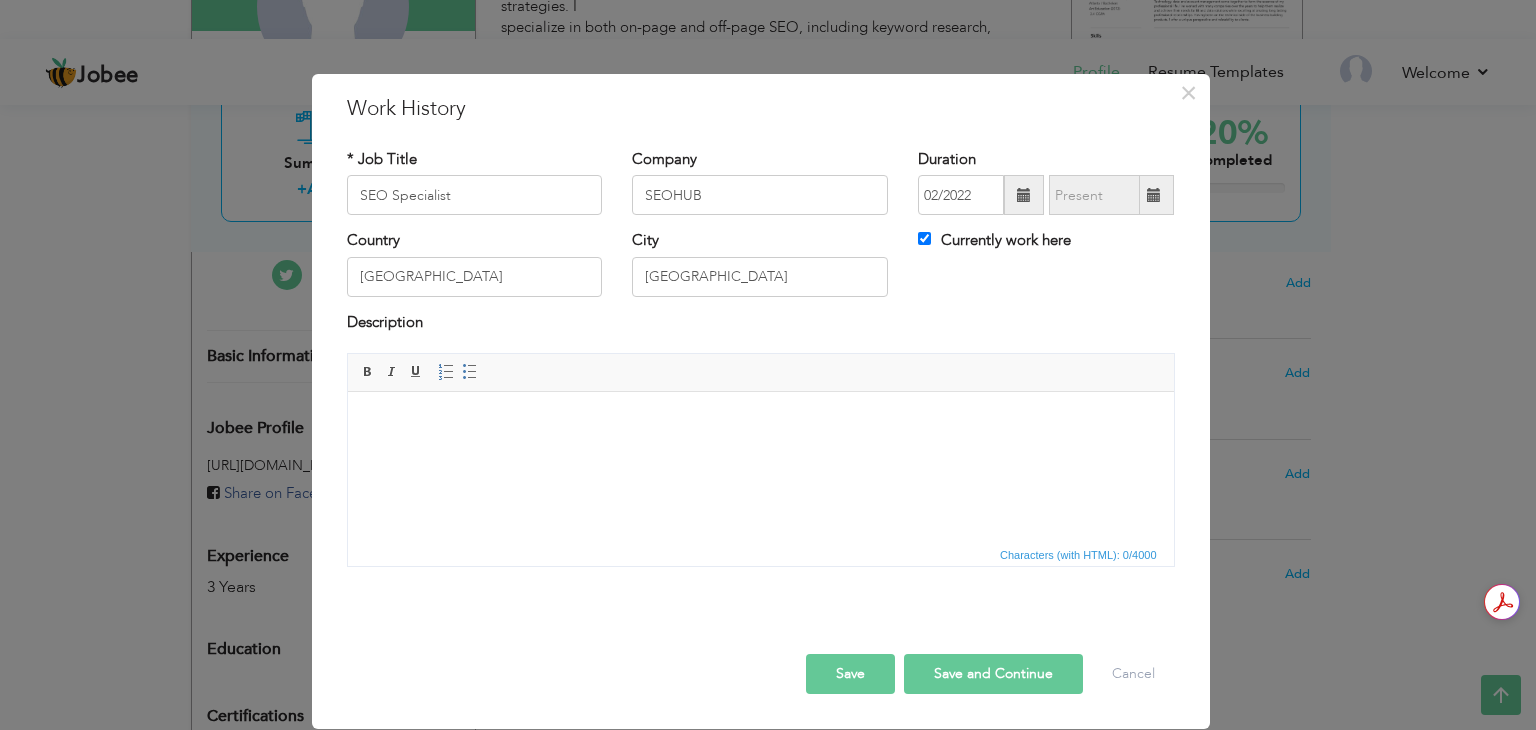 click at bounding box center [760, 422] 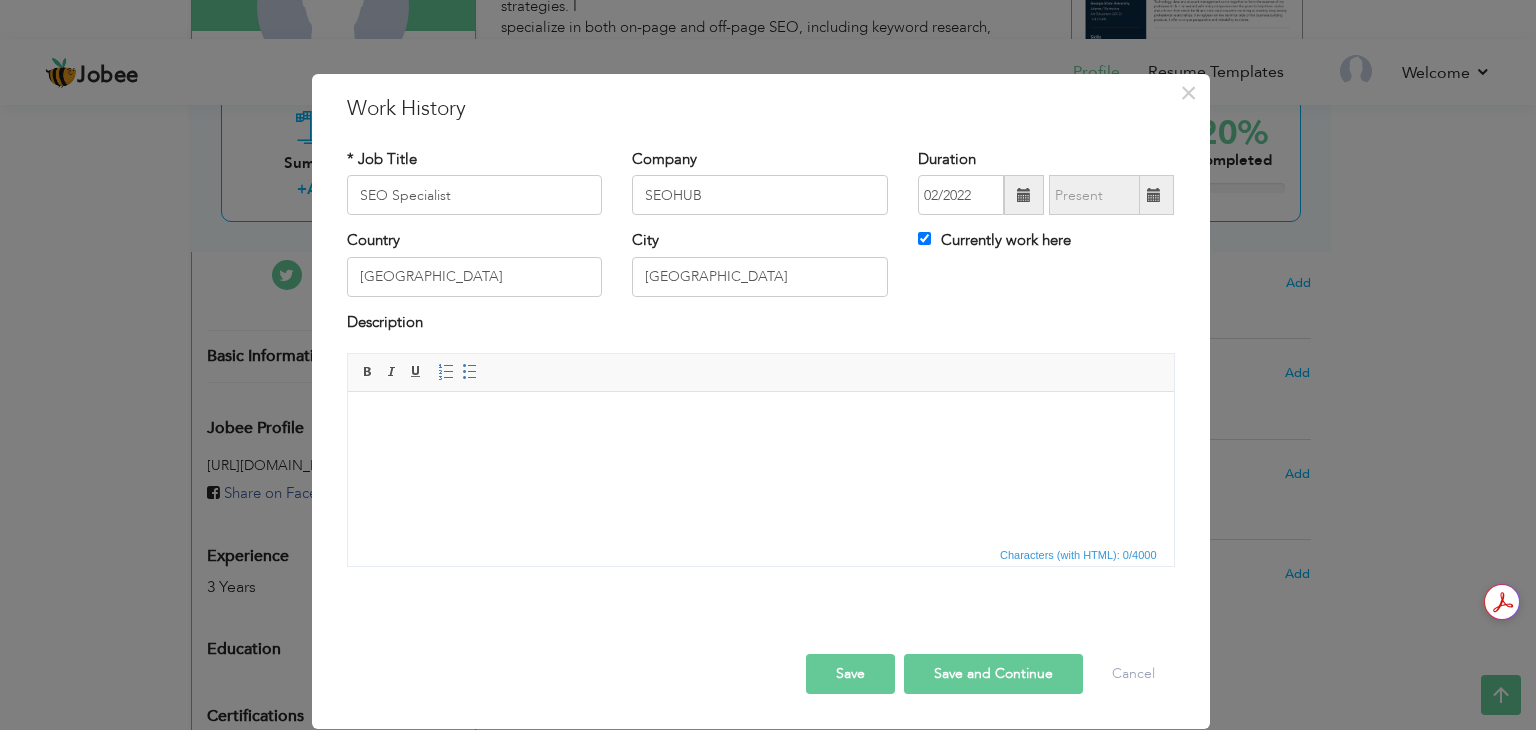 click at bounding box center [760, 422] 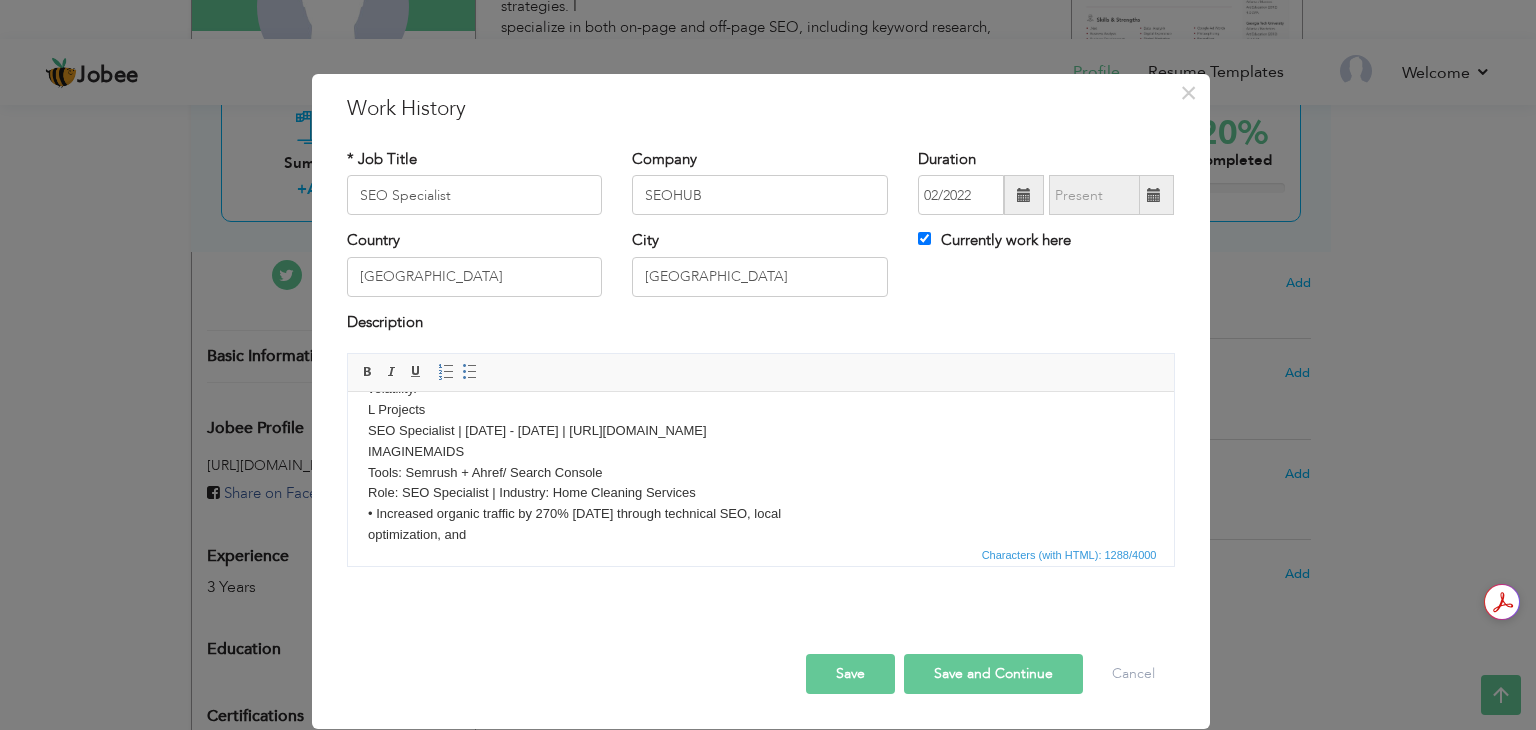 type 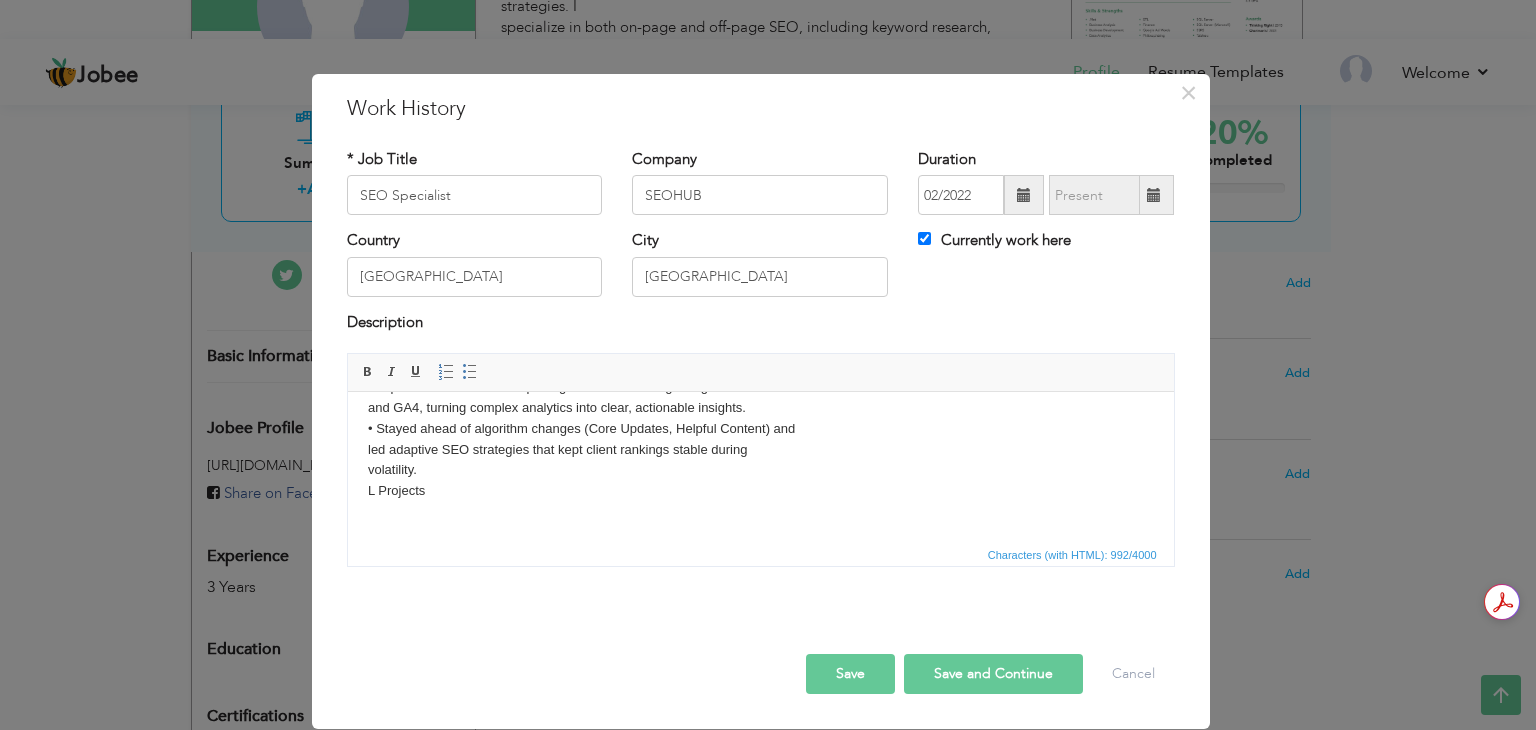 scroll, scrollTop: 201, scrollLeft: 0, axis: vertical 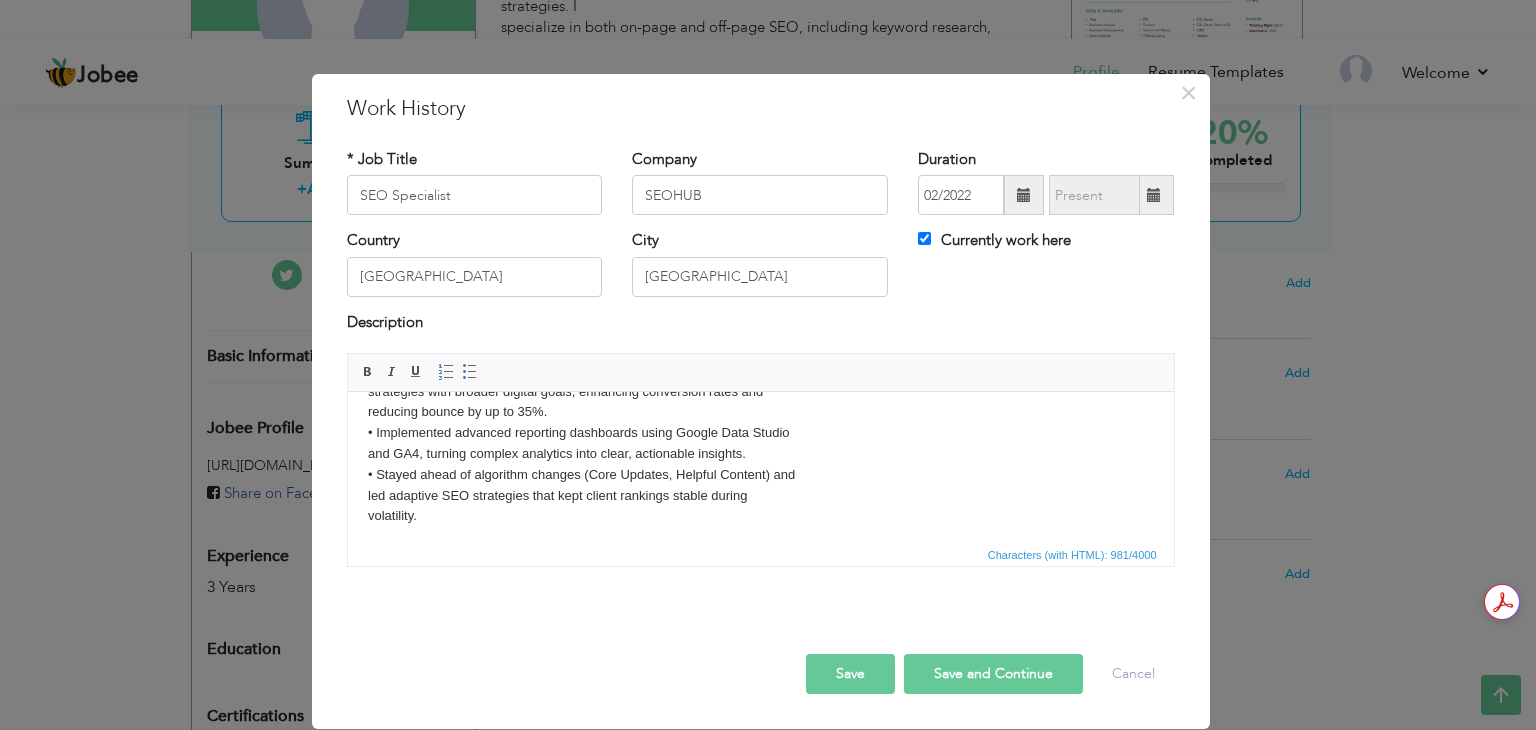 click on "Save" at bounding box center (850, 674) 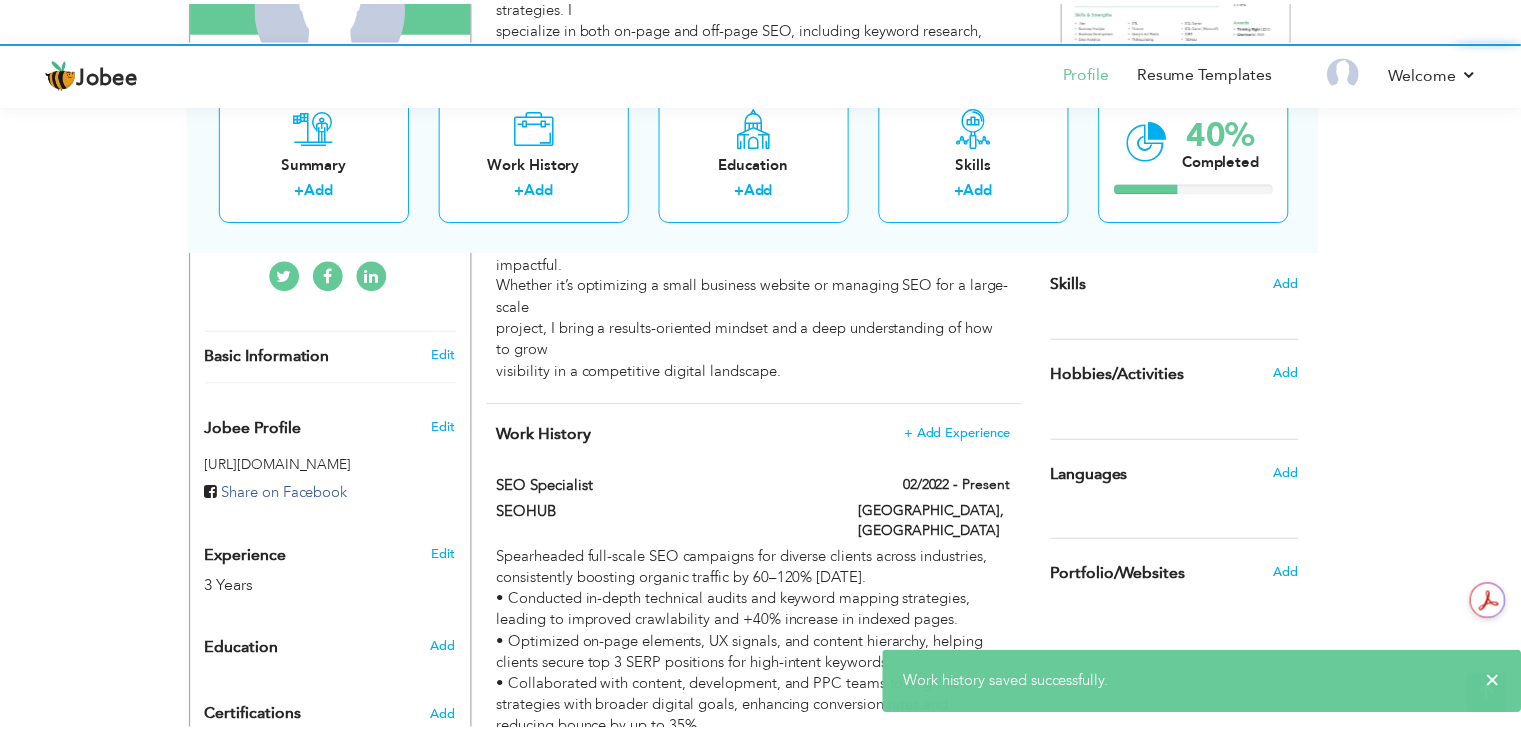 scroll, scrollTop: 0, scrollLeft: 0, axis: both 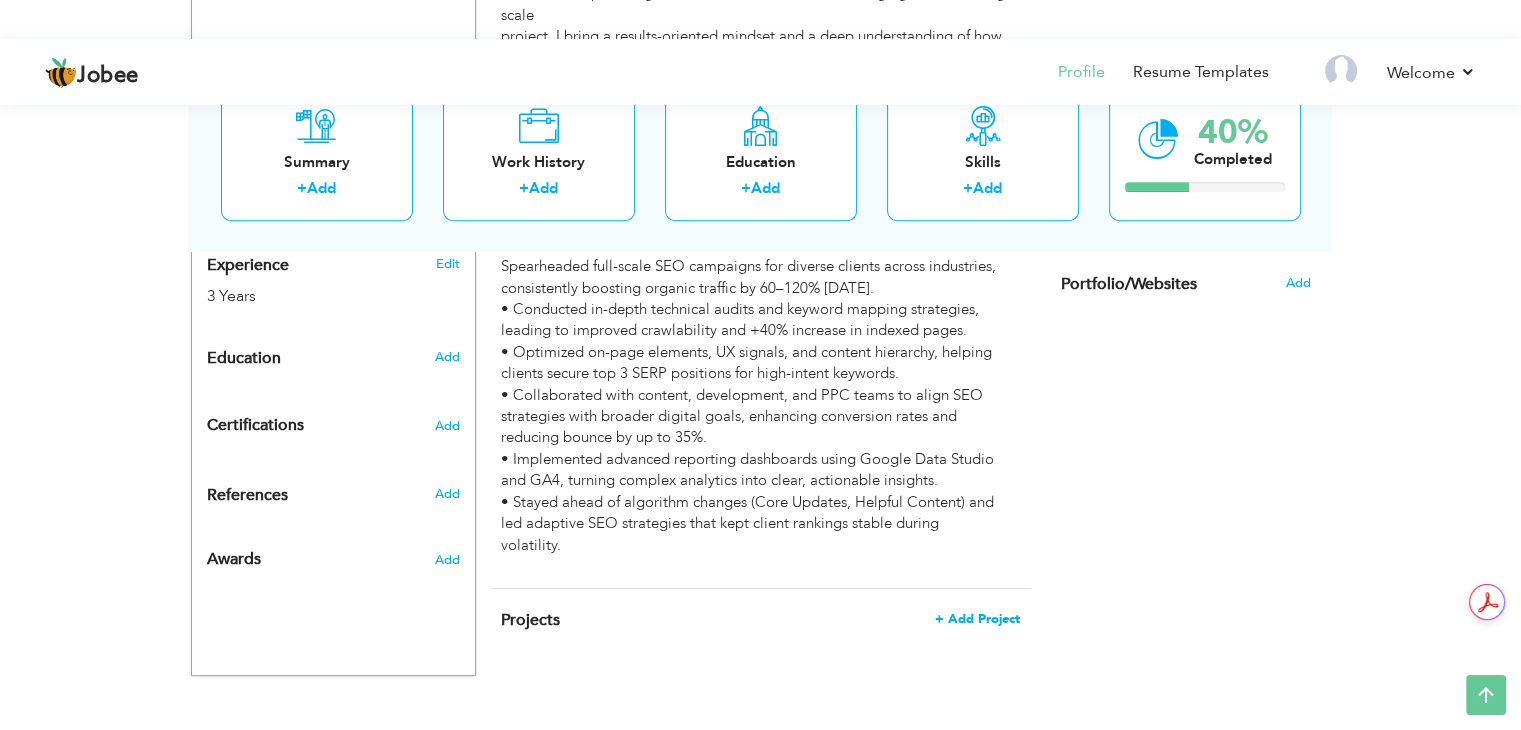 click on "+ Add Project" at bounding box center (977, 619) 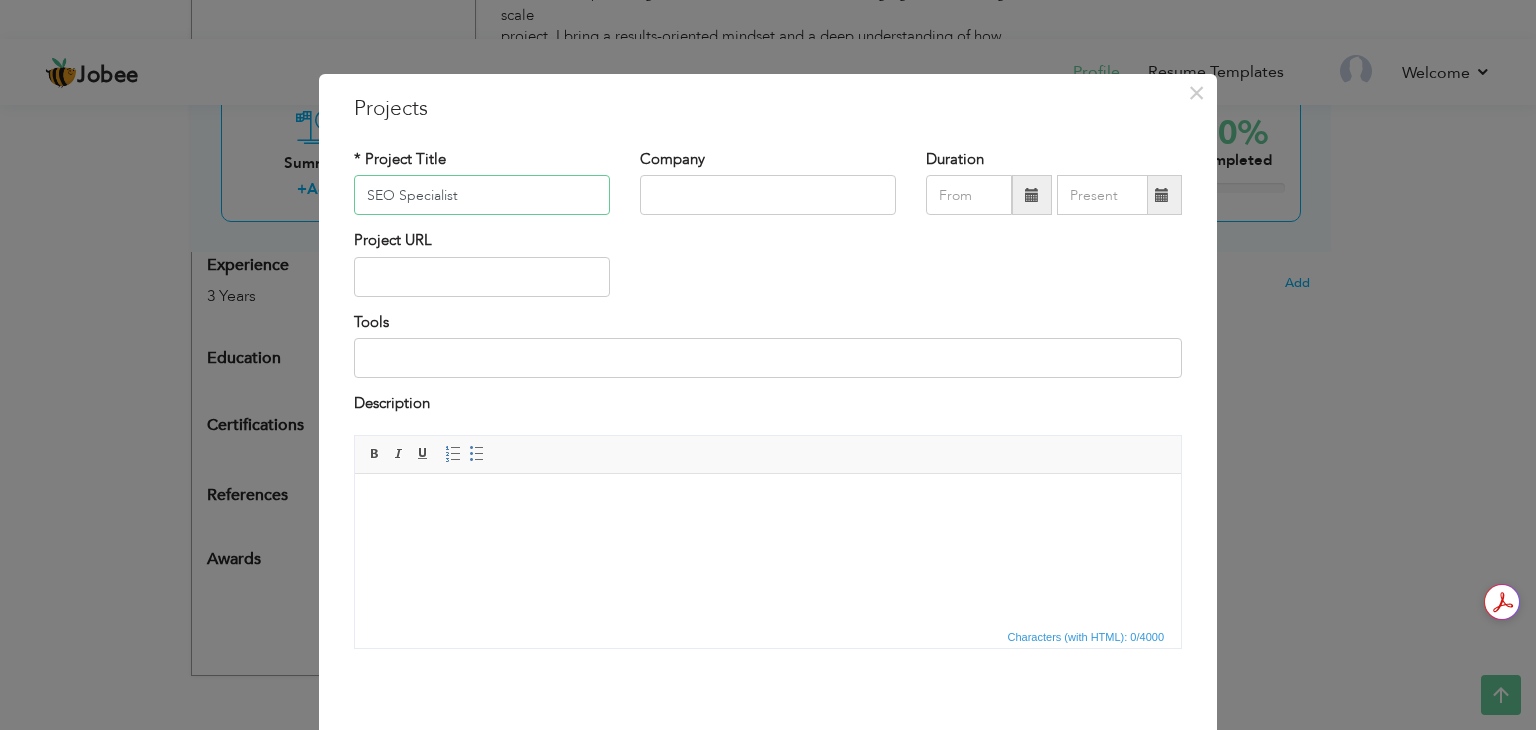 type on "SEO Specialist" 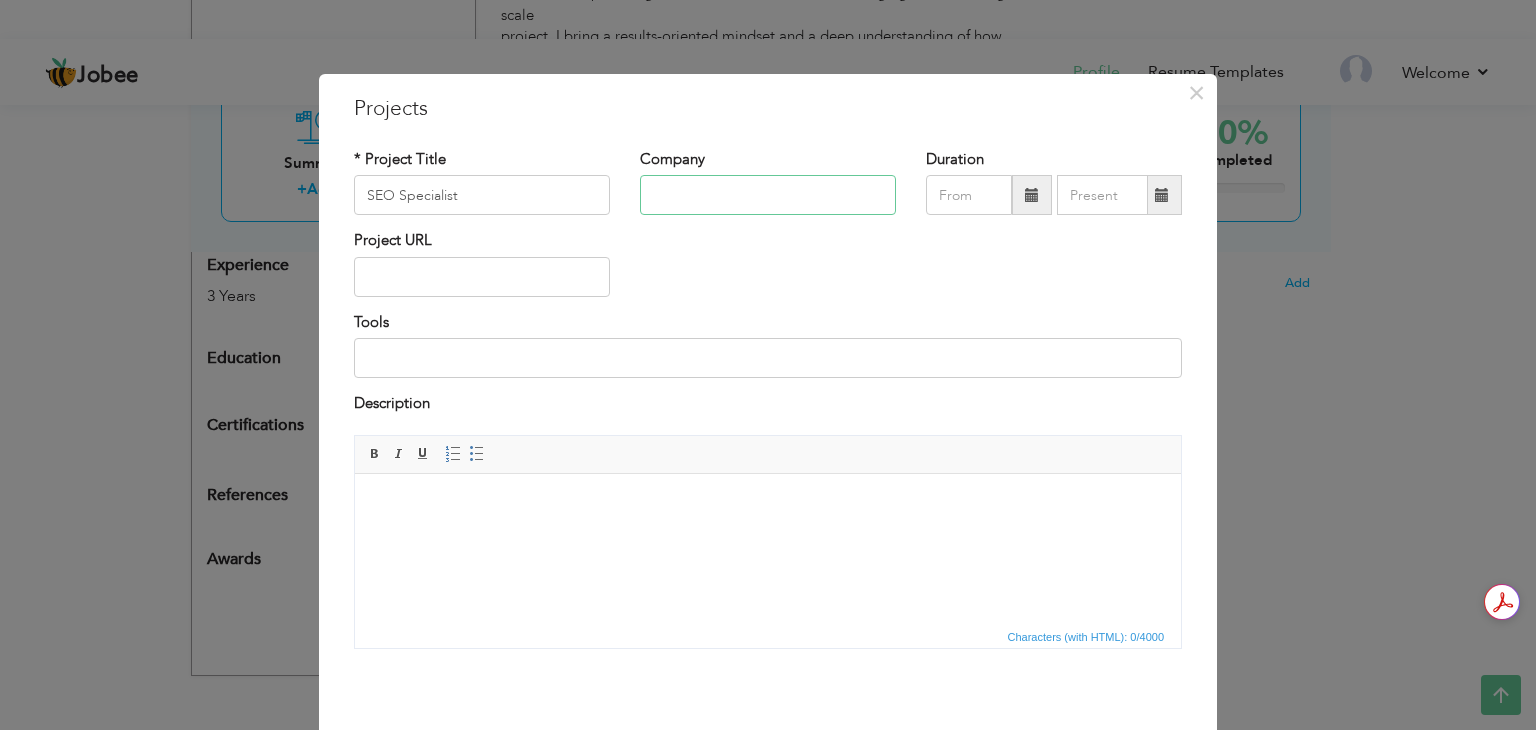 click at bounding box center [768, 195] 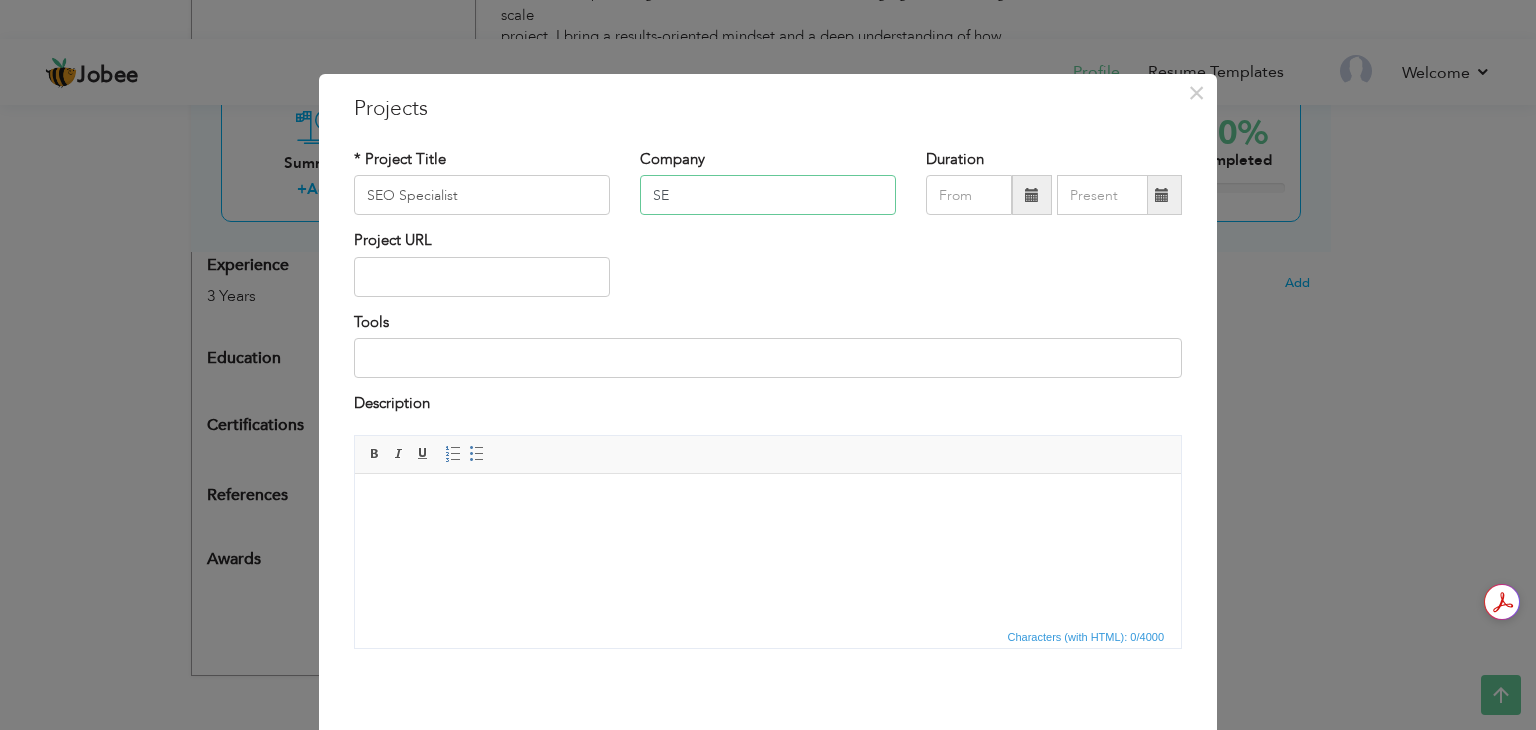 type on "S" 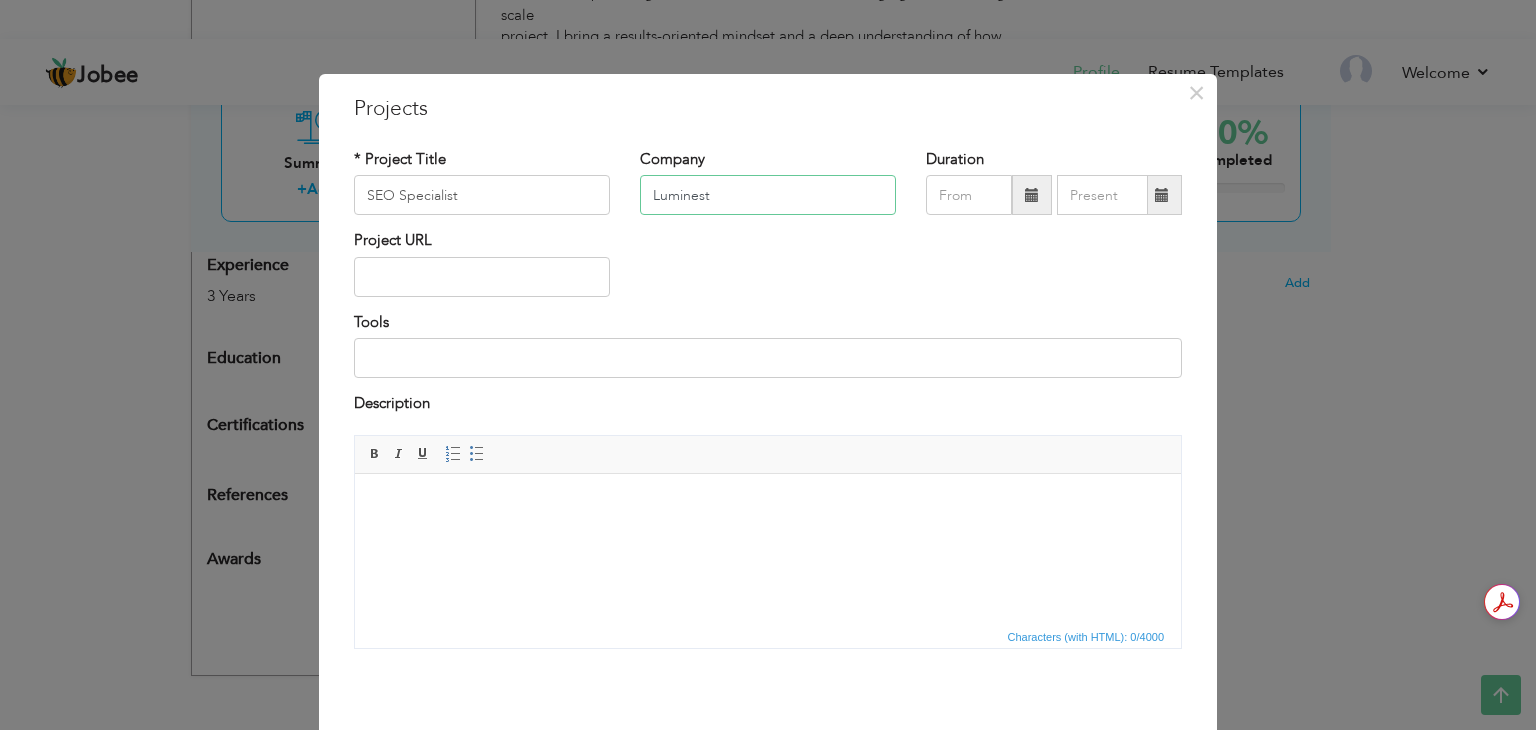 type on "Luminest" 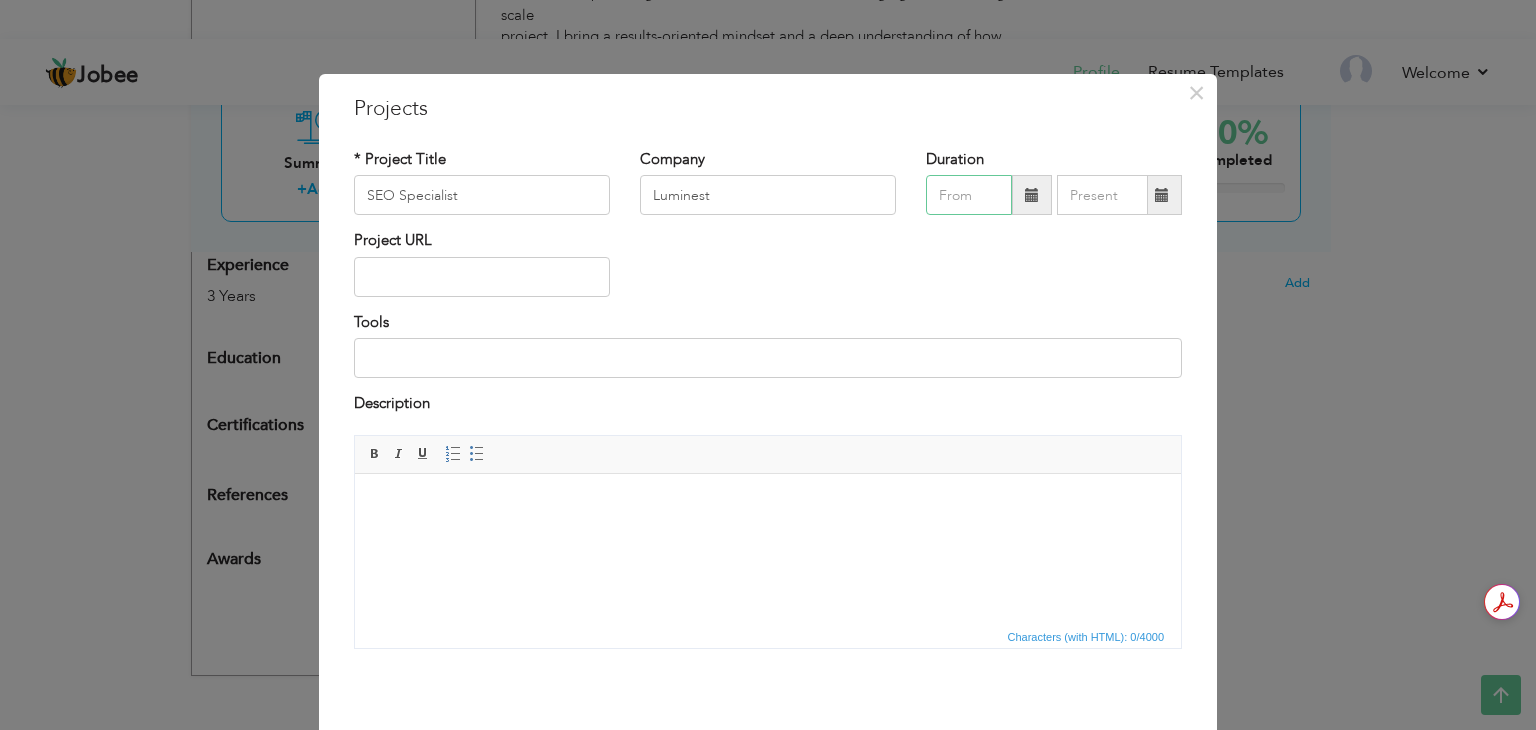 type on "07/2025" 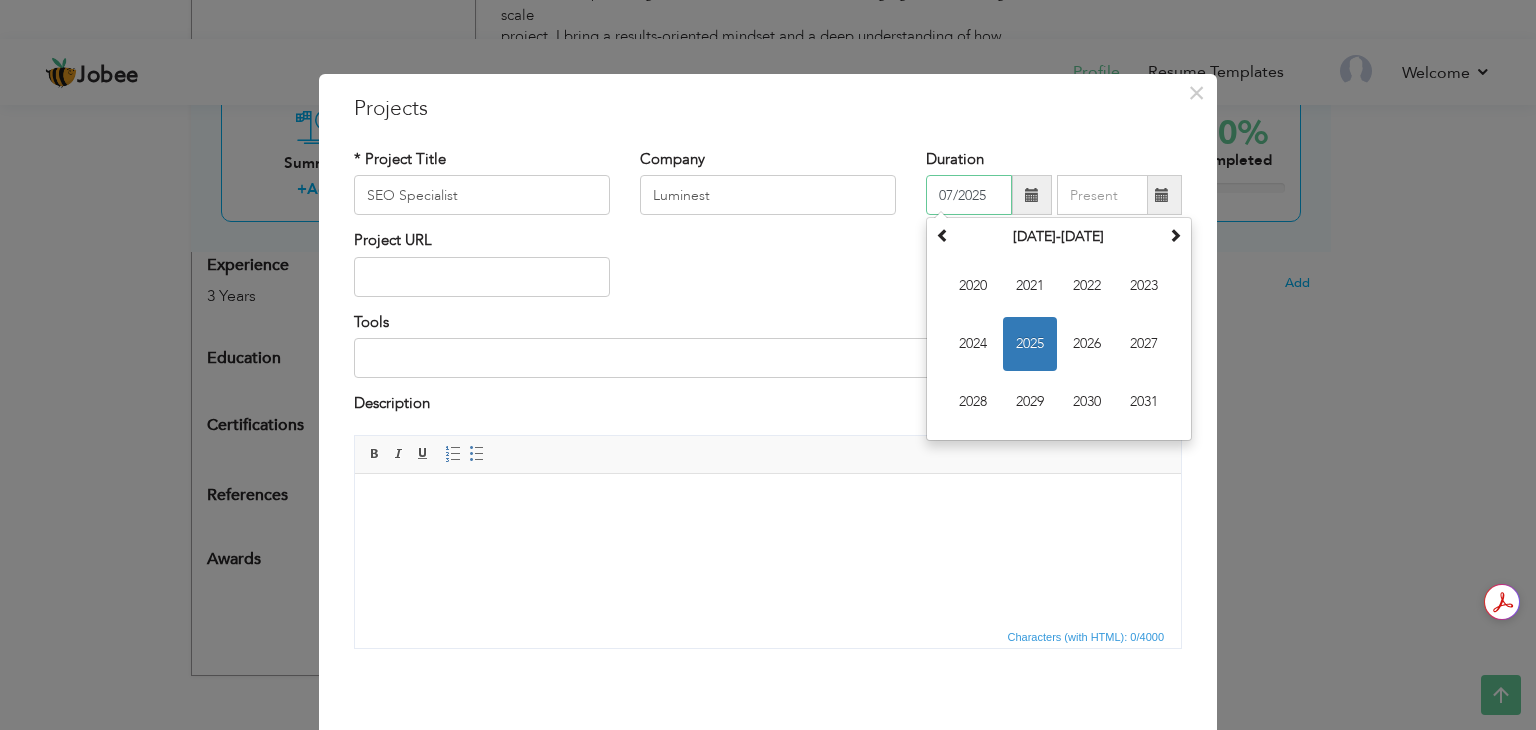 click on "07/2025" at bounding box center (969, 195) 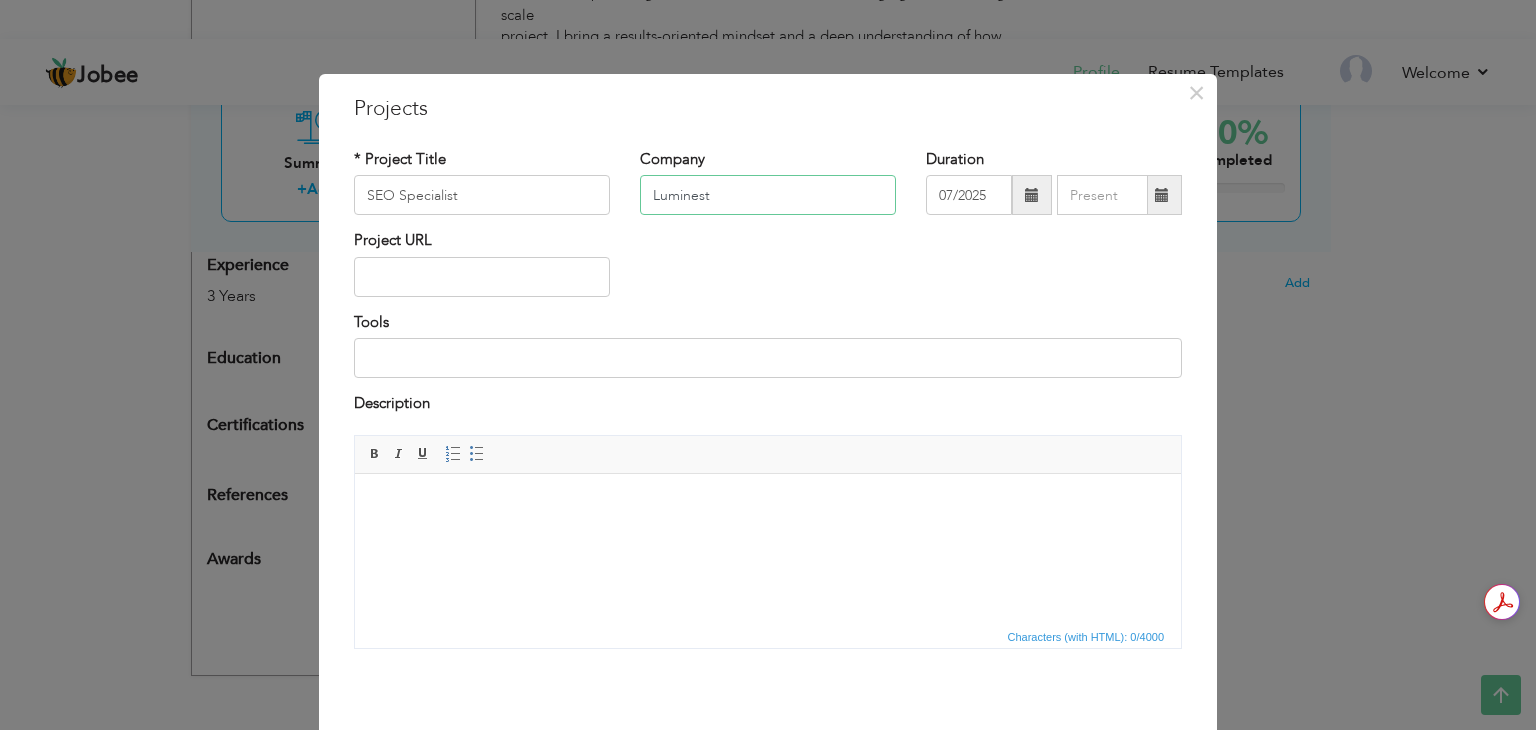 click on "Luminest" at bounding box center [768, 195] 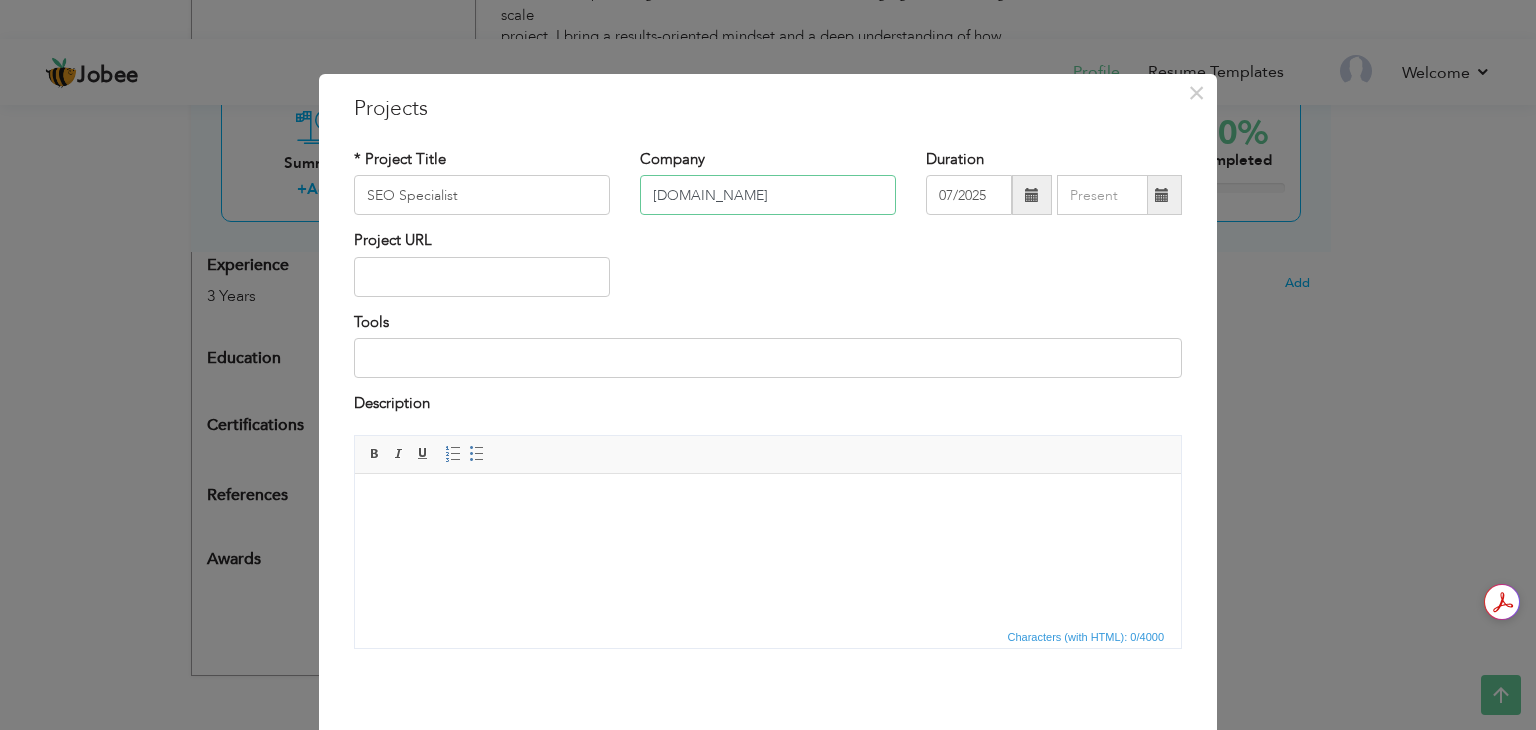 type on "[DOMAIN_NAME]" 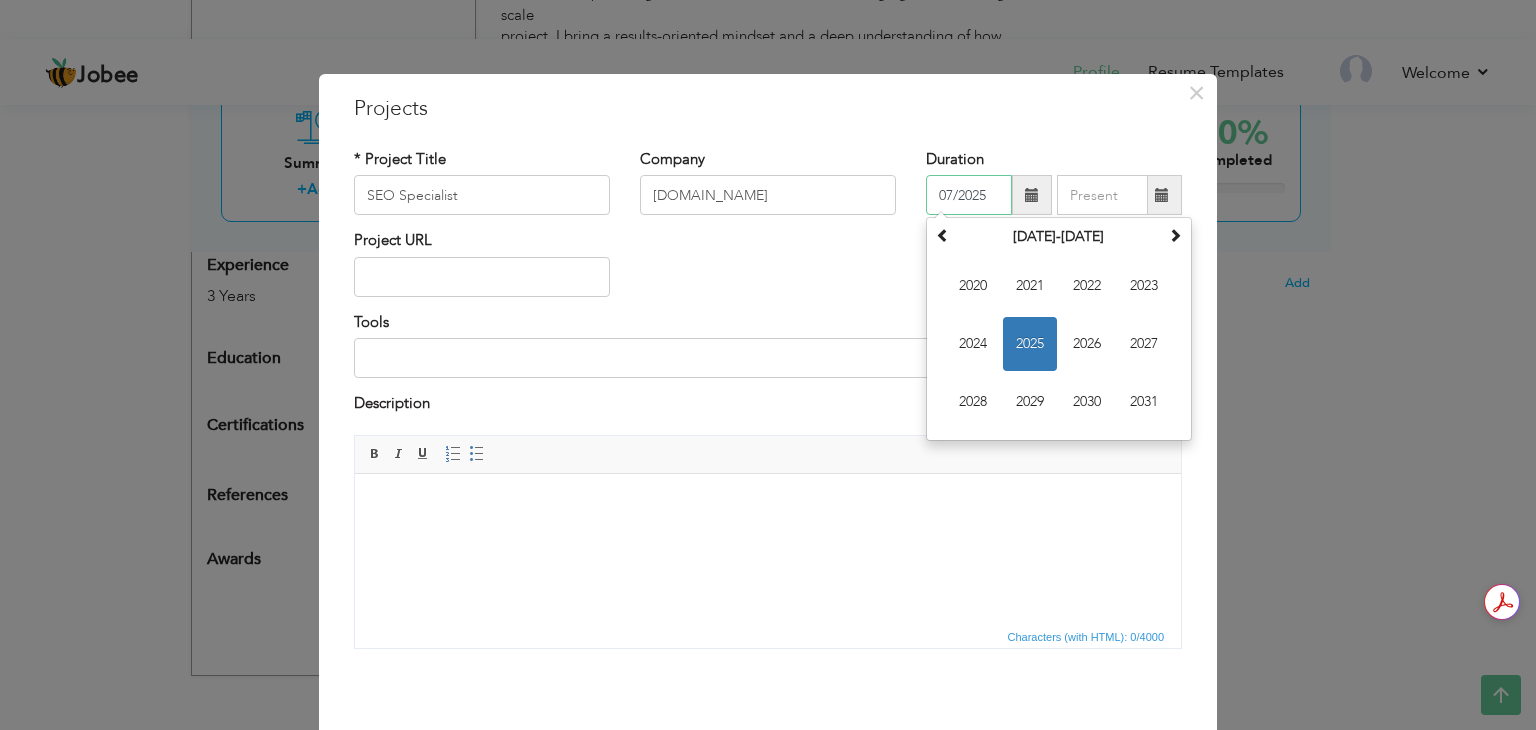 click on "07/2025" at bounding box center [969, 195] 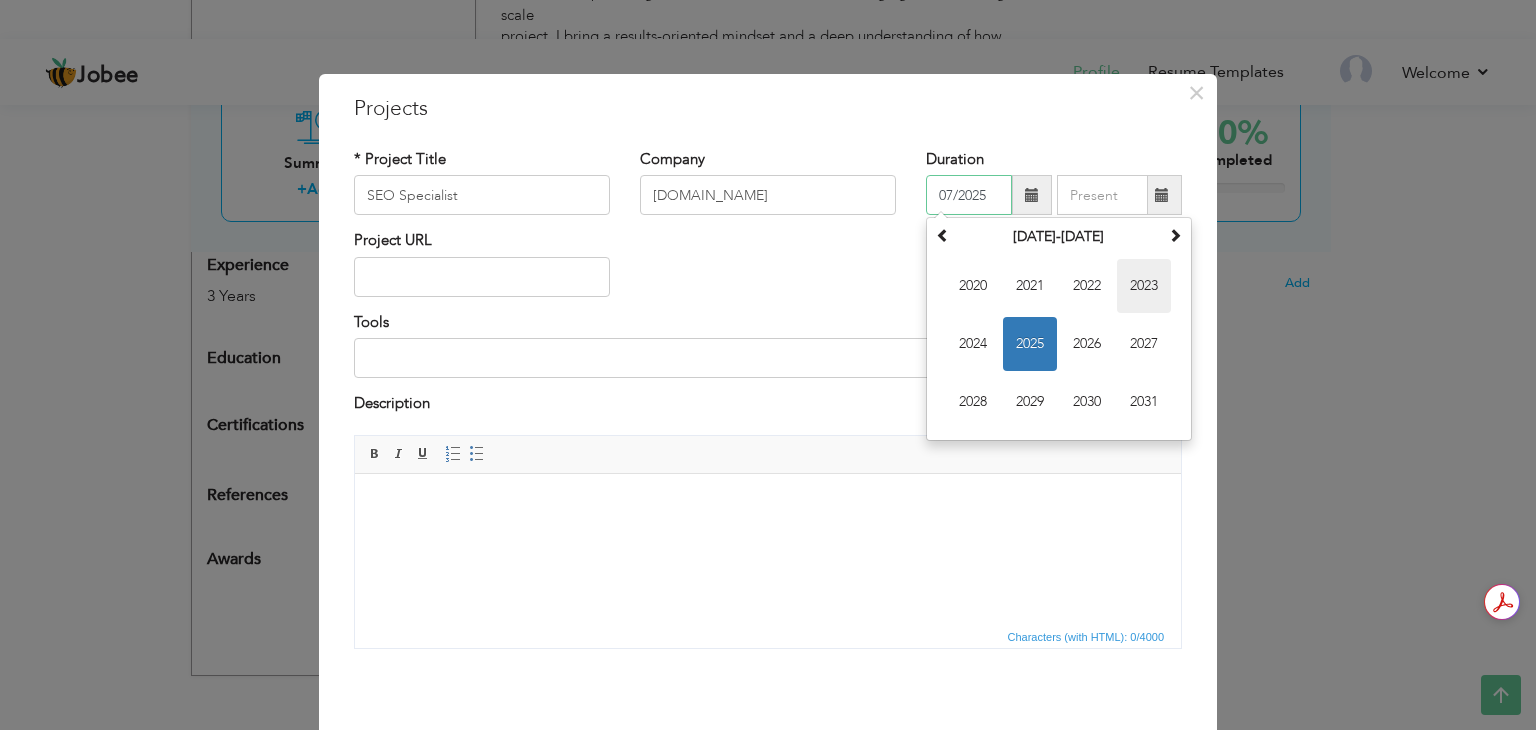 click on "2023" at bounding box center (1144, 286) 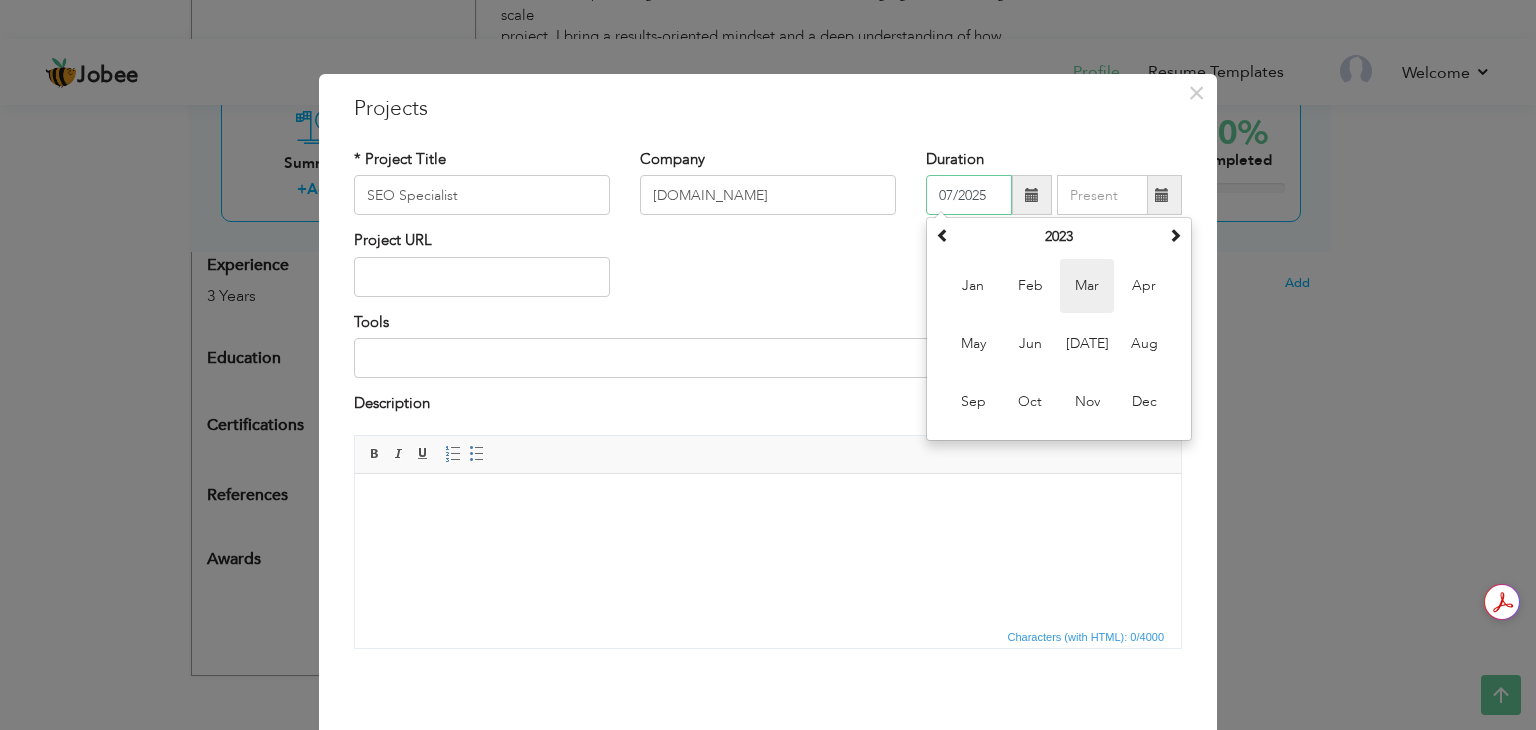 click on "Mar" at bounding box center [1087, 286] 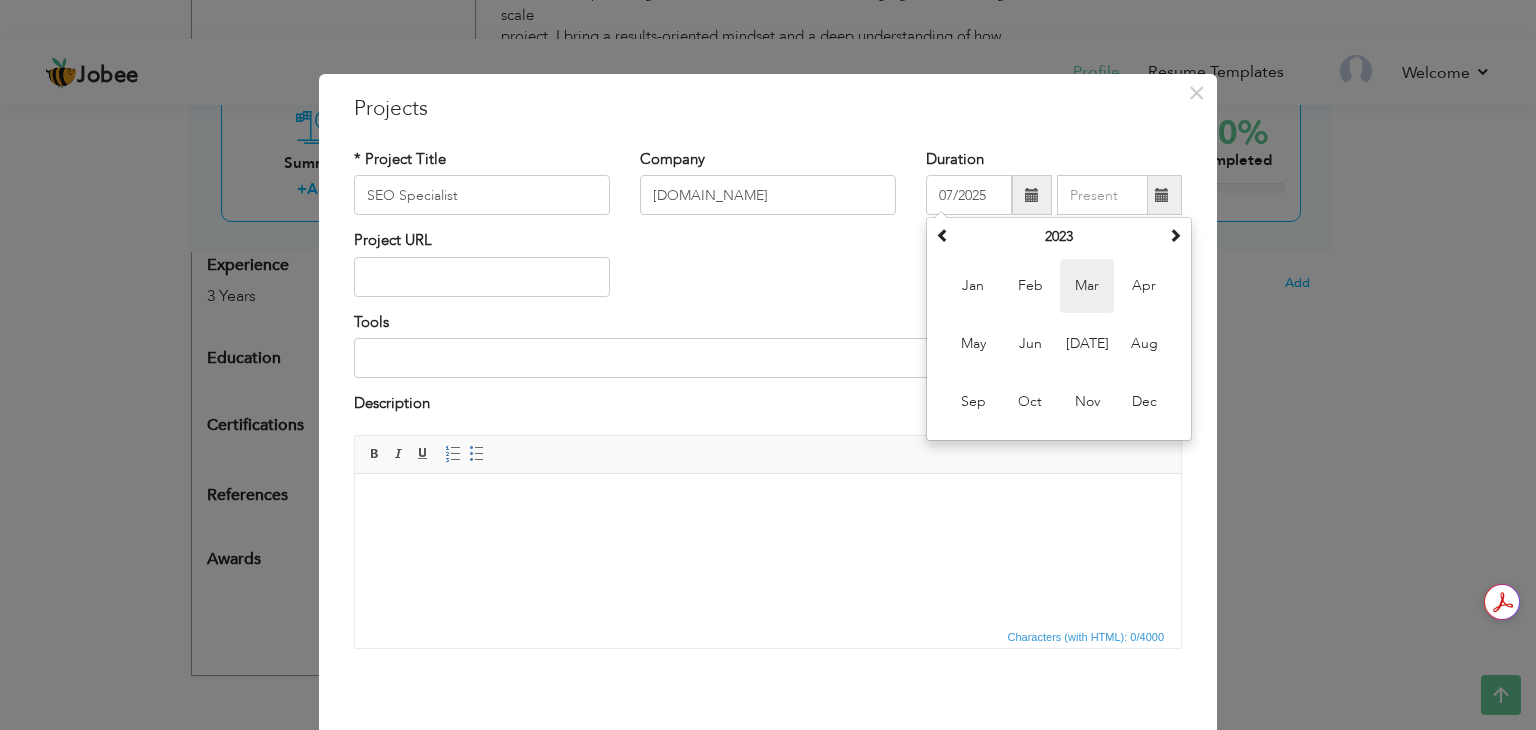 type on "03/2023" 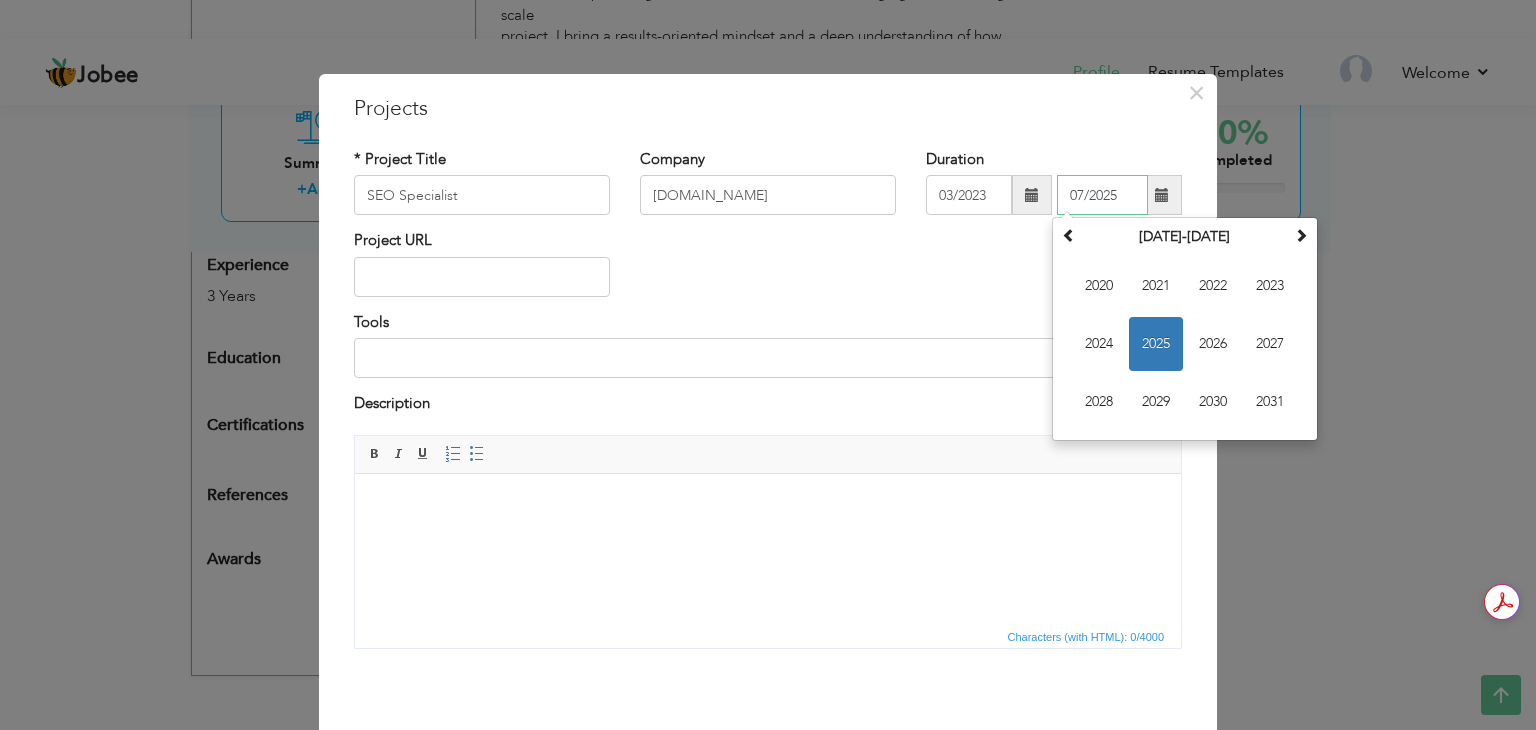 click on "07/2025" at bounding box center (1102, 195) 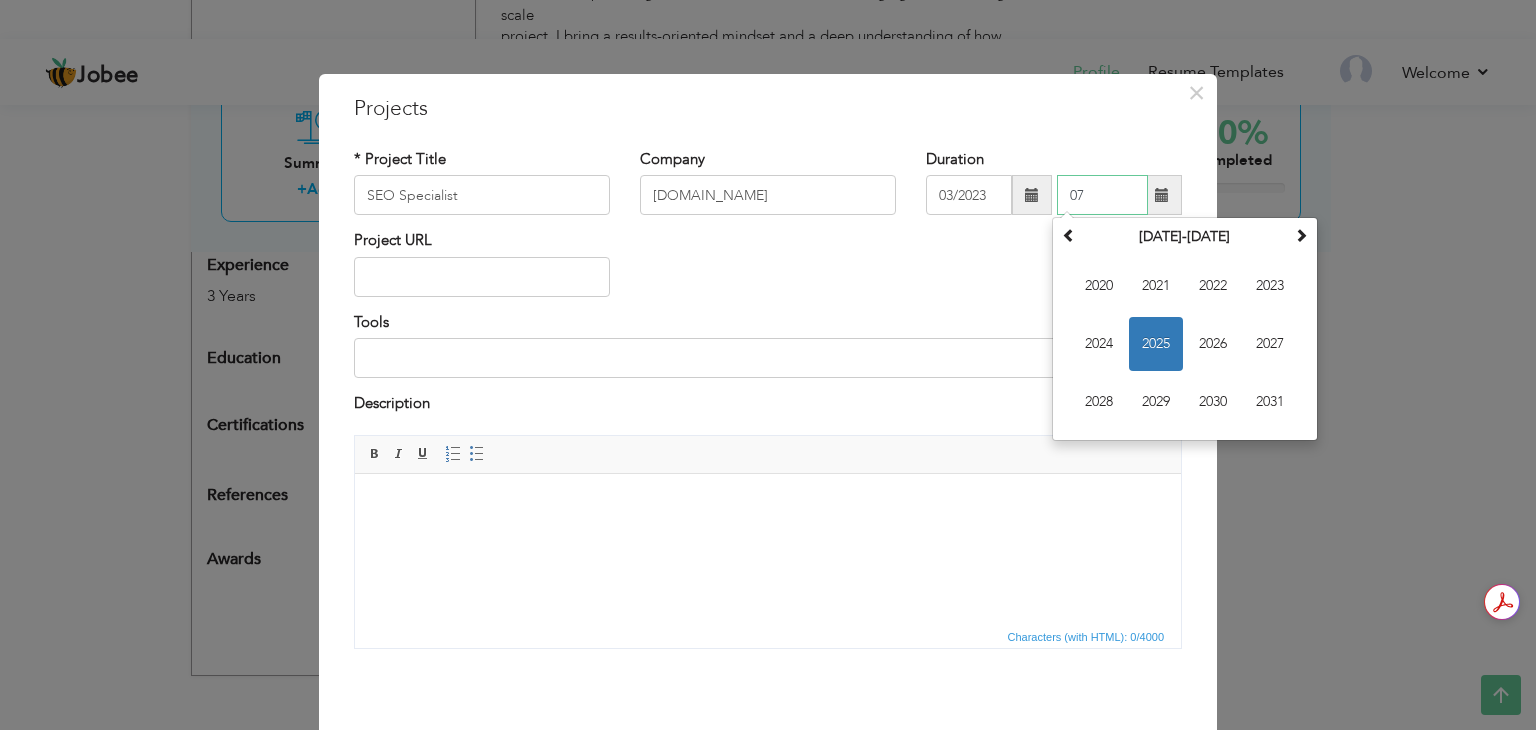 type on "0" 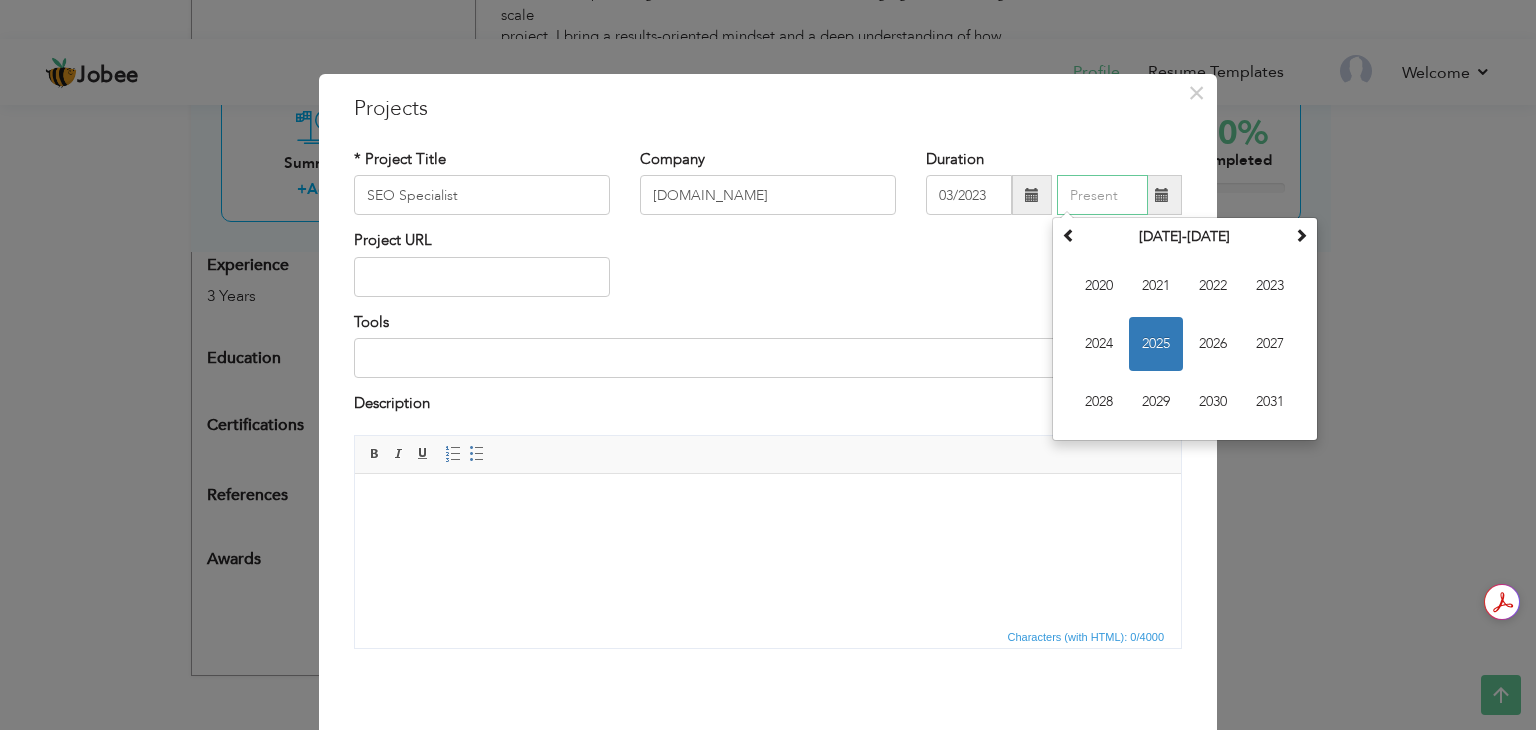 type 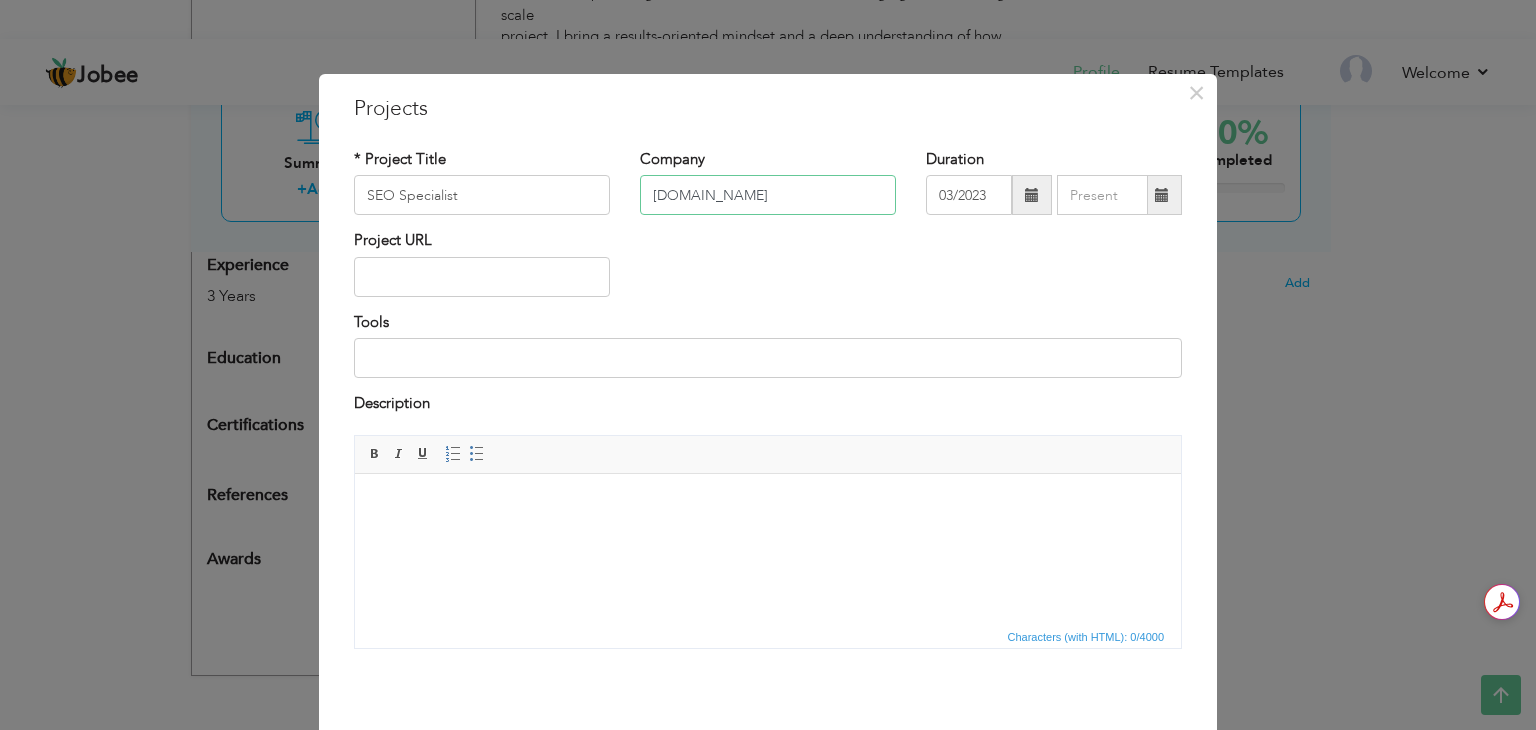 click on "[DOMAIN_NAME]" at bounding box center [768, 195] 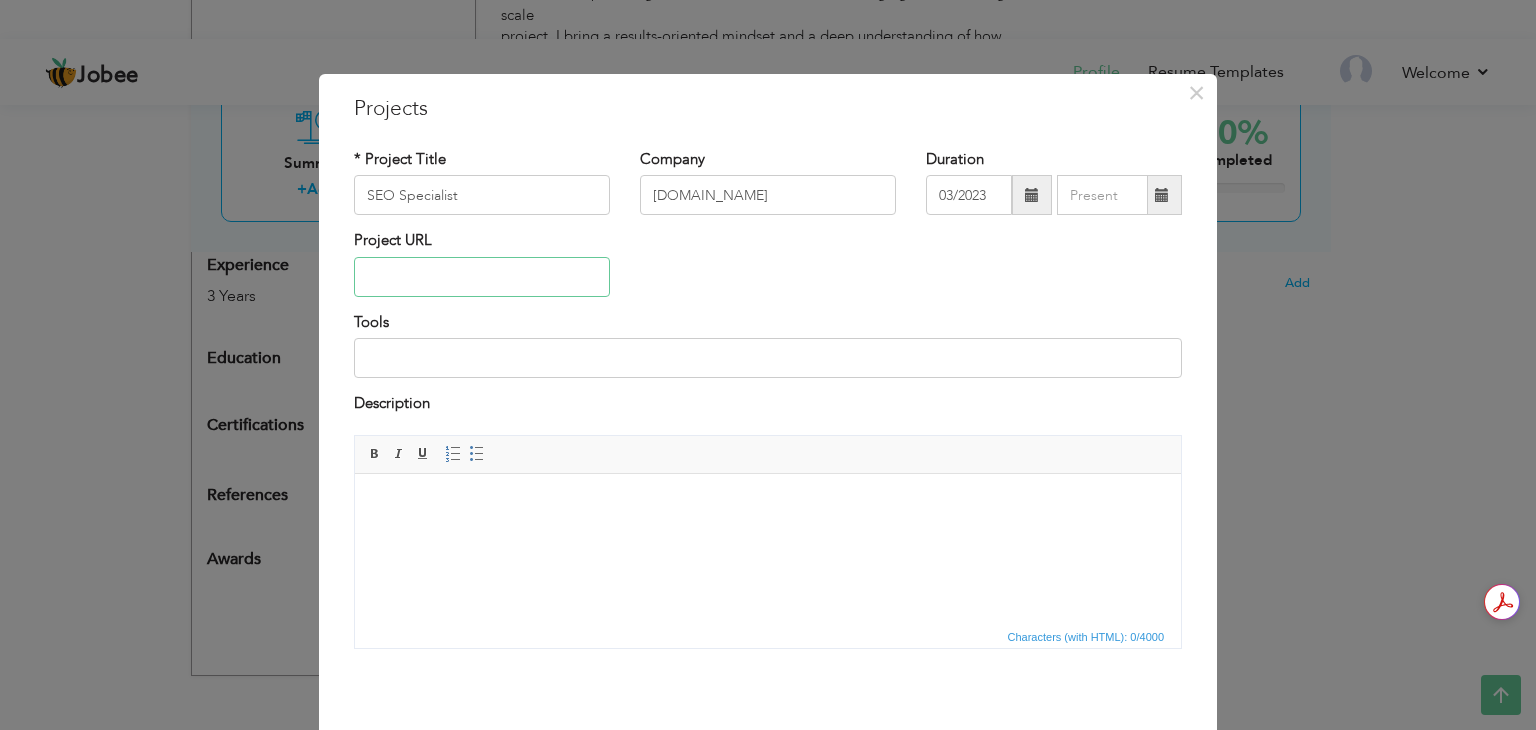 click at bounding box center (482, 277) 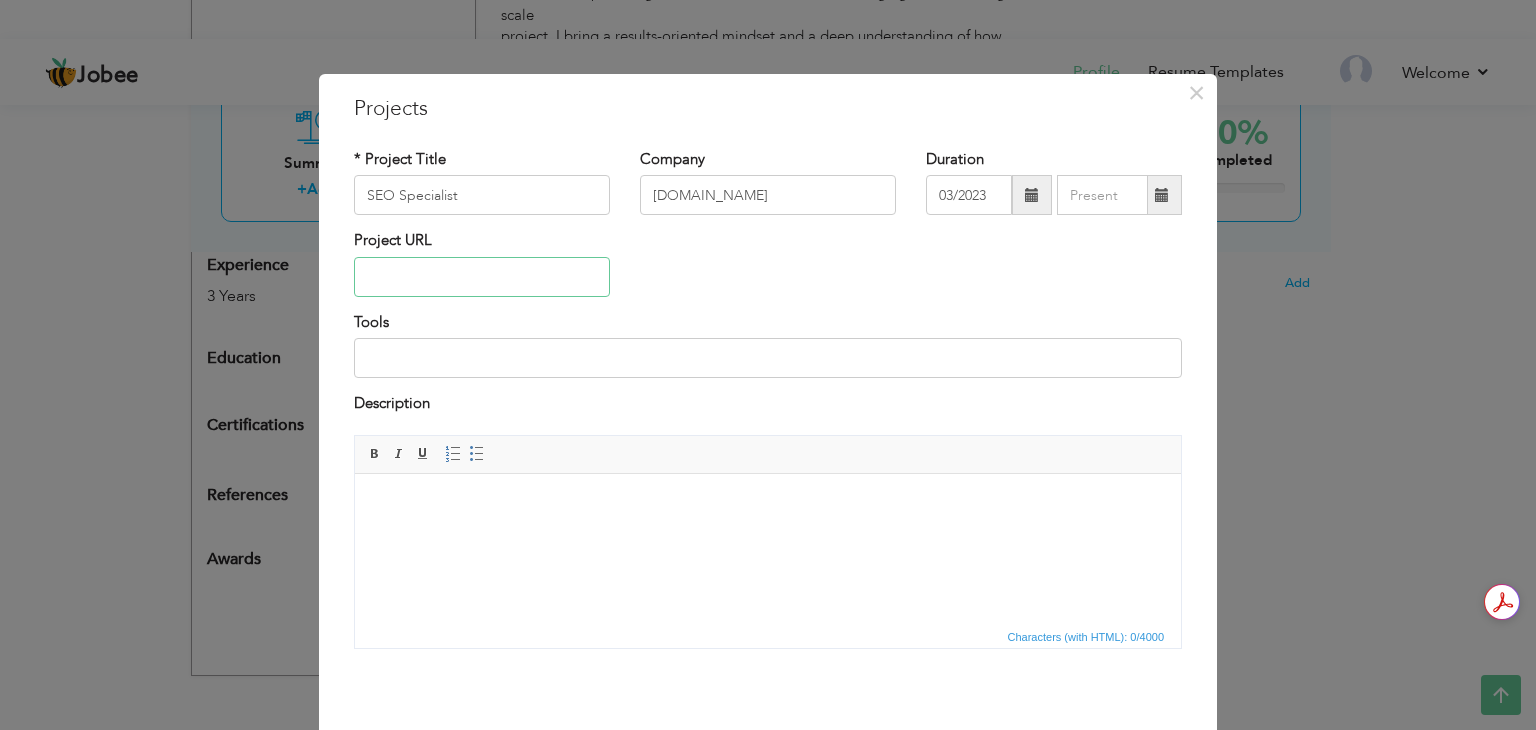 paste on "[URL][DOMAIN_NAME]" 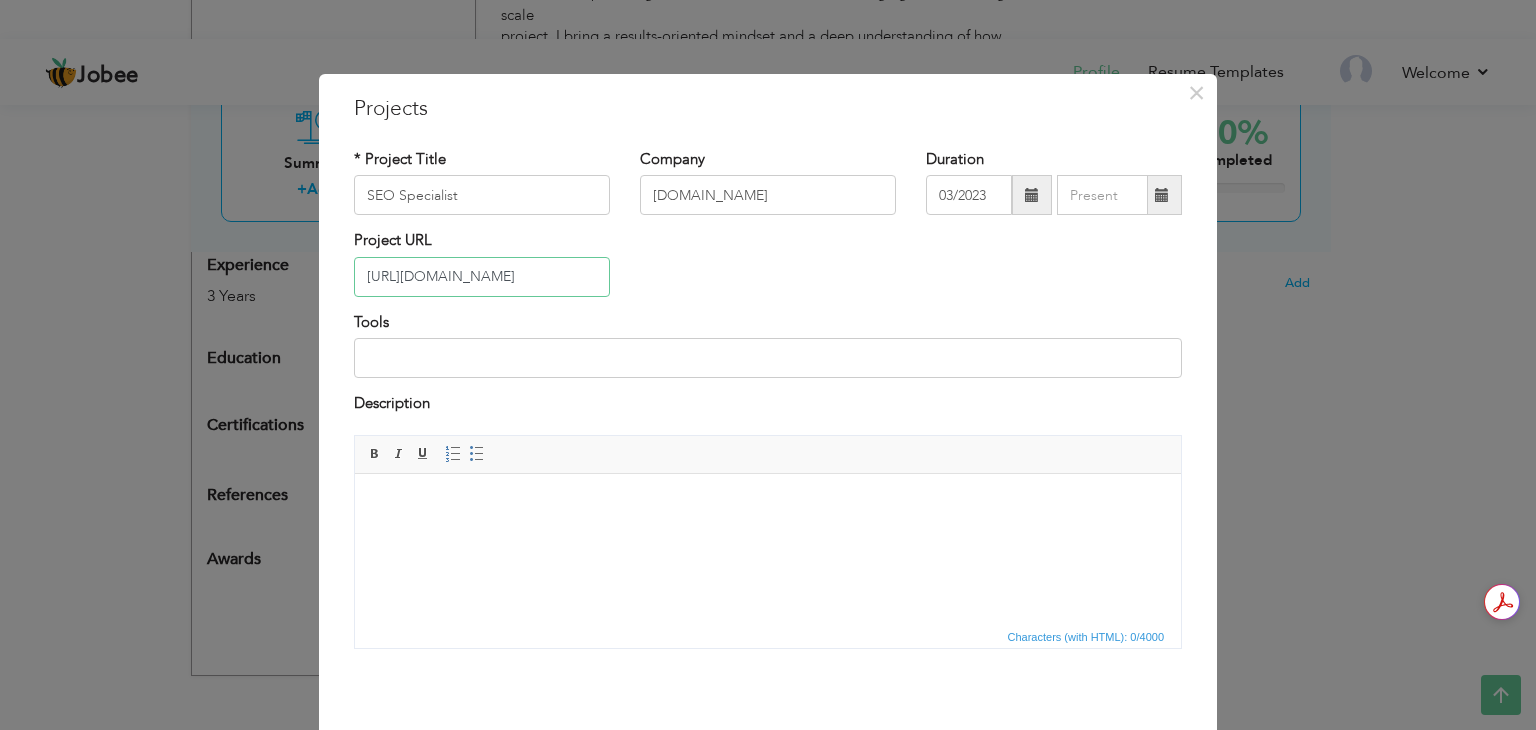 type on "[URL][DOMAIN_NAME]" 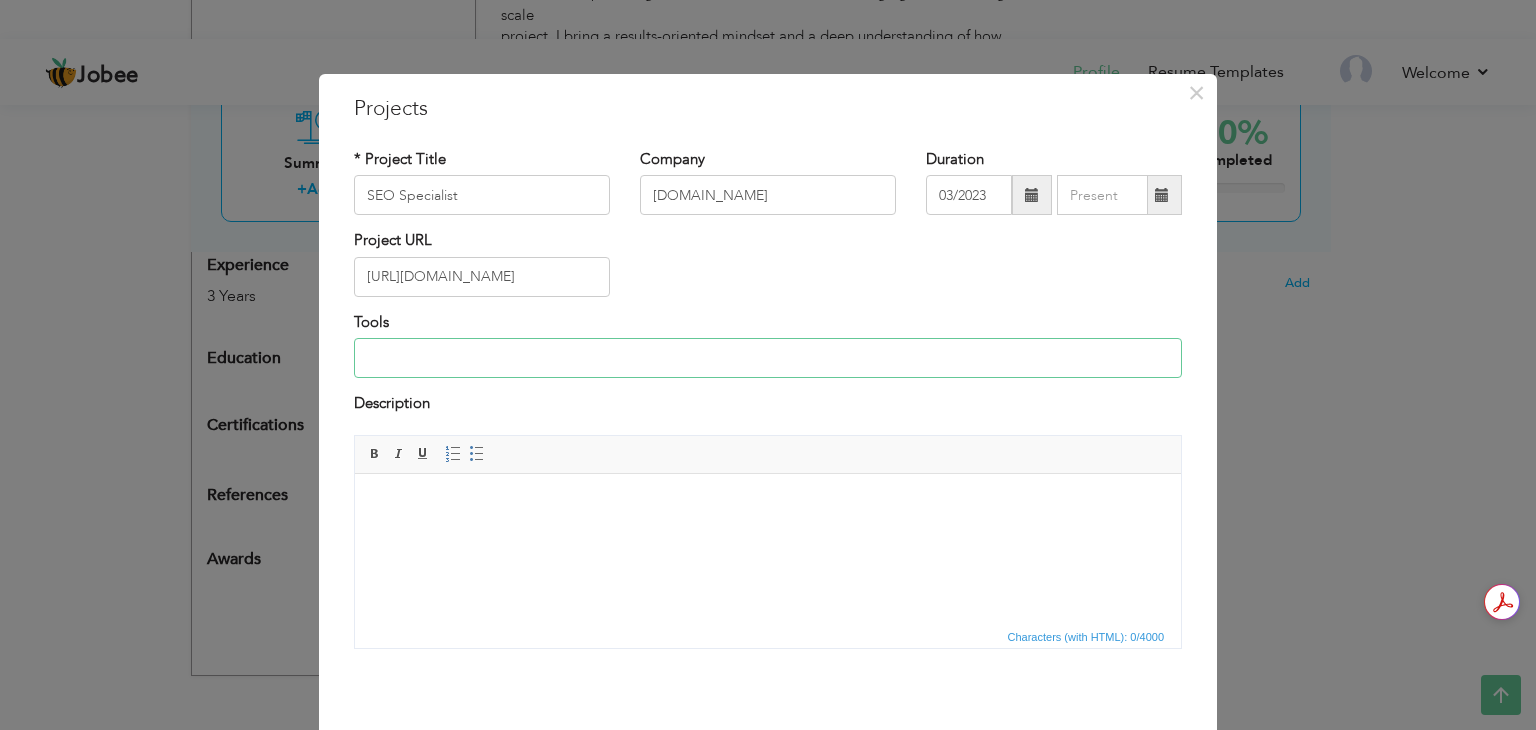 click at bounding box center (768, 358) 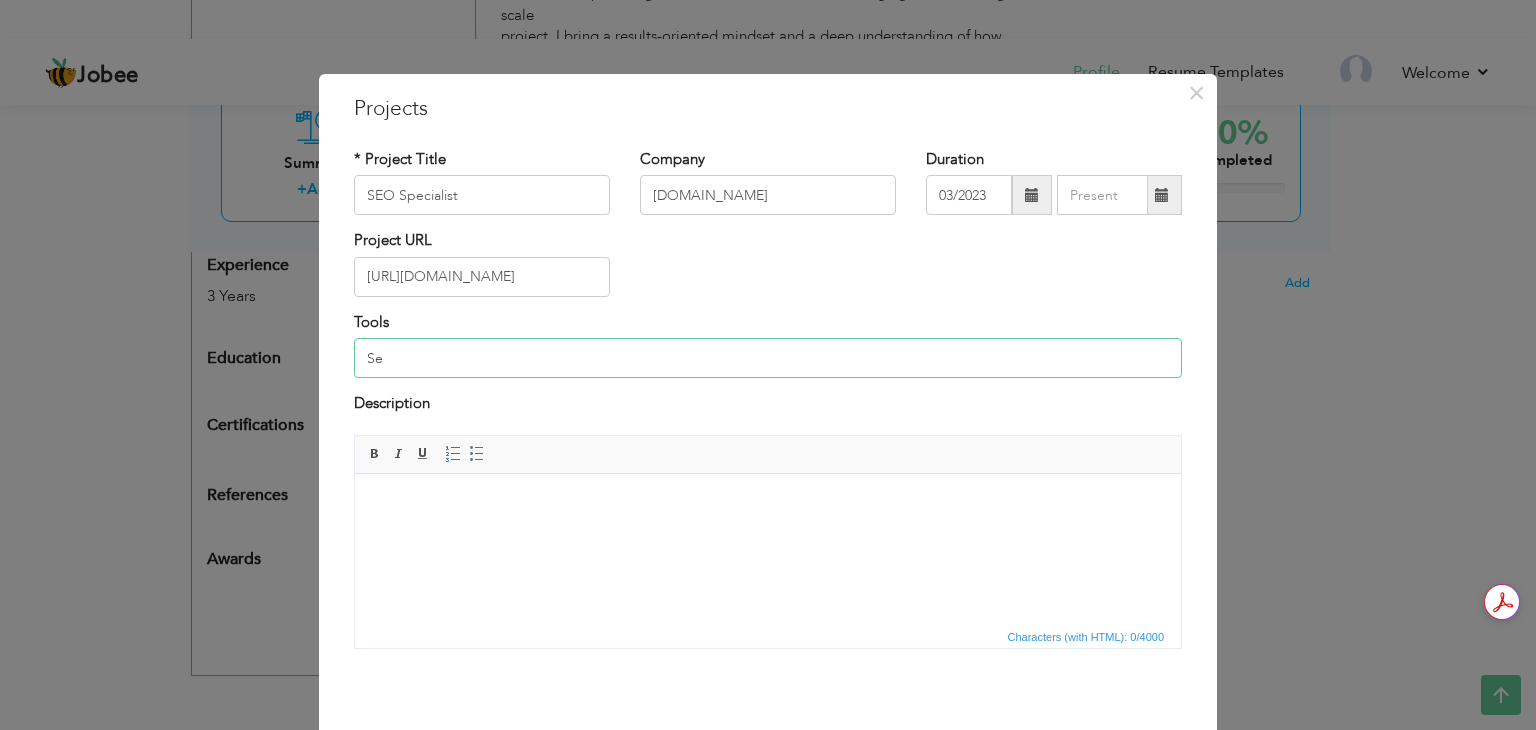 type on "S" 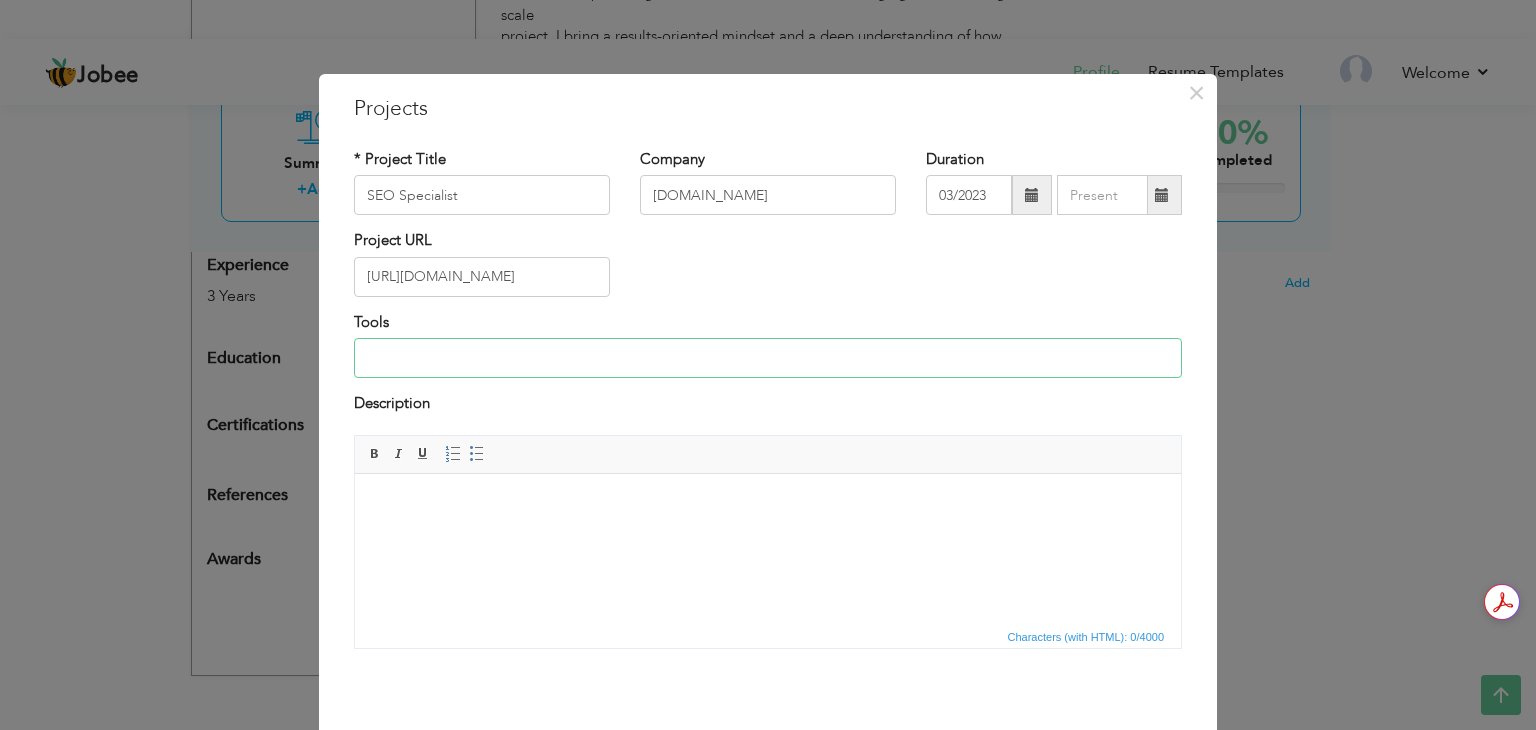 click at bounding box center [768, 358] 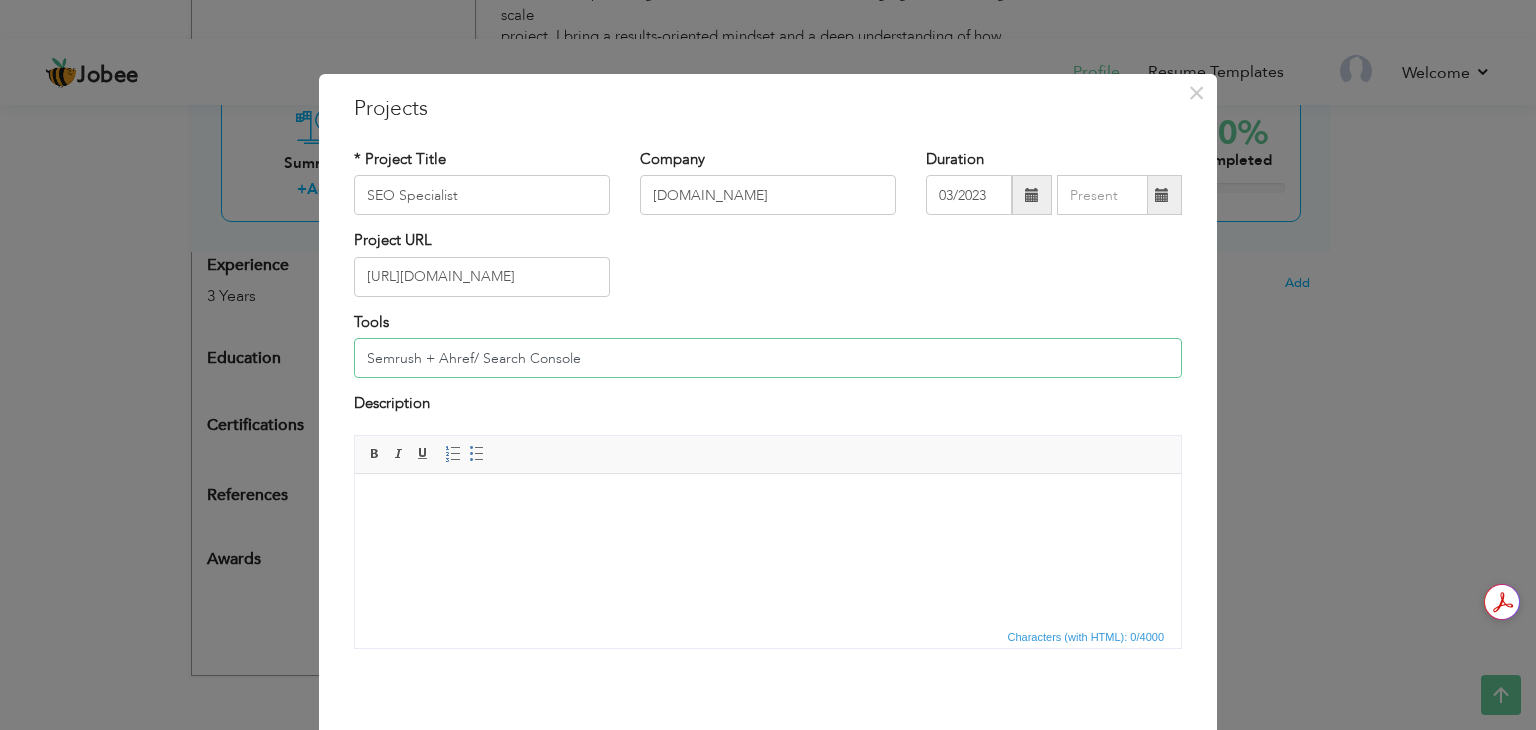 type on "Semrush + Ahref/ Search Console" 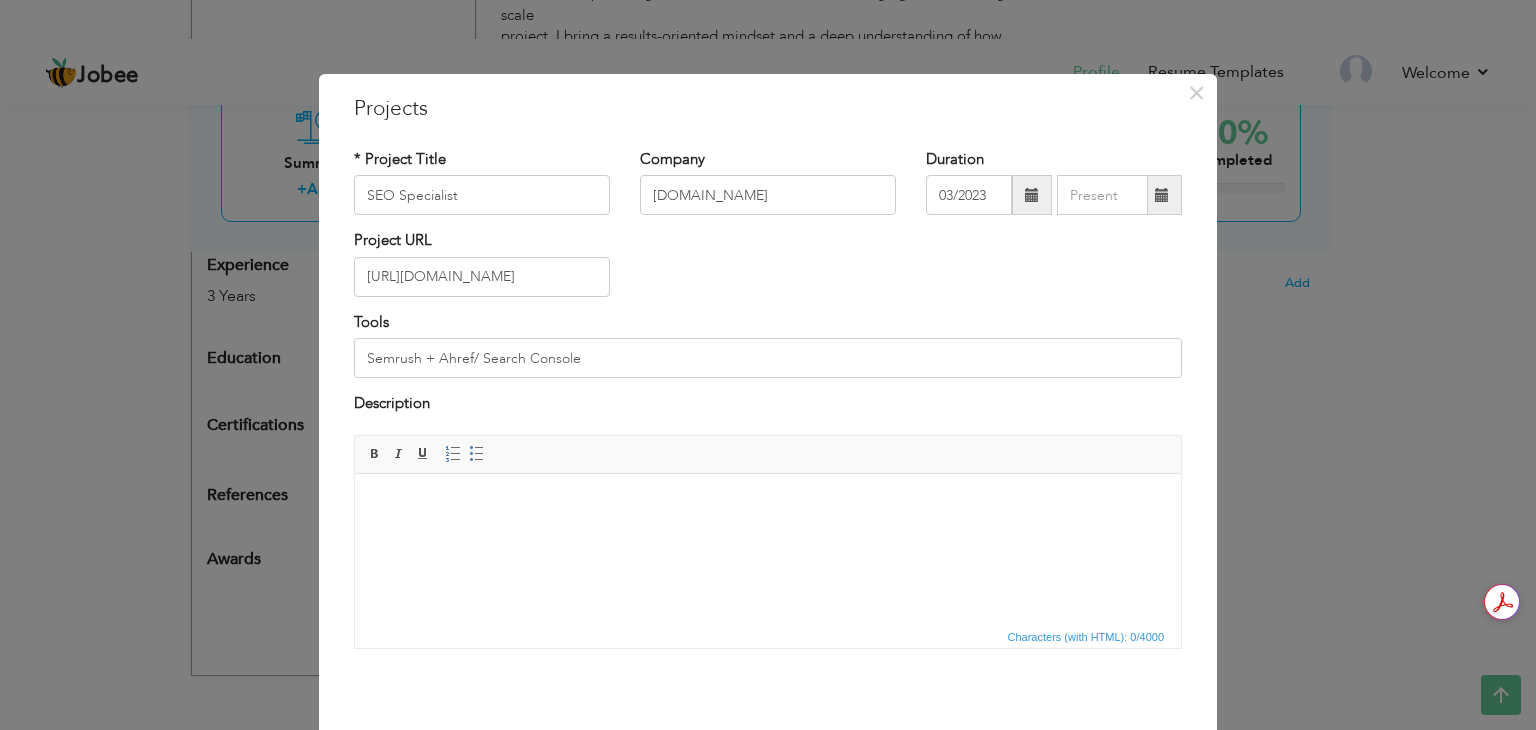click at bounding box center [768, 503] 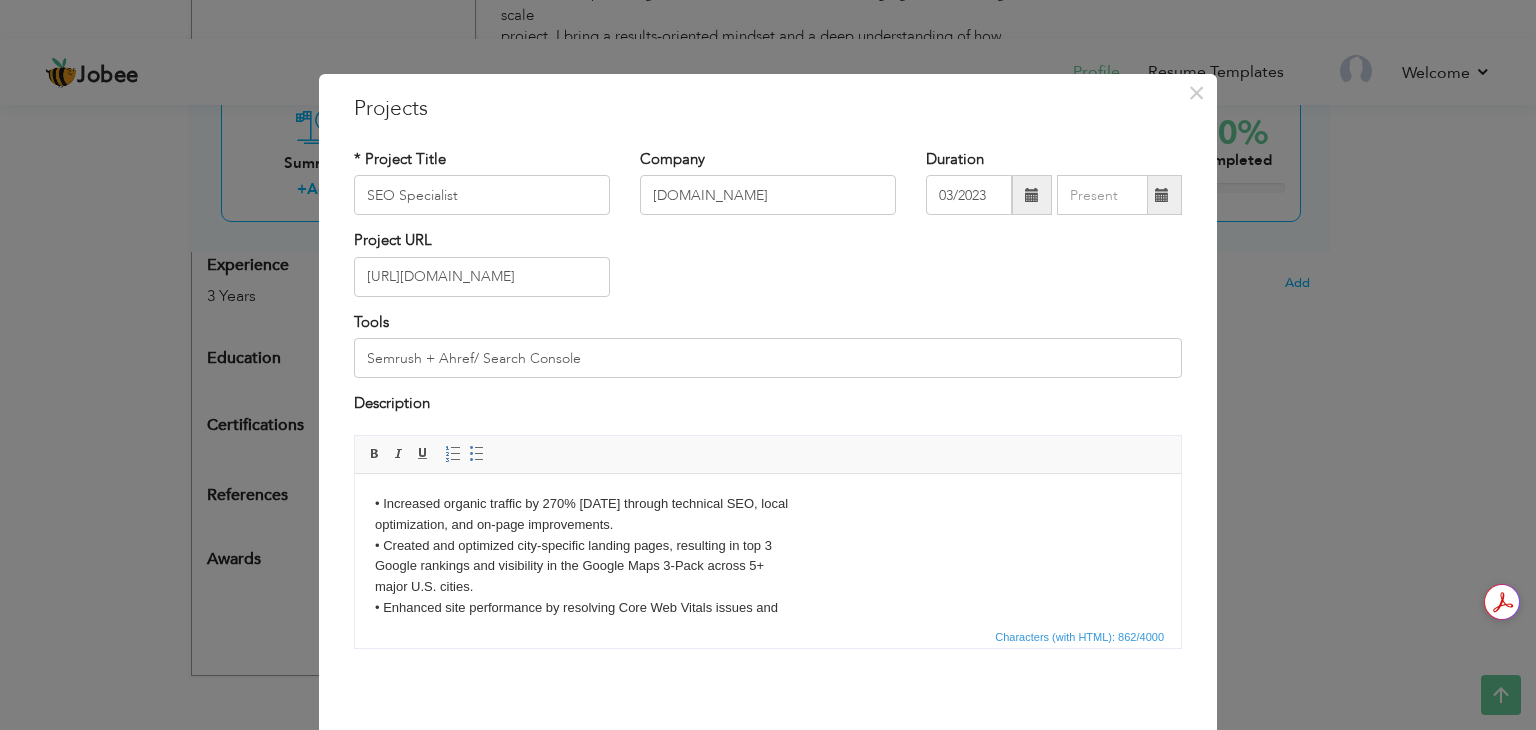 scroll, scrollTop: 157, scrollLeft: 0, axis: vertical 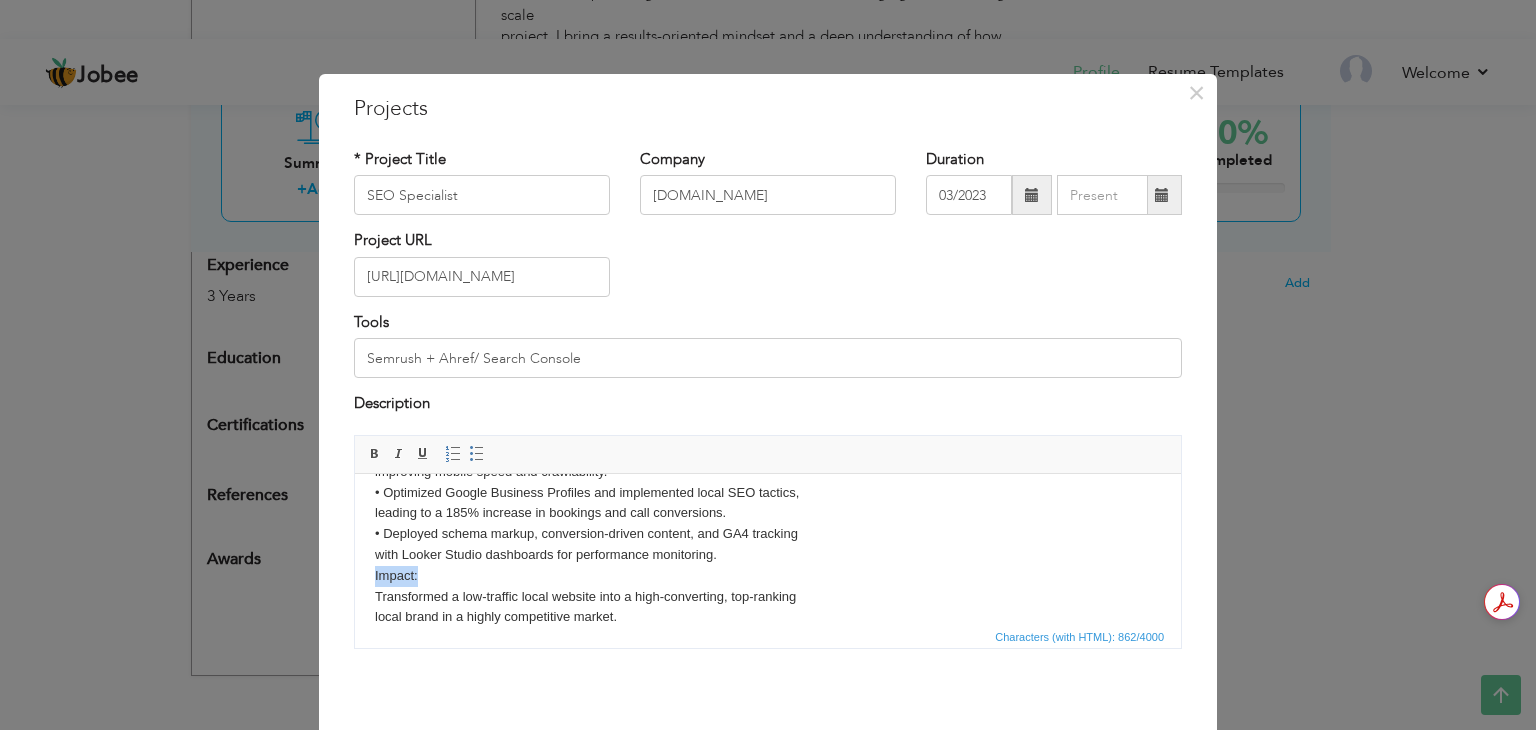 drag, startPoint x: 373, startPoint y: 576, endPoint x: 420, endPoint y: 582, distance: 47.38143 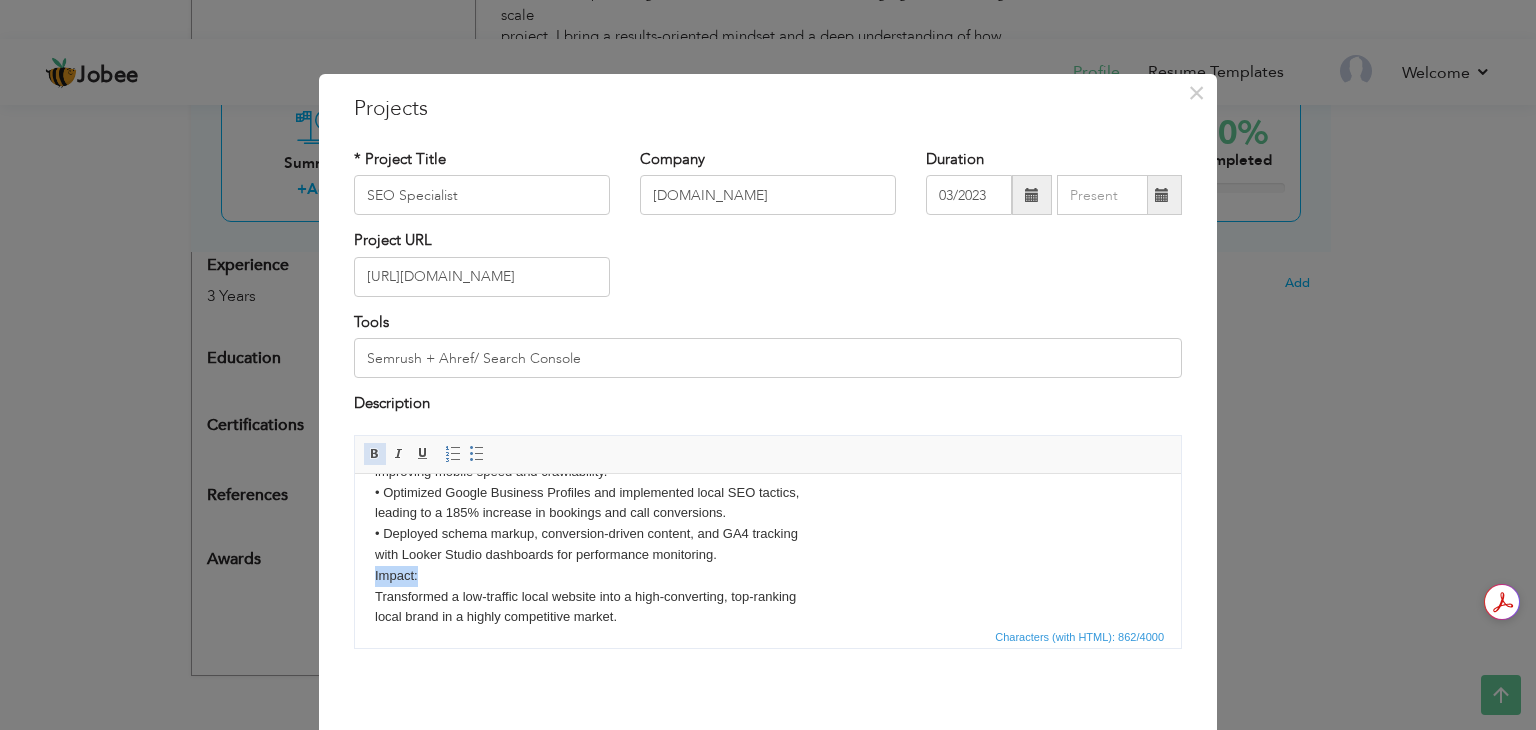 click at bounding box center [375, 454] 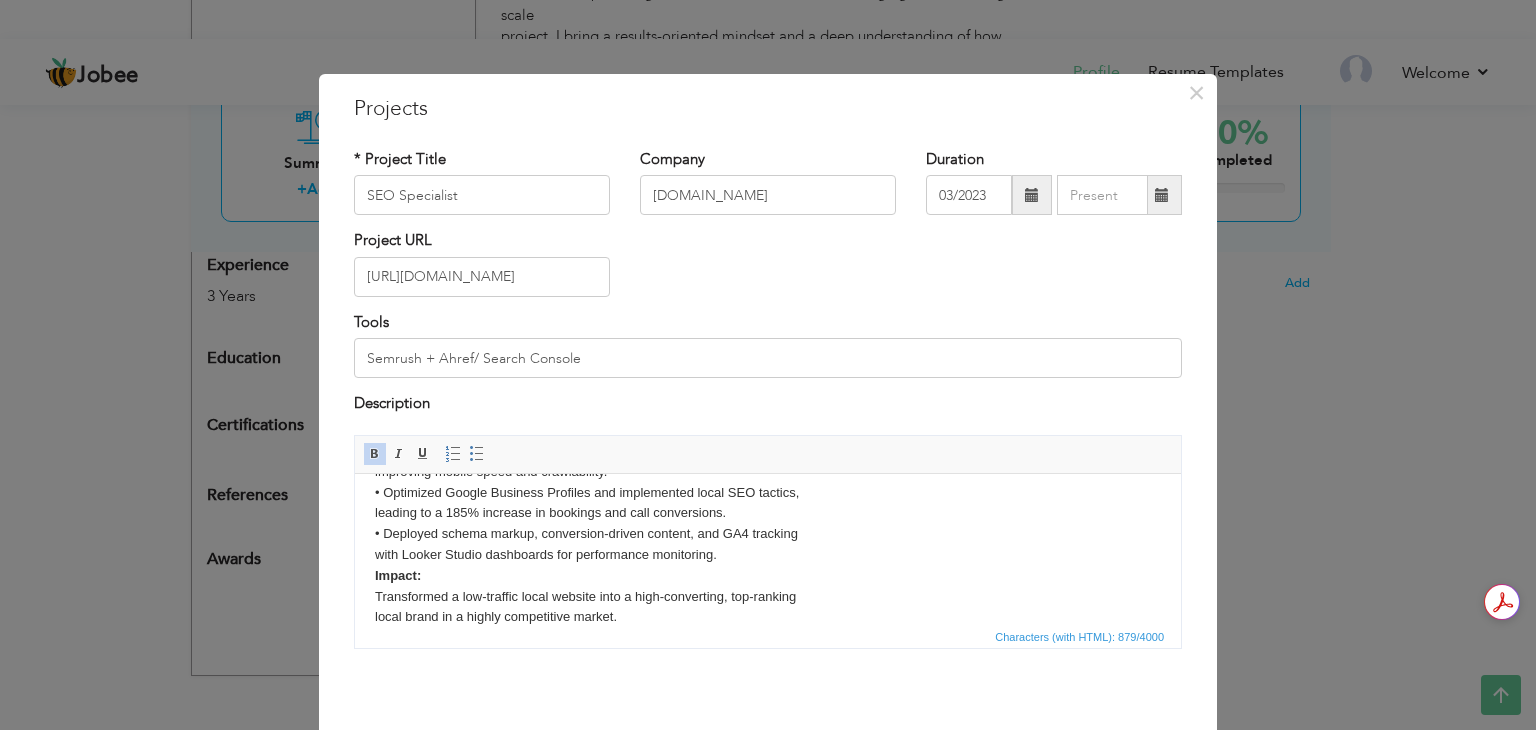 click on "• Increased organic traffic by 270% in 6 months through technical SEO, local optimization, and on-page improvements. • Created and optimized city-specific landing pages, resulting in top 3 Google rankings and visibility in the Google Maps 3-Pack across 5+ major U.S. cities. • Enhanced site performance by resolving Core Web Vitals issues and improving mobile speed and crawlability. • Optimized Google Business Profiles and implemented local SEO tactics, leading to a 185% increase in bookings and call conversions. • Deployed schema markup, conversion-driven content, and GA4 tracking with Looker Studio dashboards for performance monitoring. Impact: Transformed a low-traffic local website into a high-converting, top-ranking local brand in a highly competitive market." at bounding box center [768, 481] 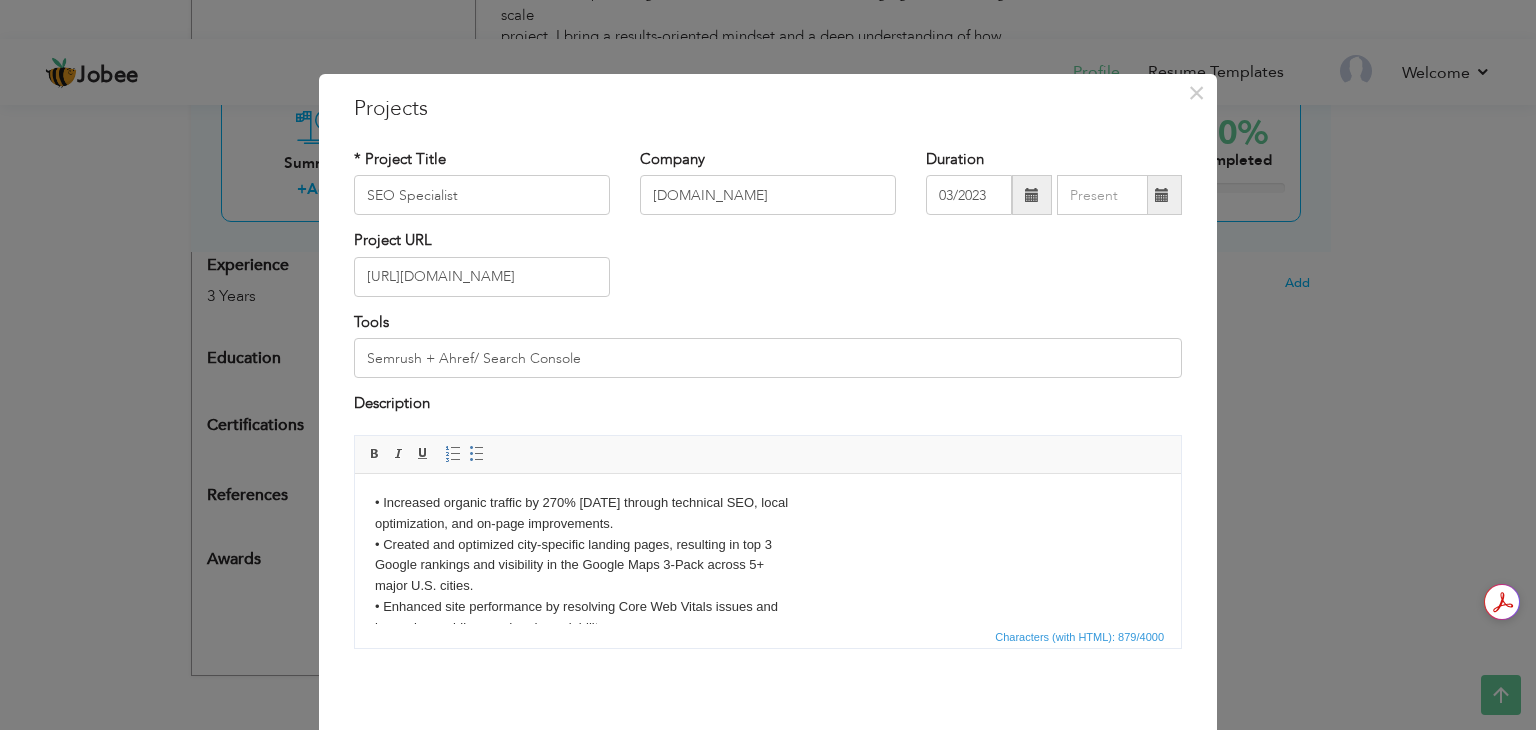 scroll, scrollTop: 0, scrollLeft: 0, axis: both 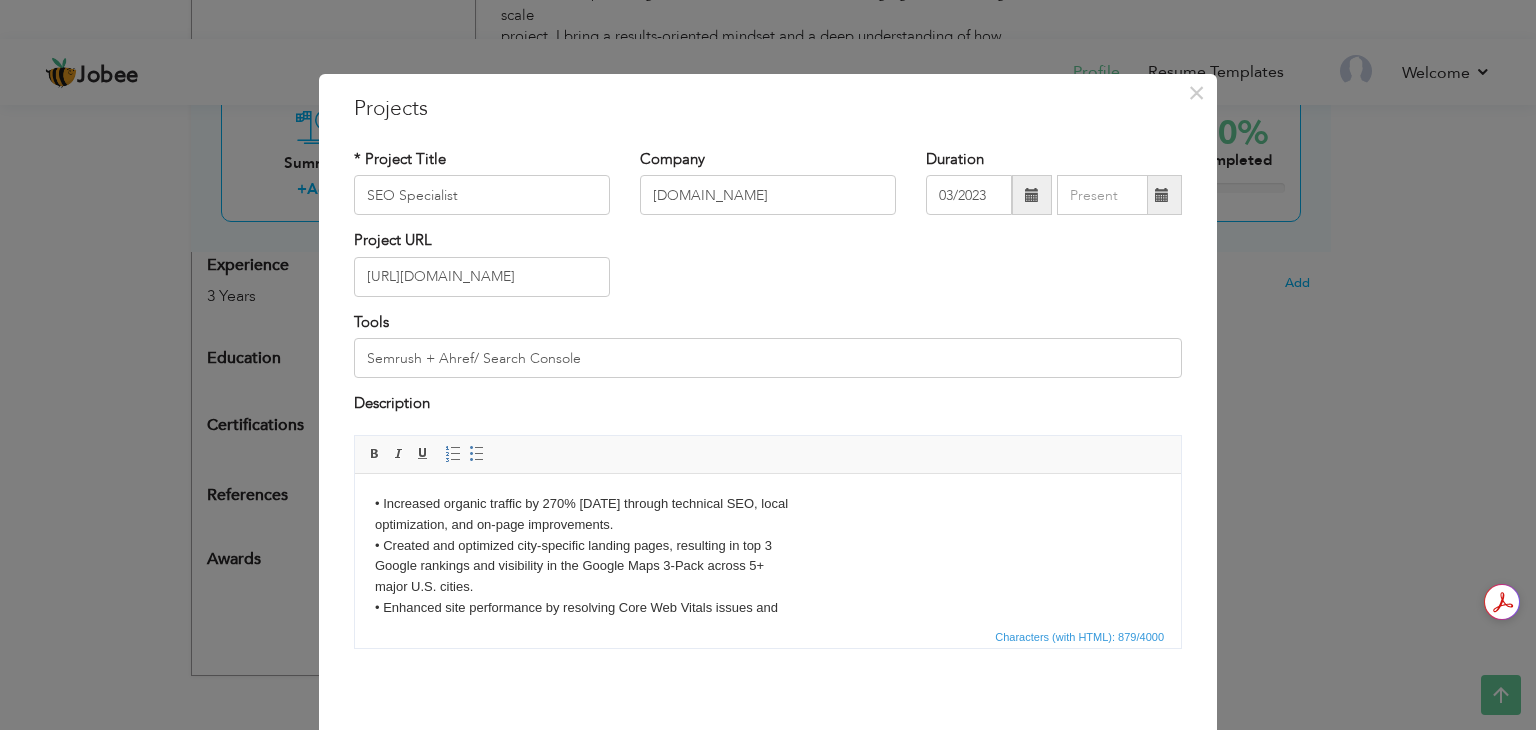 click on "• Increased organic traffic by 270% in 6 months through technical SEO, local optimization, and on-page improvements. • Created and optimized city-specific landing pages, resulting in top 3 Google rankings and visibility in the Google Maps 3-Pack across 5+ major U.S. cities. • Enhanced site performance by resolving Core Web Vitals issues and improving mobile speed and crawlability. • Optimized Google Business Profiles and implemented local SEO tactics, leading to a 185% increase in bookings and call conversions. • Deployed schema markup, conversion-driven content, and GA4 tracking with Looker Studio dashboards for performance monitoring. Impact: Transformed a low-traffic local website into a high-converting, top-ranking local brand in a highly competitive market." at bounding box center [768, 638] 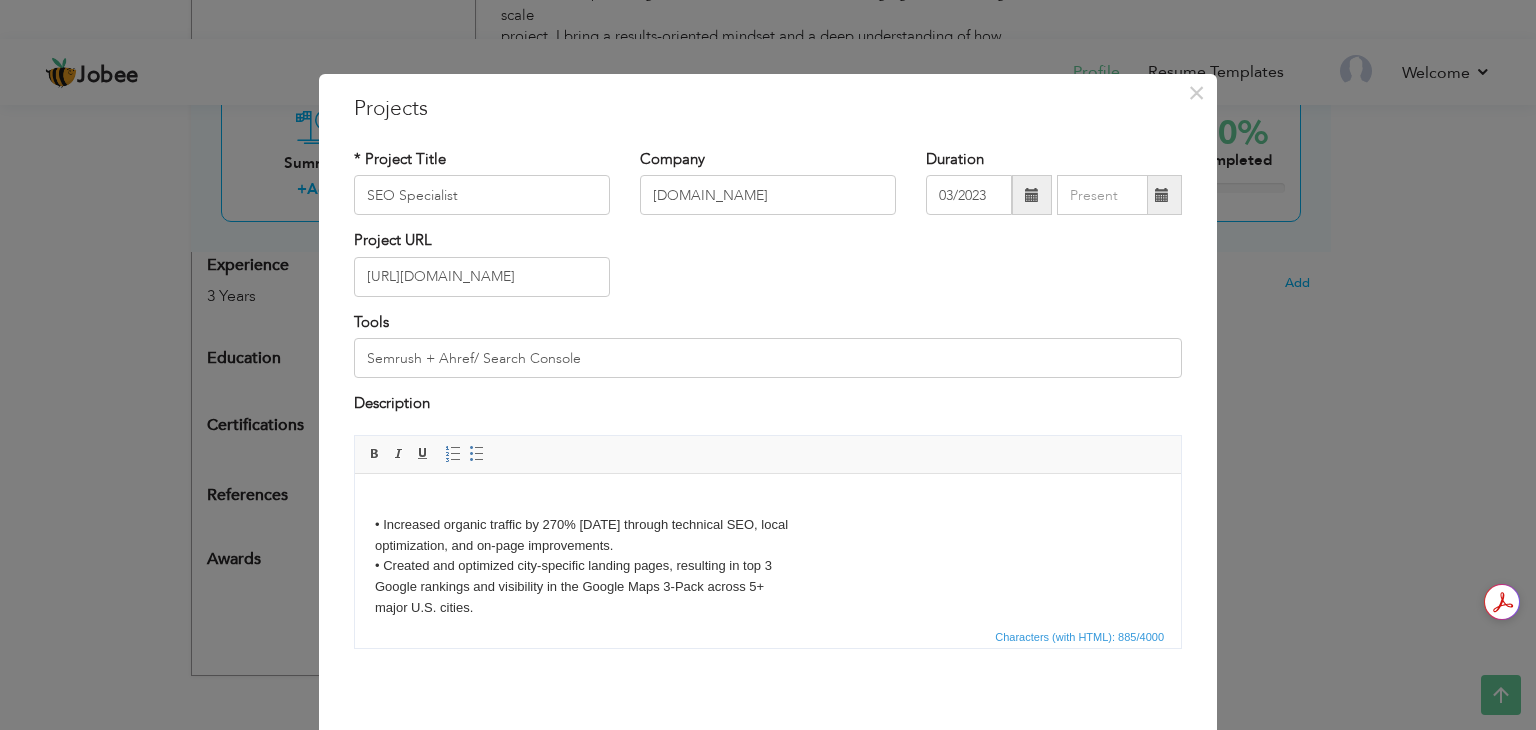 click on "​​​​​​​ • Increased organic traffic by 270% in 6 months through technical SEO, local optimization, and on-page improvements. • Created and optimized city-specific landing pages, resulting in top 3 Google rankings and visibility in the Google Maps 3-Pack across 5+ major U.S. cities. • Enhanced site performance by resolving Core Web Vitals issues and improving mobile speed and crawlability. • Optimized Google Business Profiles and implemented local SEO tactics, leading to a 185% increase in bookings and call conversions. • Deployed schema markup, conversion-driven content, and GA4 tracking with Looker Studio dashboards for performance monitoring. Impact: Transformed a low-traffic local website into a high-converting, top-ranking local brand in a highly competitive market." at bounding box center [768, 649] 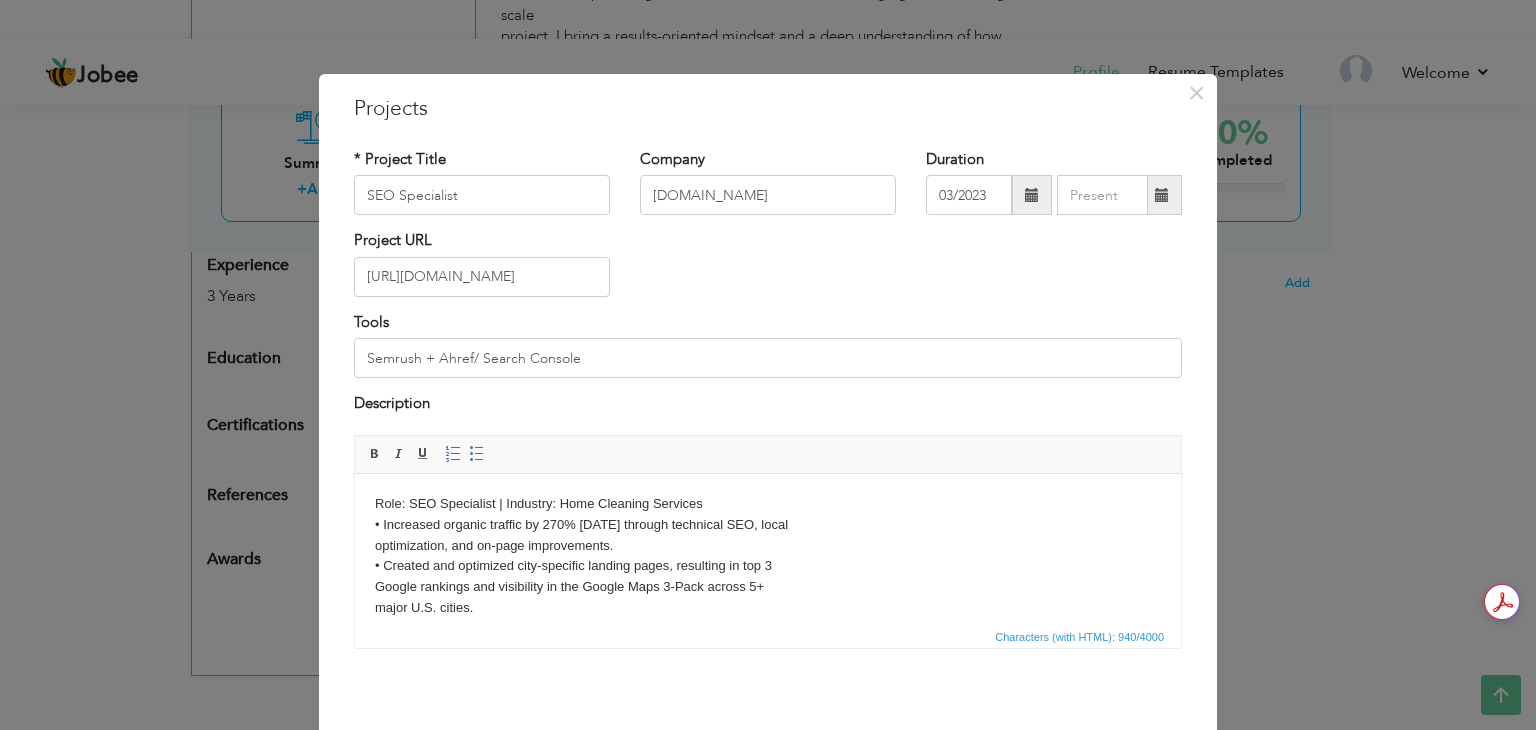 click on "Role: SEO Specialist | Industry: Home Cleaning Services ​​​​​​​ • Increased organic traffic by 270% in 6 months through technical SEO, local optimization, and on-page improvements. • Created and optimized city-specific landing pages, resulting in top 3 Google rankings and visibility in the Google Maps 3-Pack across 5+ major U.S. cities. • Enhanced site performance by resolving Core Web Vitals issues and improving mobile speed and crawlability. • Optimized Google Business Profiles and implemented local SEO tactics, leading to a 185% increase in bookings and call conversions. • Deployed schema markup, conversion-driven content, and GA4 tracking with Looker Studio dashboards for performance monitoring. Impact: Transformed a low-traffic local website into a high-converting, top-ranking local brand in a highly competitive market." at bounding box center [768, 649] 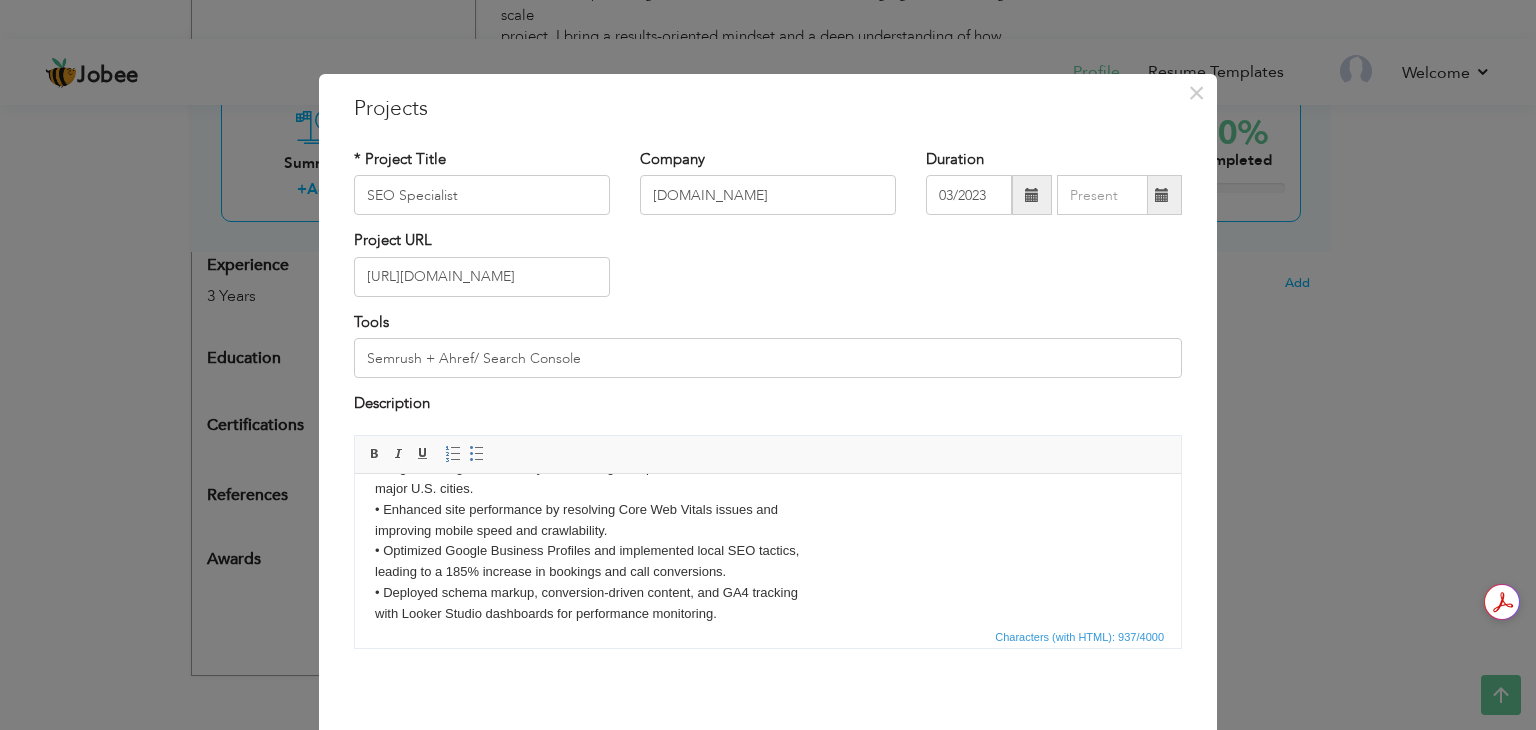 scroll, scrollTop: 121, scrollLeft: 0, axis: vertical 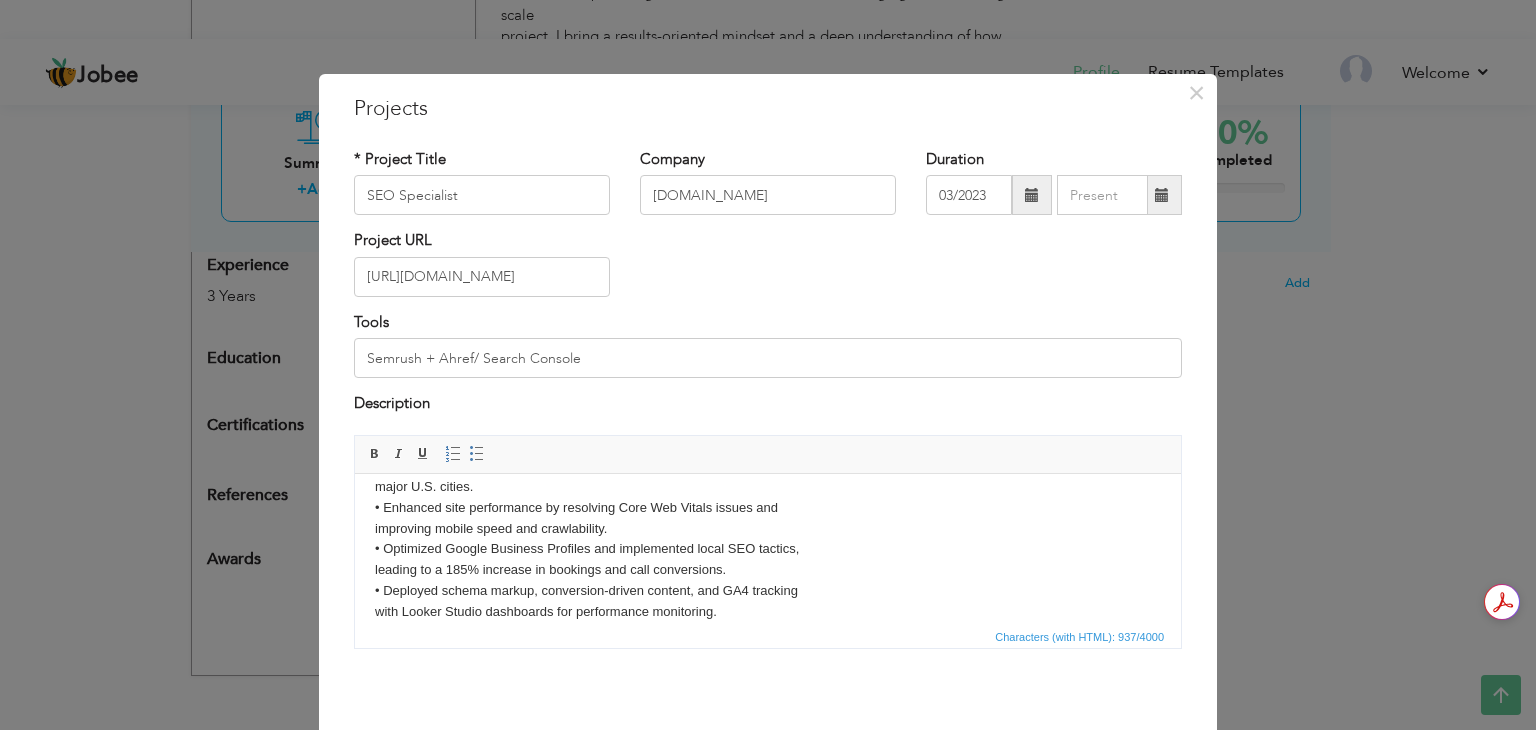 drag, startPoint x: 1170, startPoint y: 526, endPoint x: 1538, endPoint y: 1038, distance: 630.5299 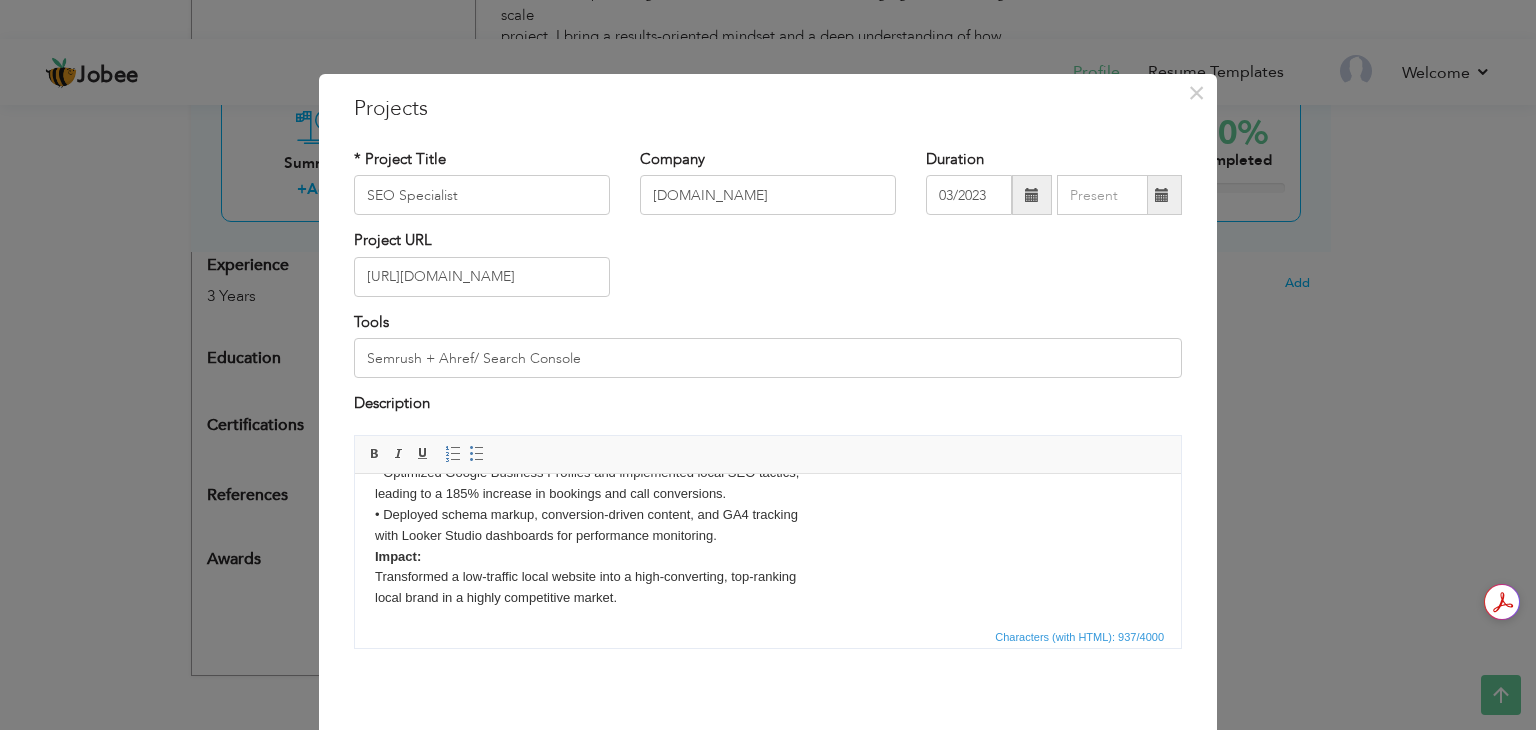 scroll, scrollTop: 201, scrollLeft: 0, axis: vertical 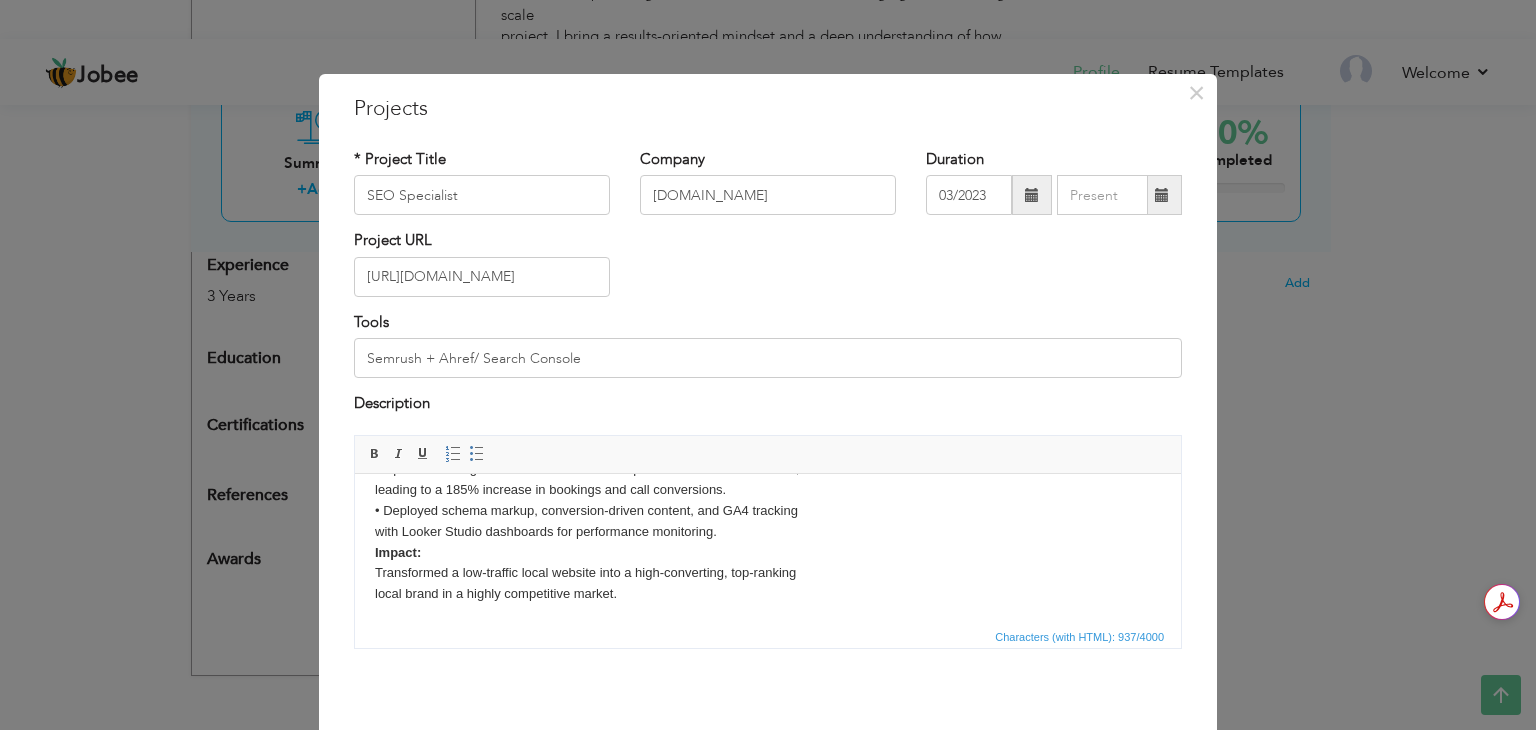 drag, startPoint x: 1167, startPoint y: 559, endPoint x: 1534, endPoint y: 1068, distance: 627.511 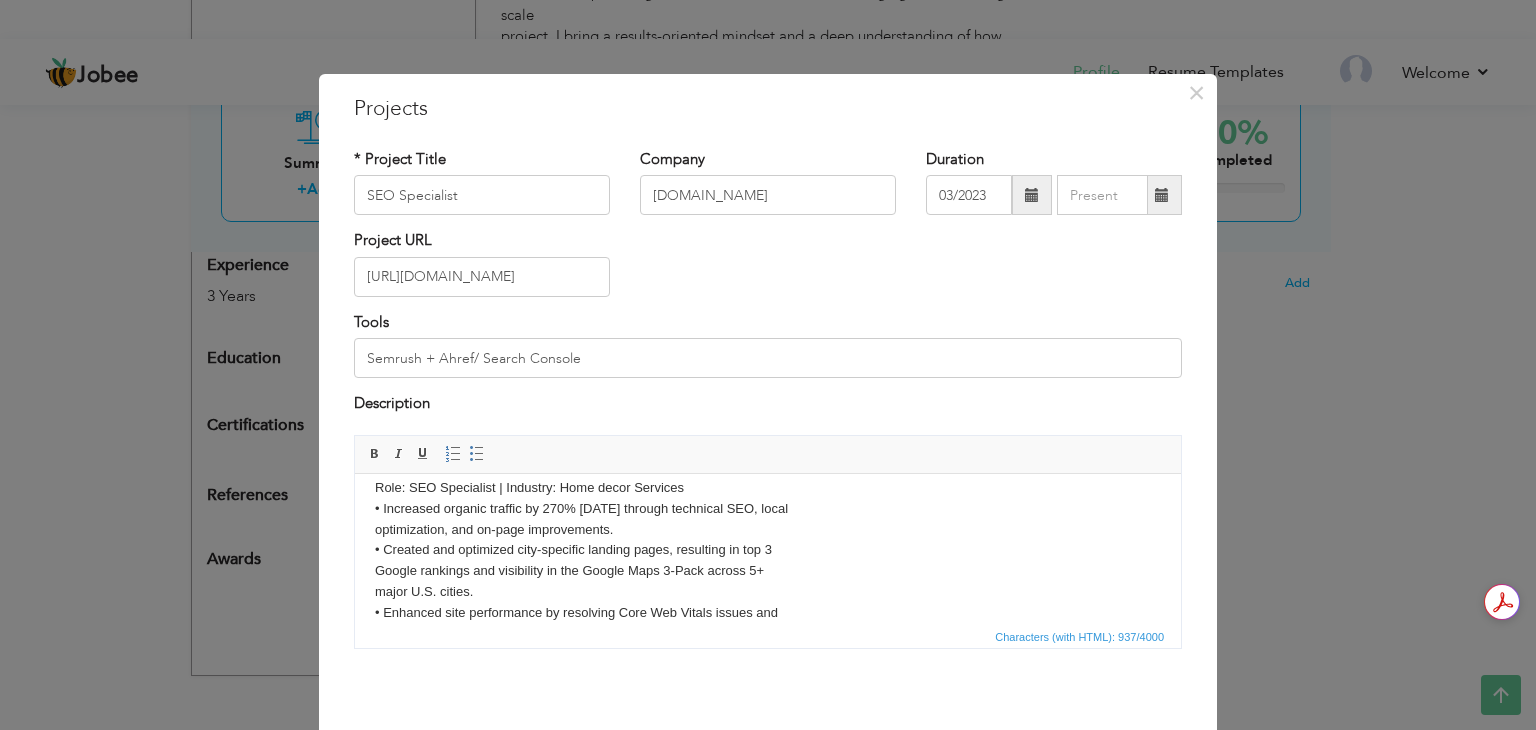 scroll, scrollTop: 0, scrollLeft: 0, axis: both 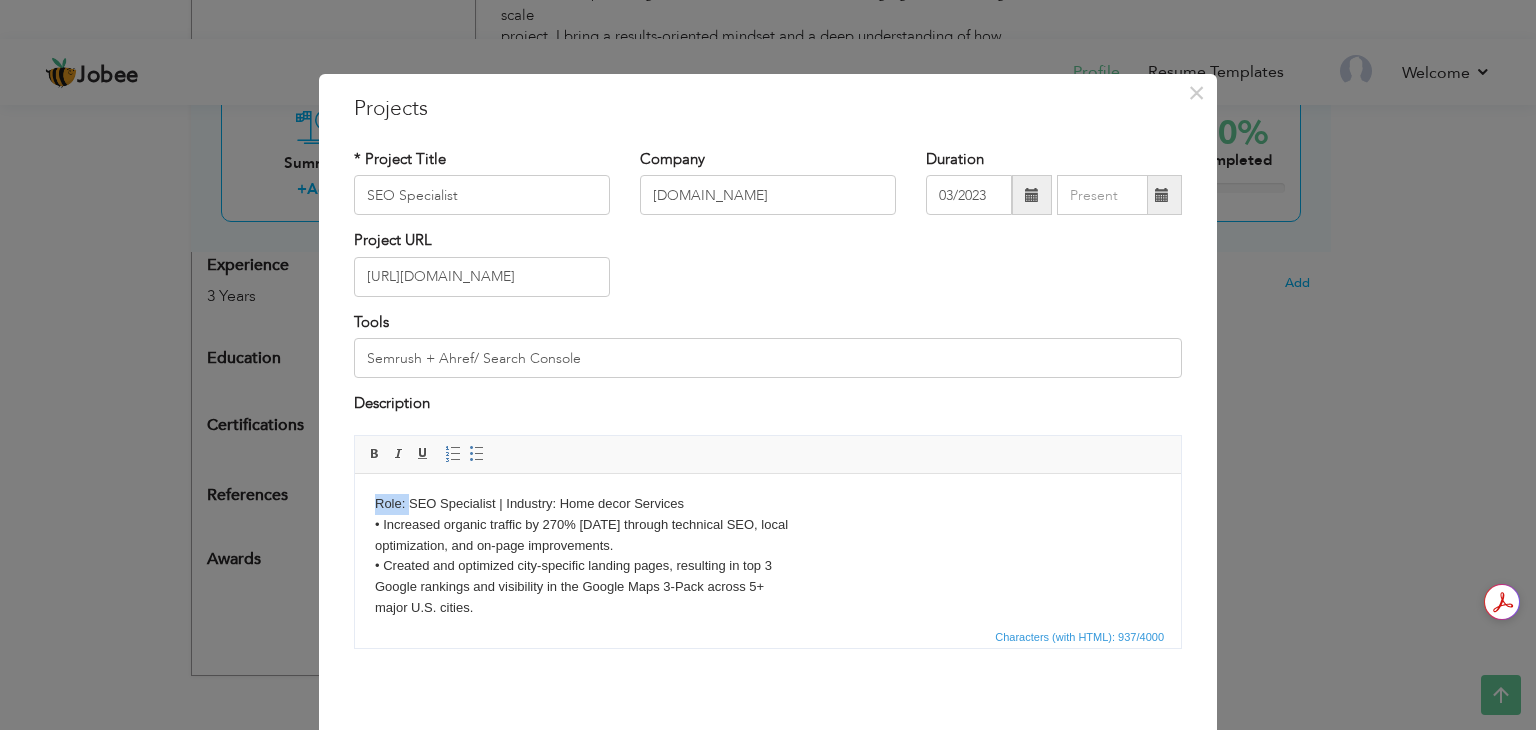 drag, startPoint x: 376, startPoint y: 502, endPoint x: 408, endPoint y: 506, distance: 32.24903 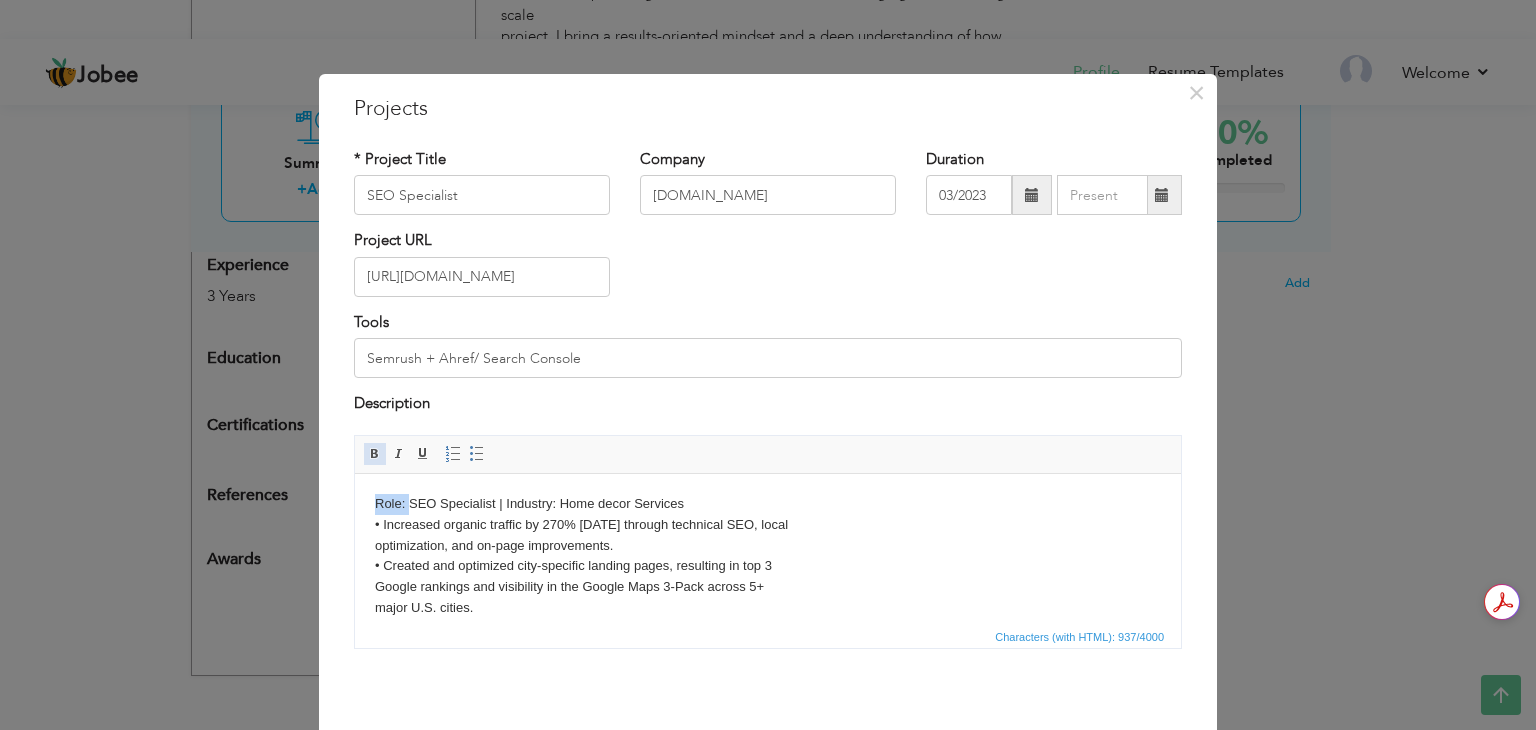 click at bounding box center (375, 454) 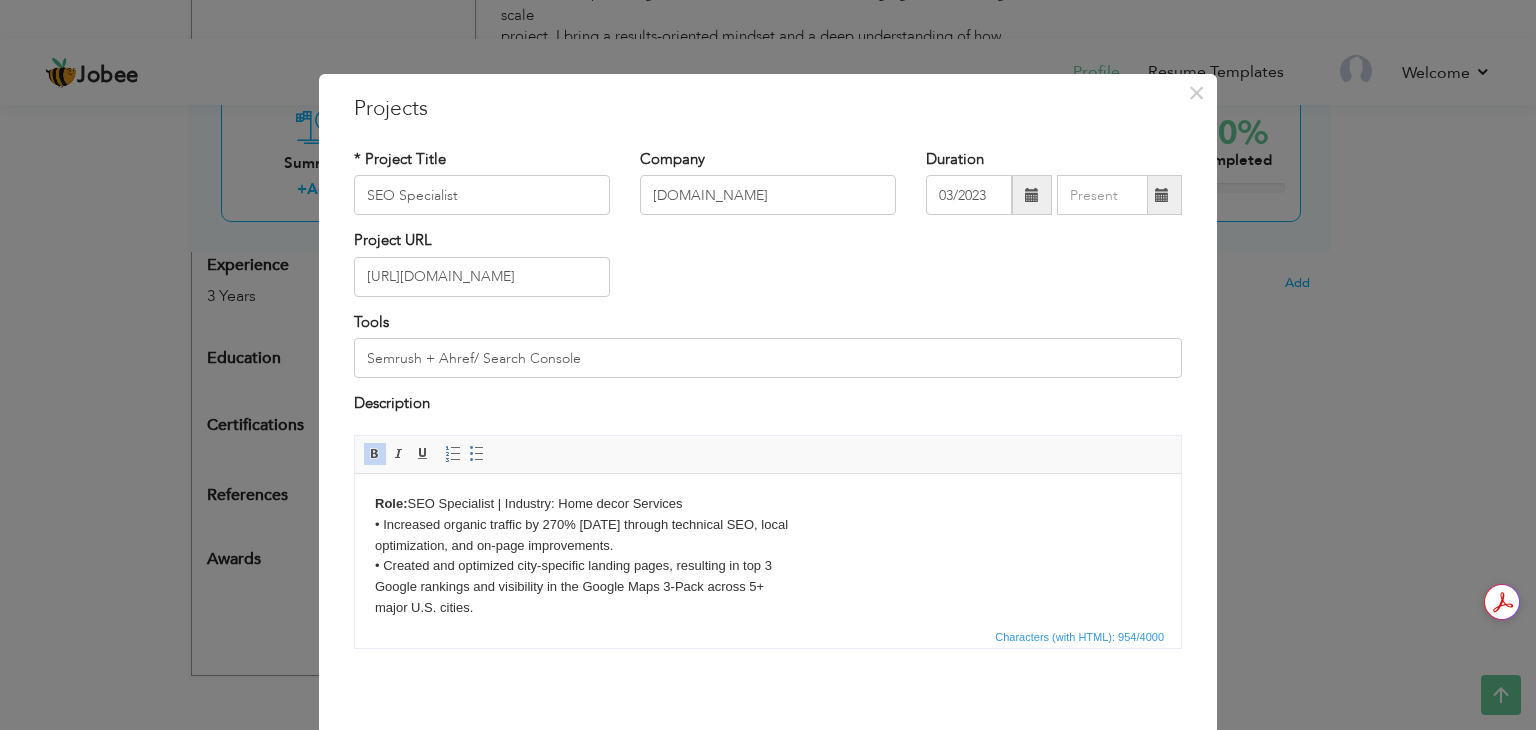 click on "Role:  SEO Specialist | Industry: Home decor Services • Increased organic traffic by 270% in 6 months through technical SEO, local optimization, and on-page improvements. • Created and optimized city-specific landing pages, resulting in top 3 Google rankings and visibility in the Google Maps 3-Pack across 5+ major U.S. cities. • Enhanced site performance by resolving Core Web Vitals issues and improving mobile speed and crawlability. • Optimized Google Business Profiles and implemented local SEO tactics, leading to a 185% increase in bookings and call conversions. • Deployed schema markup, conversion-driven content, and GA4 tracking with Looker Studio dashboards for performance monitoring. Impact: Transformed a low-traffic local website into a high-converting, top-ranking local brand in a highly competitive market." at bounding box center (768, 649) 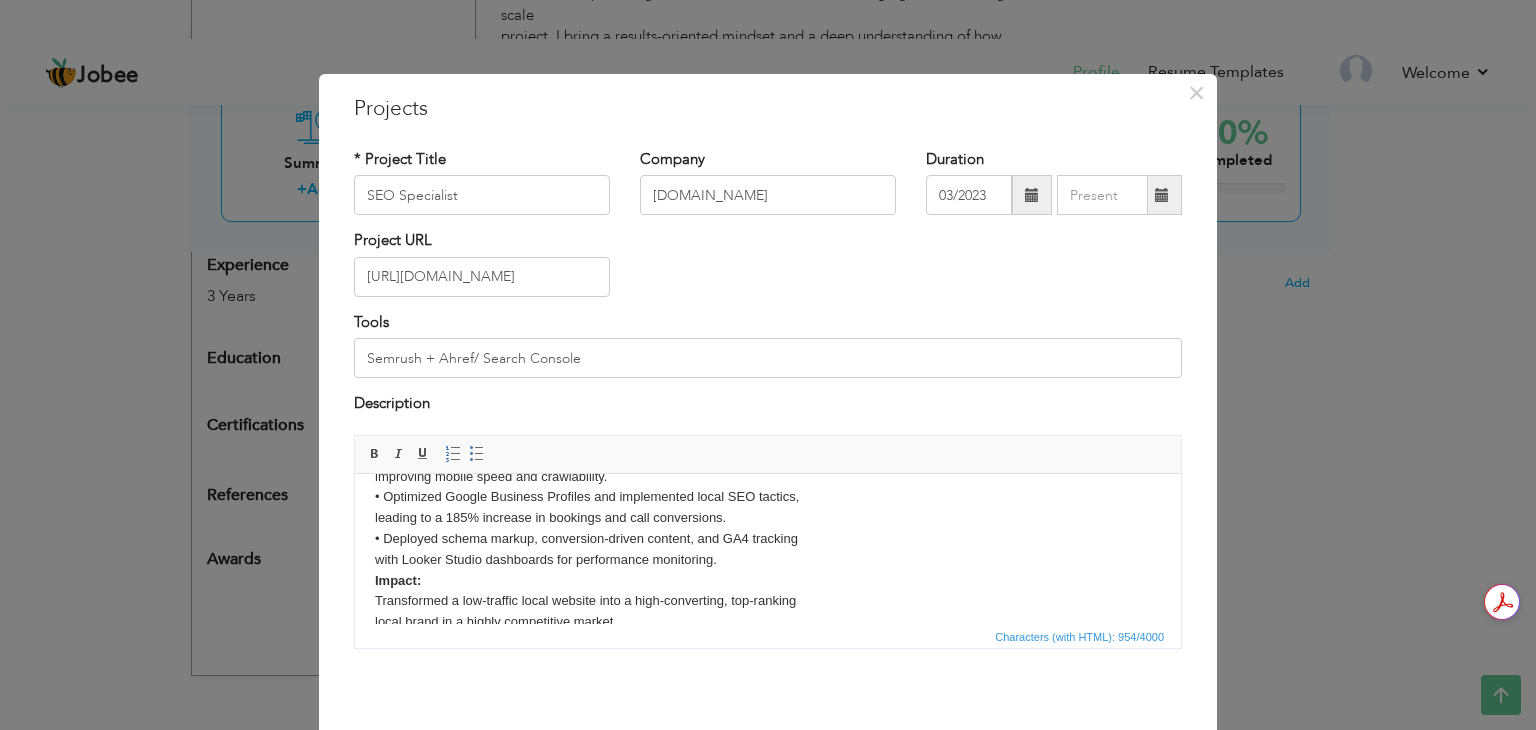 scroll, scrollTop: 201, scrollLeft: 0, axis: vertical 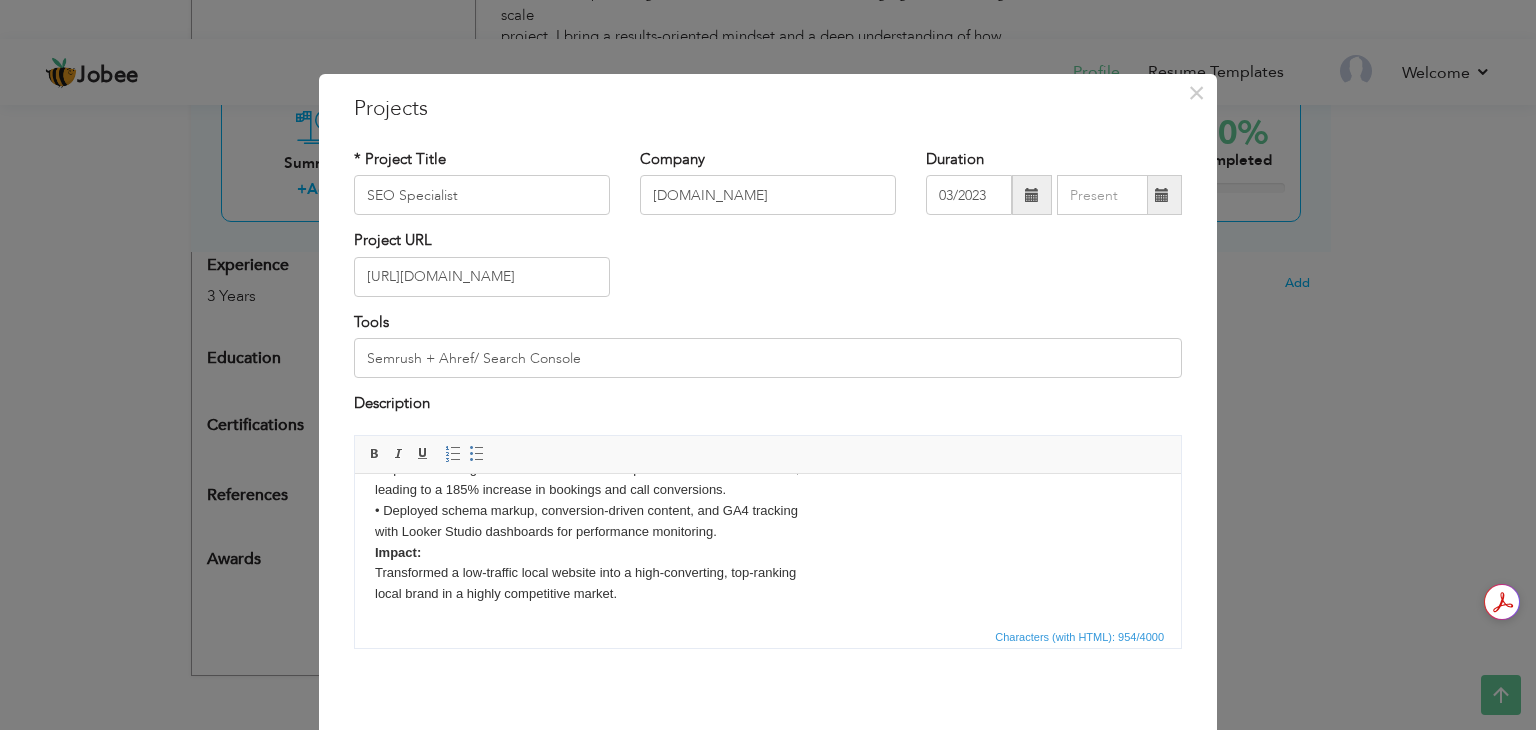 drag, startPoint x: 1172, startPoint y: 528, endPoint x: 1551, endPoint y: 1096, distance: 682.836 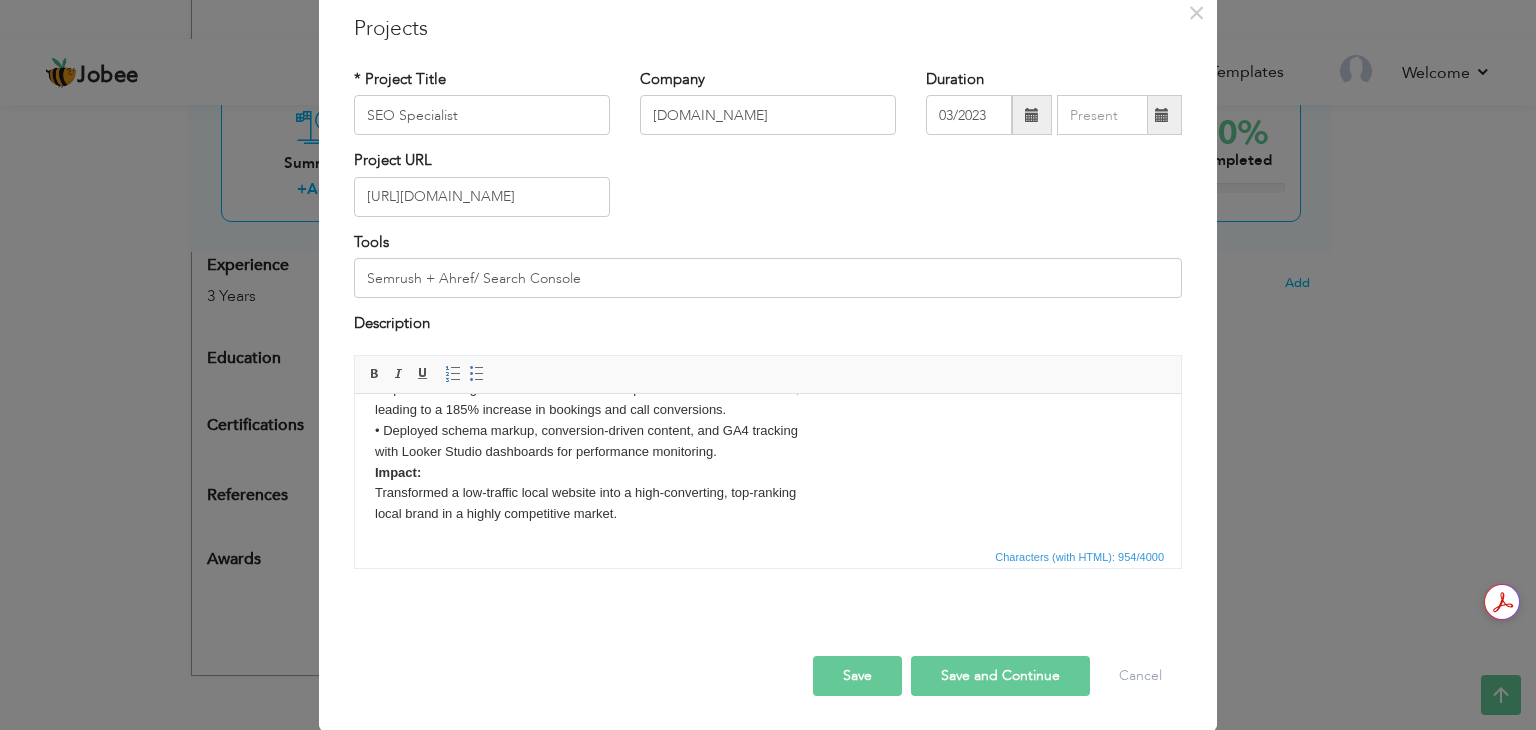 click on "Save and Continue" at bounding box center [1000, 676] 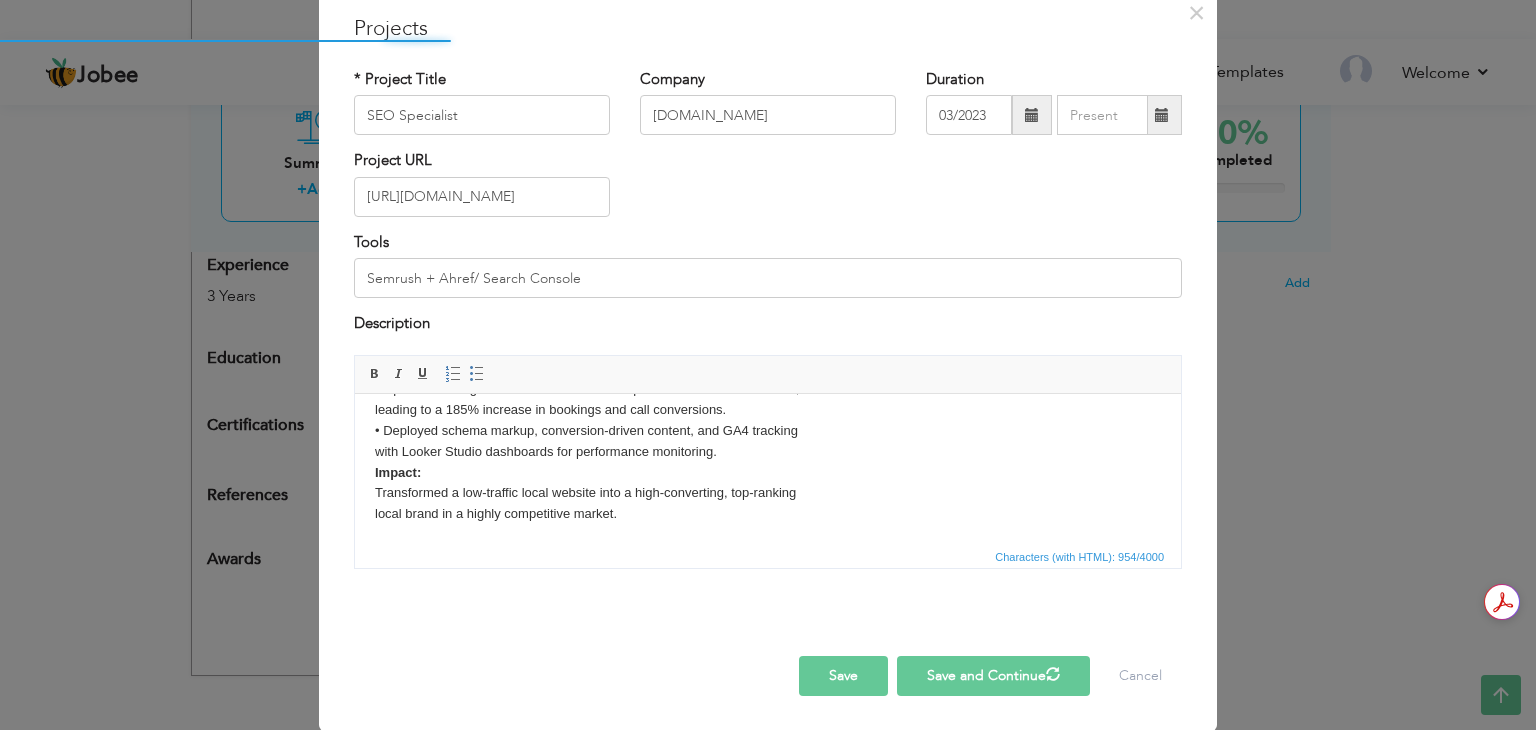 type 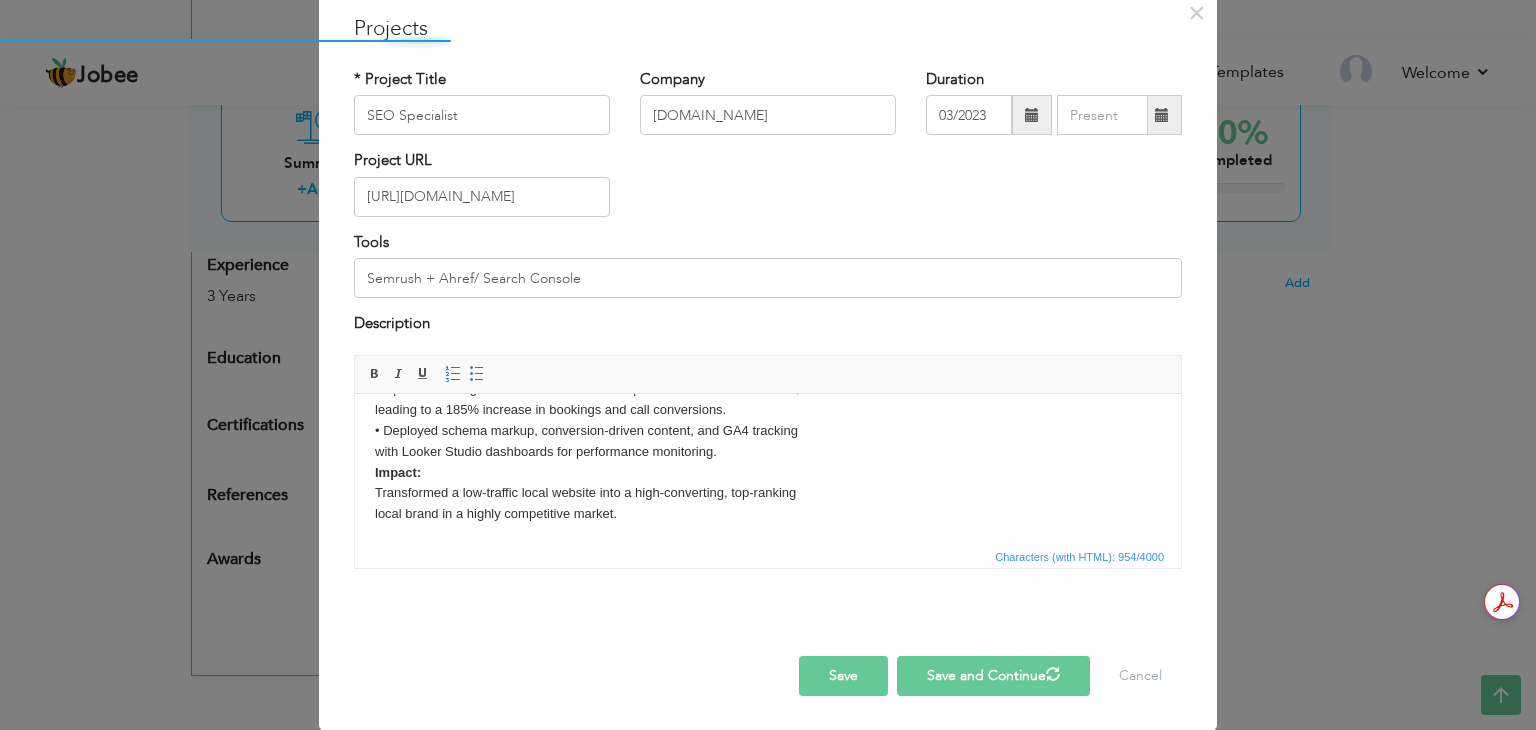 type 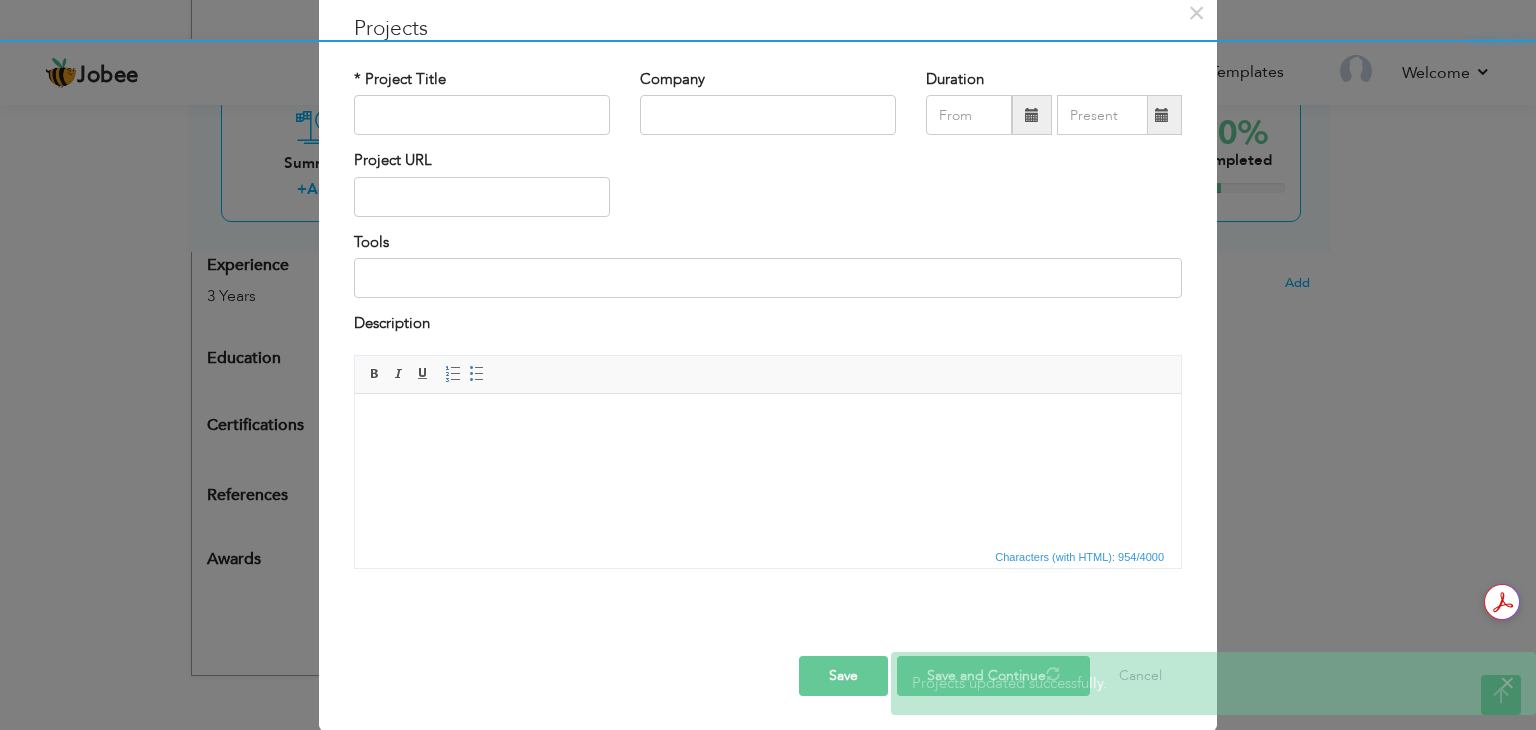 scroll, scrollTop: 0, scrollLeft: 0, axis: both 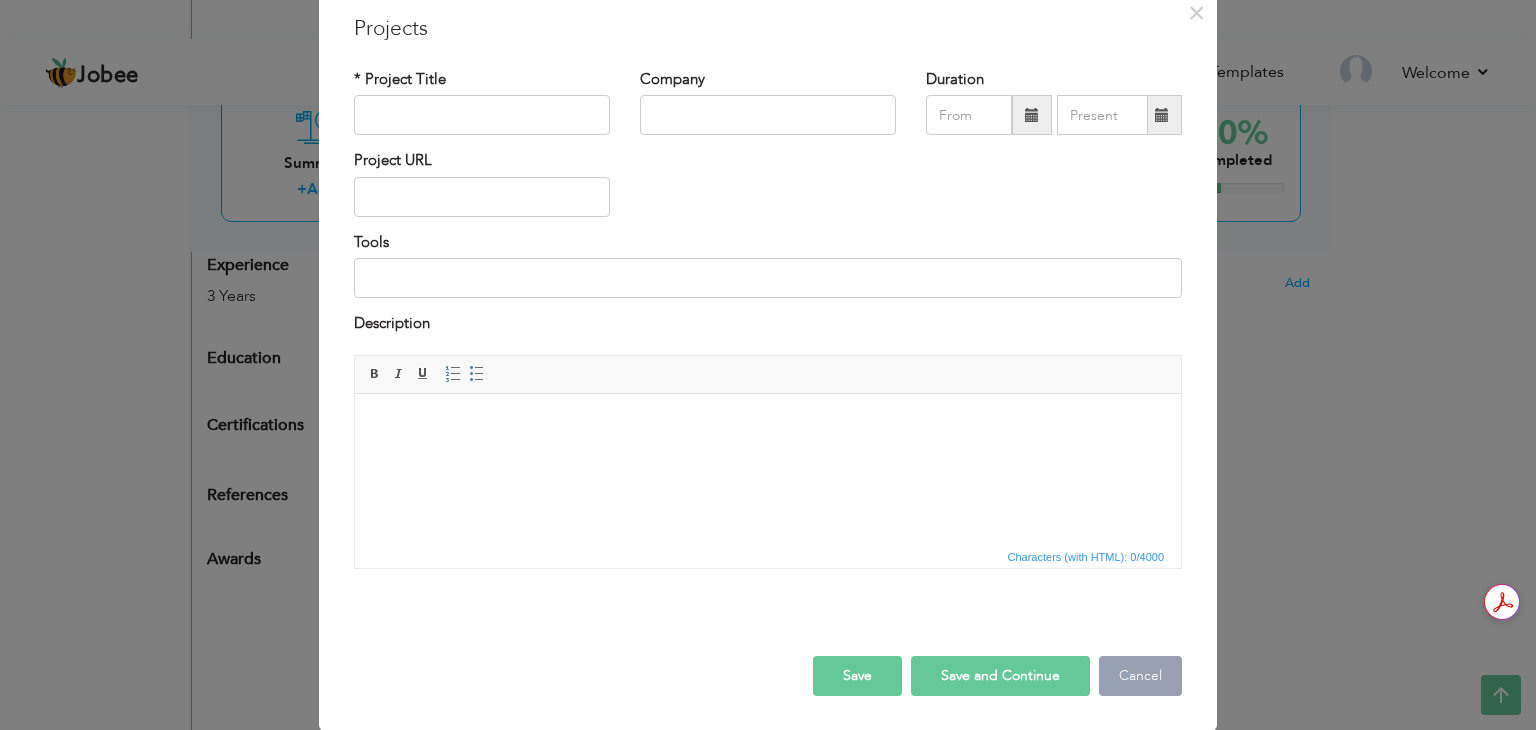 click on "Cancel" at bounding box center (1140, 676) 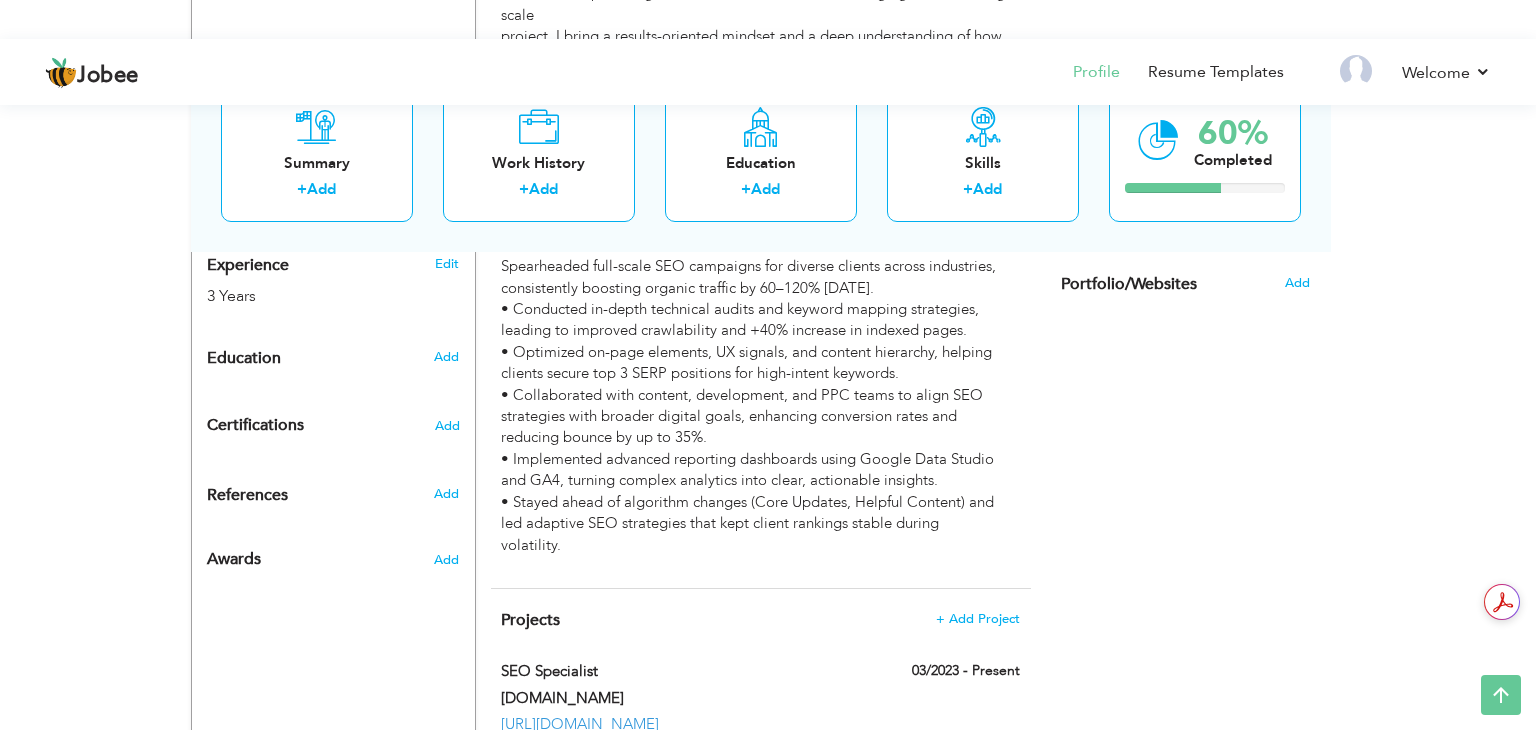 click on "Jobee
Profile
Resume Templates
Resume Templates
Cover Letters
About
My Resume
Welcome
Settings
Log off
Welcome" at bounding box center [768, 319] 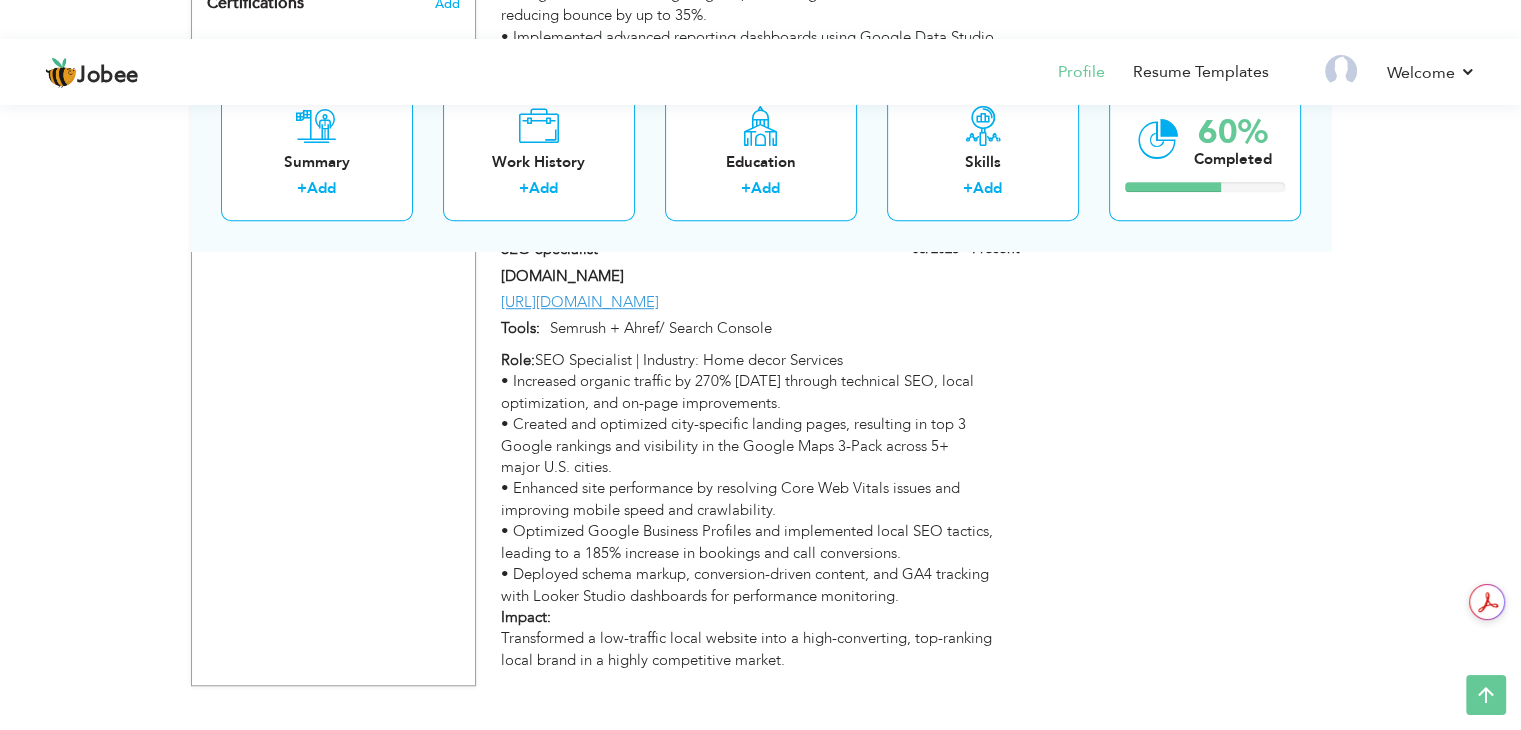 scroll, scrollTop: 1320, scrollLeft: 0, axis: vertical 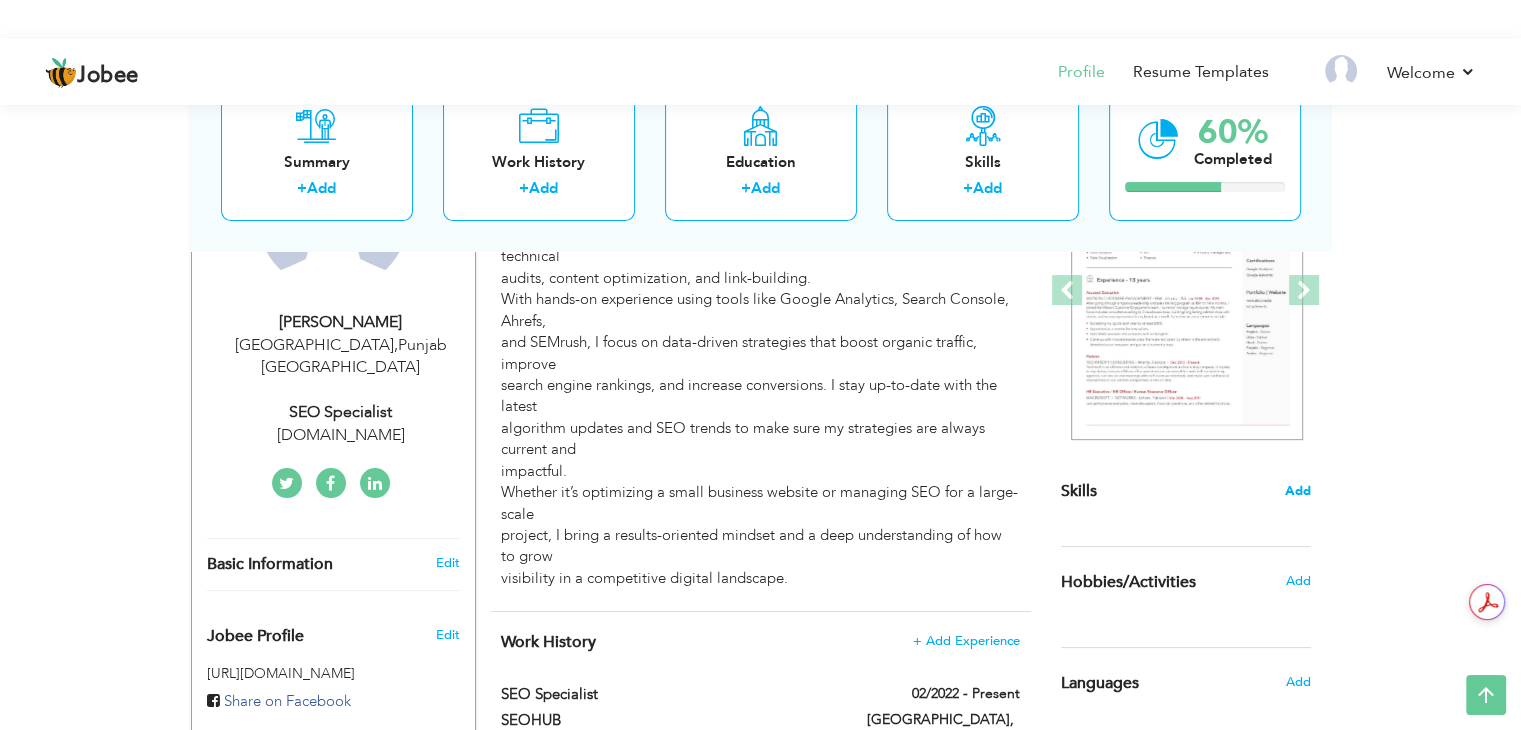 click on "Add" at bounding box center (1298, 491) 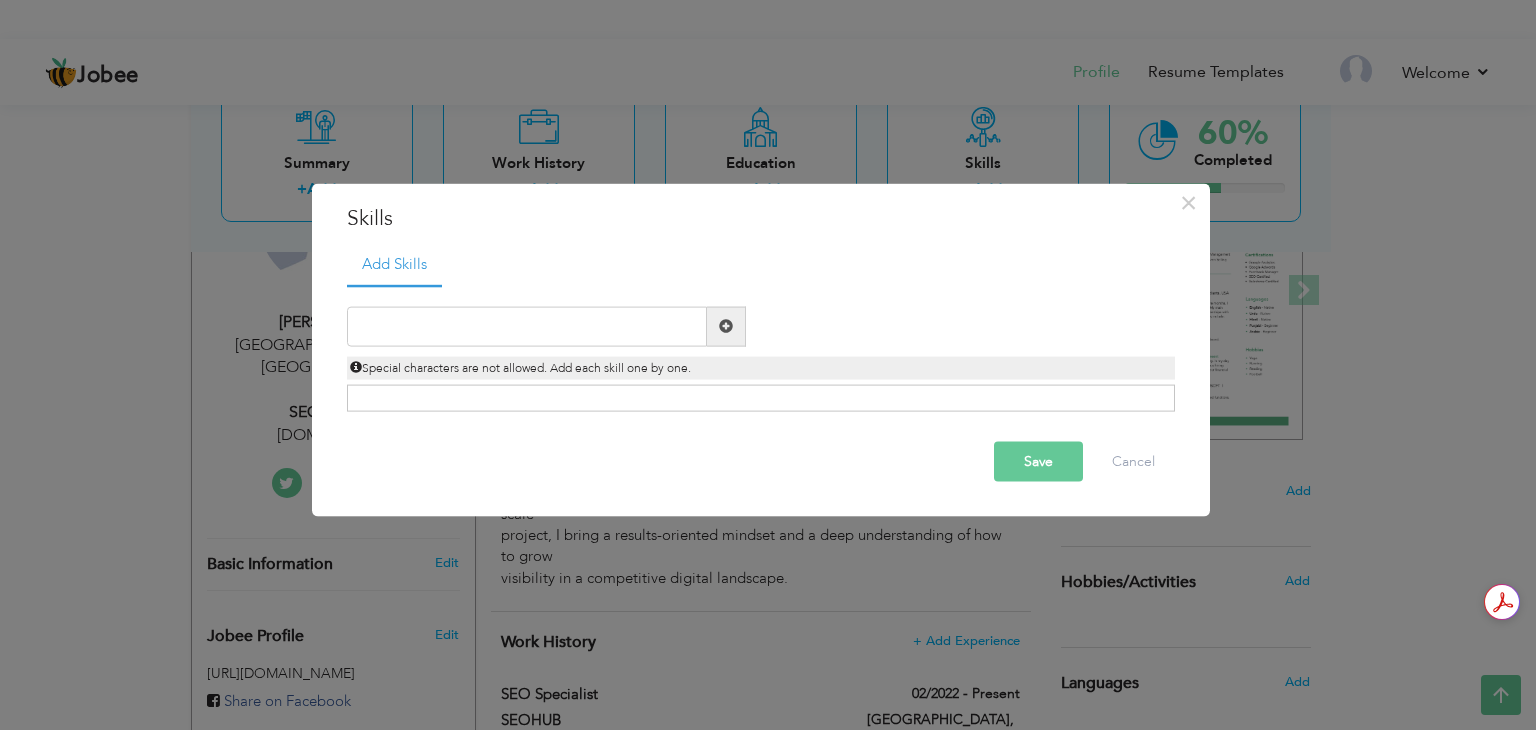 click on "Duplicate entry" at bounding box center (761, 348) 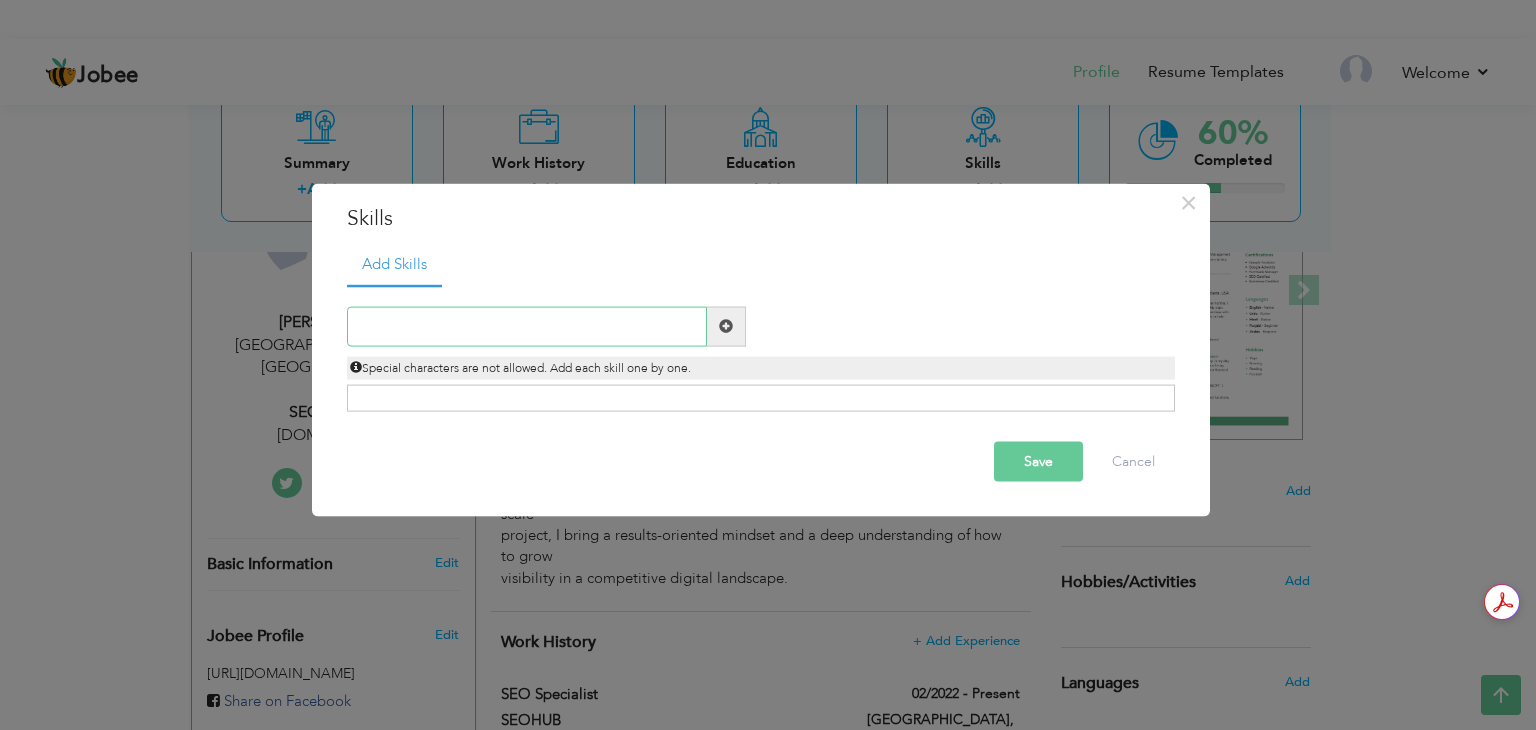 click at bounding box center (527, 326) 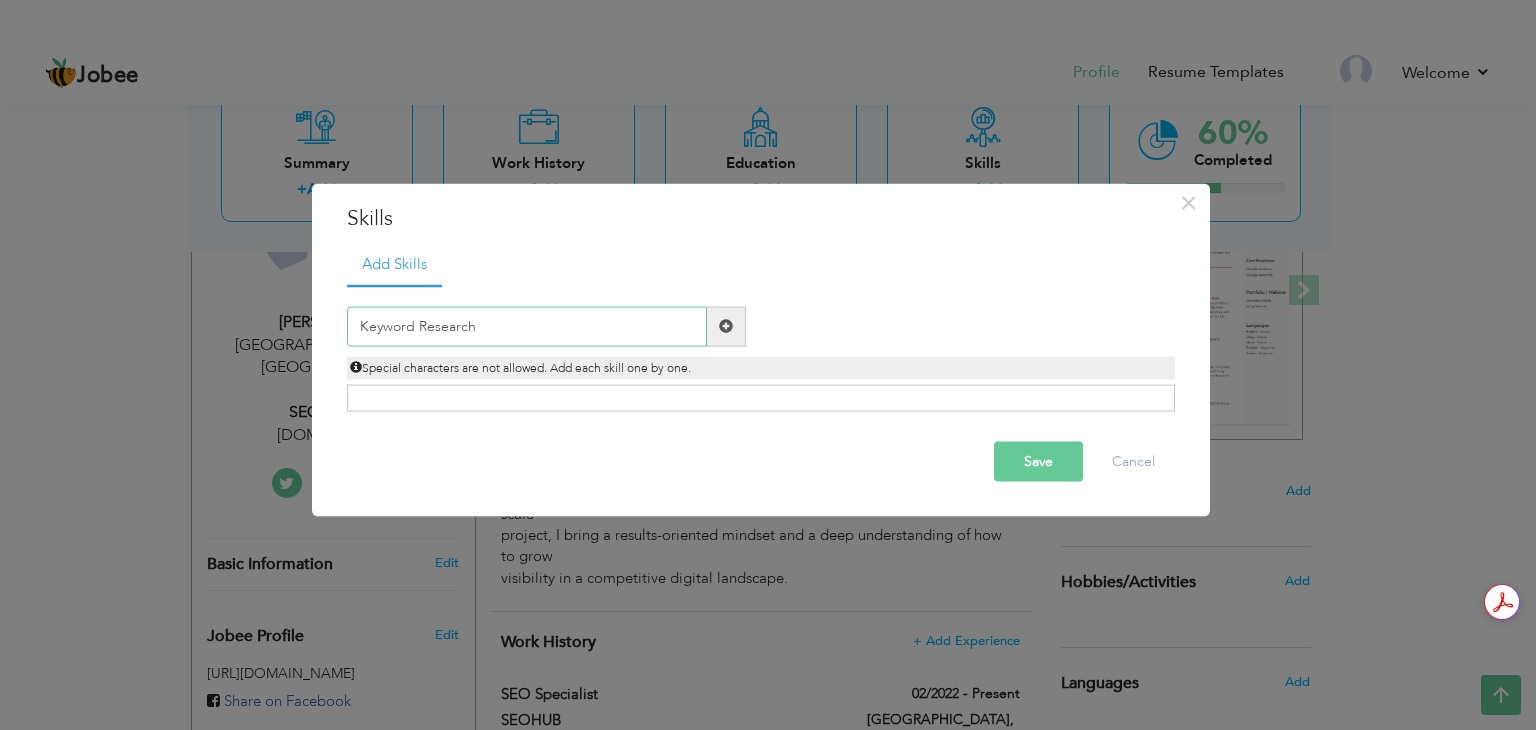 type on "Keyword Research" 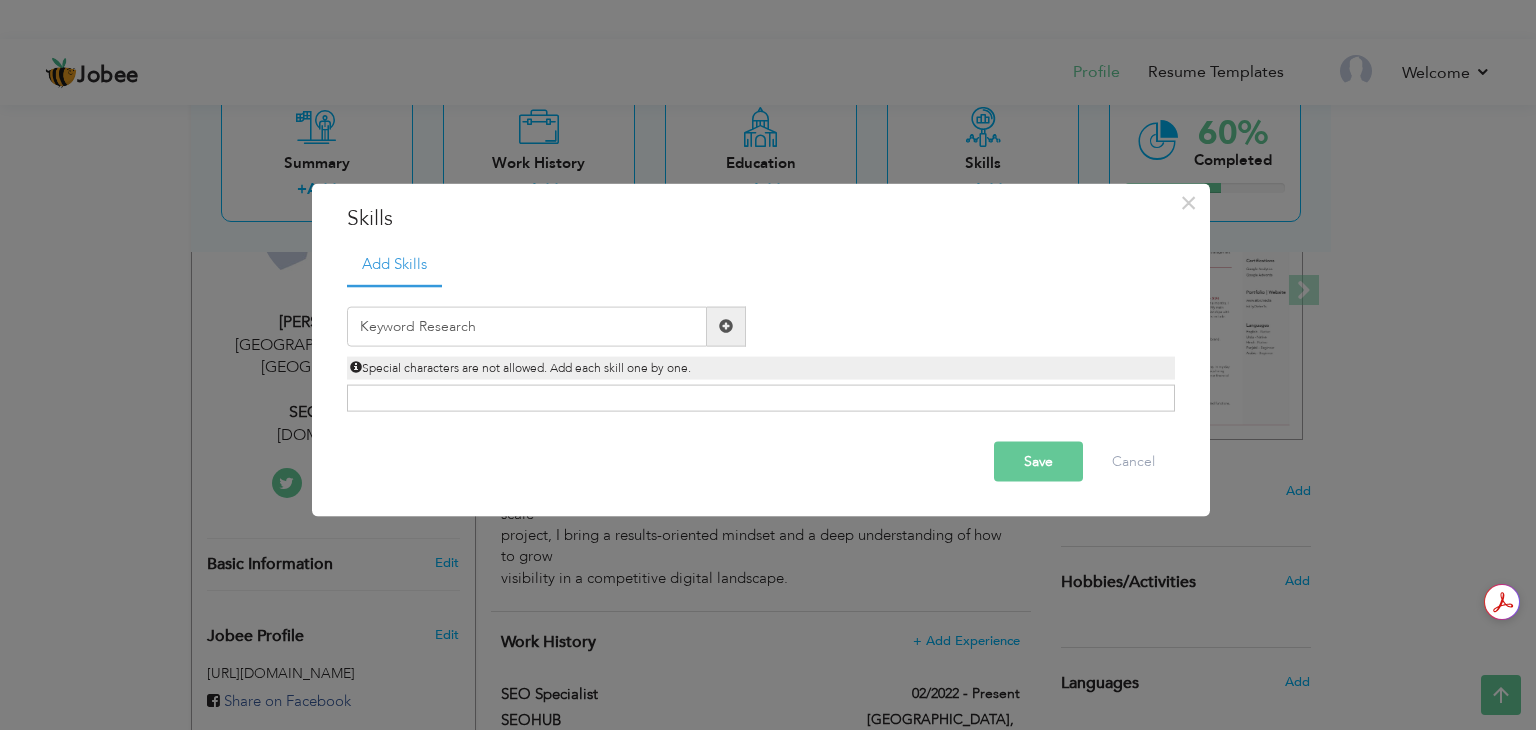 click at bounding box center (726, 326) 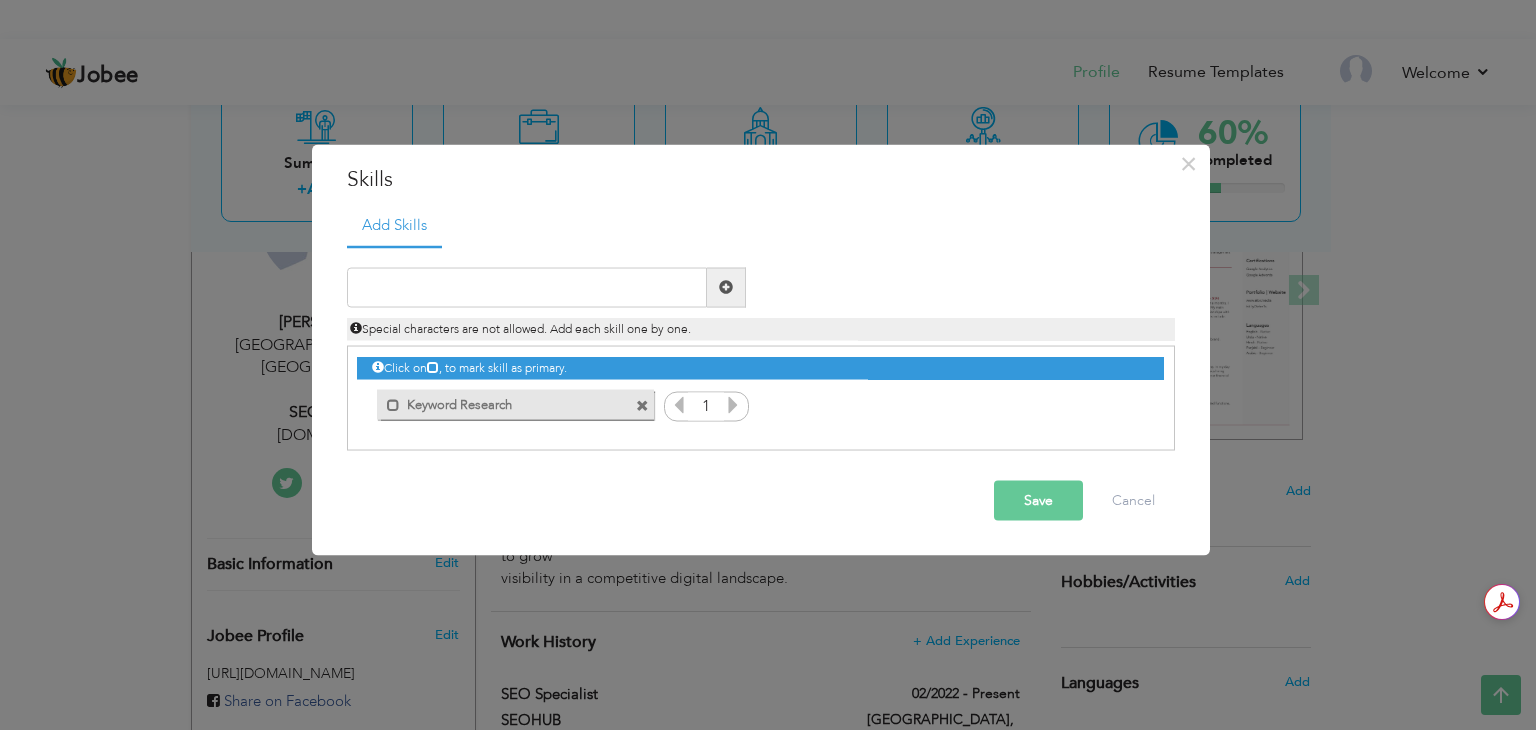 click at bounding box center [733, 404] 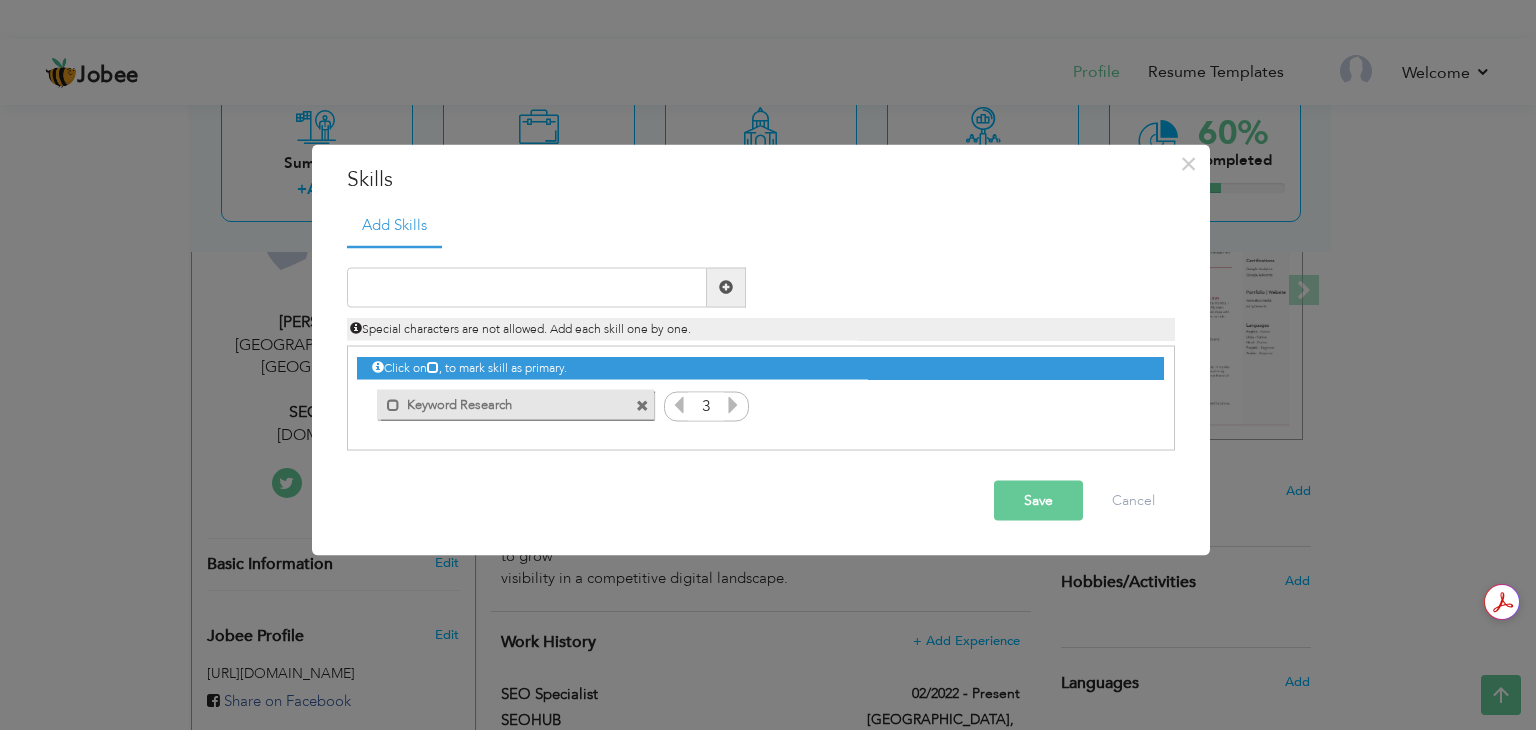 click at bounding box center [733, 404] 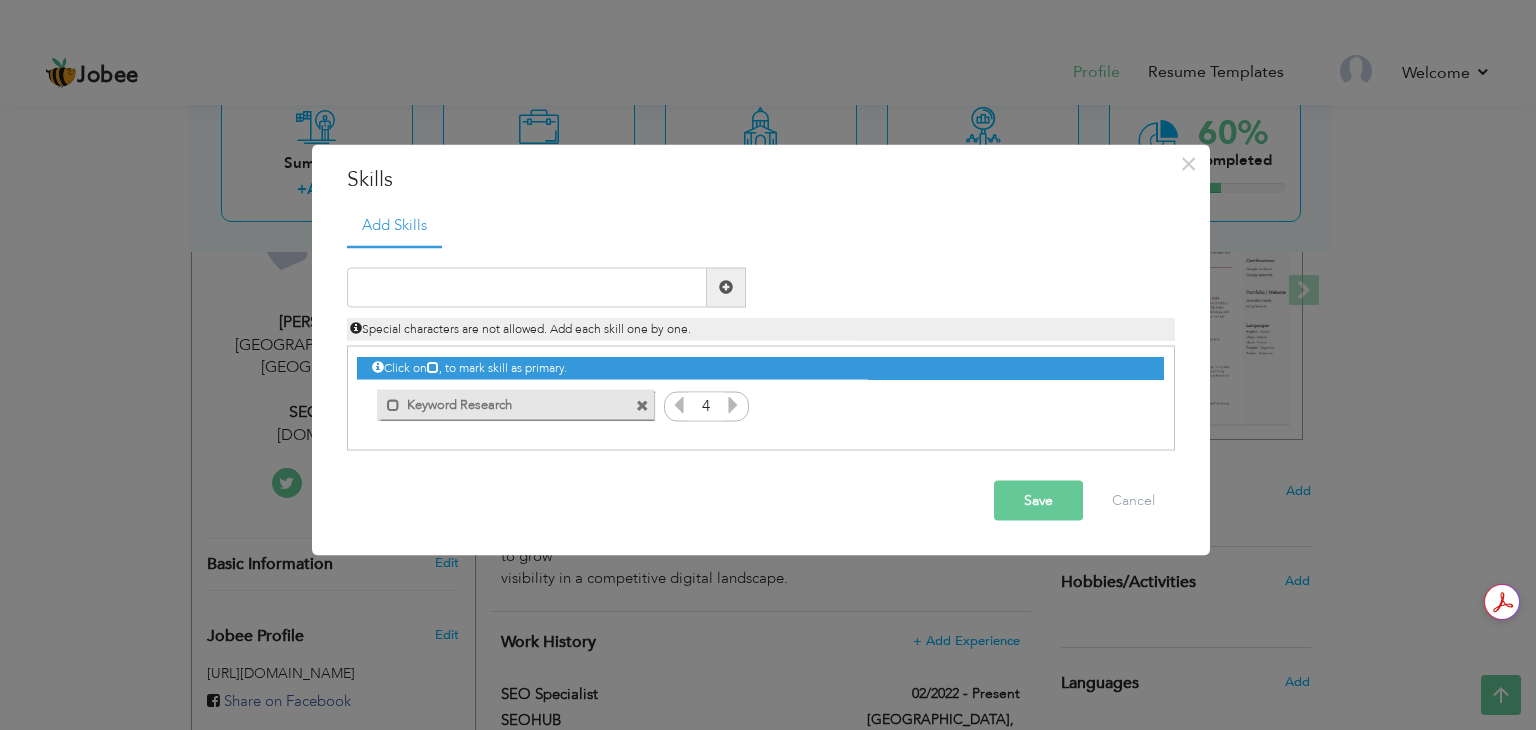 click at bounding box center (733, 404) 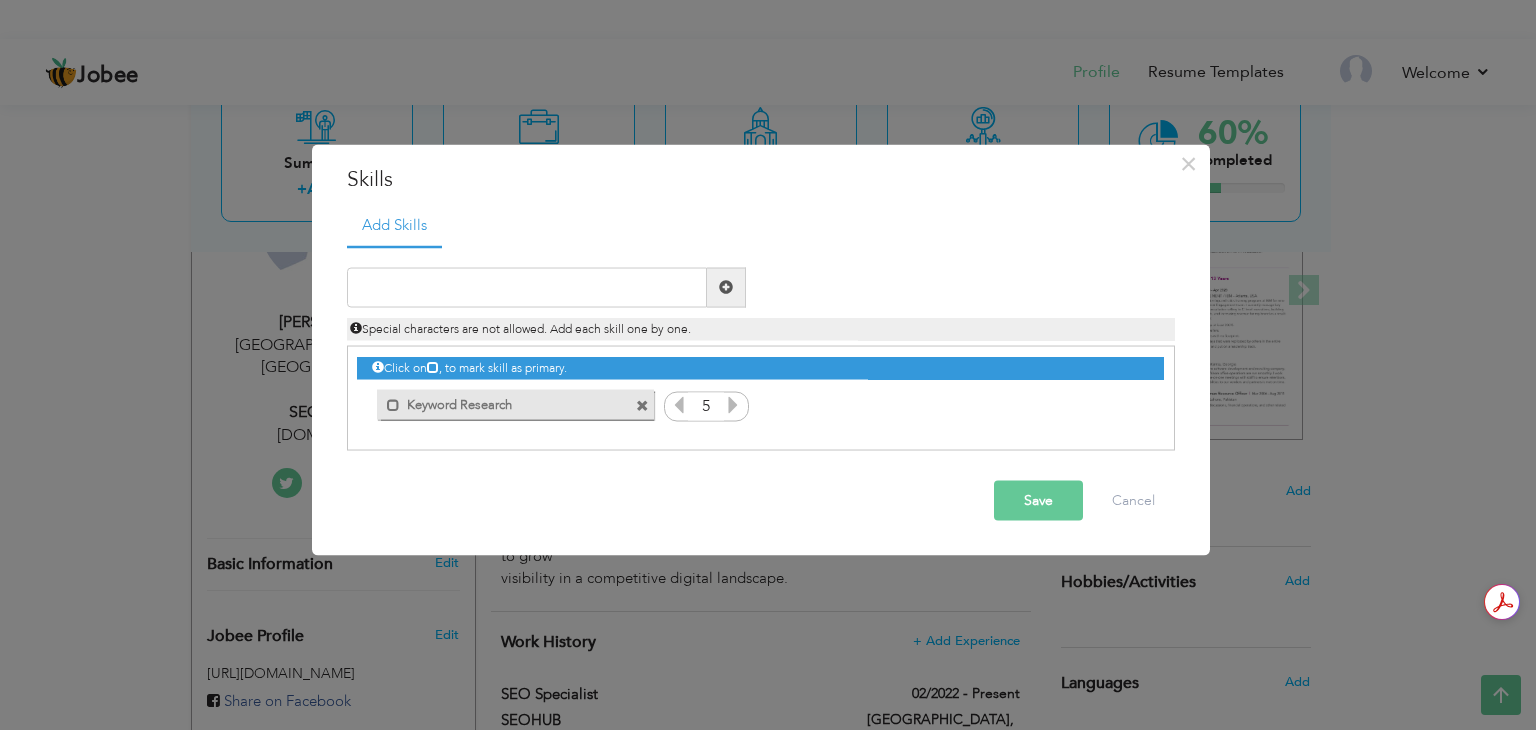 click at bounding box center [733, 404] 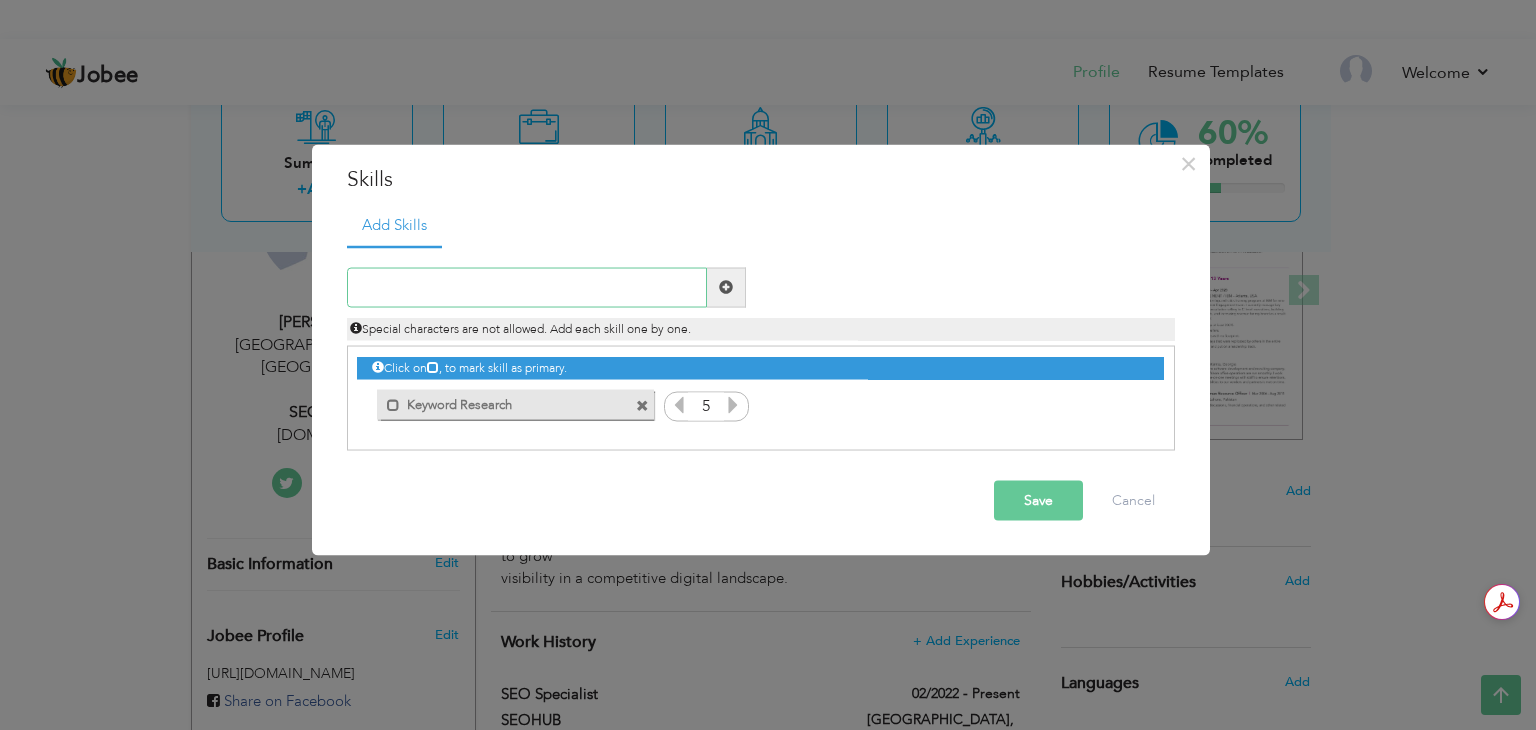 click at bounding box center (527, 287) 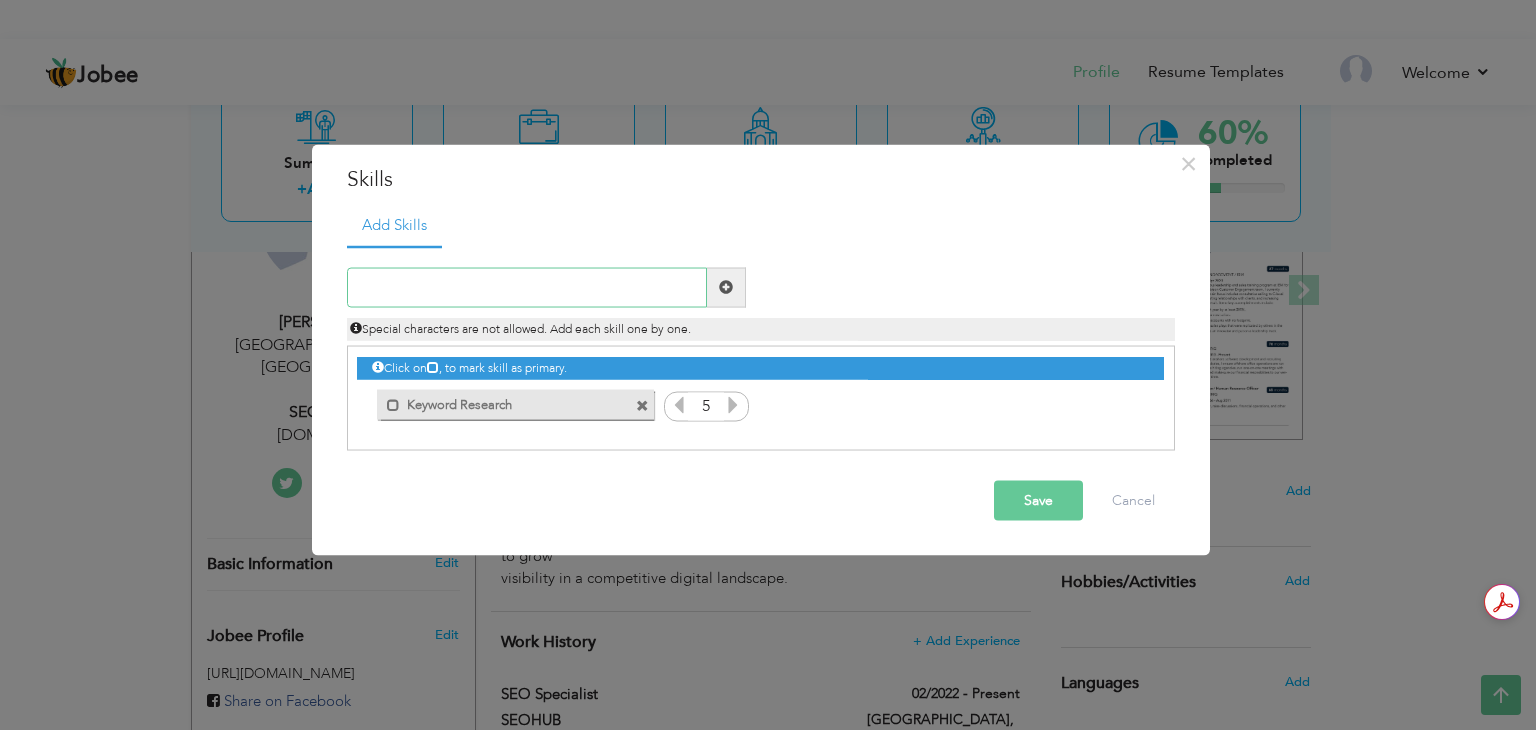 paste on "Website Audit" 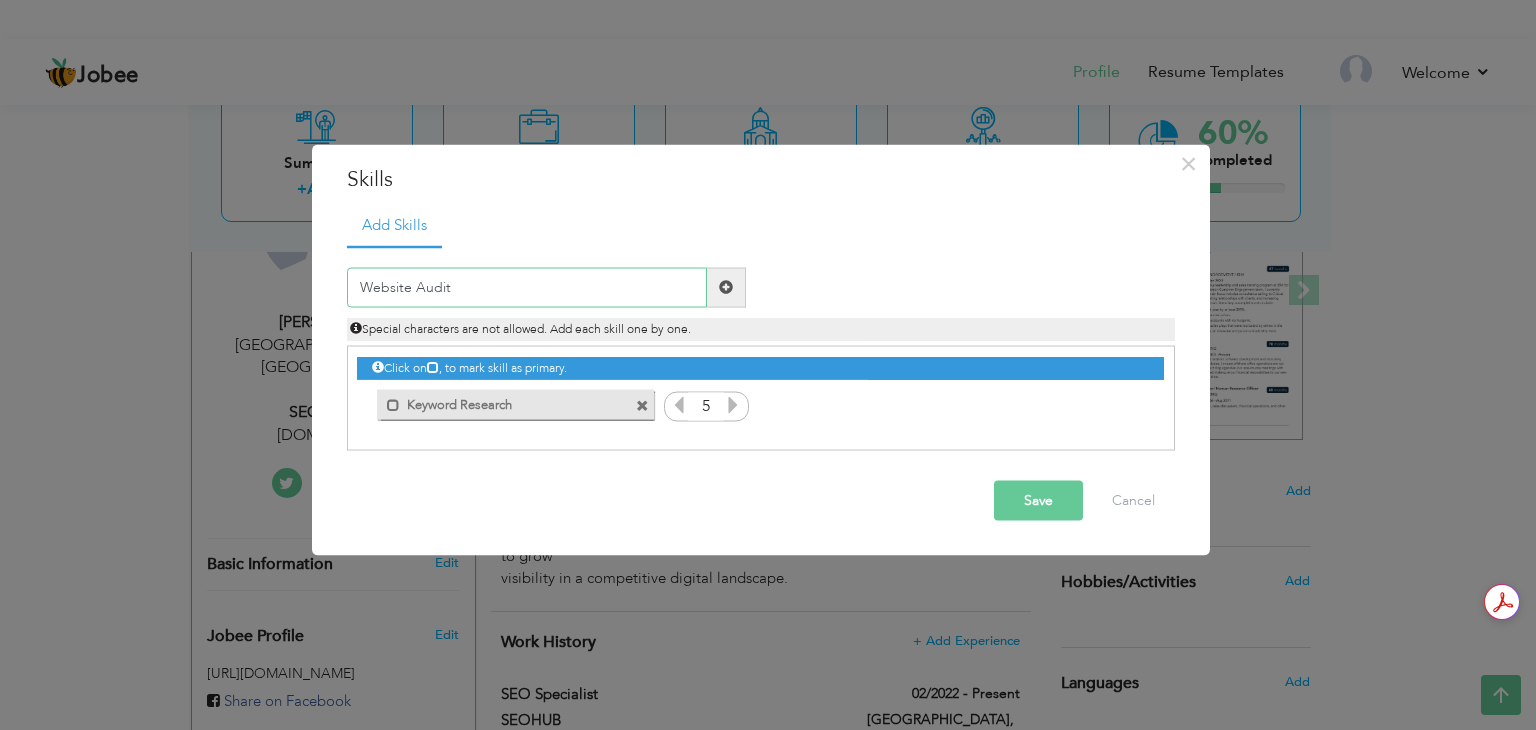 type on "Website Audit" 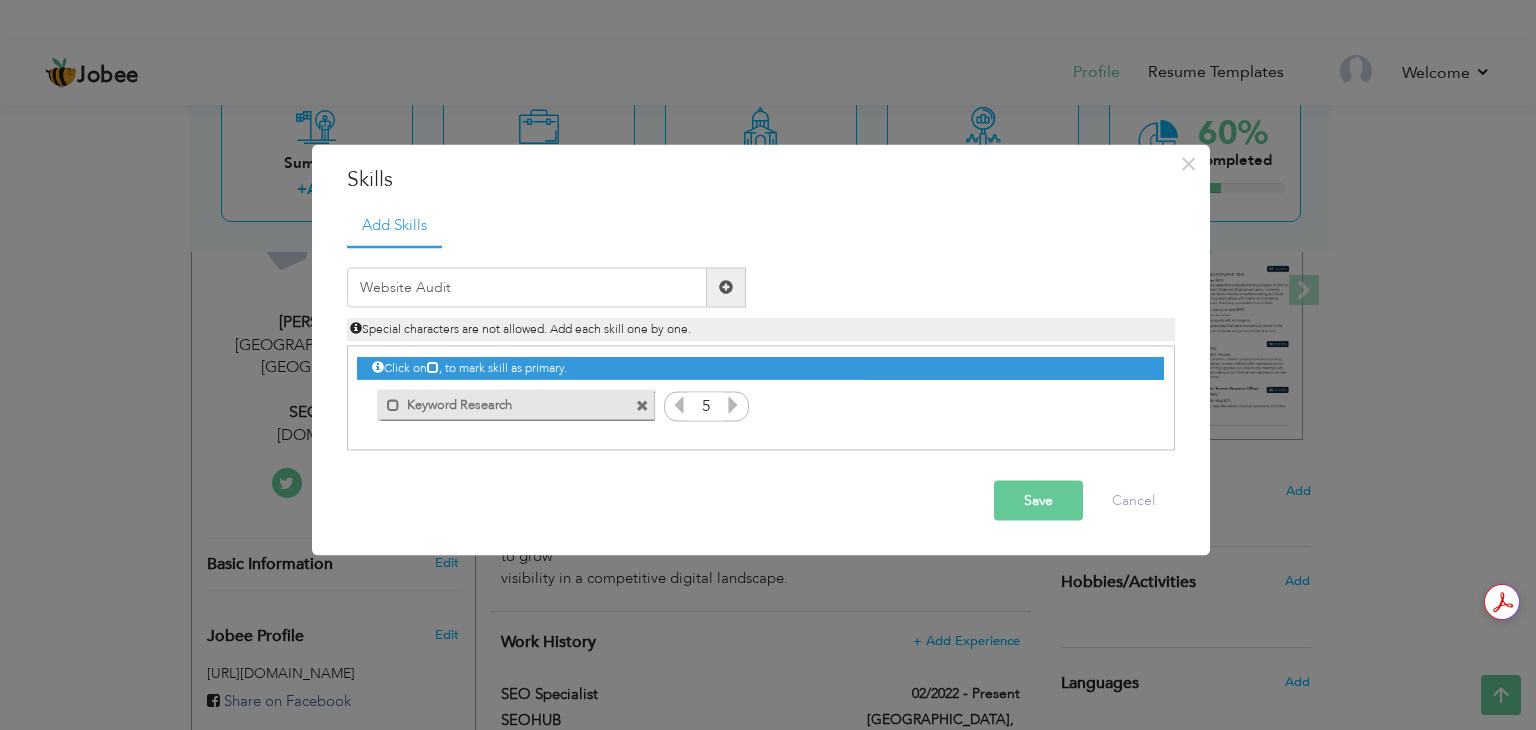 click at bounding box center [726, 287] 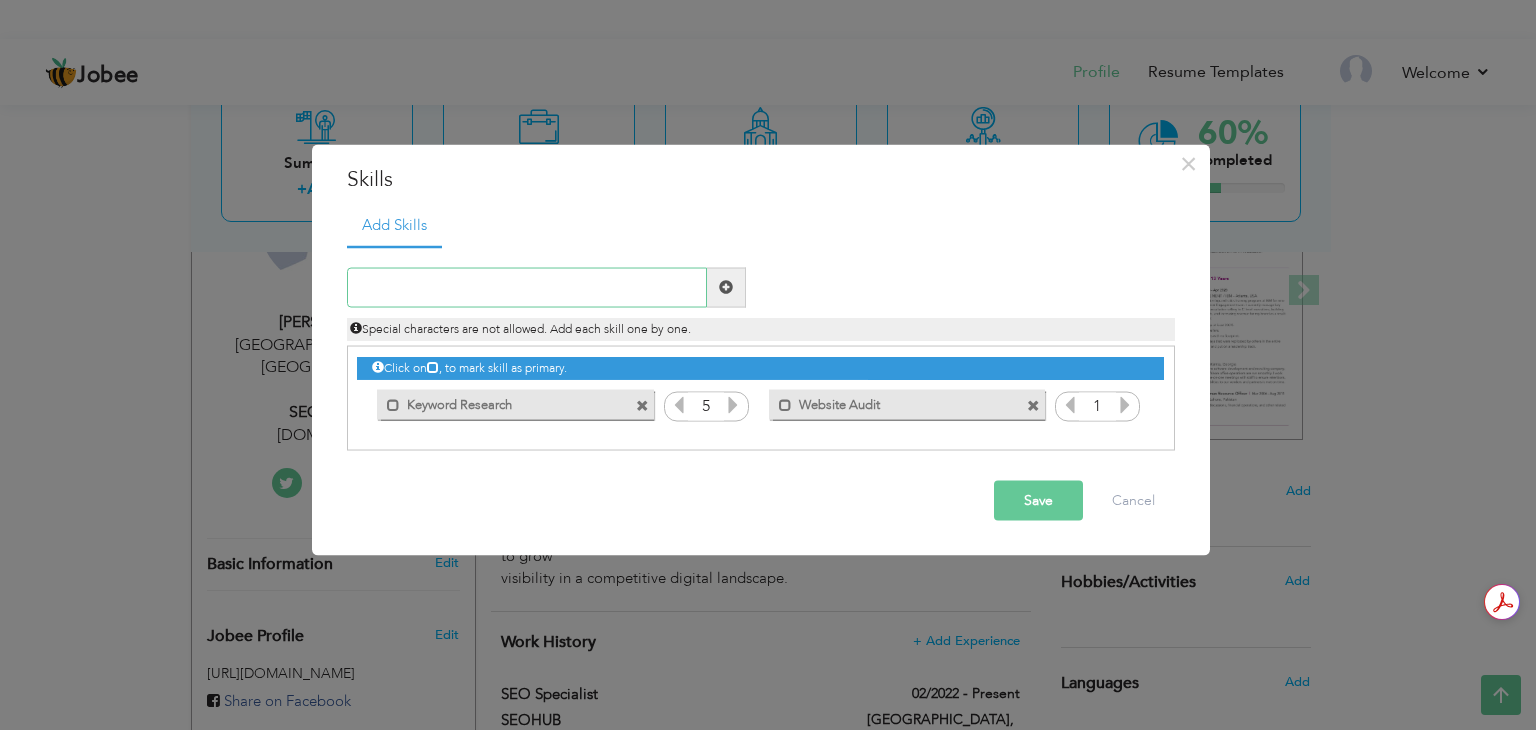 click at bounding box center (527, 287) 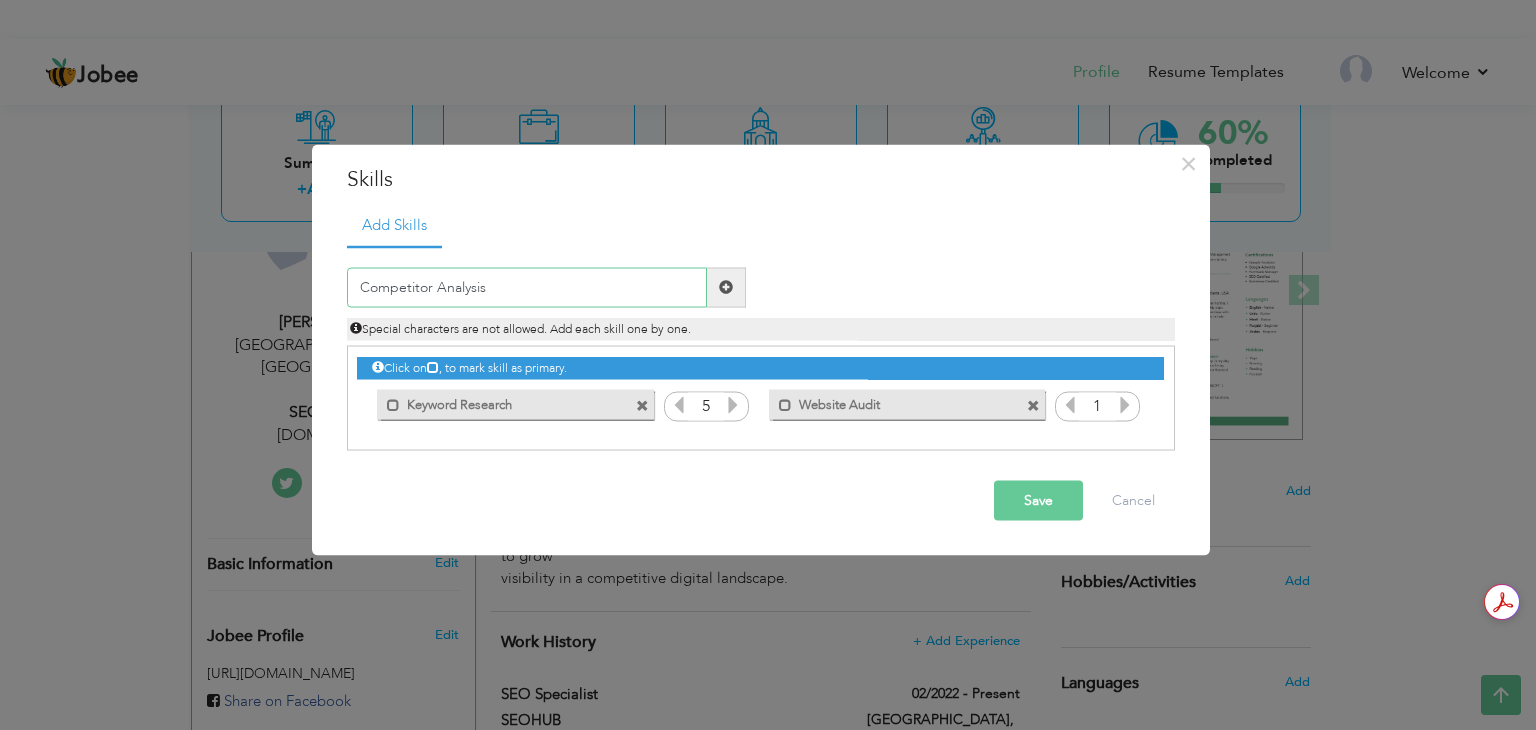 type on "Competitor Analysis" 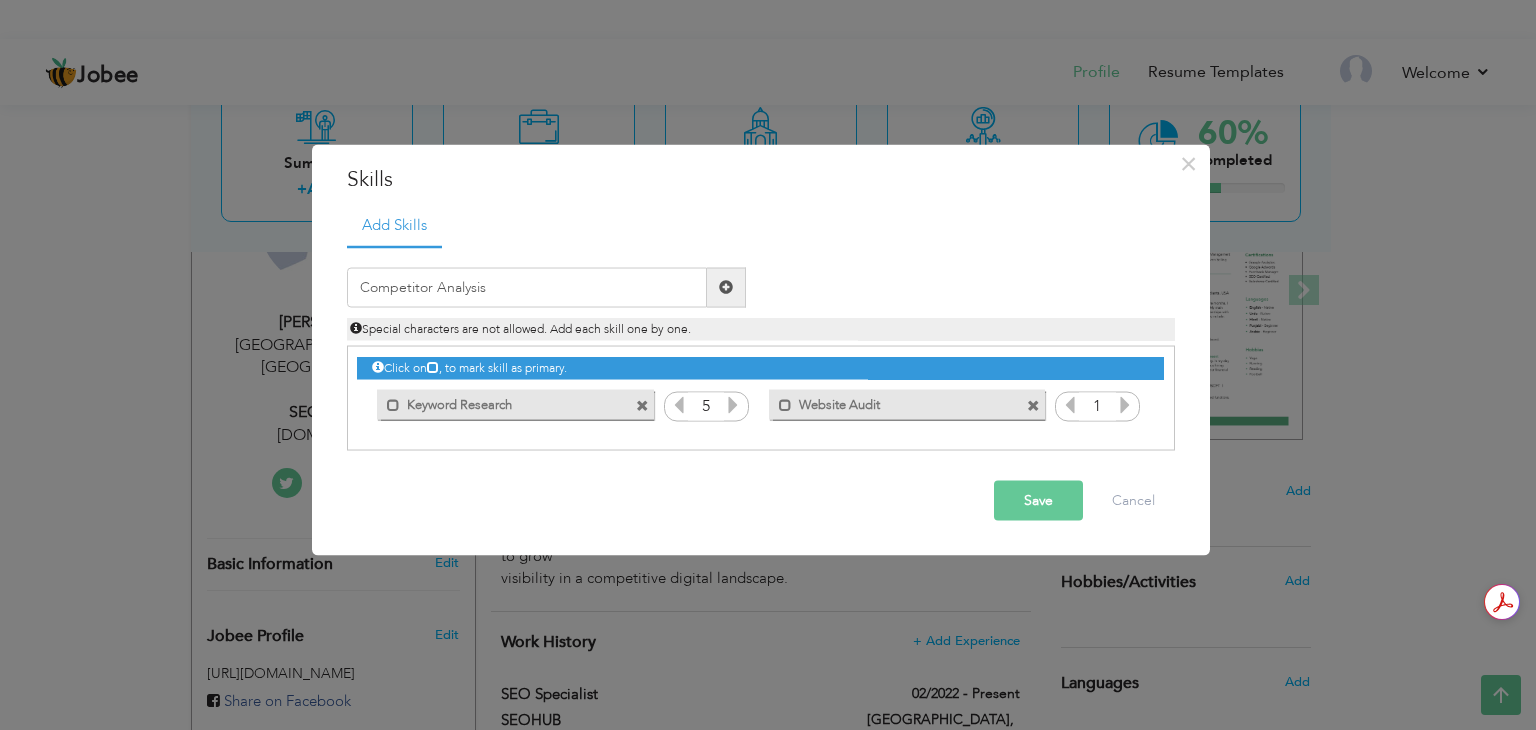 click at bounding box center (726, 287) 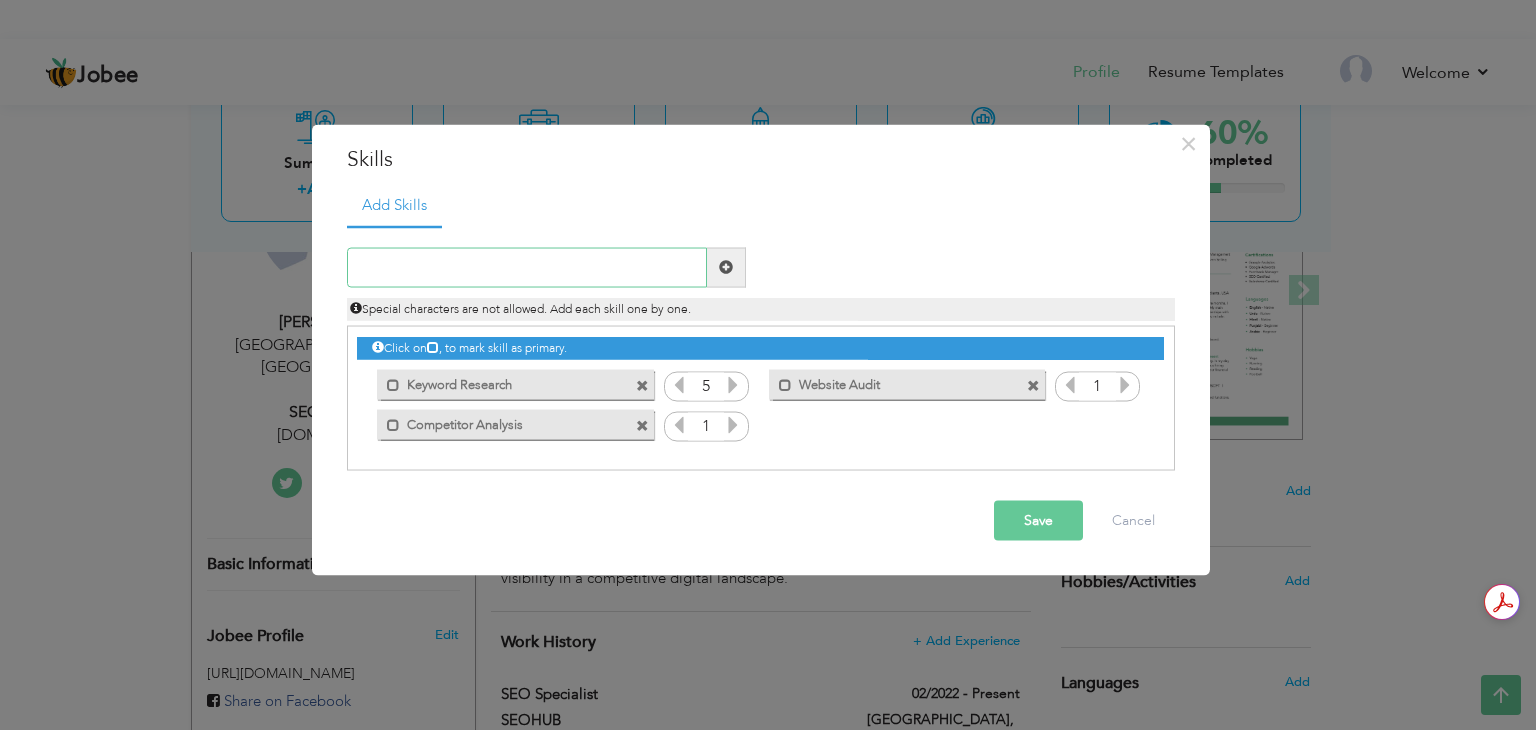 click at bounding box center [527, 267] 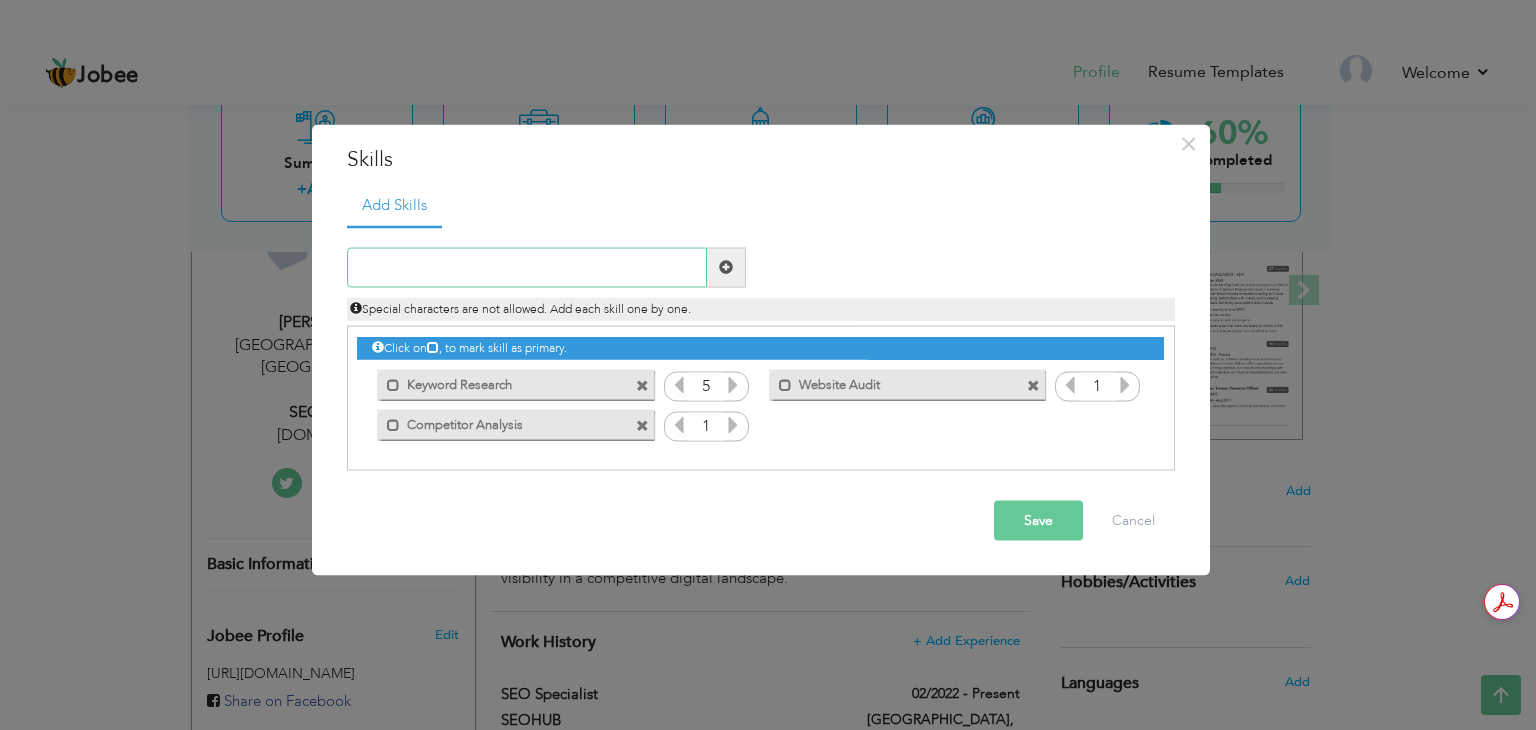 paste on "Off Page SEO" 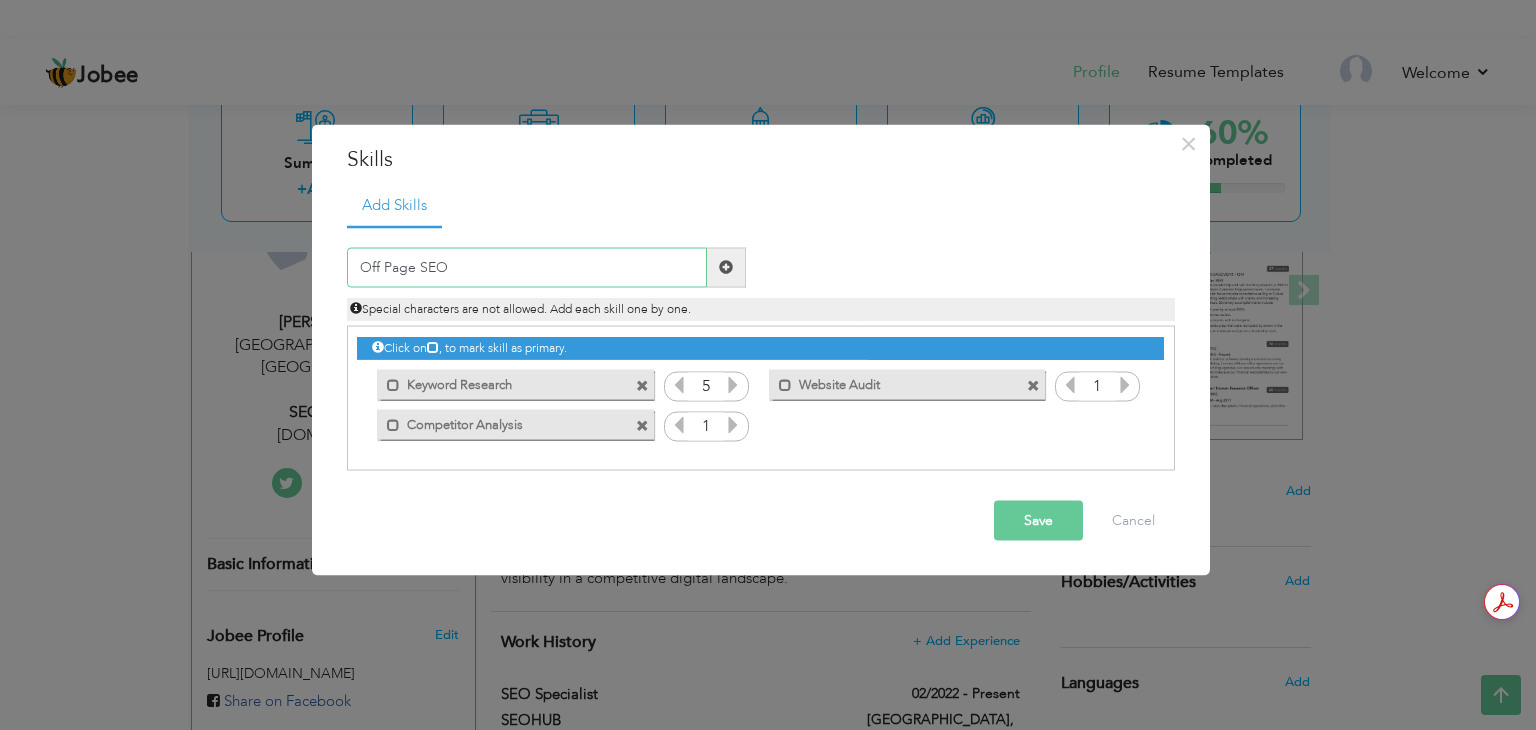 type on "Off Page SEO" 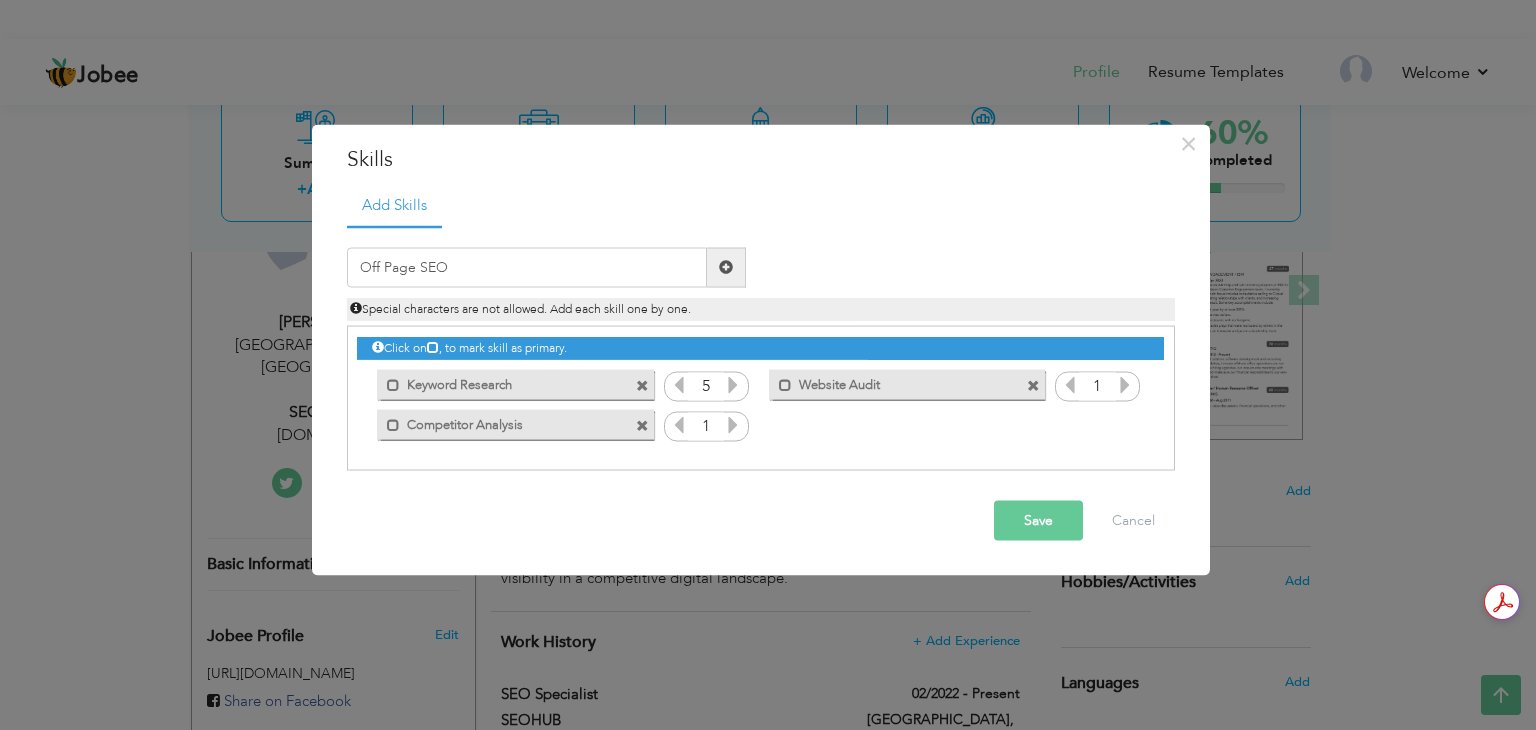click at bounding box center [726, 267] 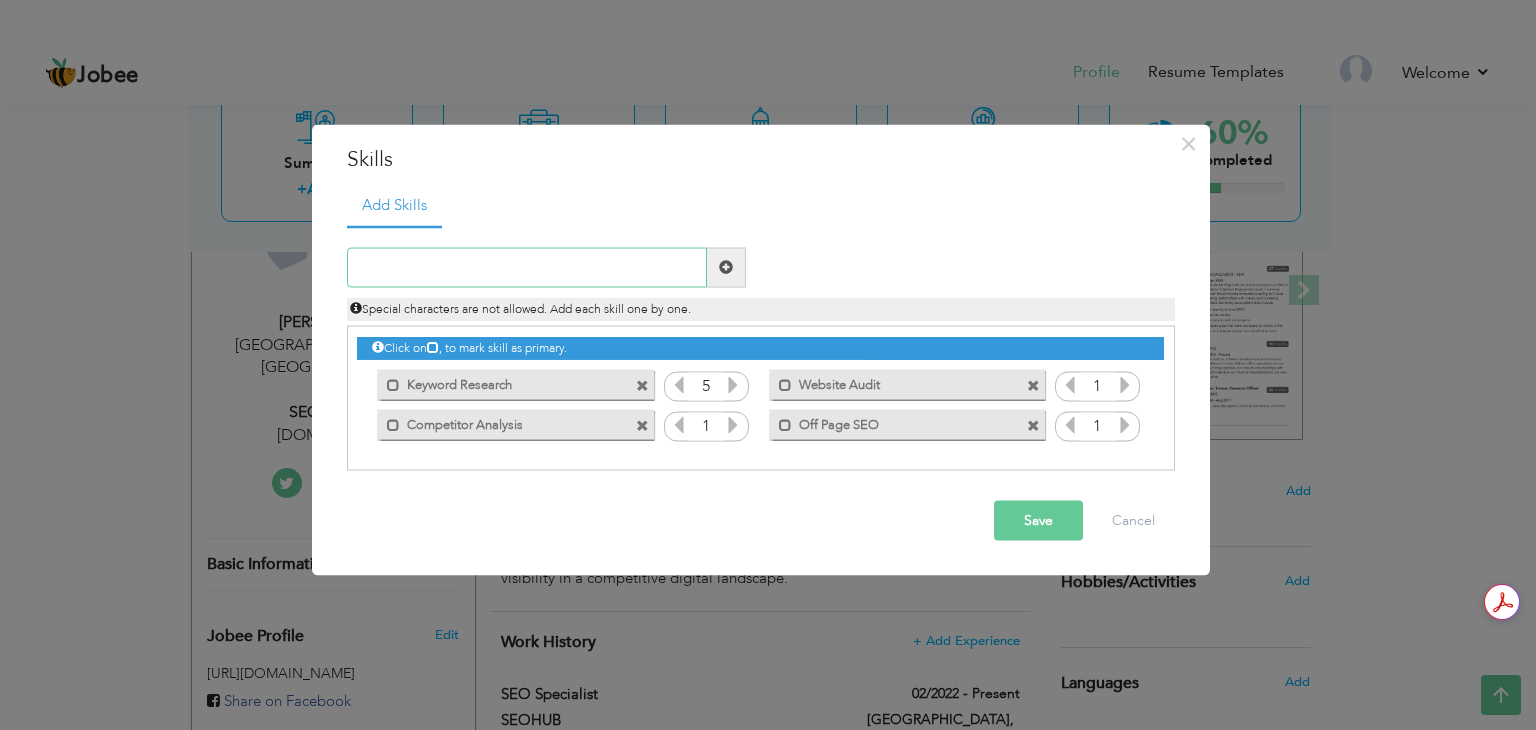 click at bounding box center (527, 267) 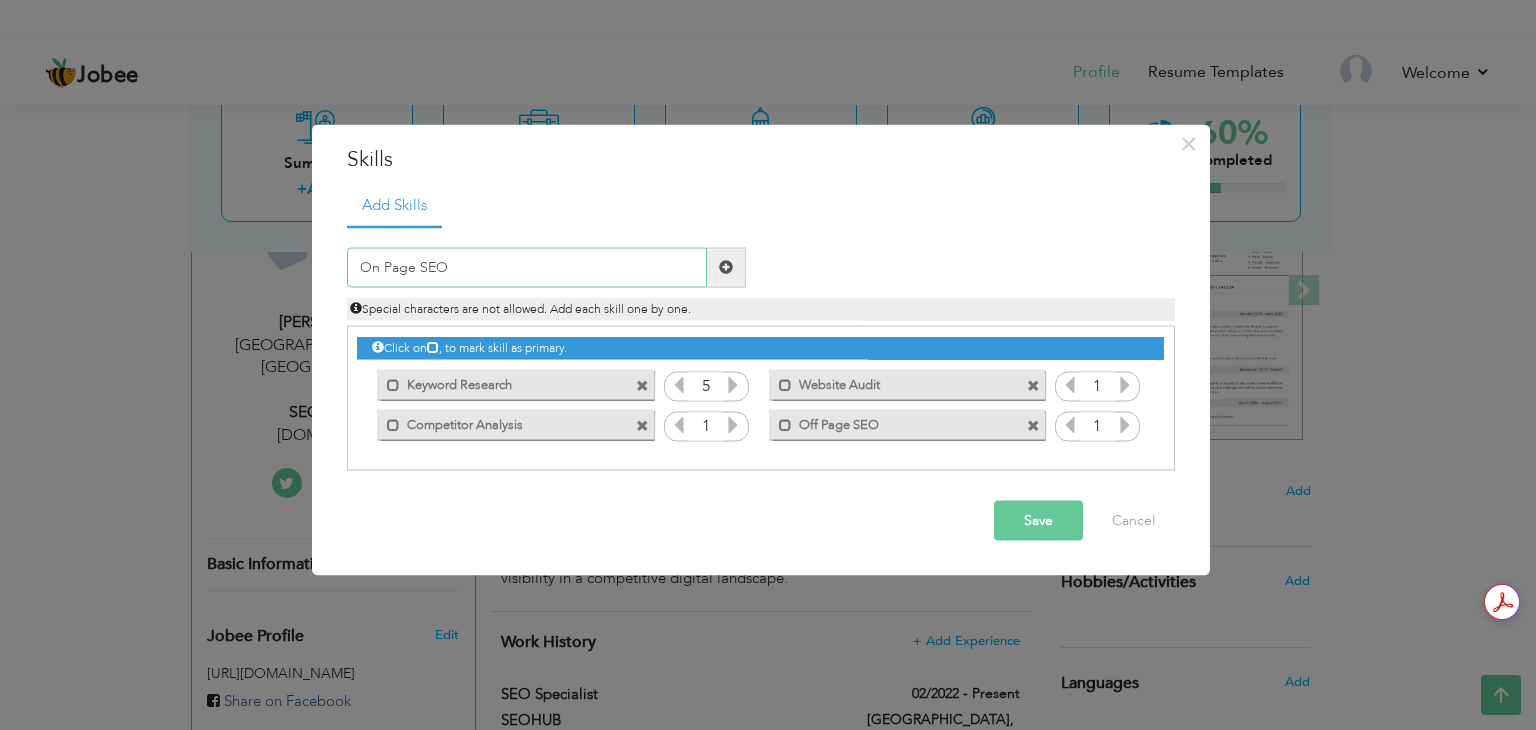 type on "On Page SEO" 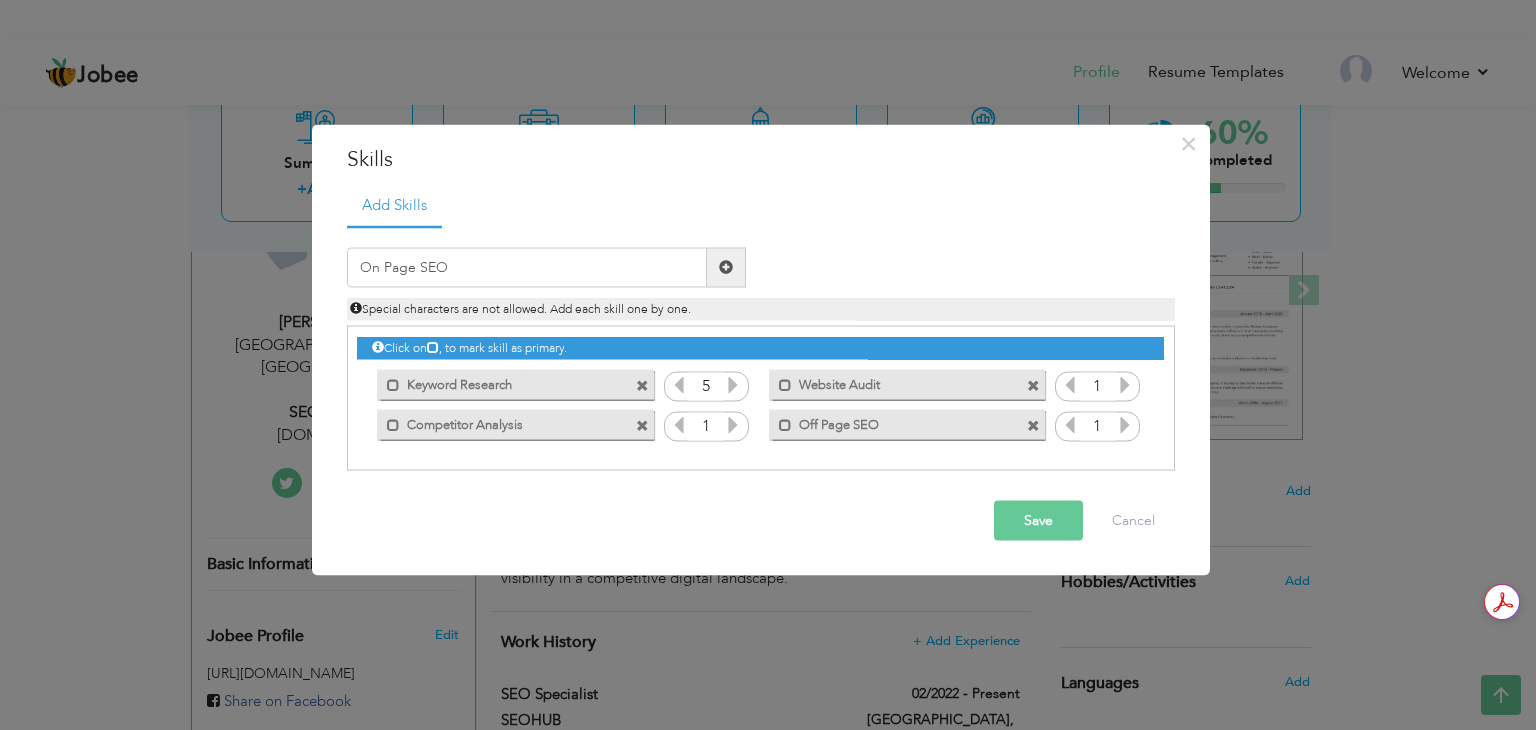 click at bounding box center (726, 267) 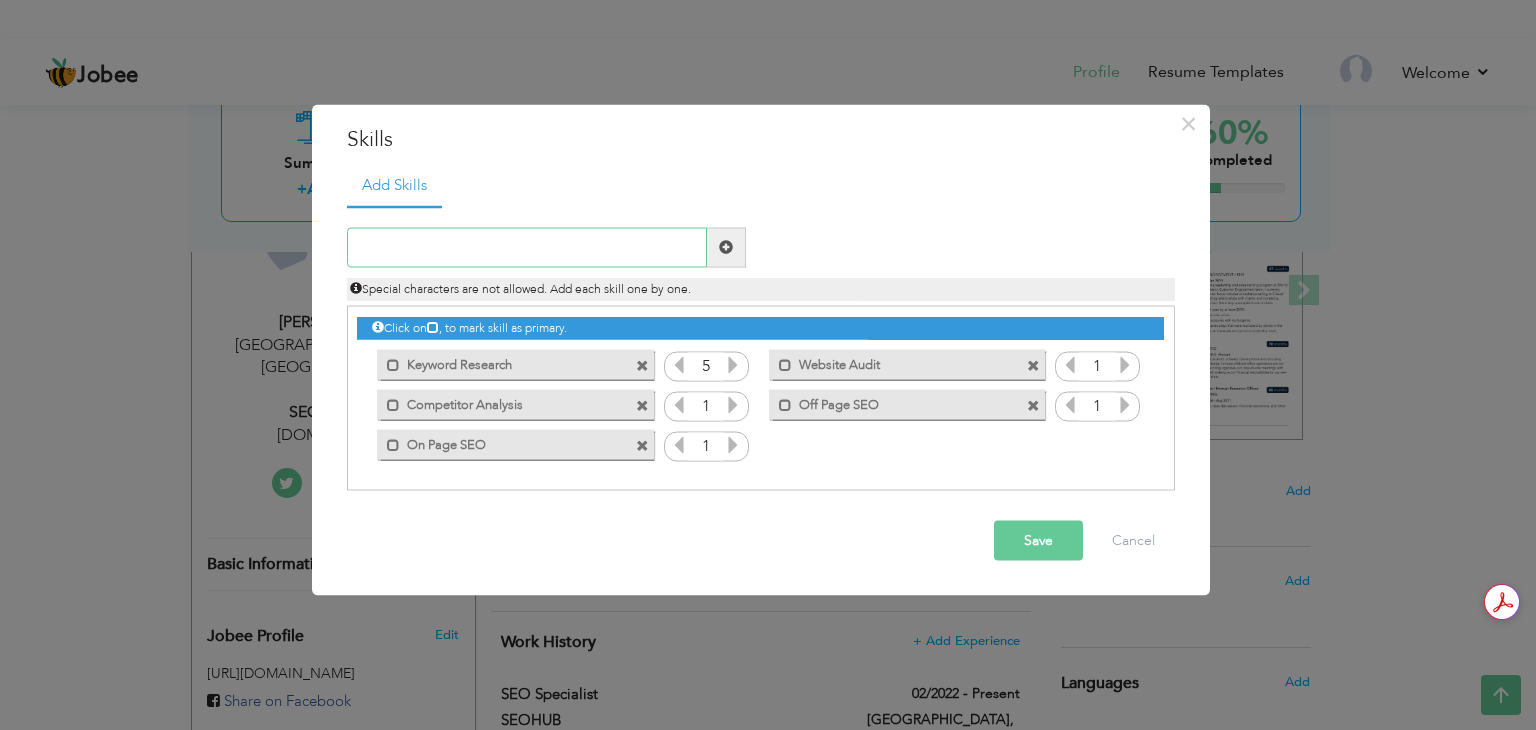 click at bounding box center (527, 247) 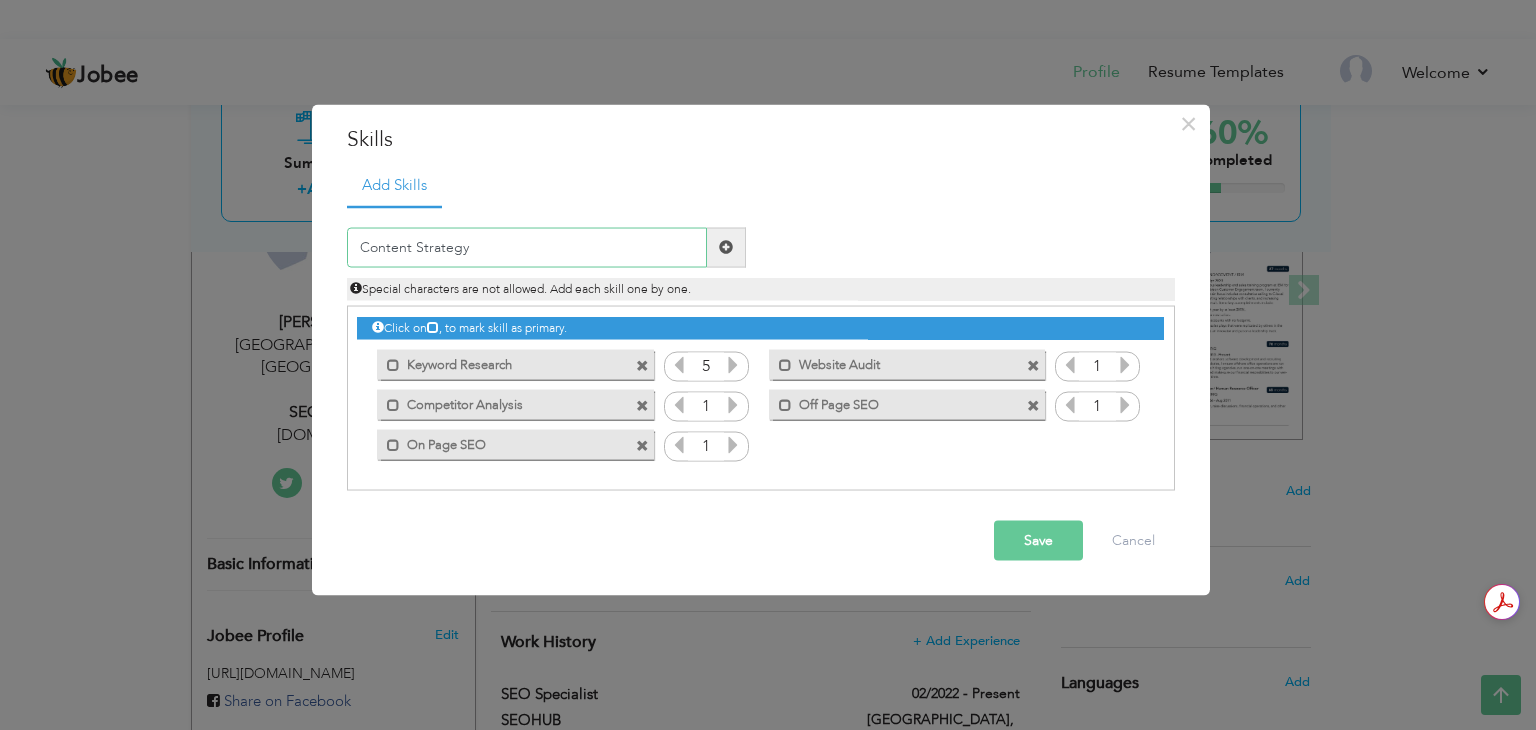 type on "Content Strategy" 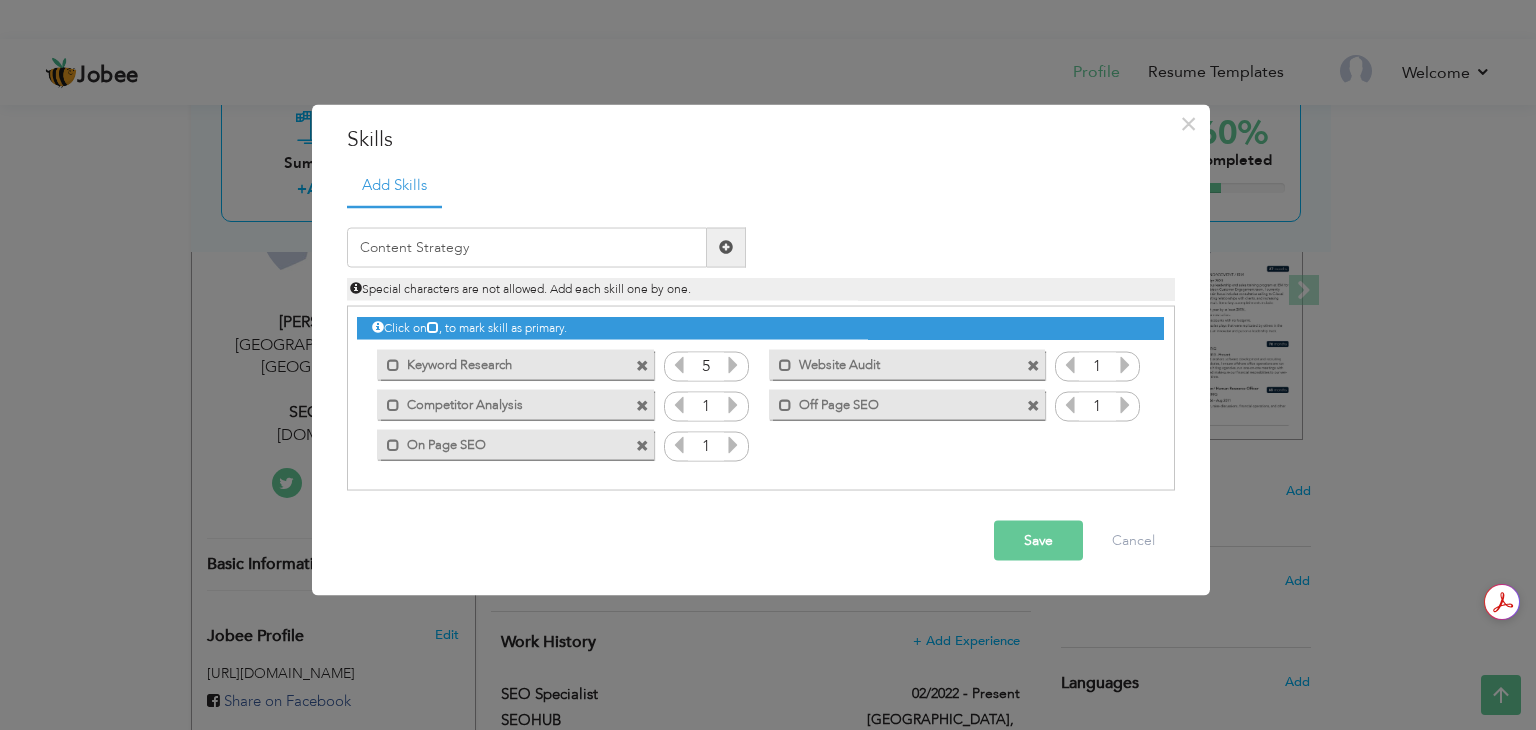 click at bounding box center [726, 247] 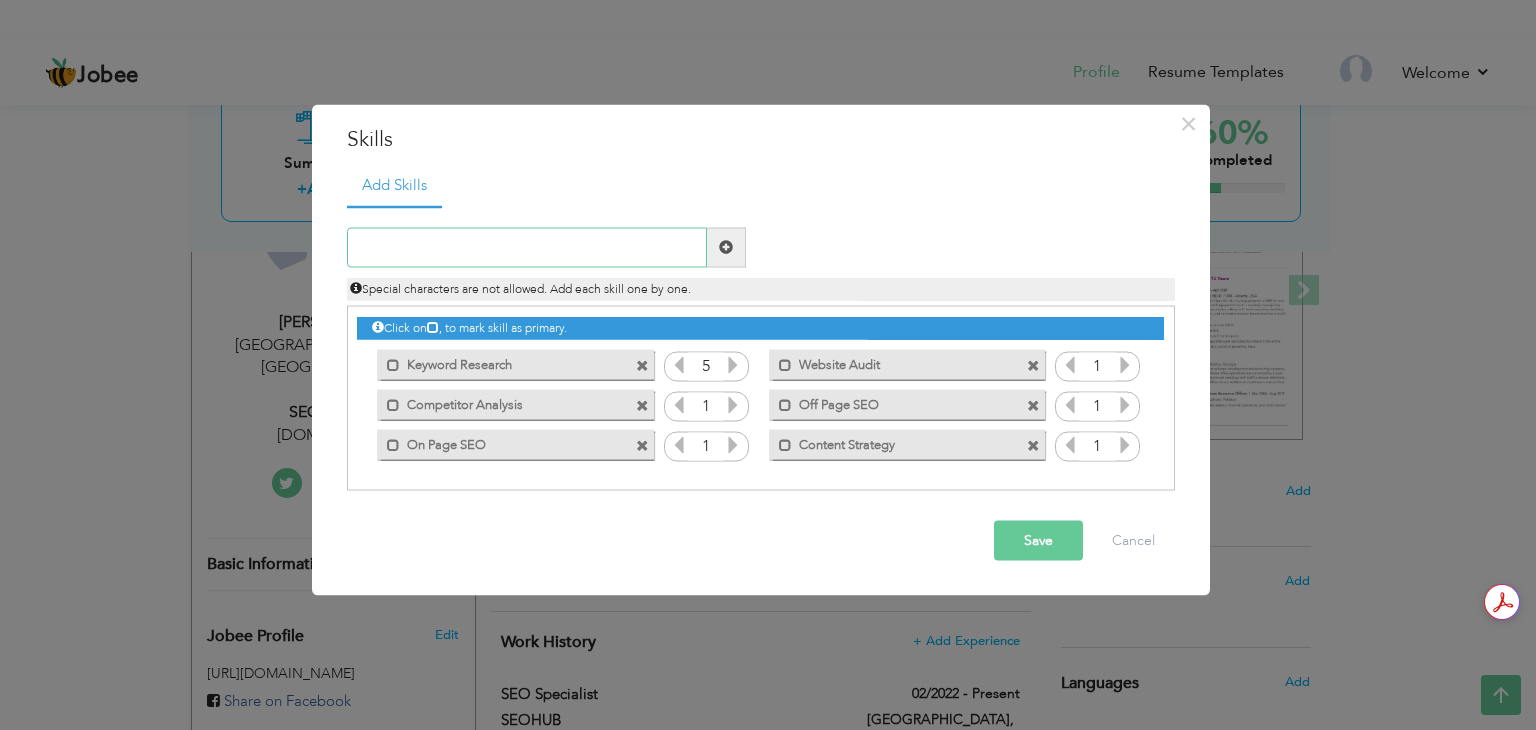 click at bounding box center (527, 247) 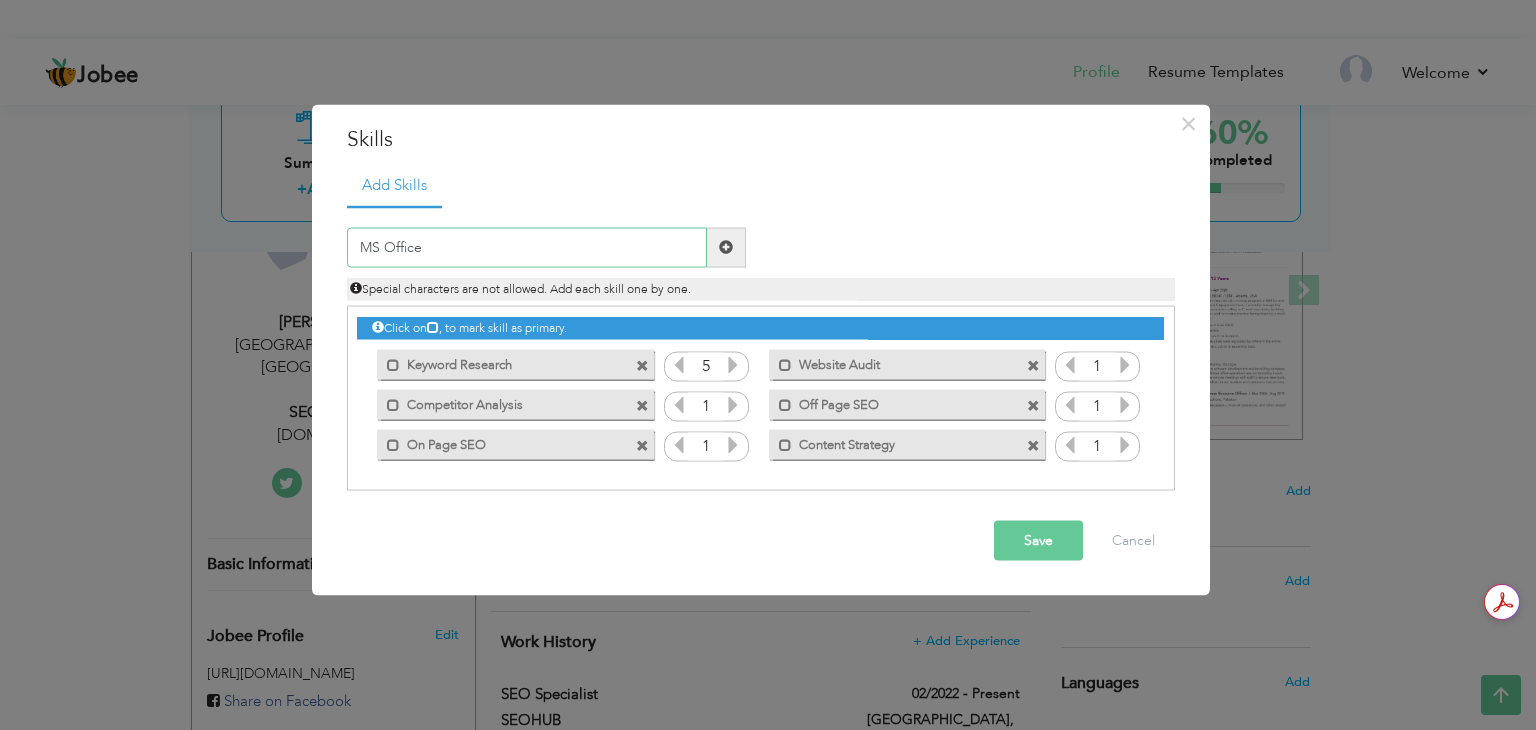 type on "MS Office" 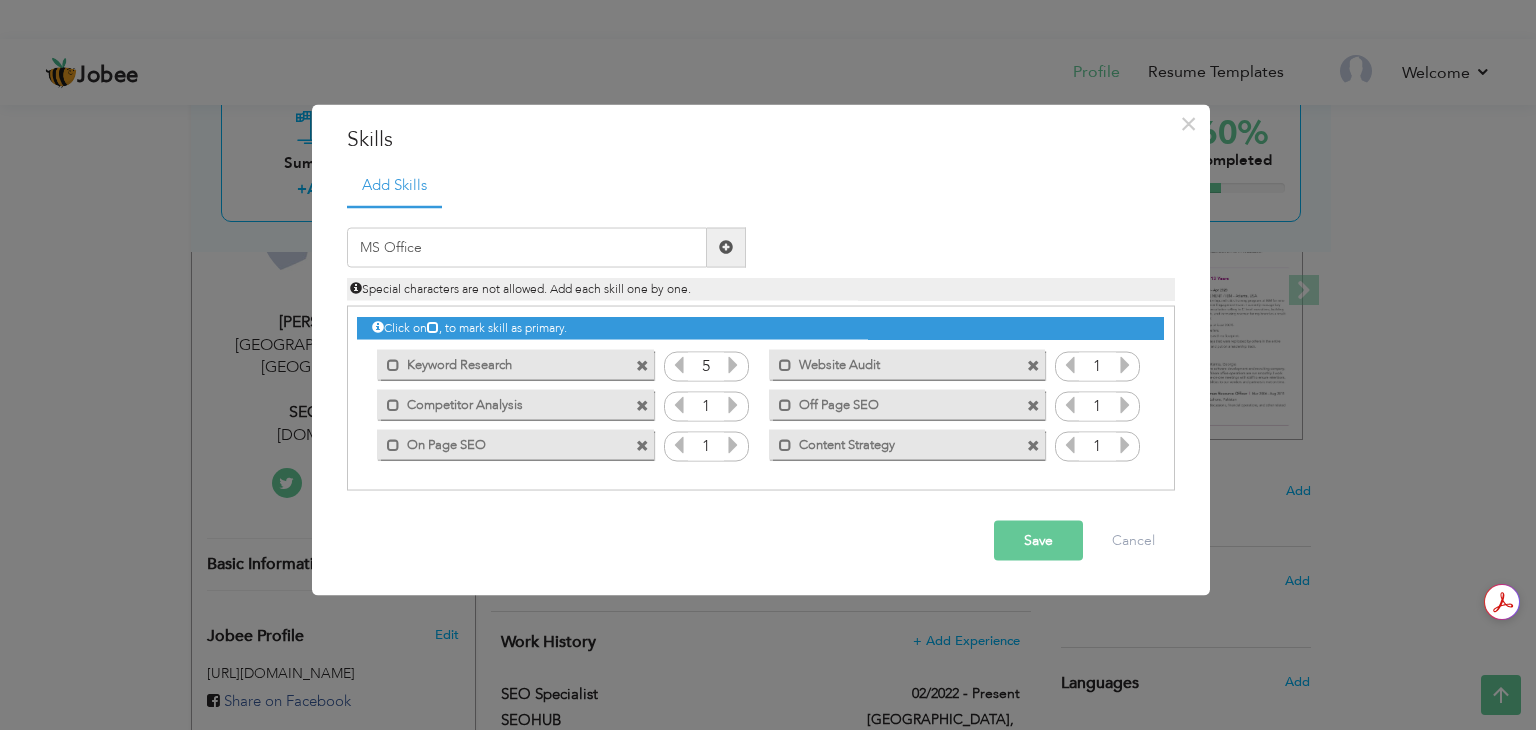 click at bounding box center (726, 247) 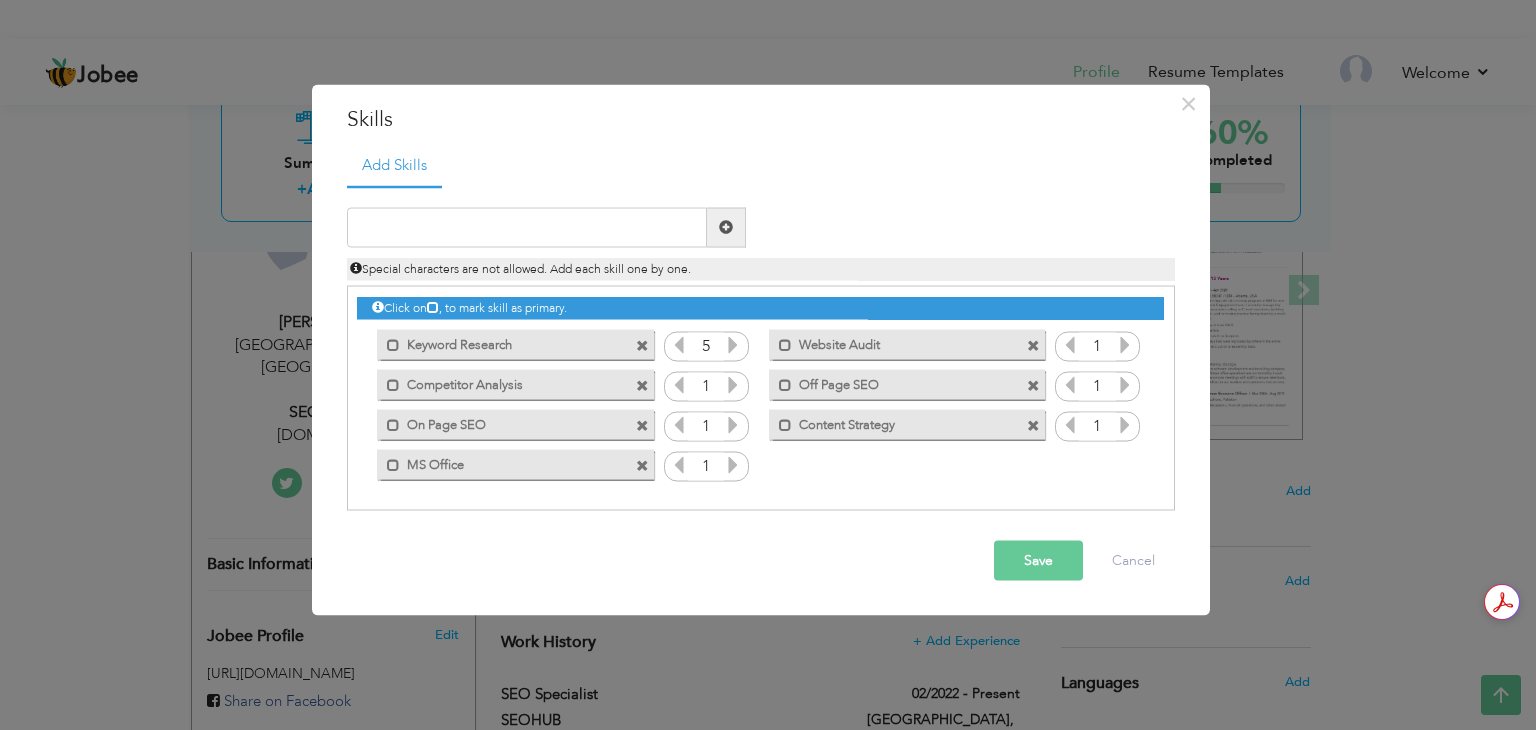 click at bounding box center [1125, 344] 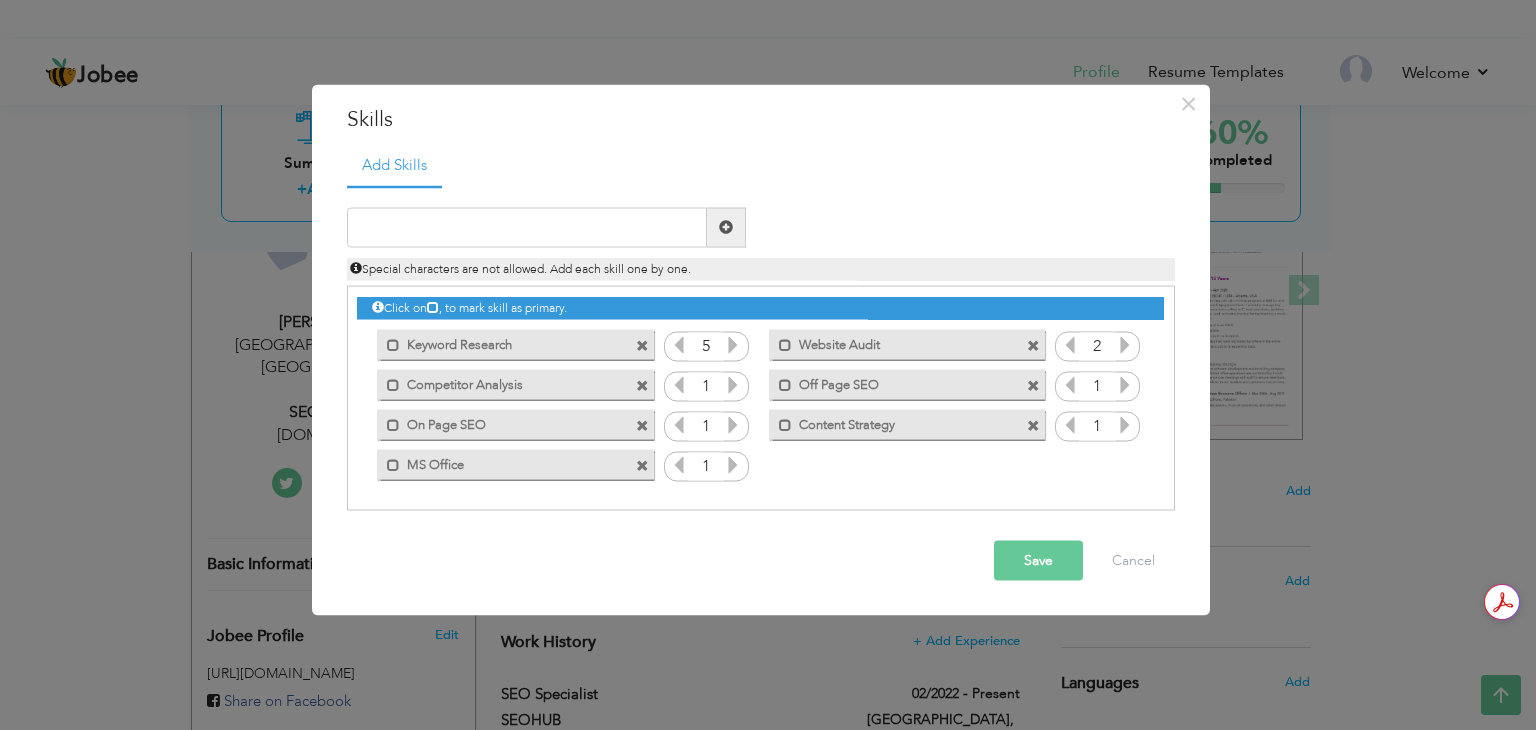 click at bounding box center (1125, 344) 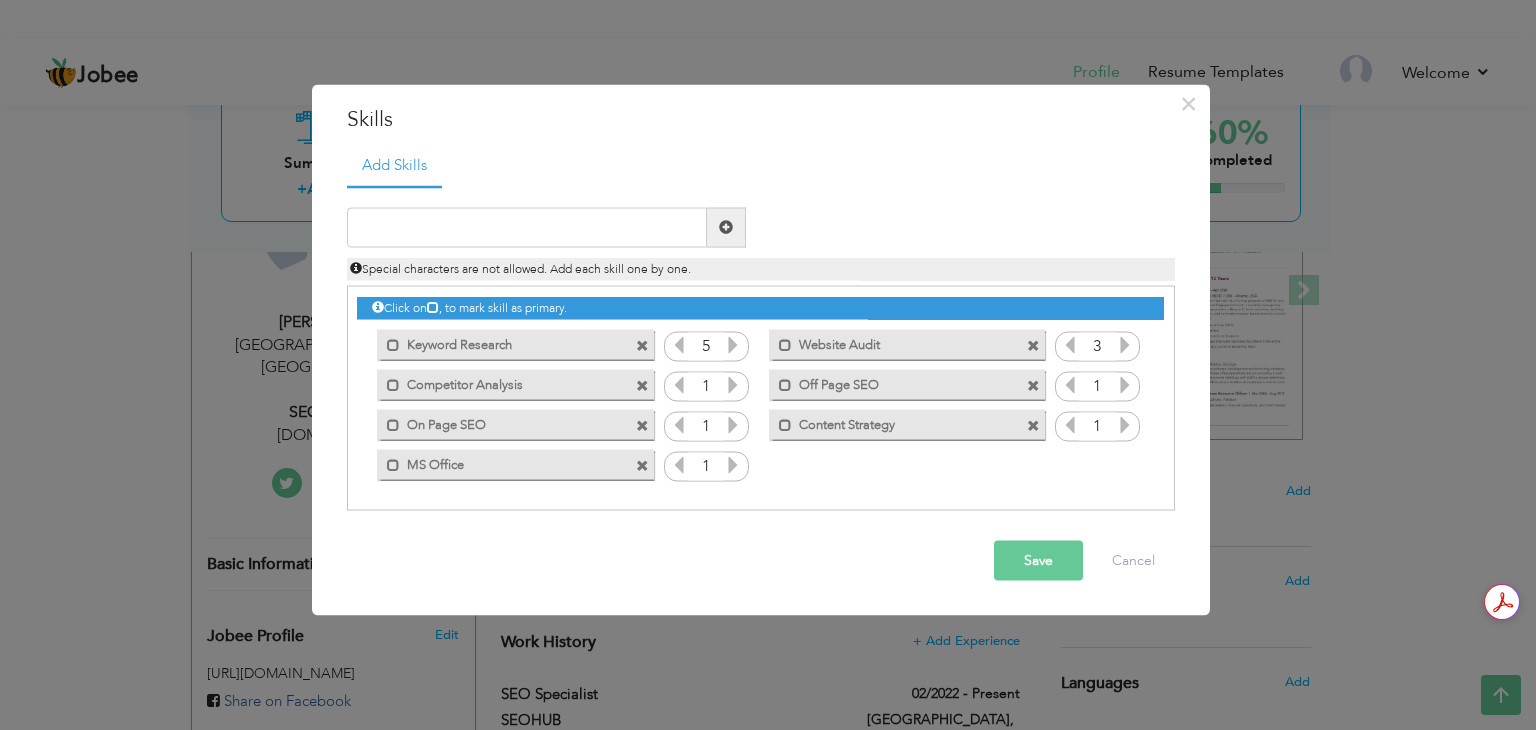 click at bounding box center (1125, 344) 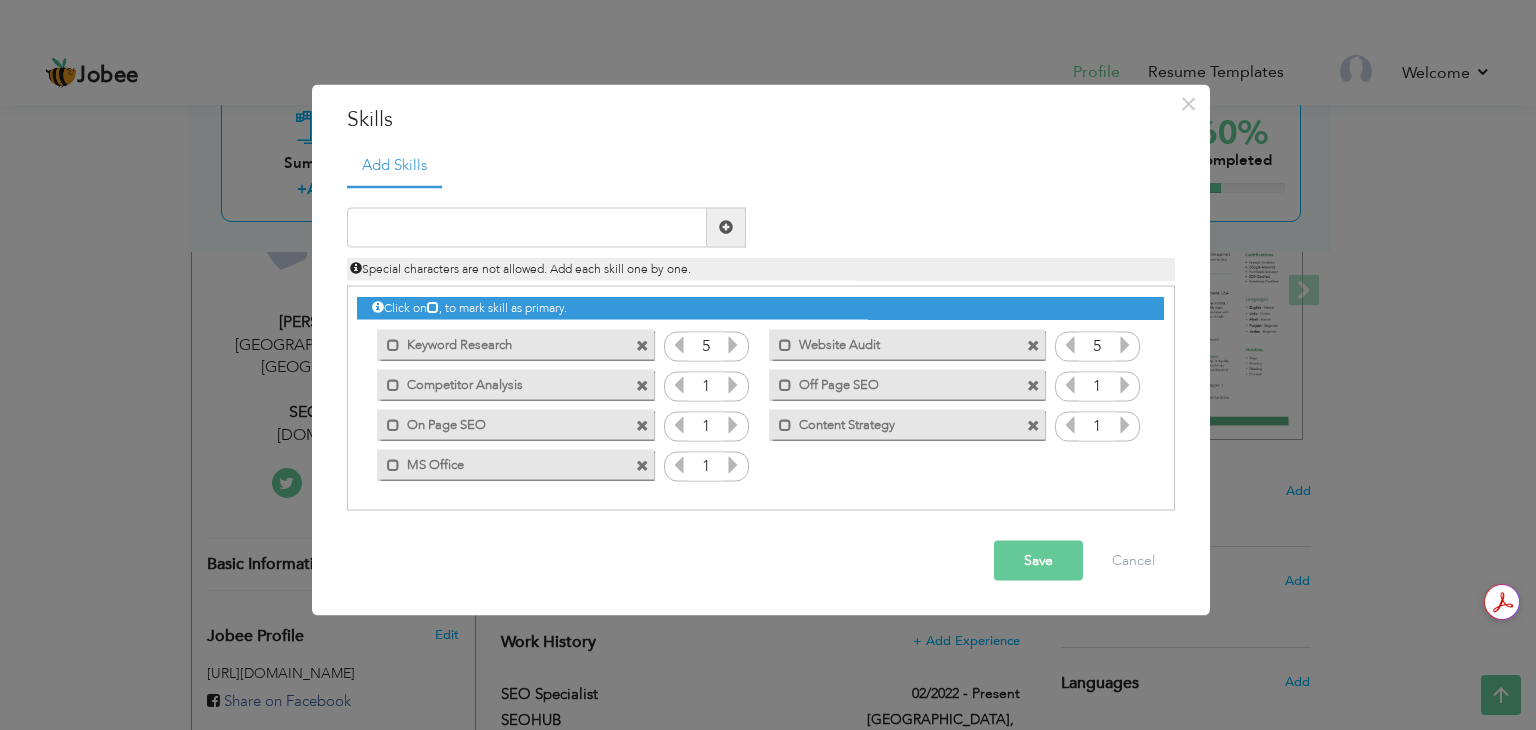 click at bounding box center [1125, 344] 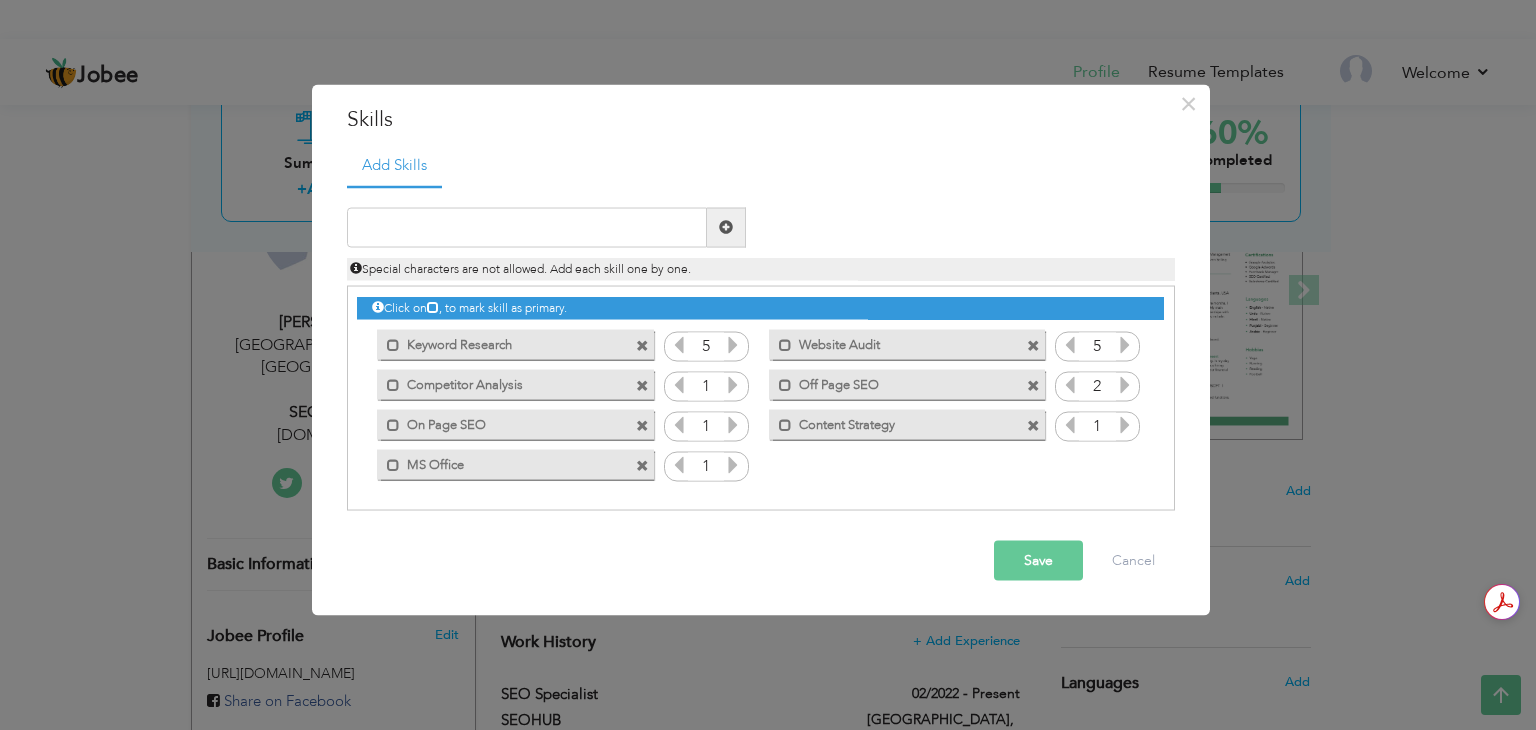 click at bounding box center [1125, 384] 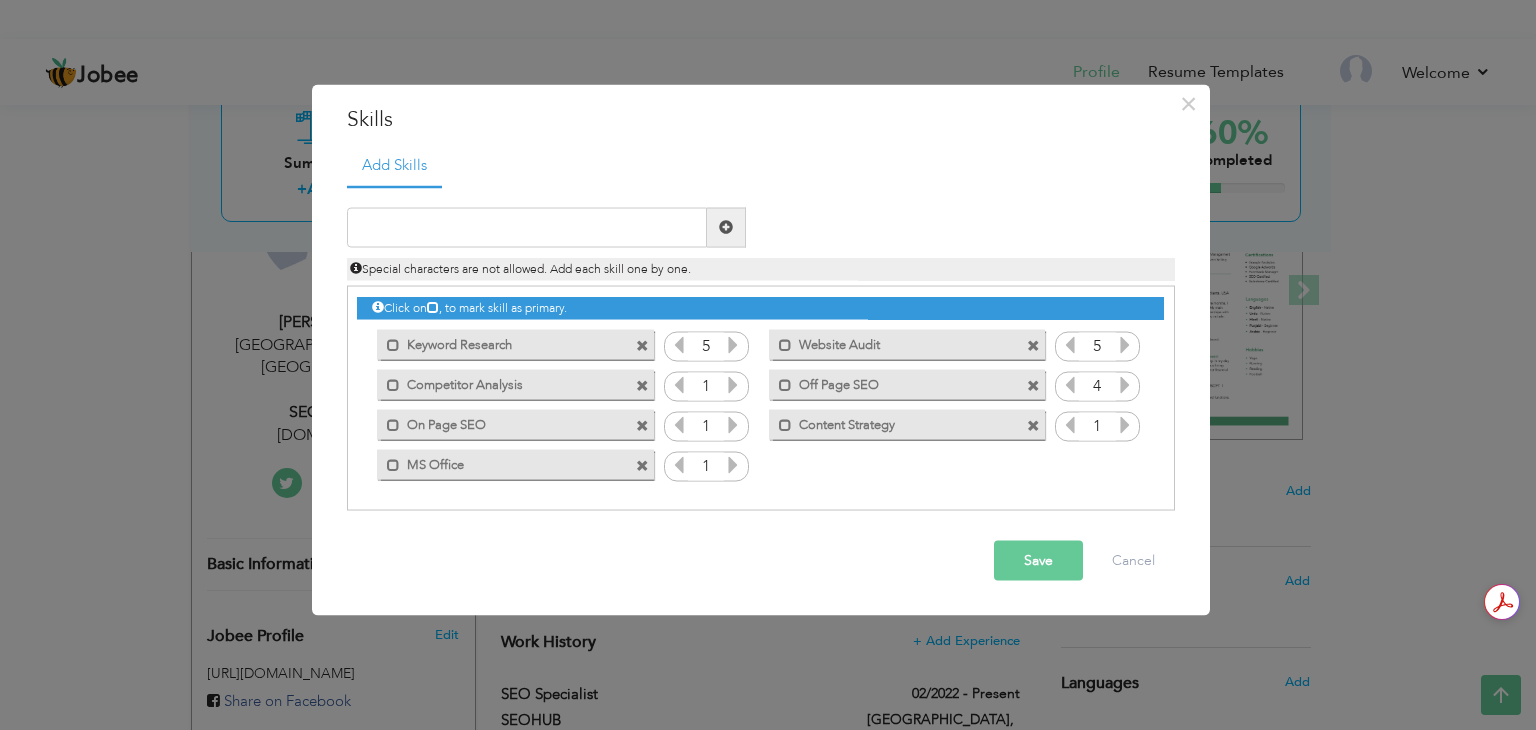 click at bounding box center [1125, 384] 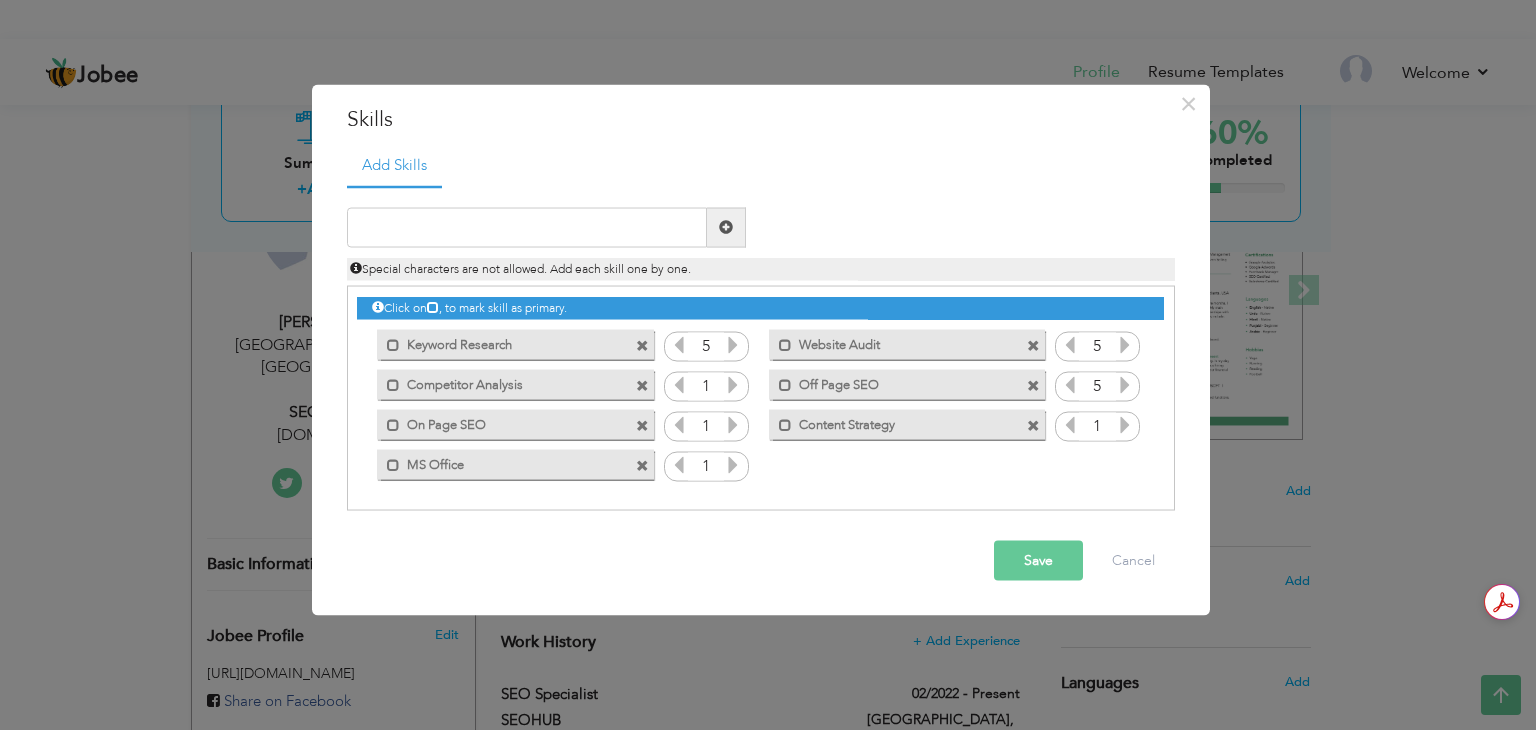 click at bounding box center [1125, 384] 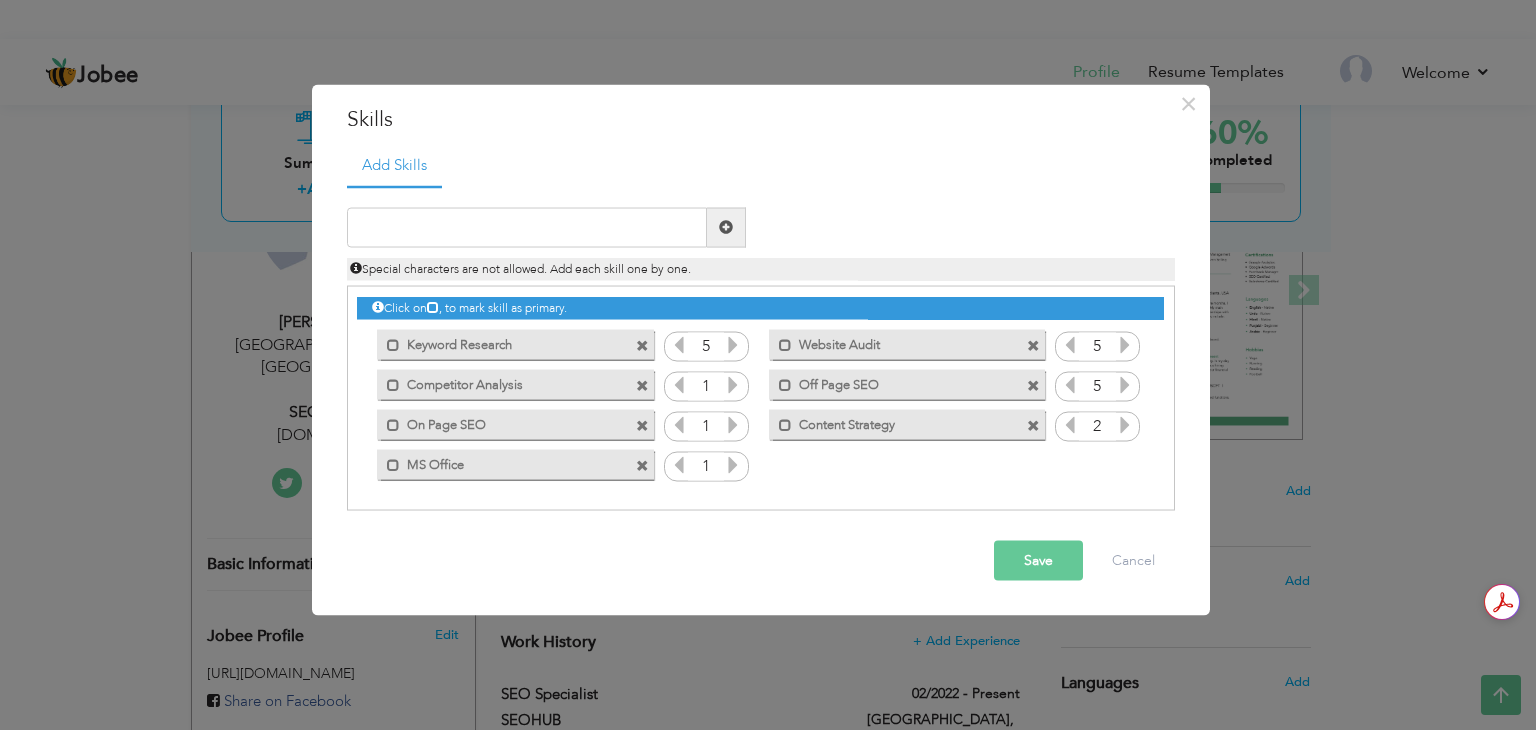 click at bounding box center [1125, 424] 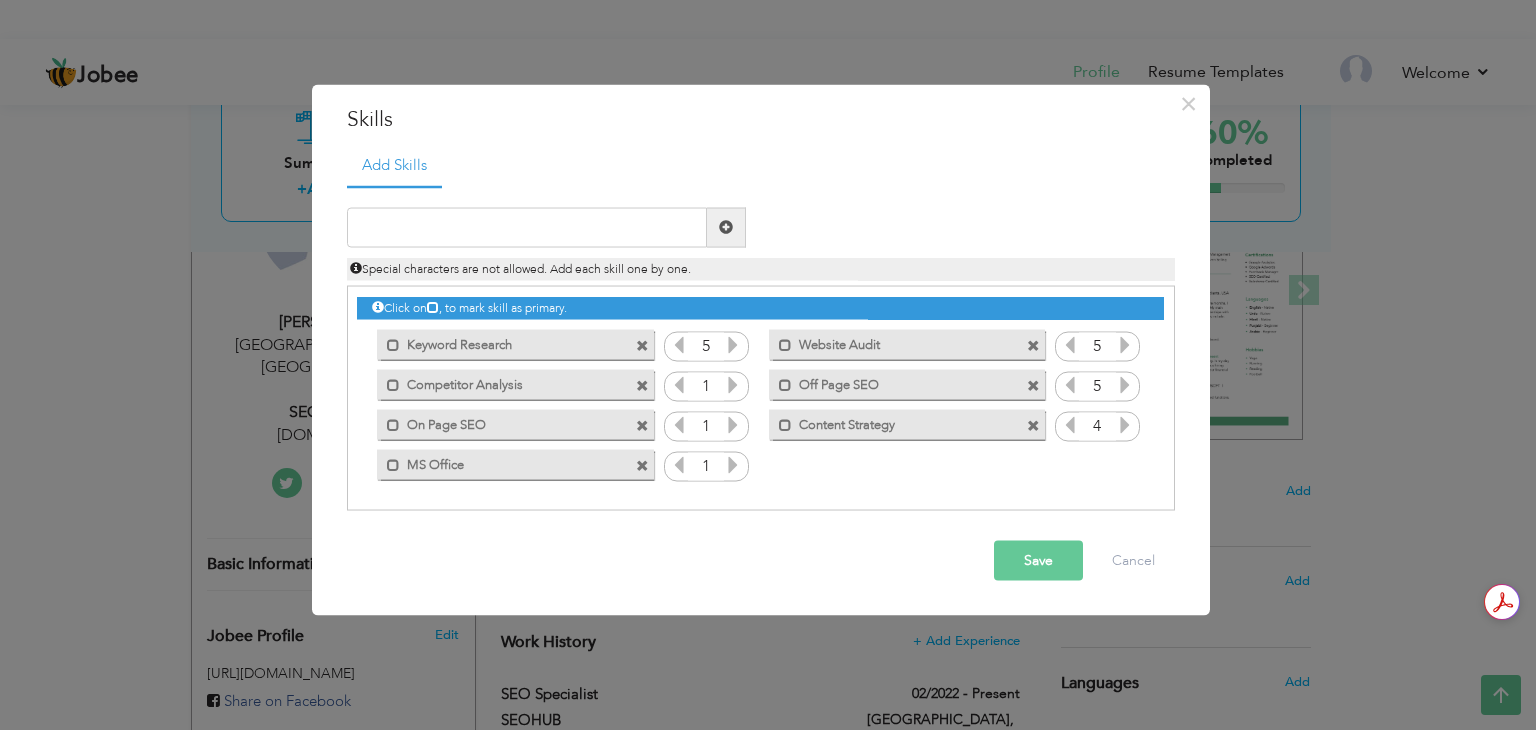 click at bounding box center (1125, 424) 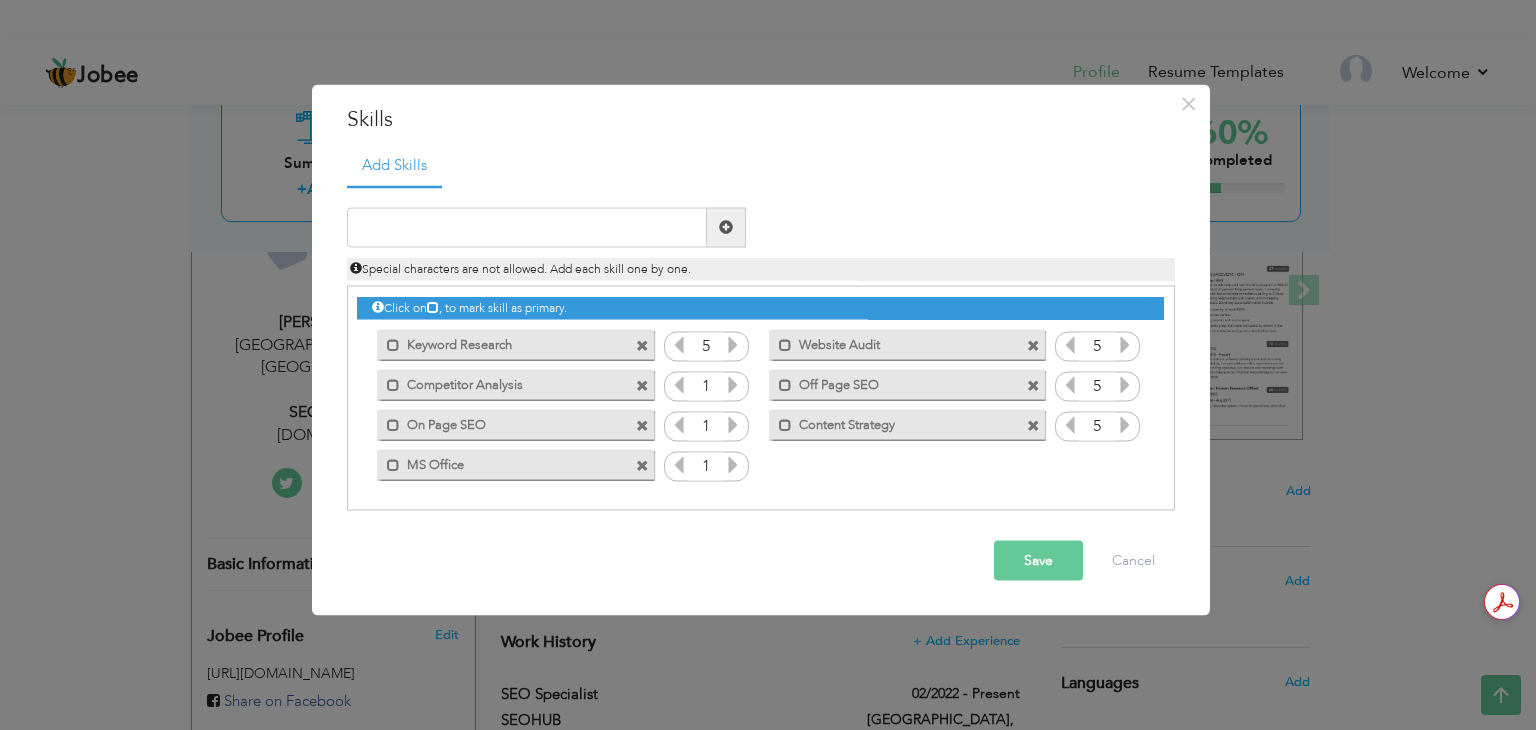 click at bounding box center [733, 384] 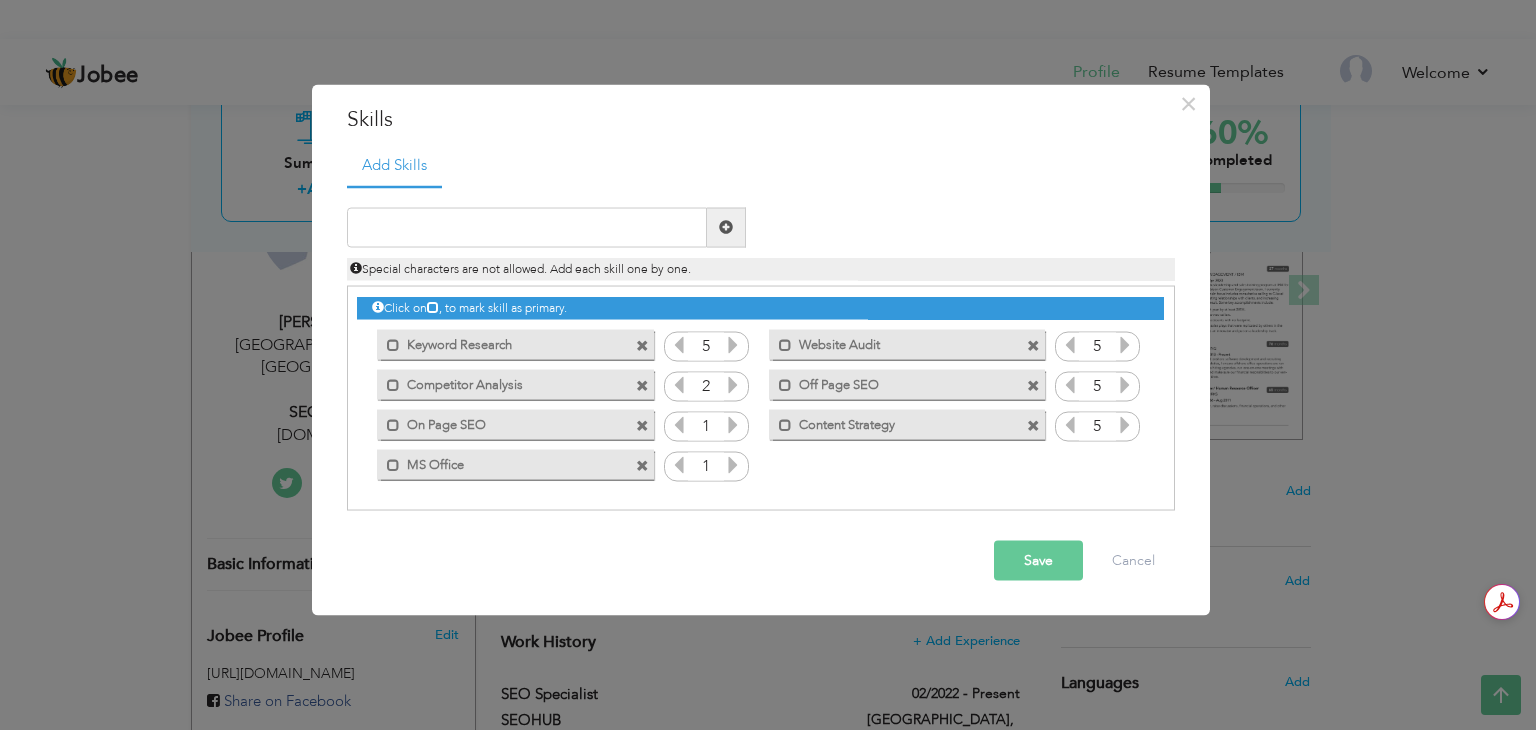 click at bounding box center (733, 384) 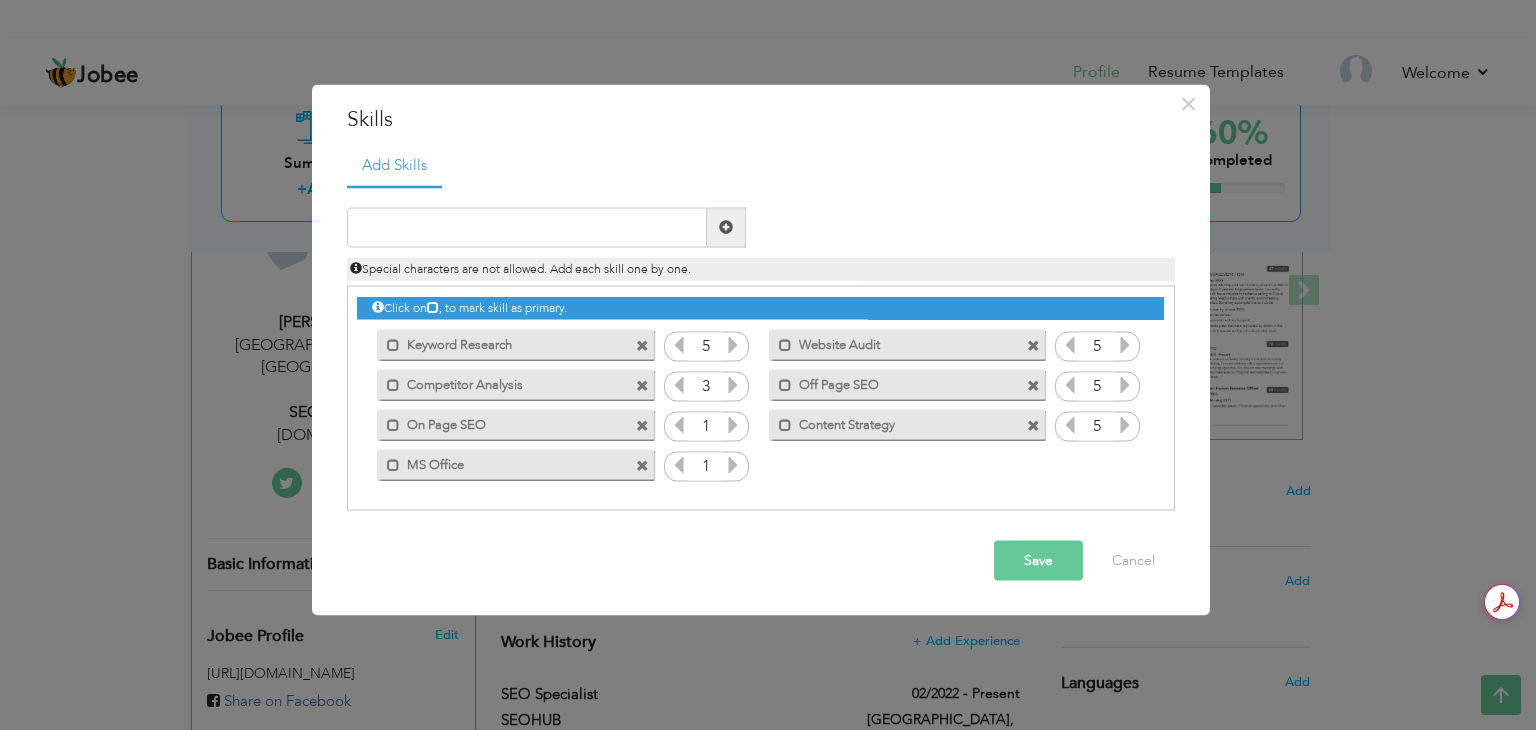 click at bounding box center [733, 384] 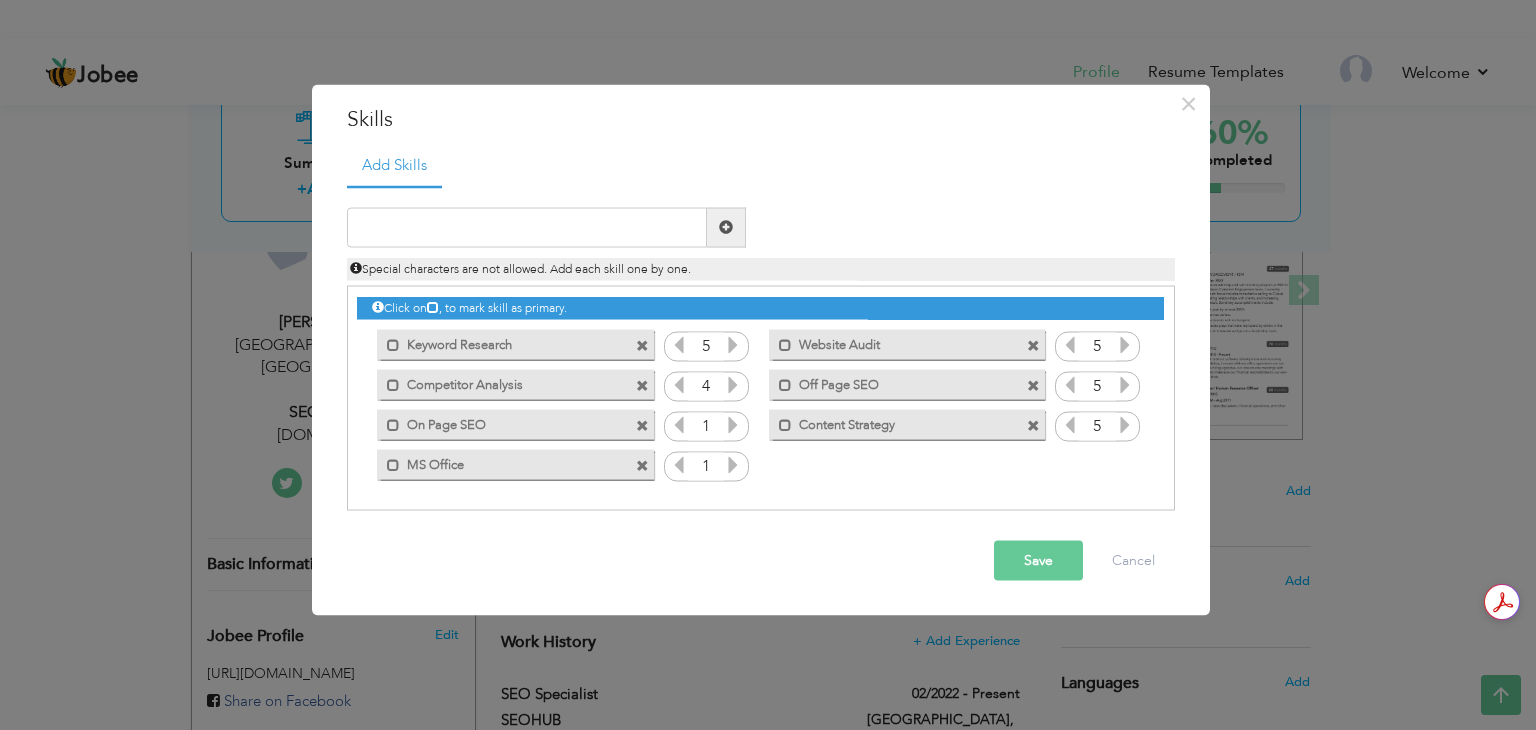 click at bounding box center (733, 384) 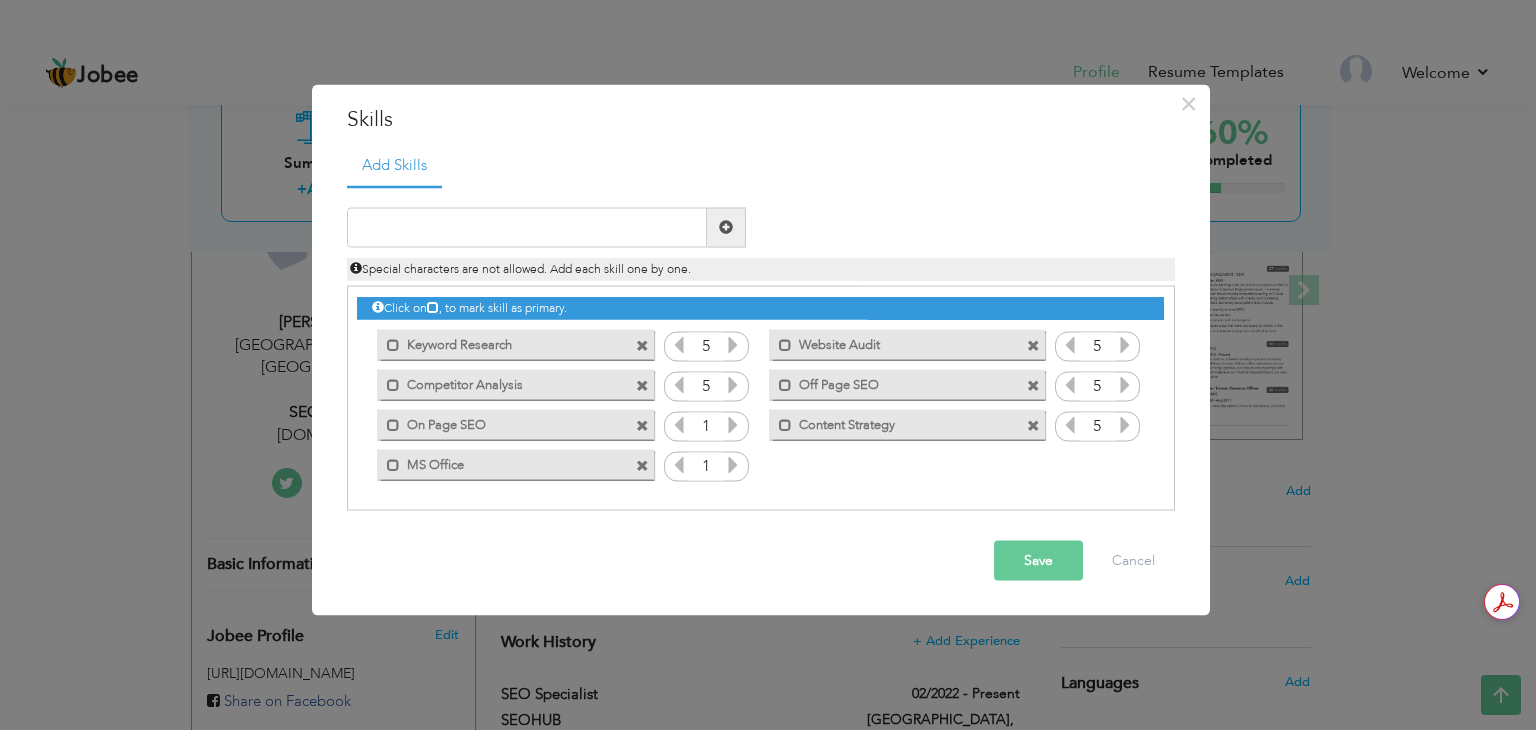 click at bounding box center (733, 424) 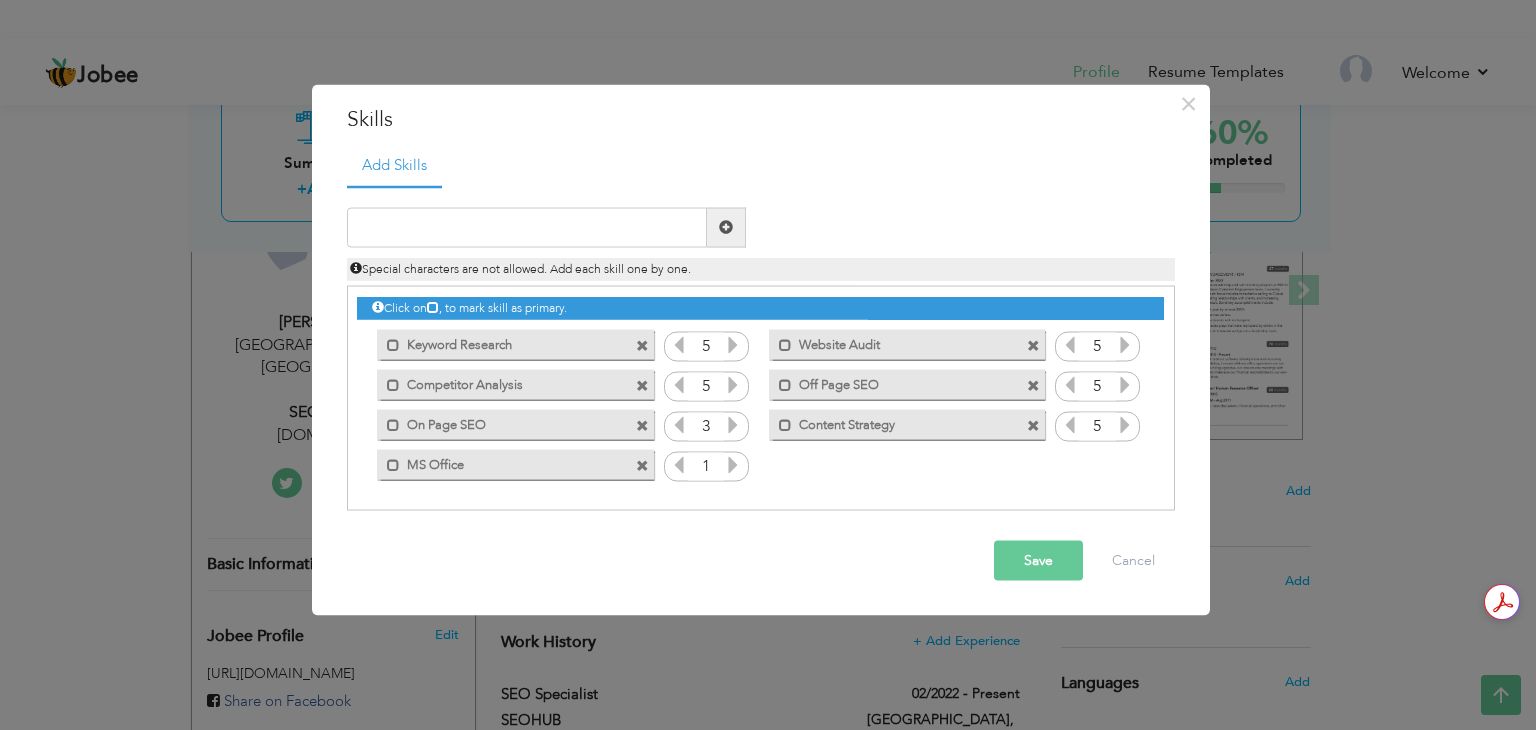 click at bounding box center [733, 424] 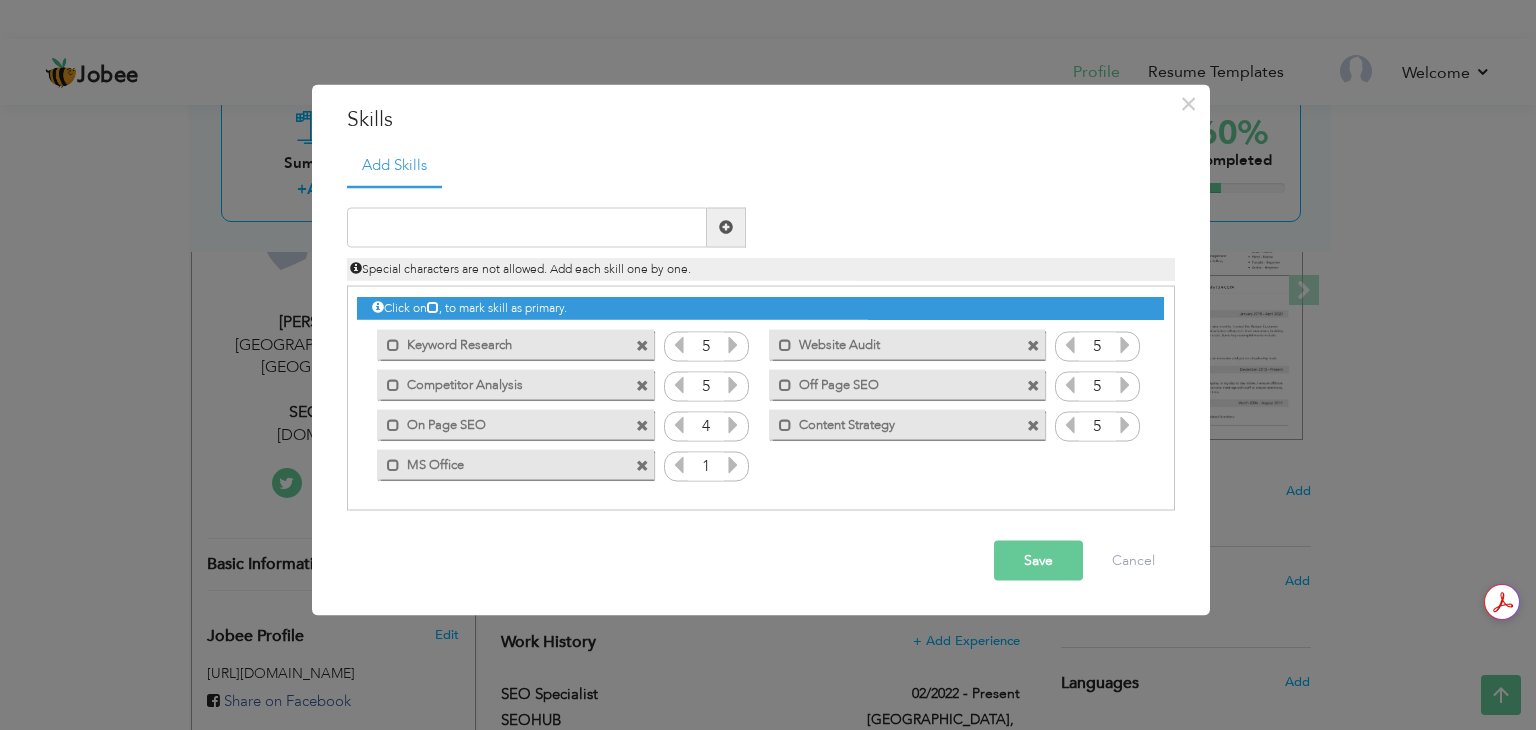 click at bounding box center [733, 424] 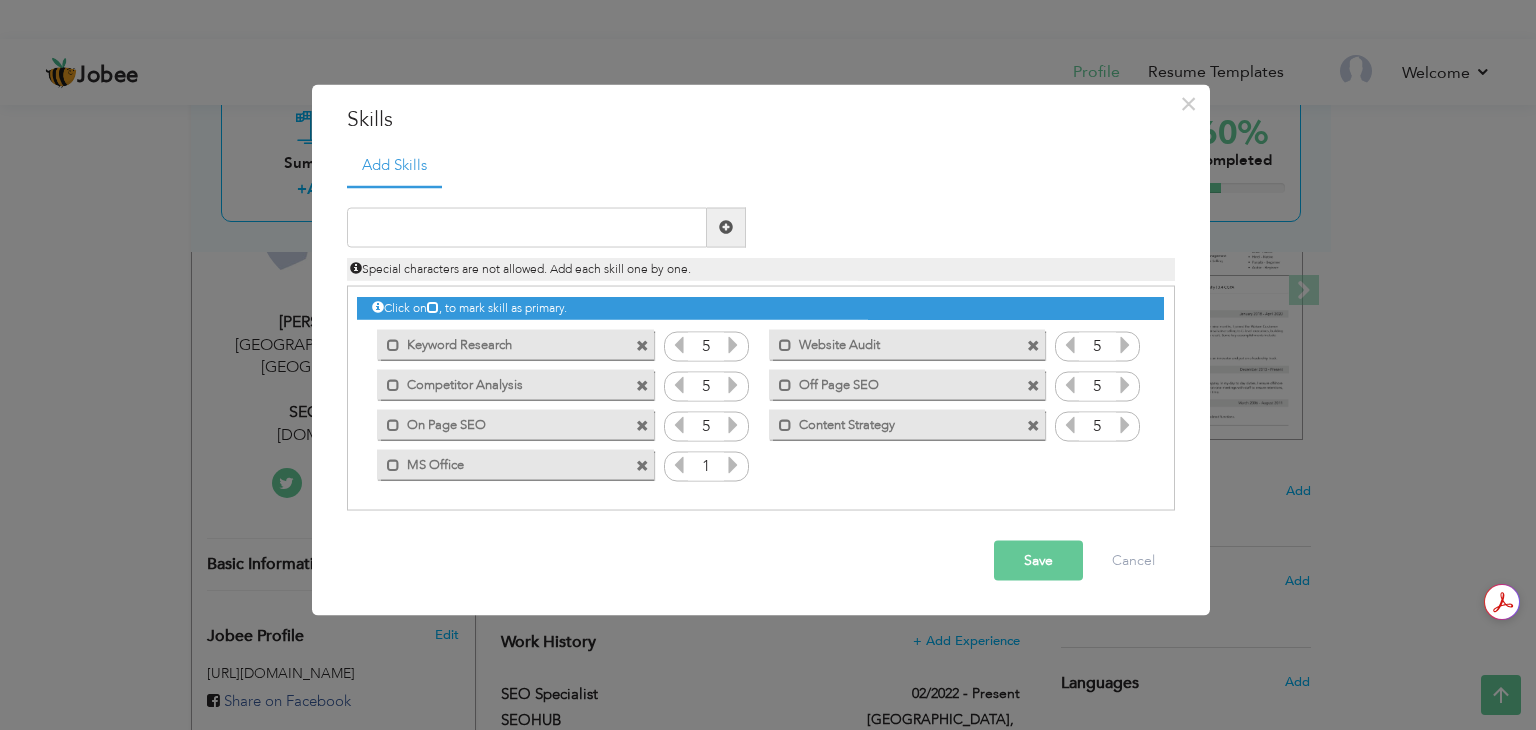 click at bounding box center [733, 464] 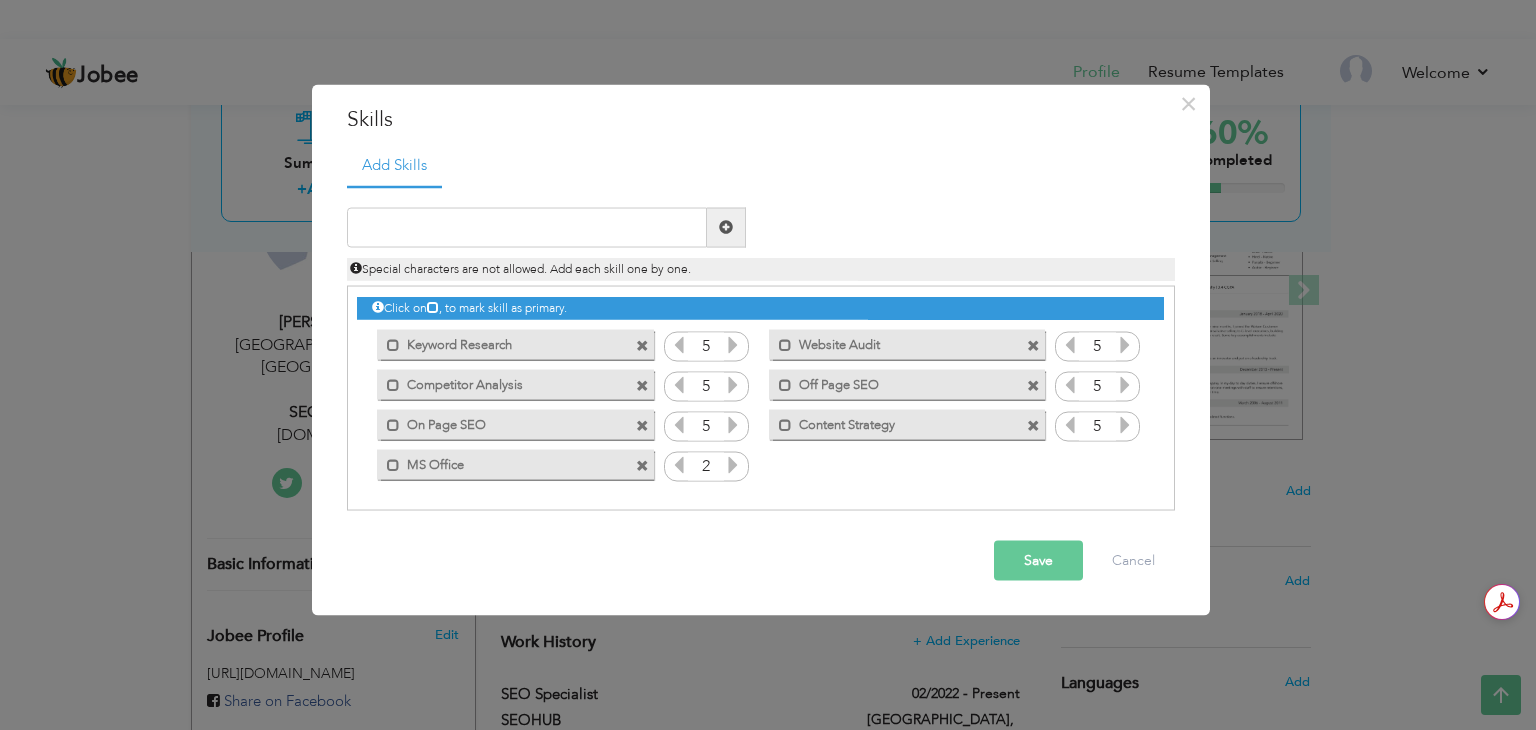click at bounding box center [733, 464] 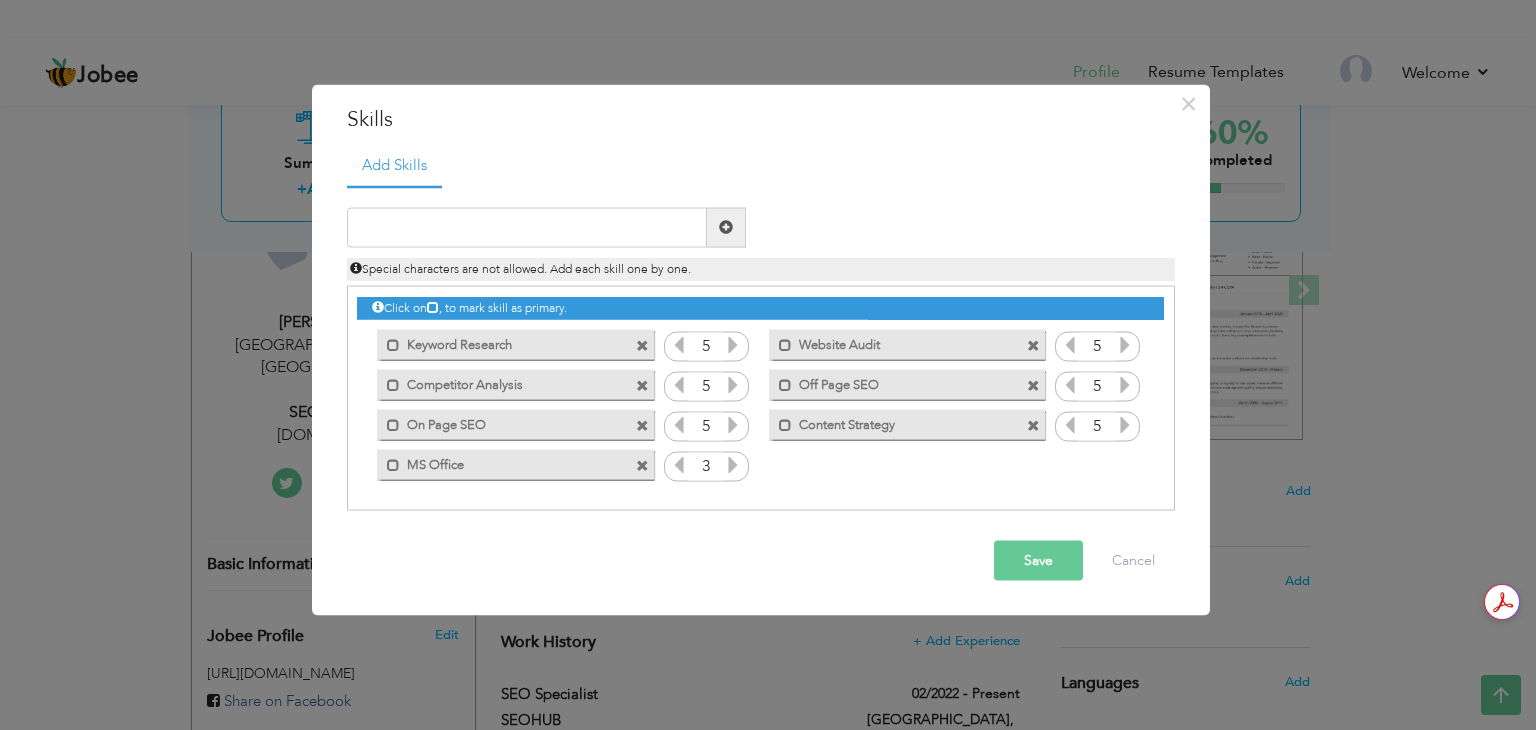 click at bounding box center [733, 464] 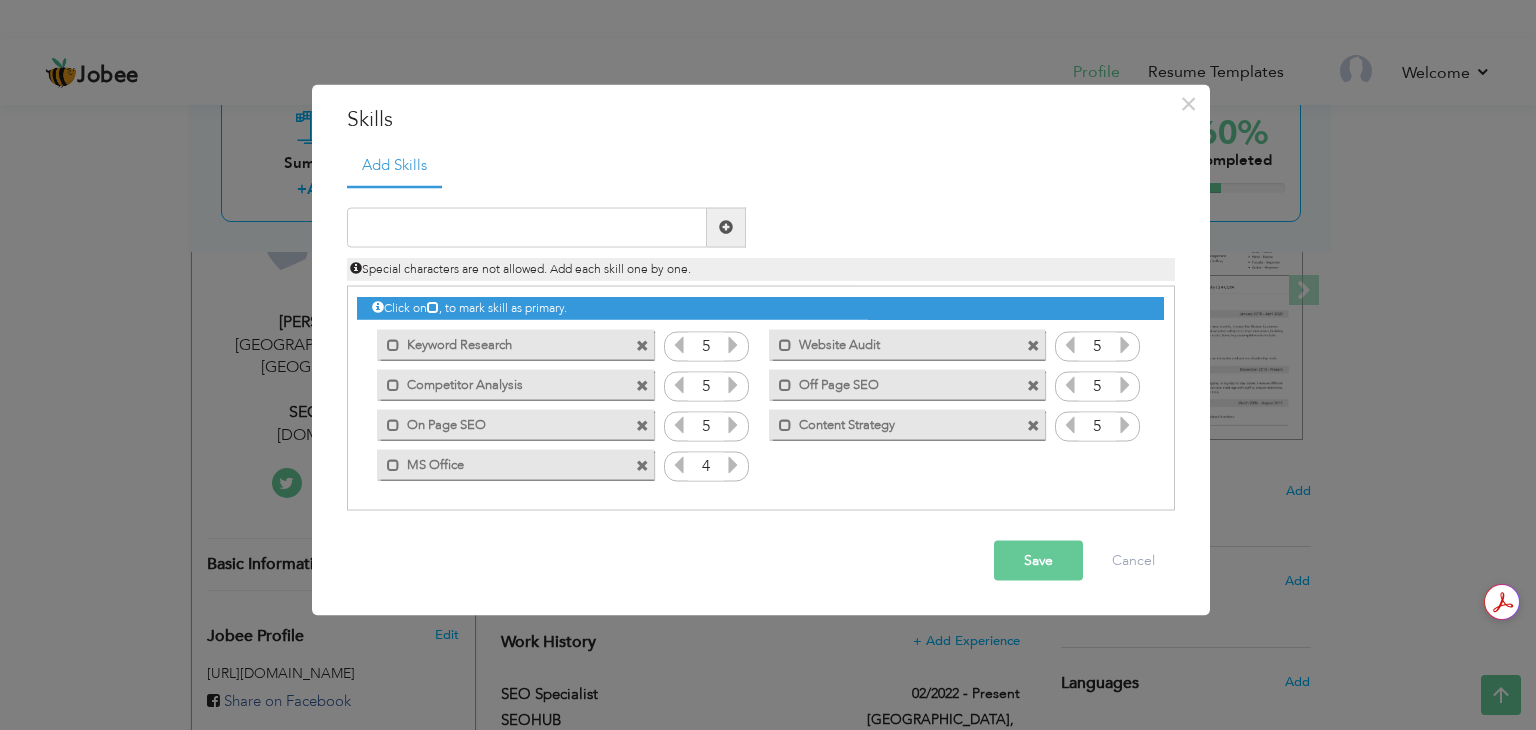 click at bounding box center (733, 464) 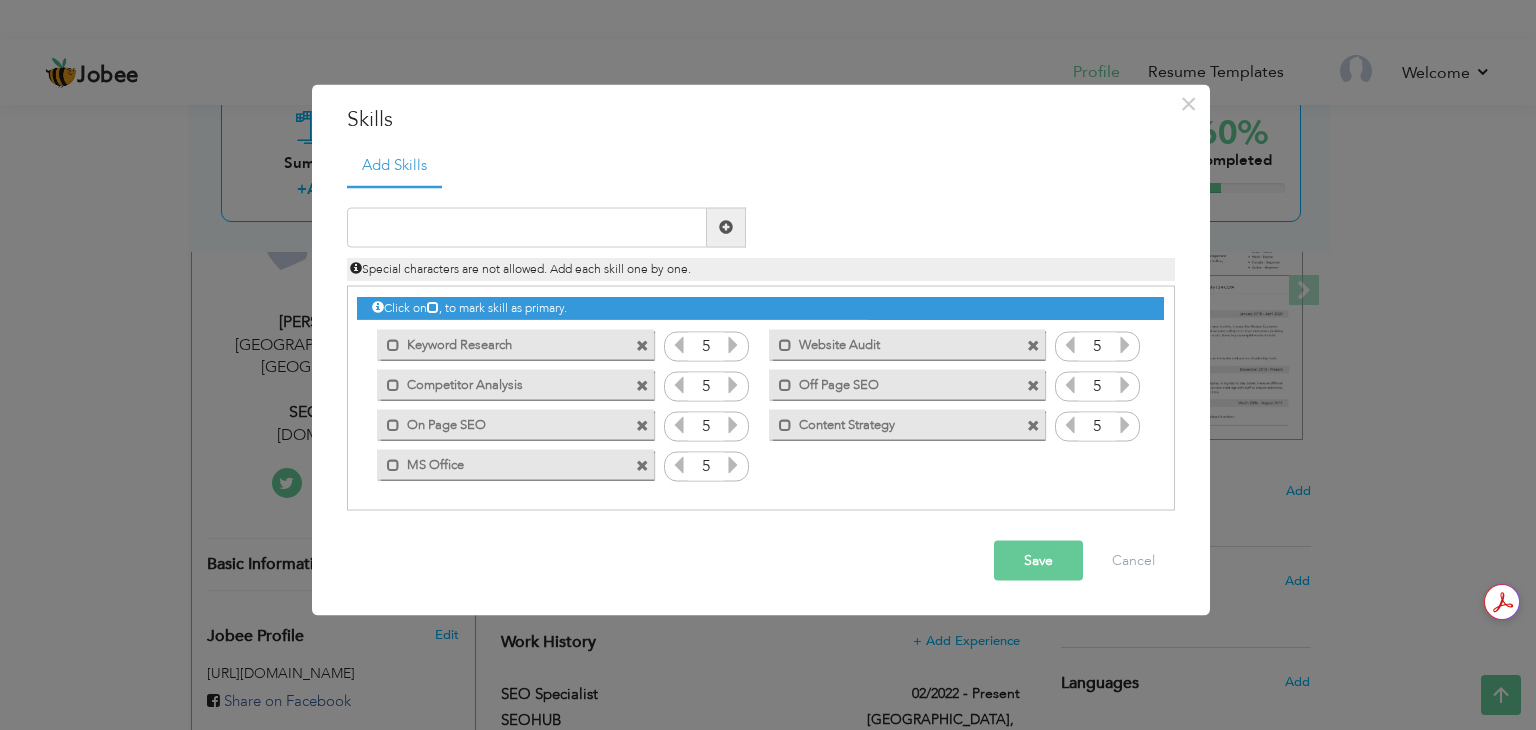 click on "Save" at bounding box center (1038, 560) 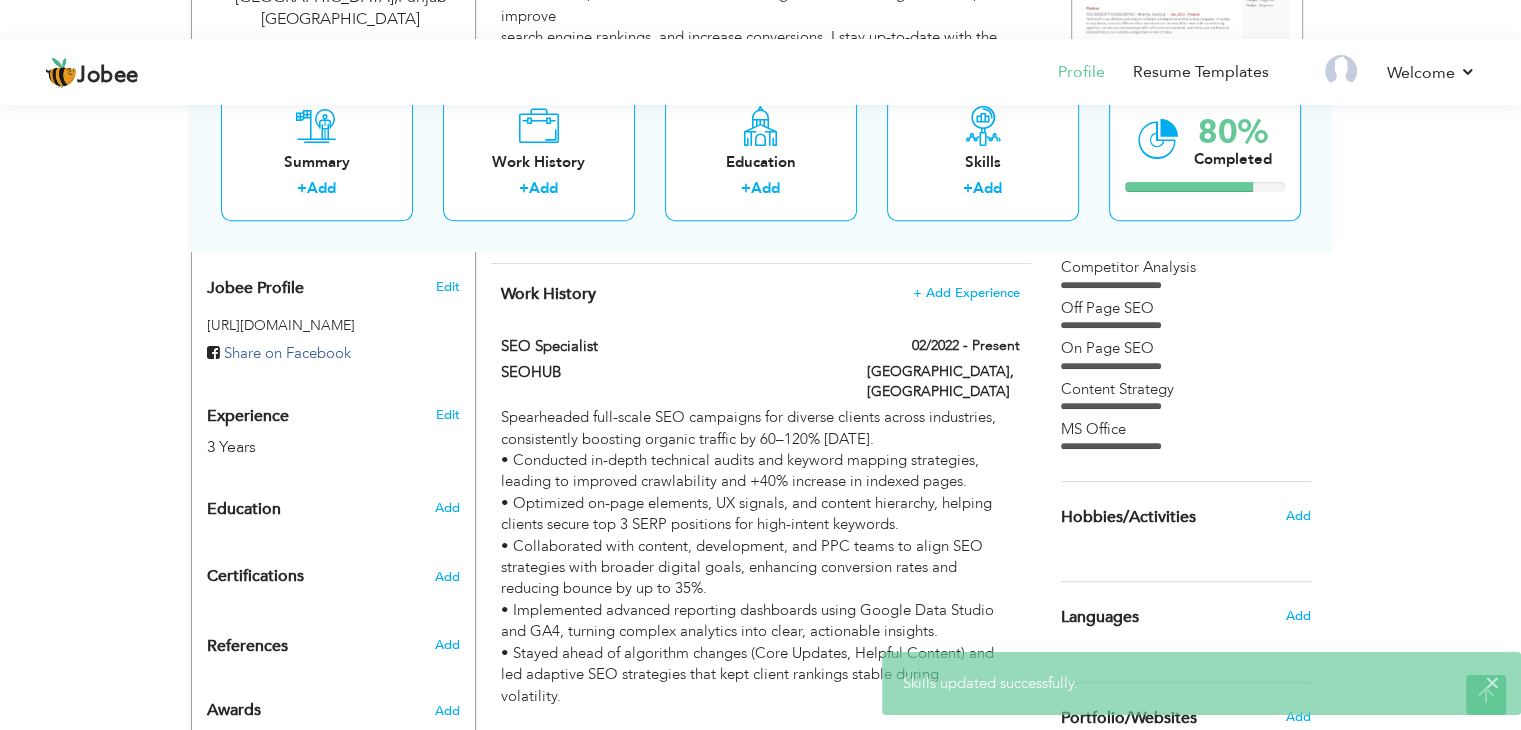 scroll, scrollTop: 735, scrollLeft: 0, axis: vertical 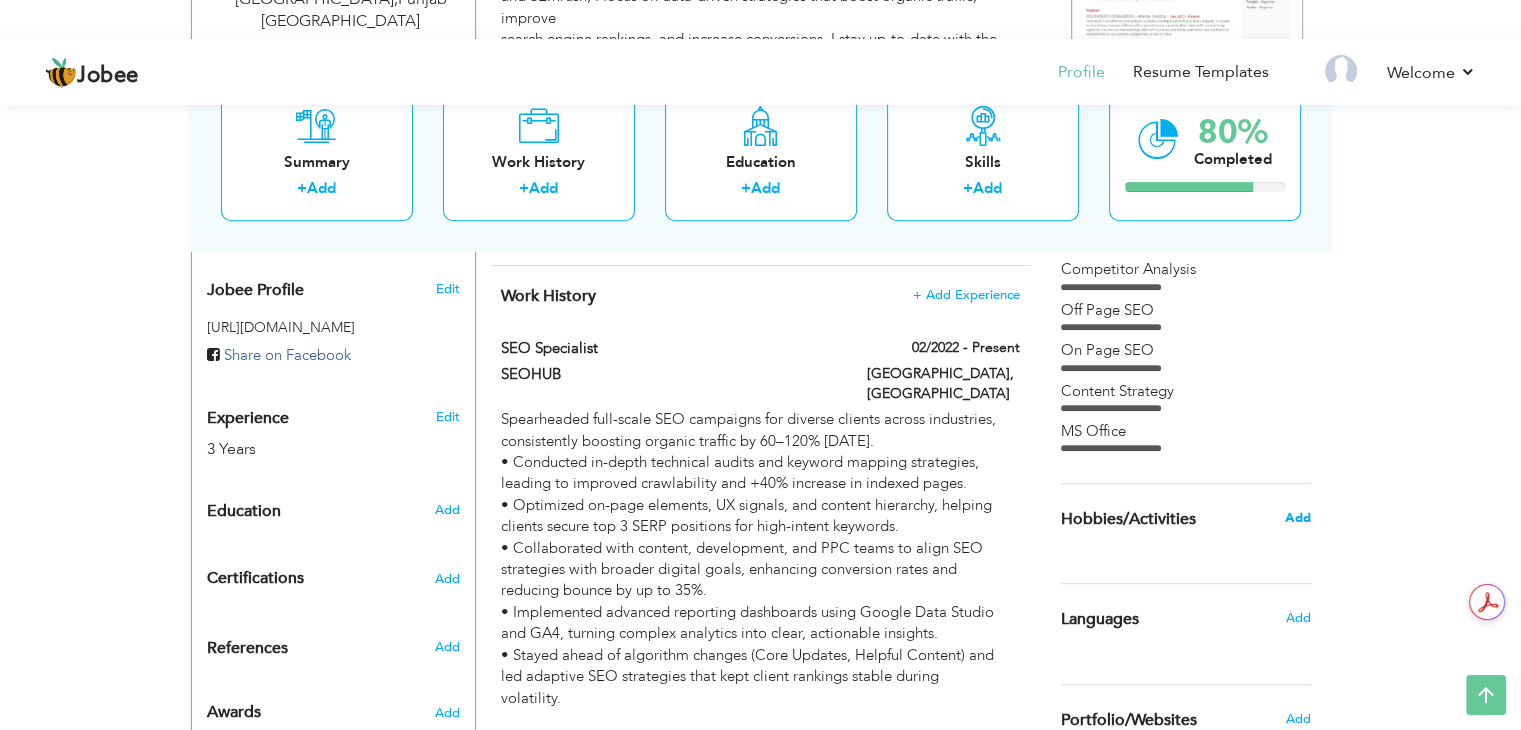 click on "Add" at bounding box center (1297, 518) 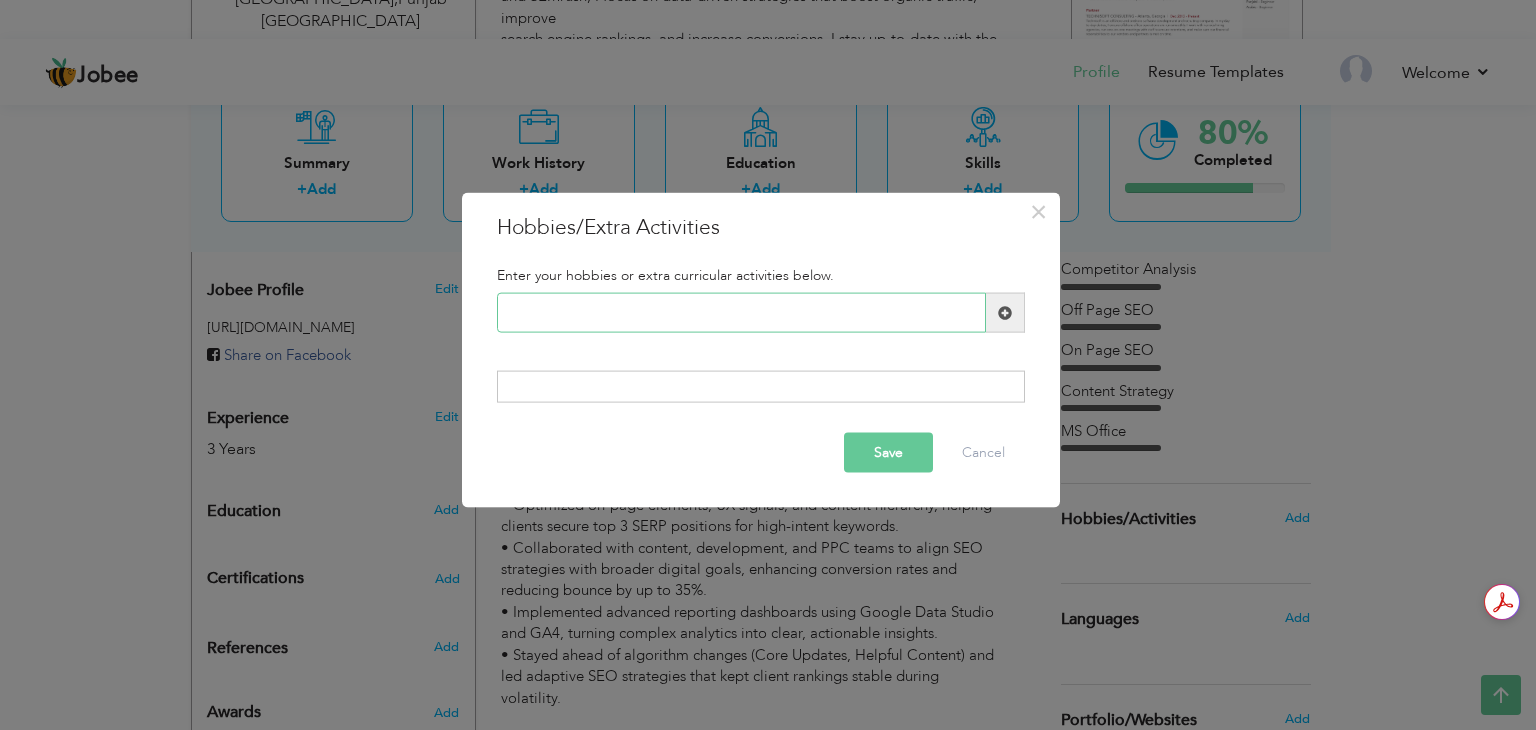 click at bounding box center [741, 313] 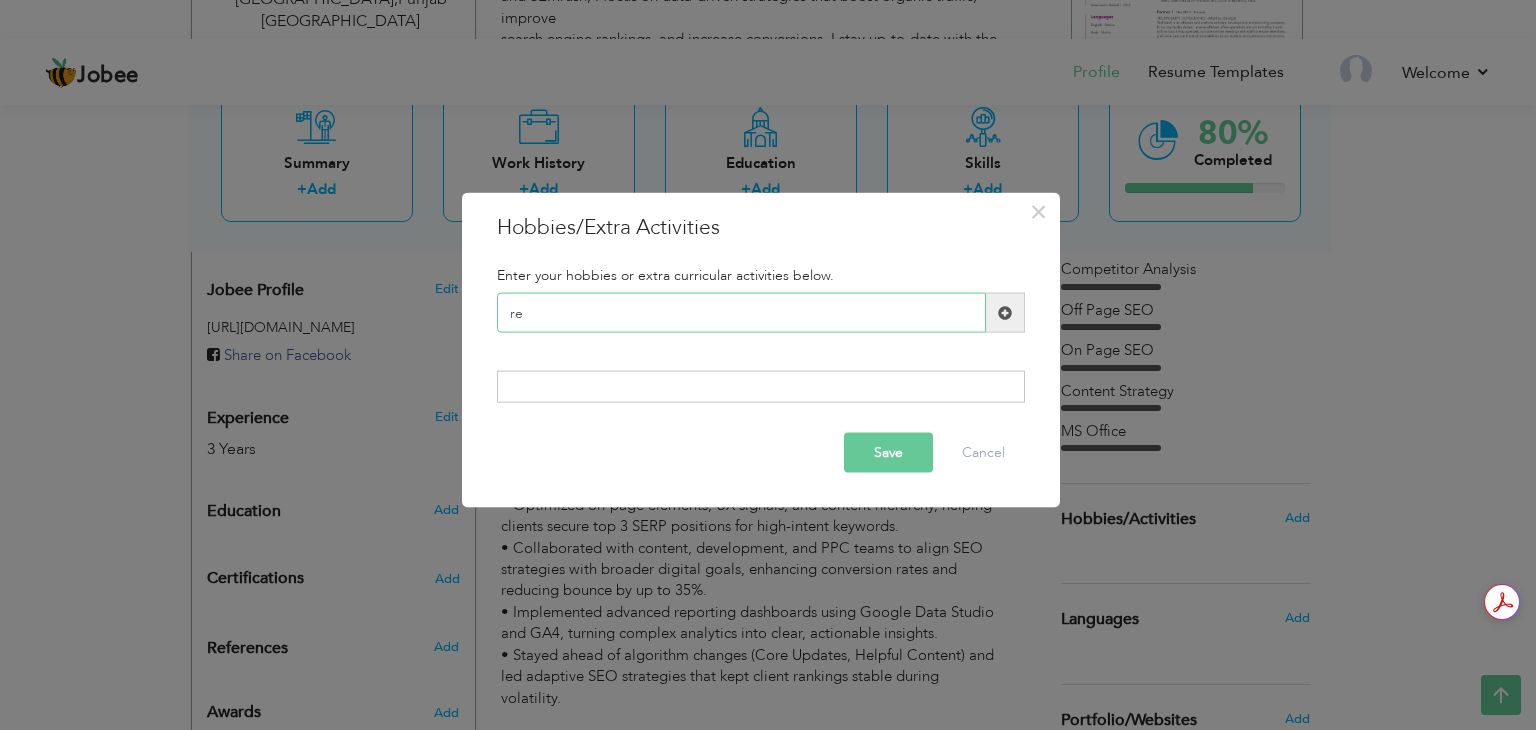 type on "r" 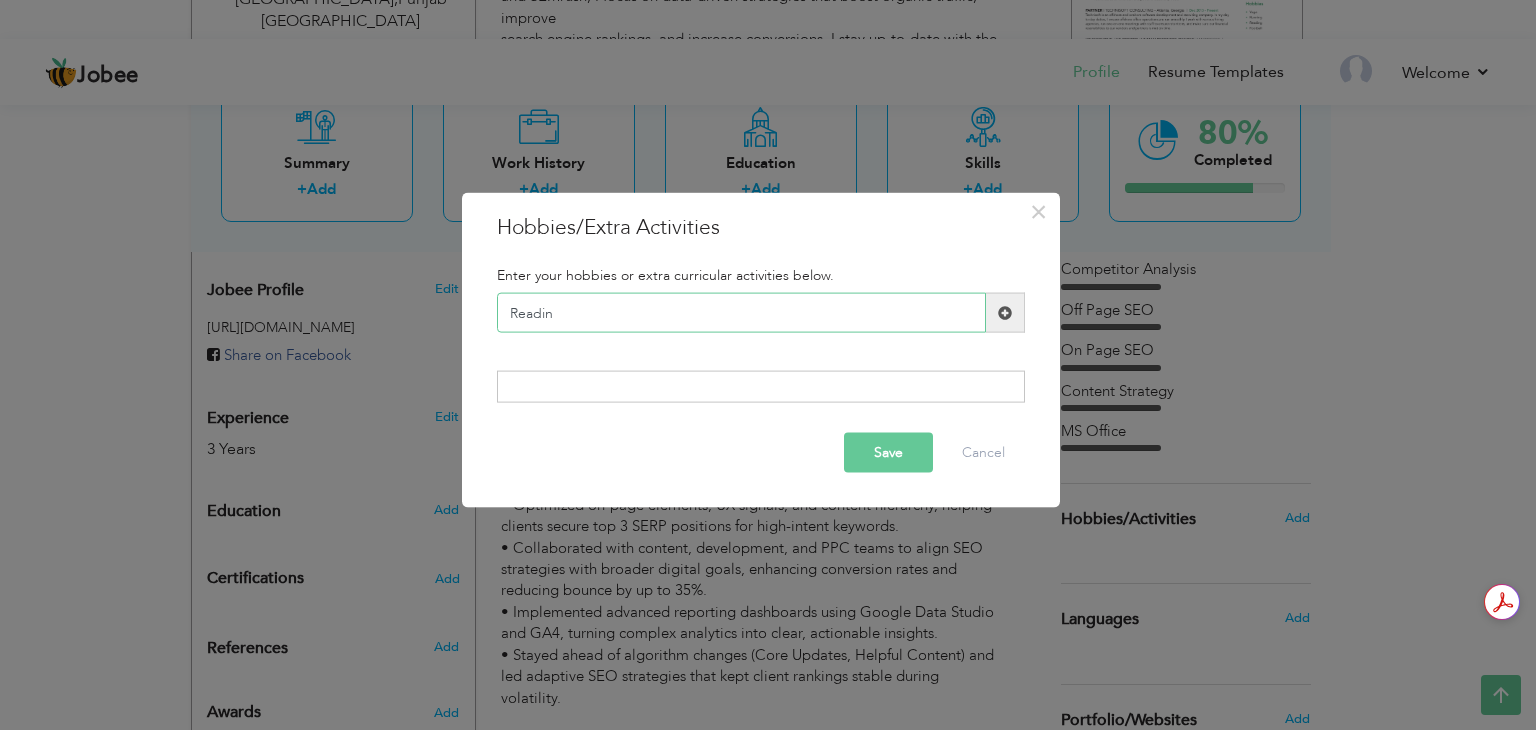 type on "Reading" 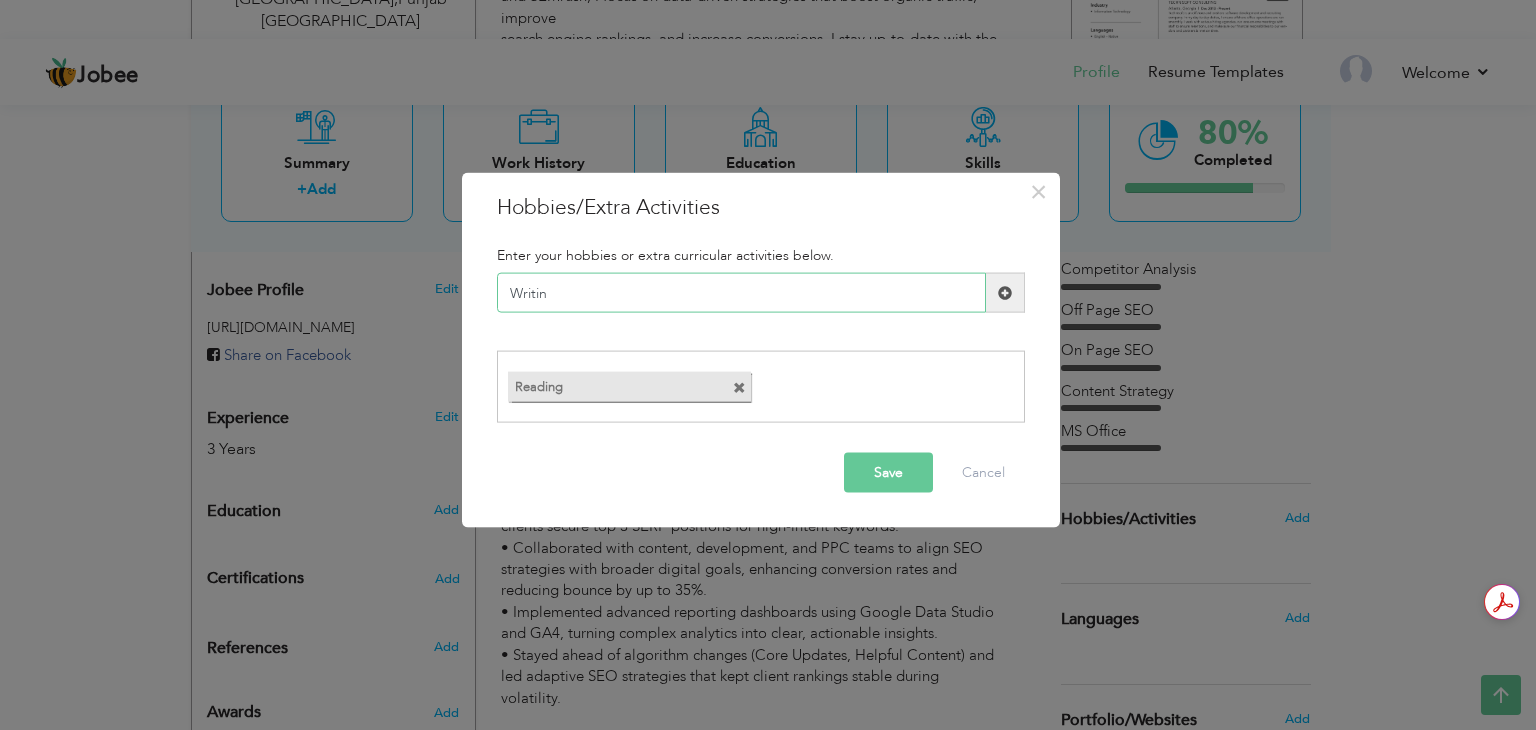 type on "Writing" 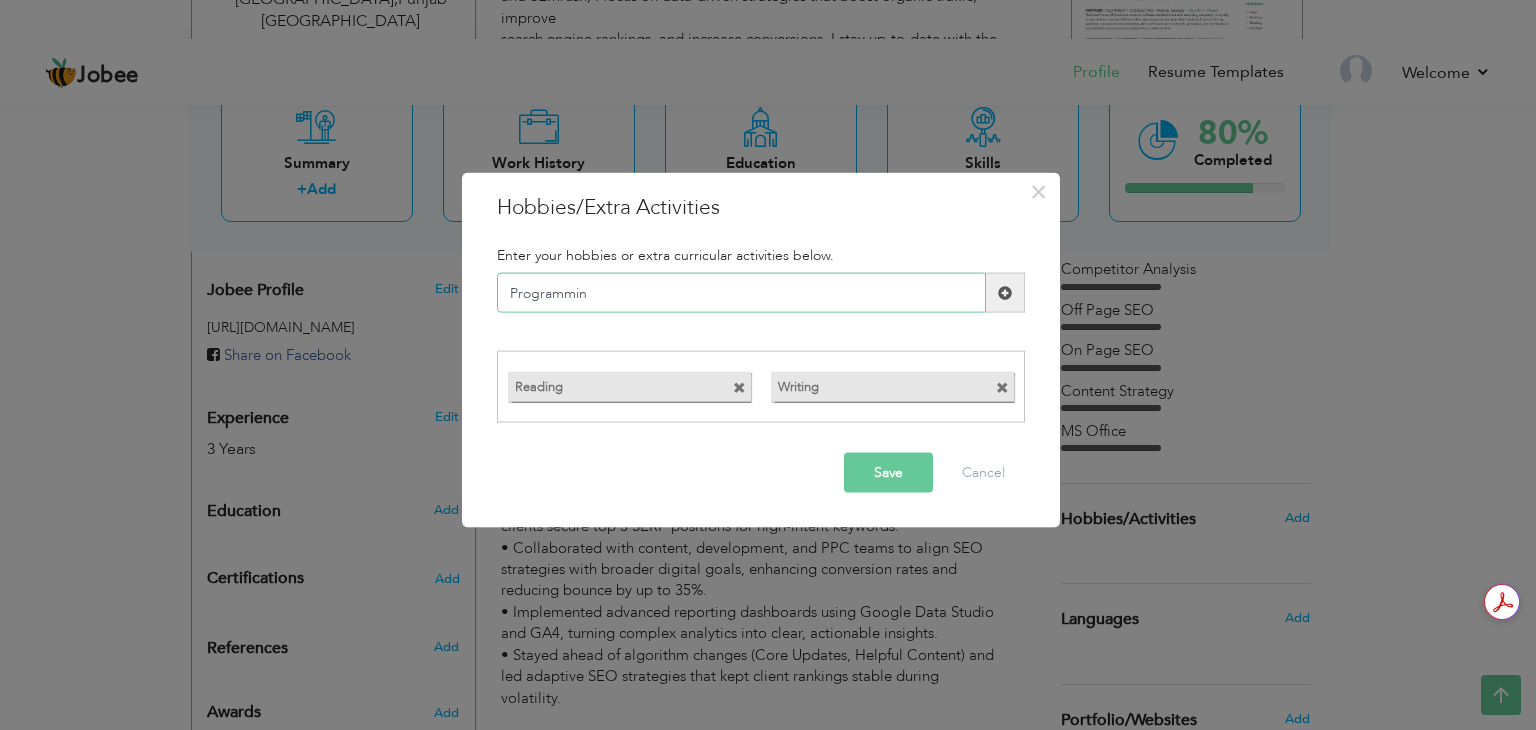 type on "Programming" 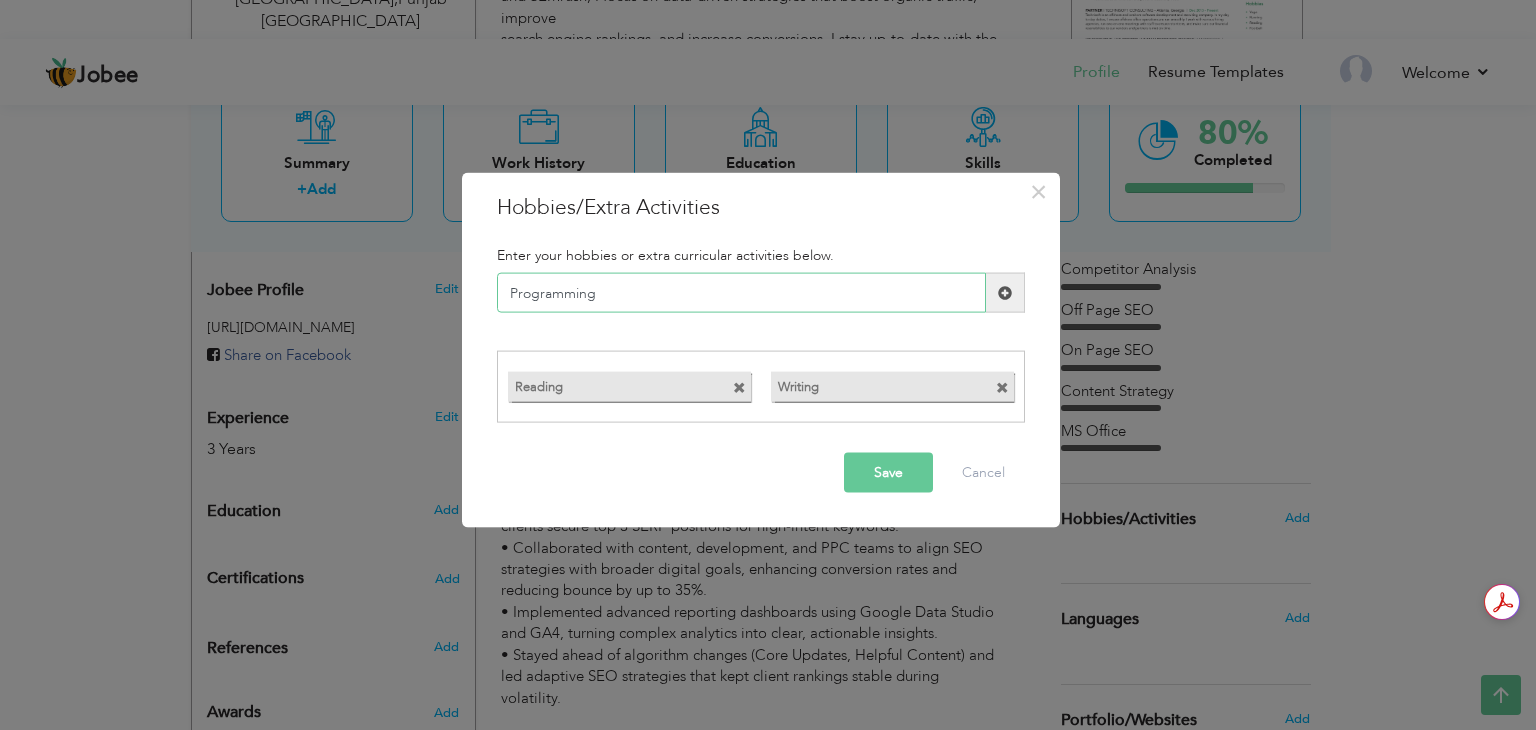 type 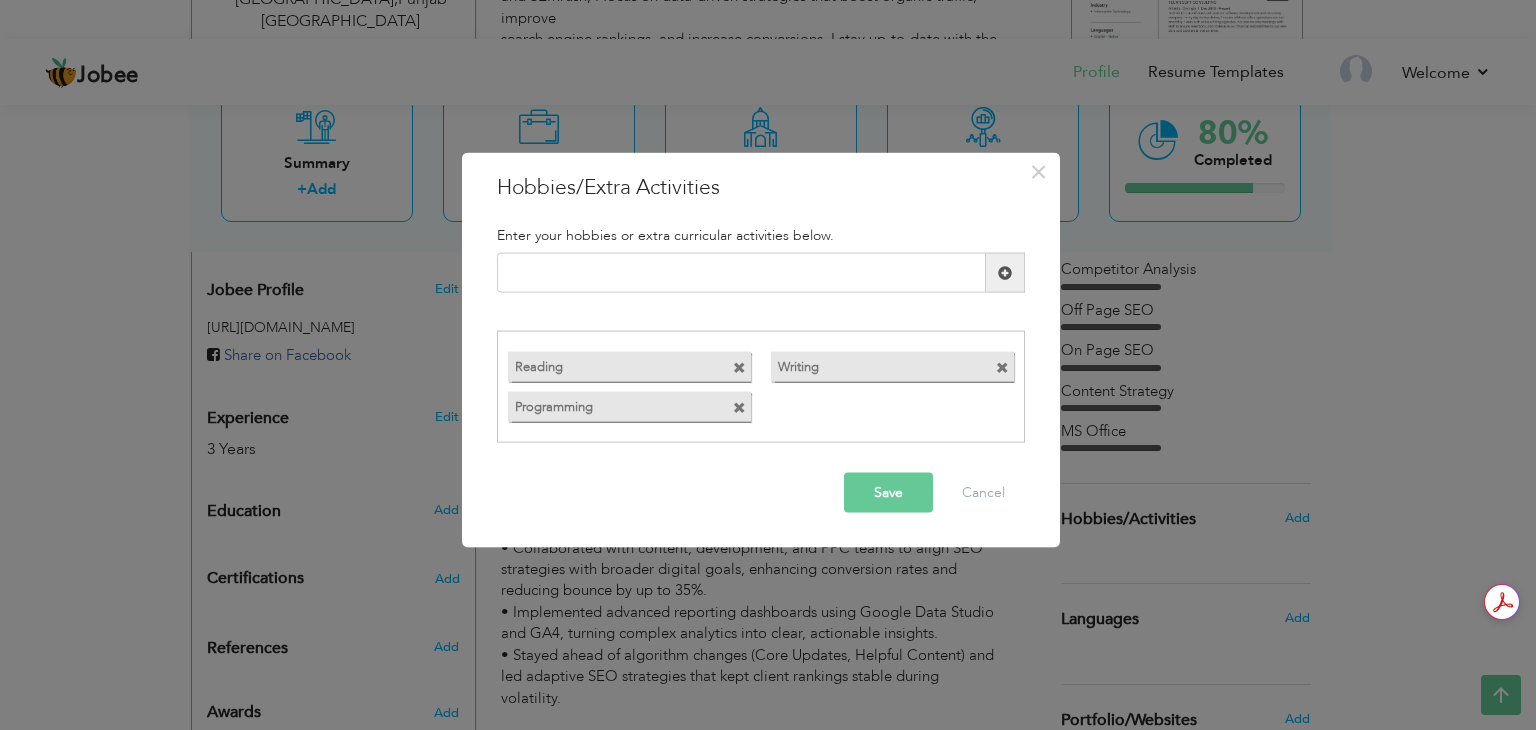 click on "Save" at bounding box center (888, 492) 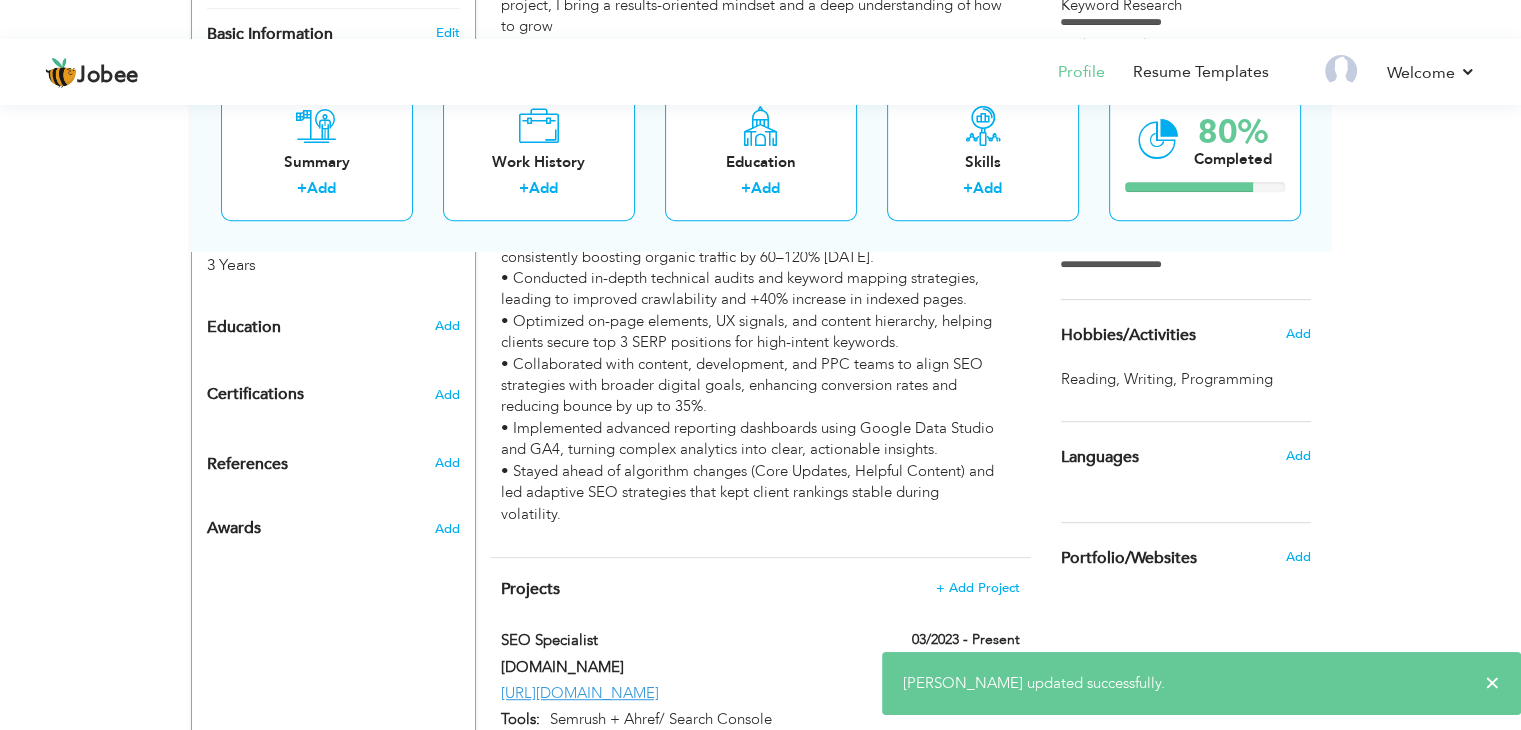 scroll, scrollTop: 921, scrollLeft: 0, axis: vertical 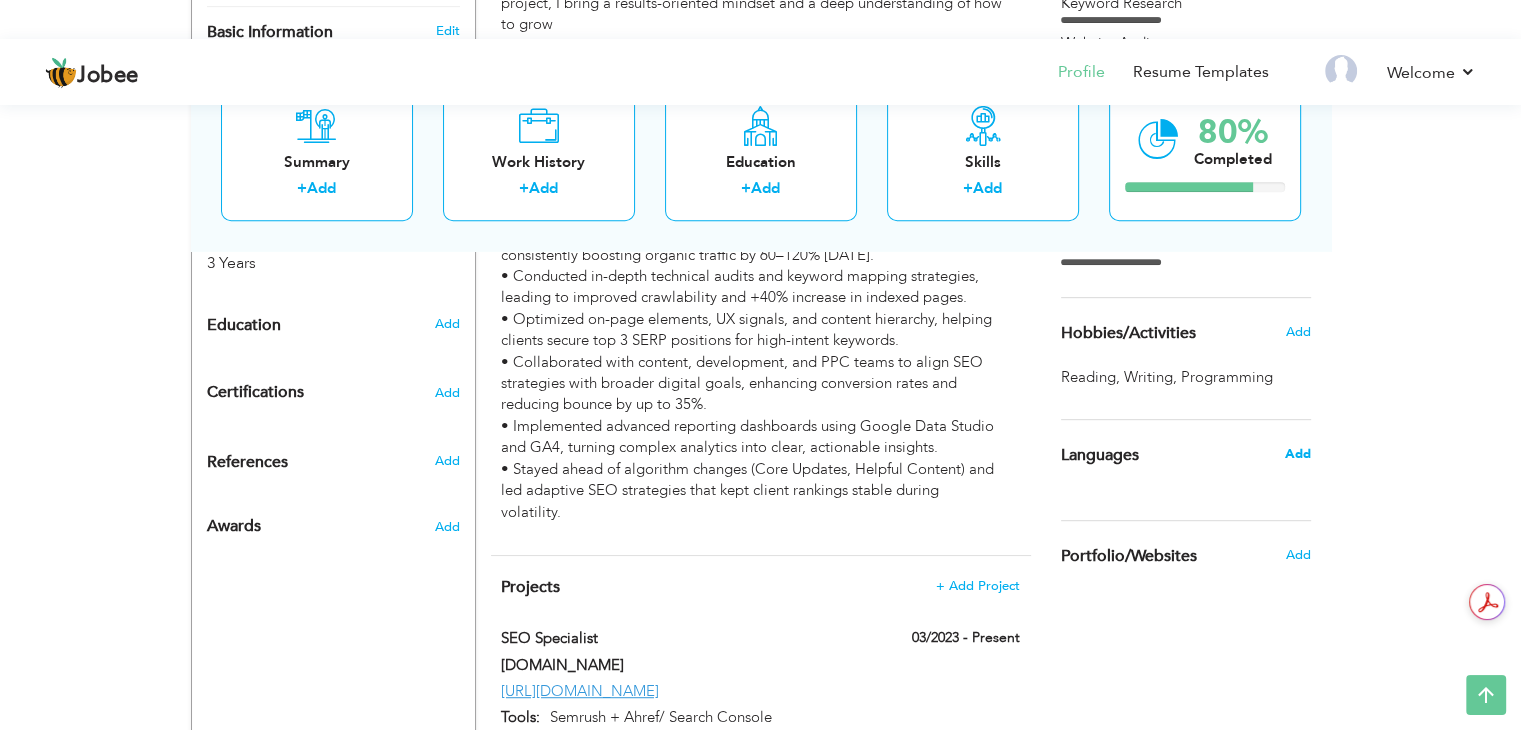 click on "Add" at bounding box center [1297, 454] 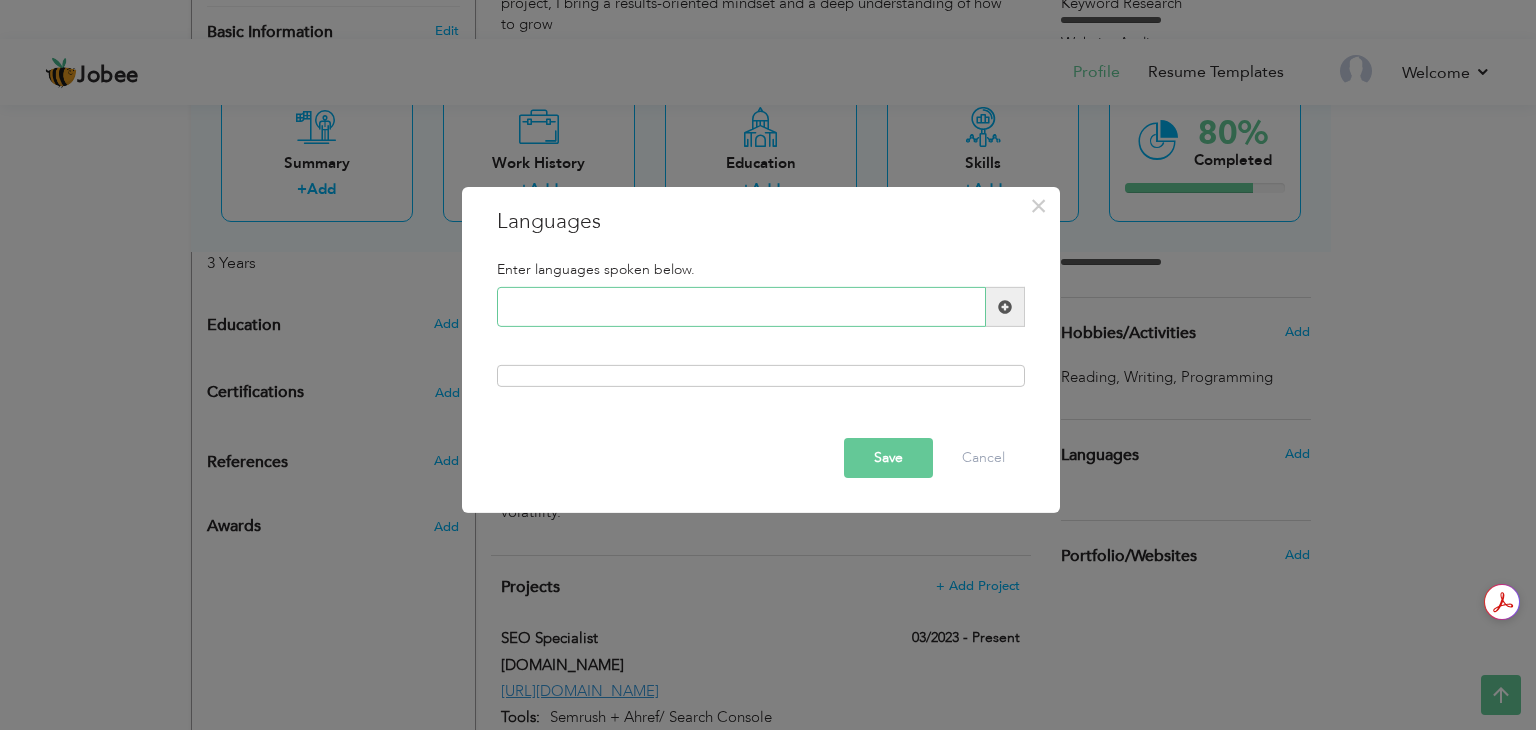 click at bounding box center (741, 307) 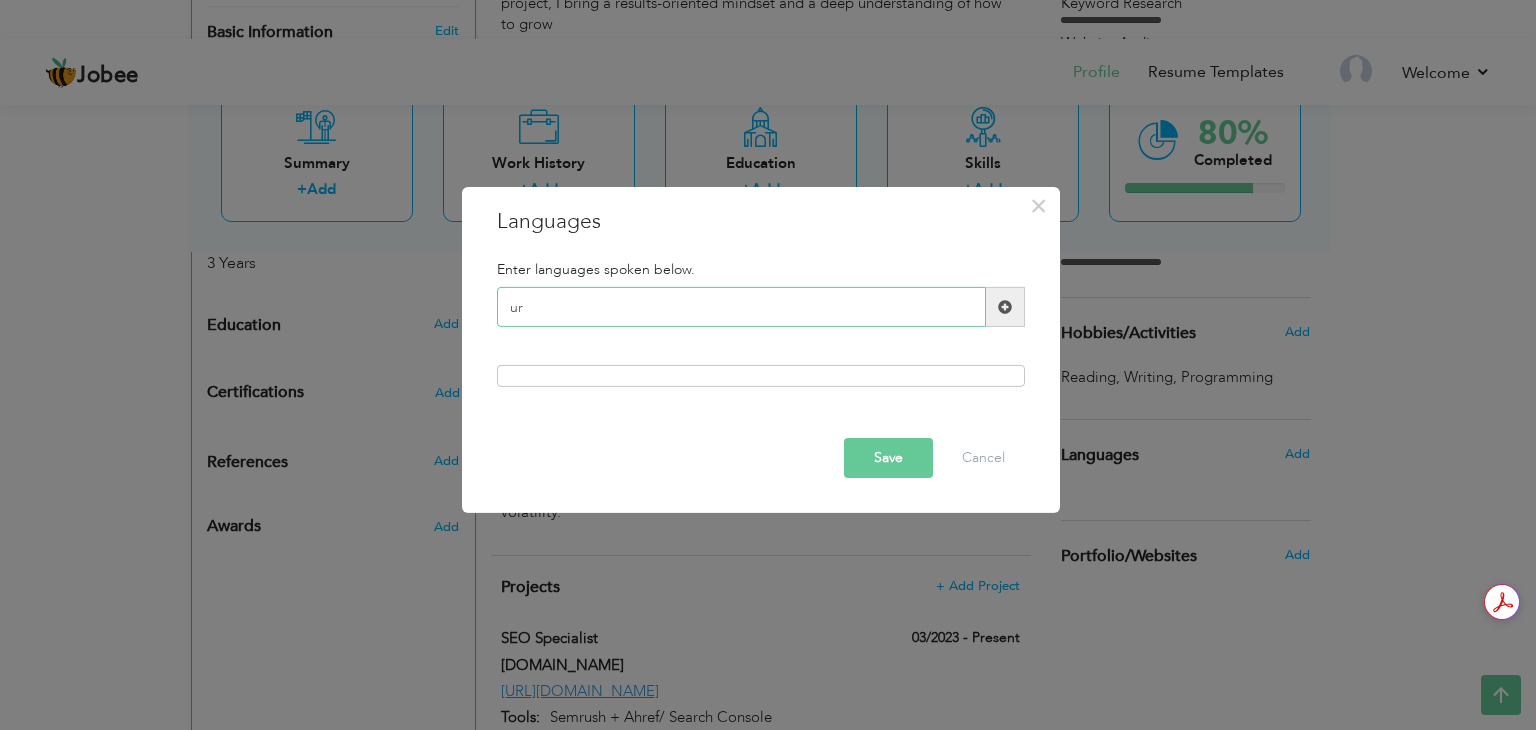 type on "u" 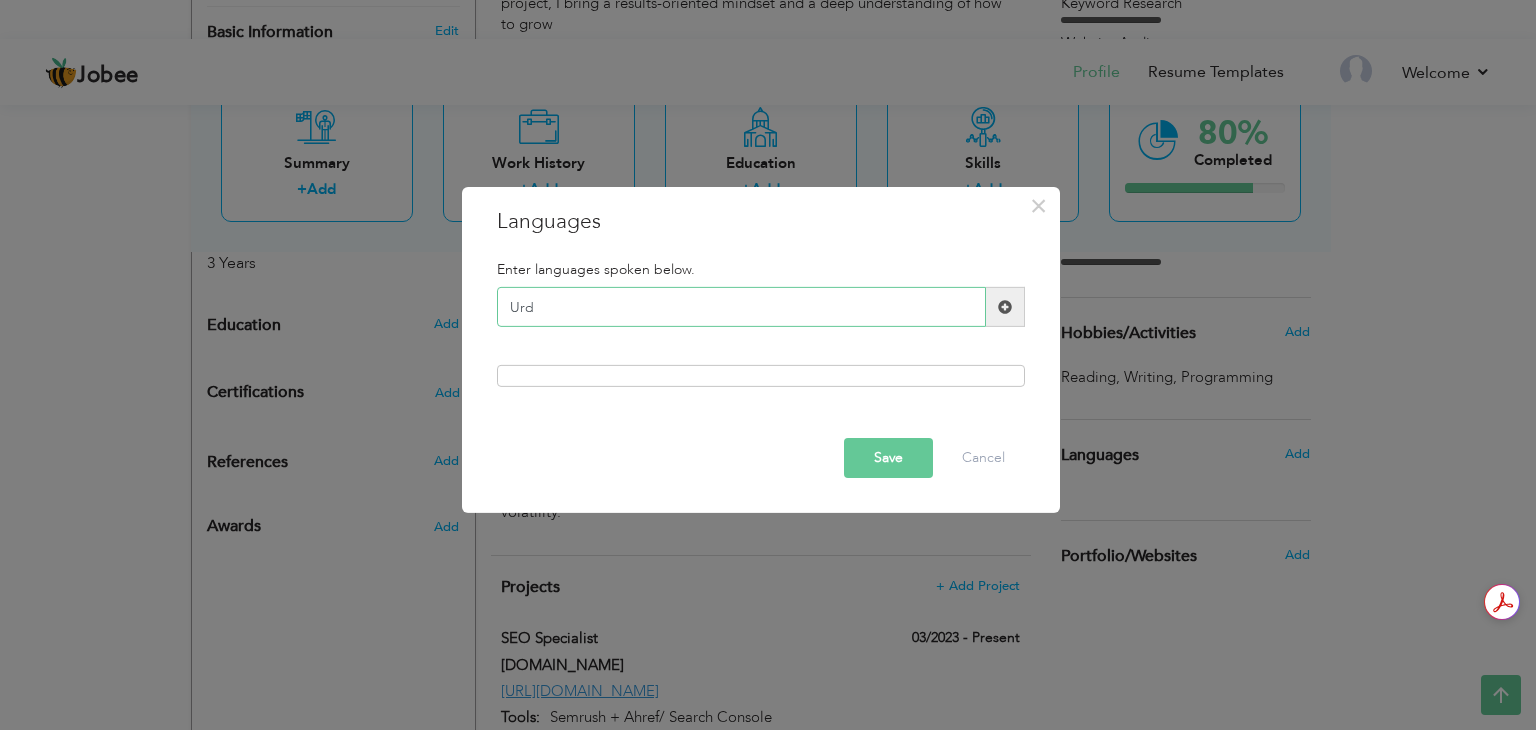type on "Urdu" 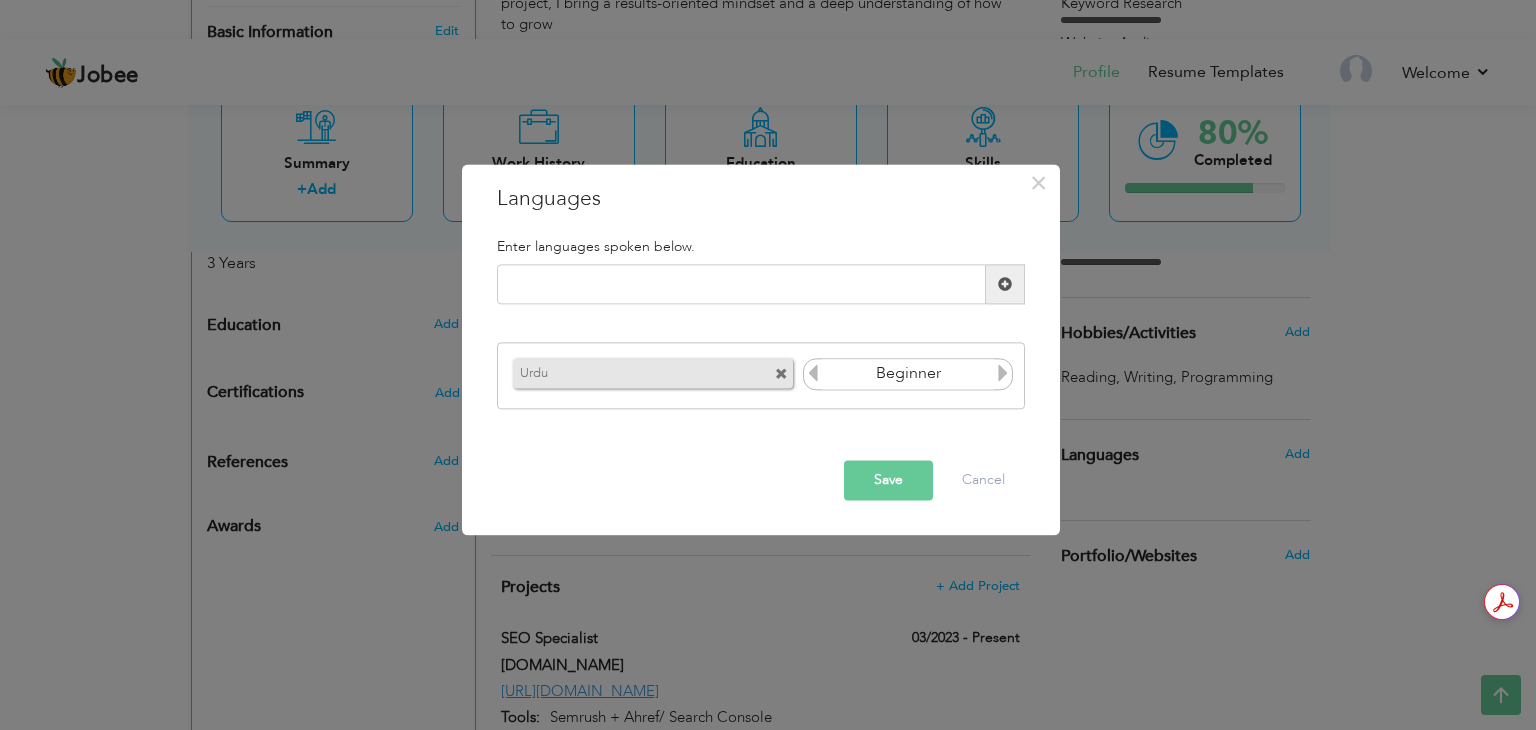 click at bounding box center (1003, 373) 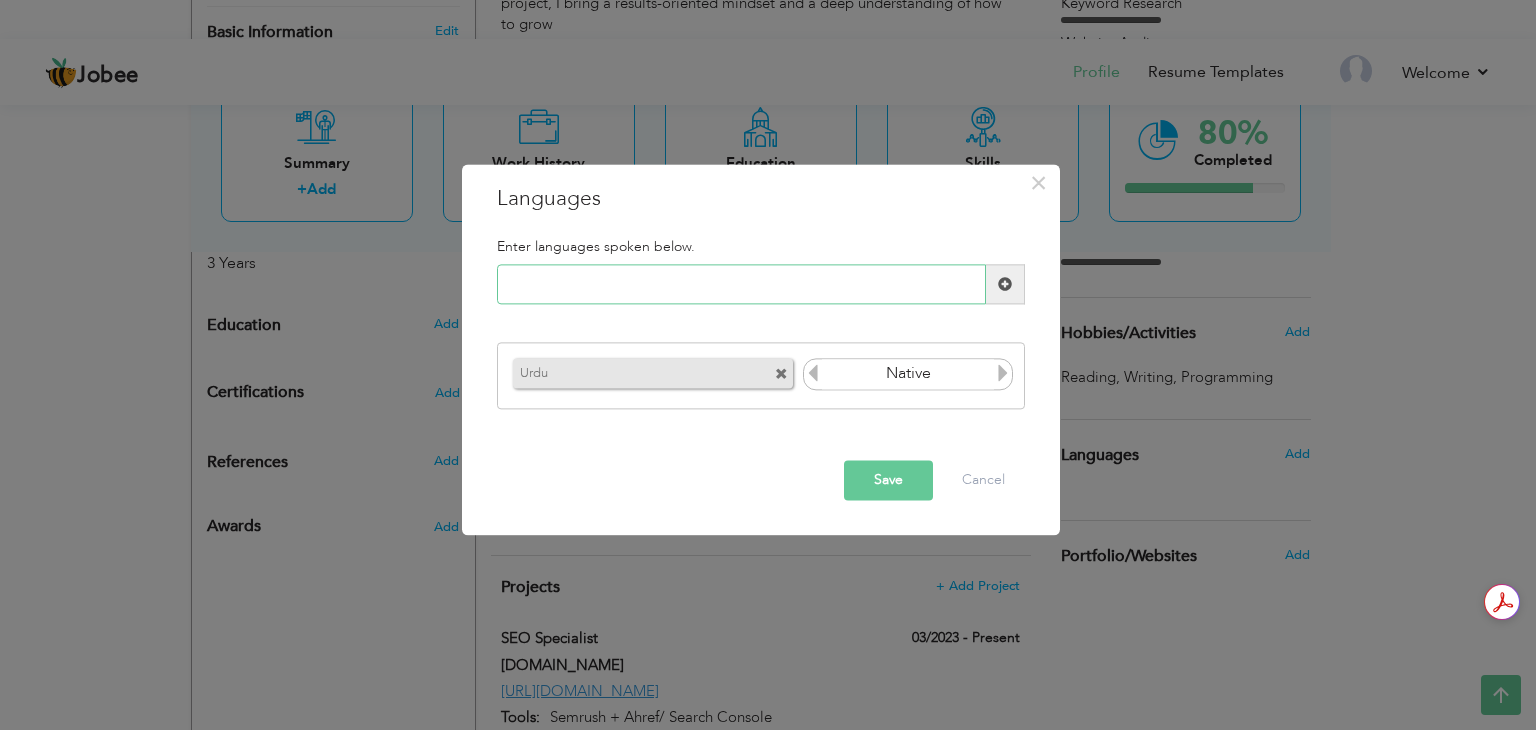 click at bounding box center (741, 285) 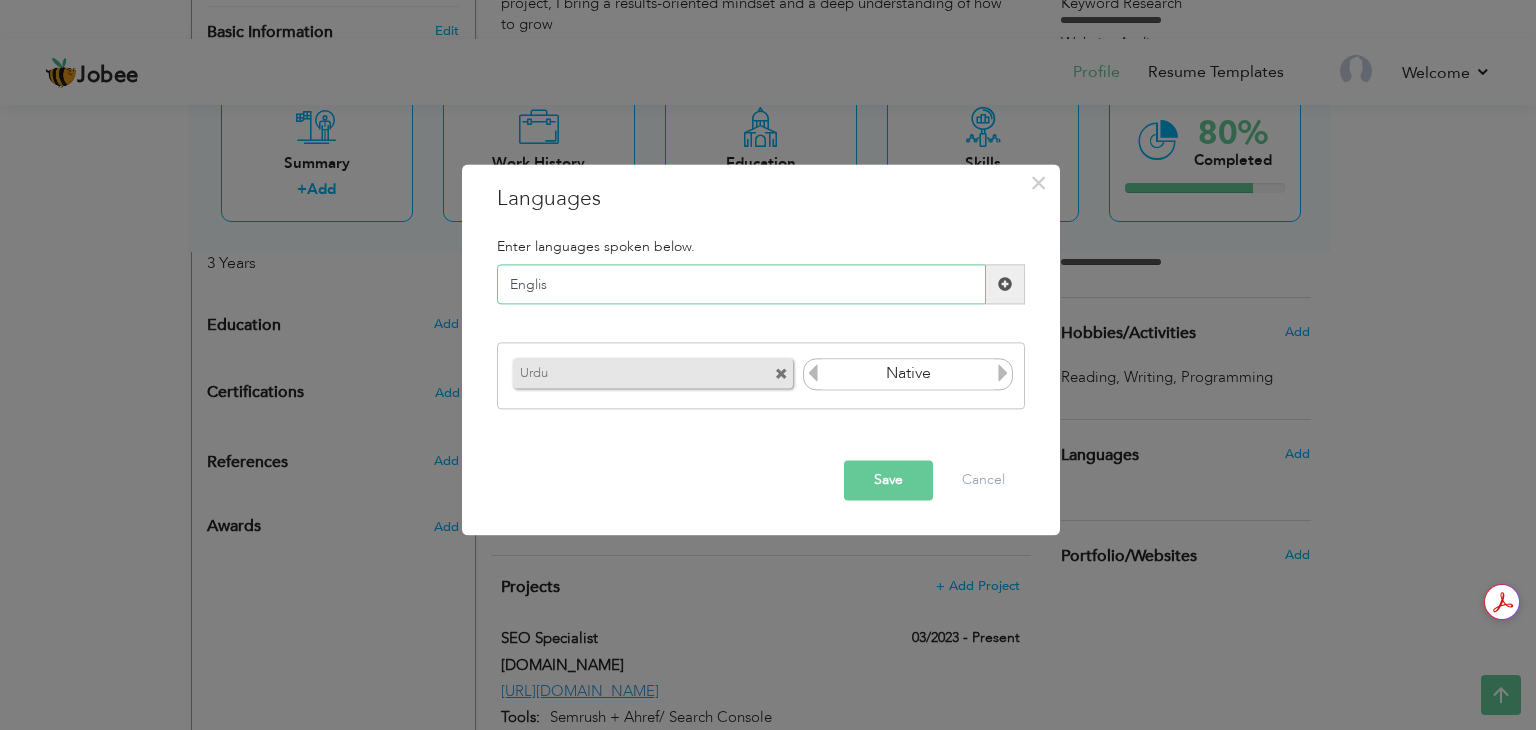 type on "English" 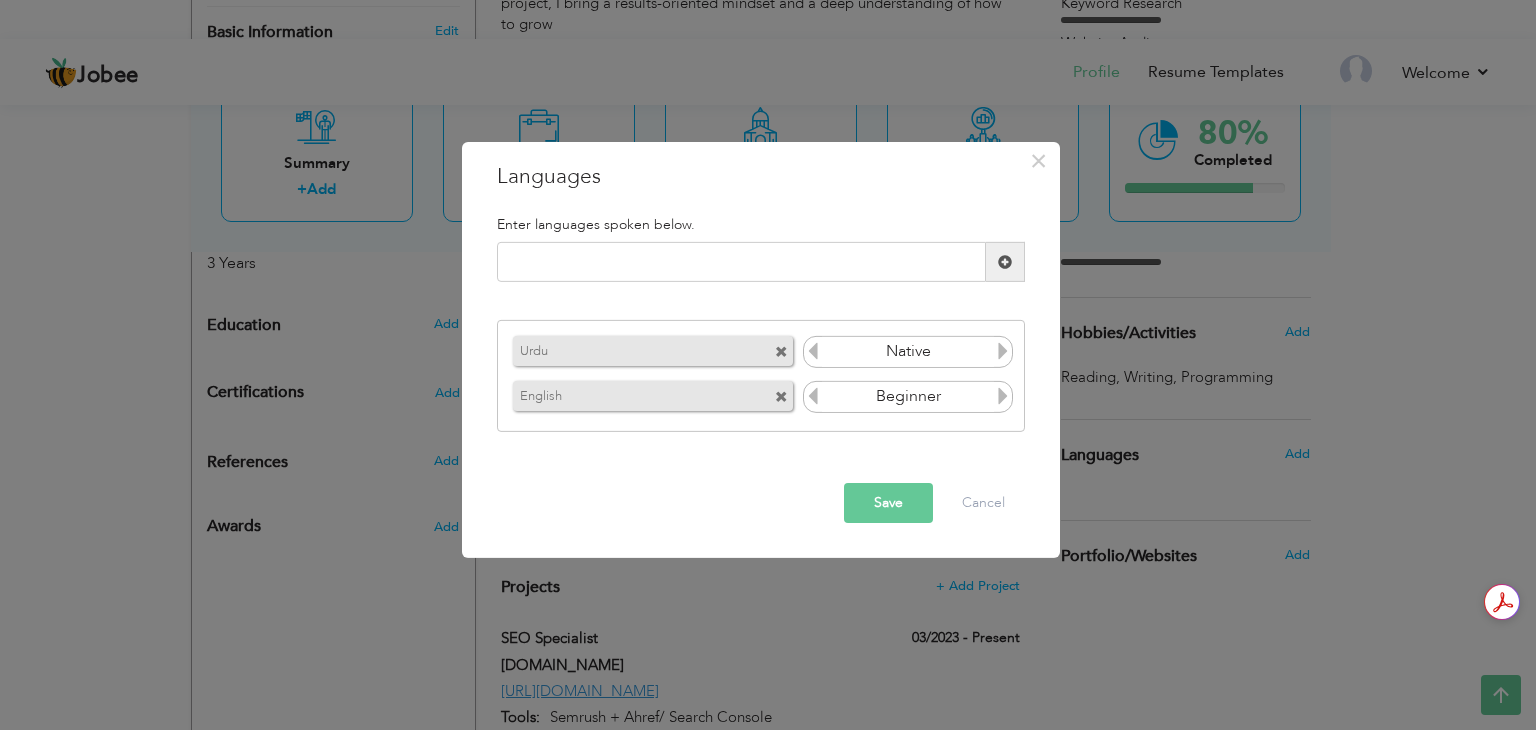 click at bounding box center [1003, 396] 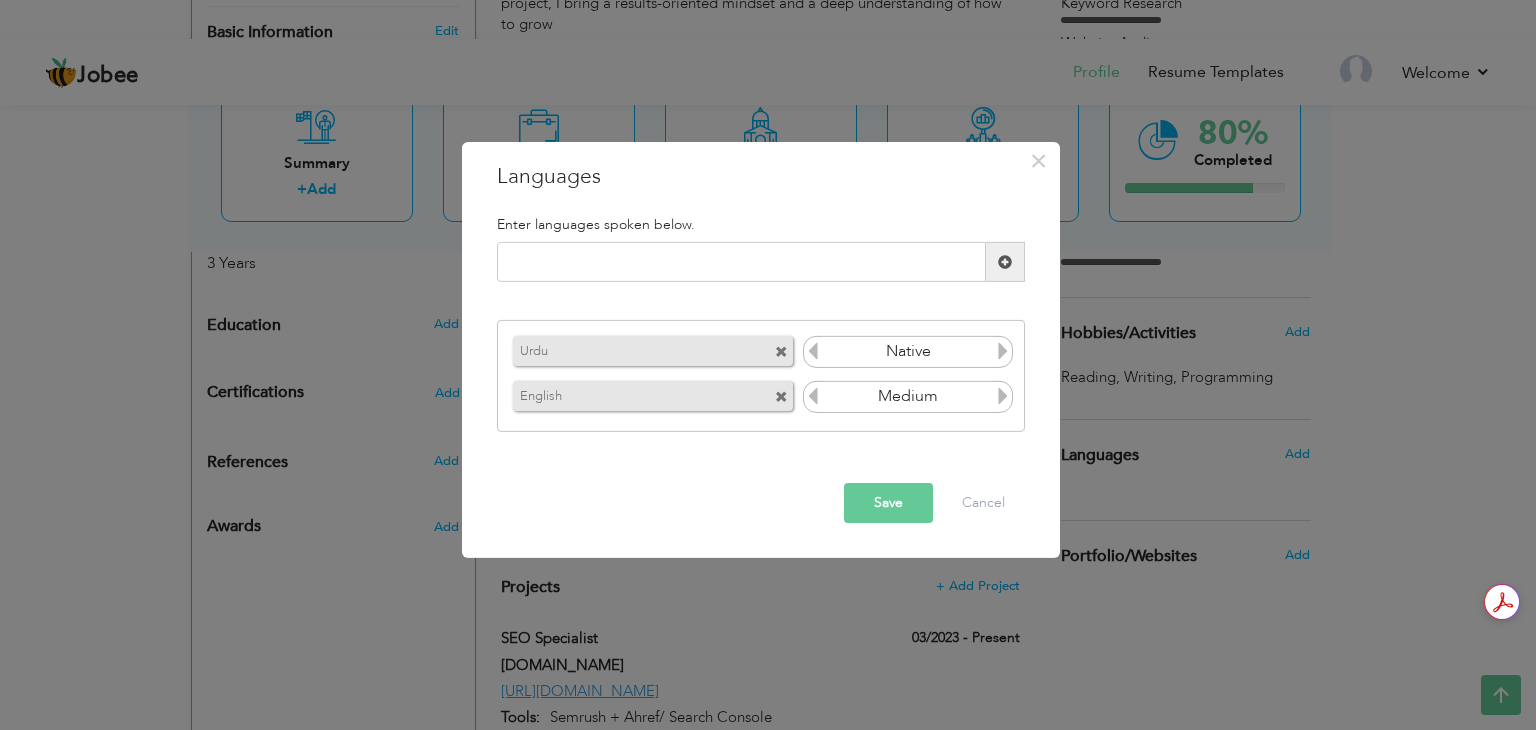 click at bounding box center [1003, 396] 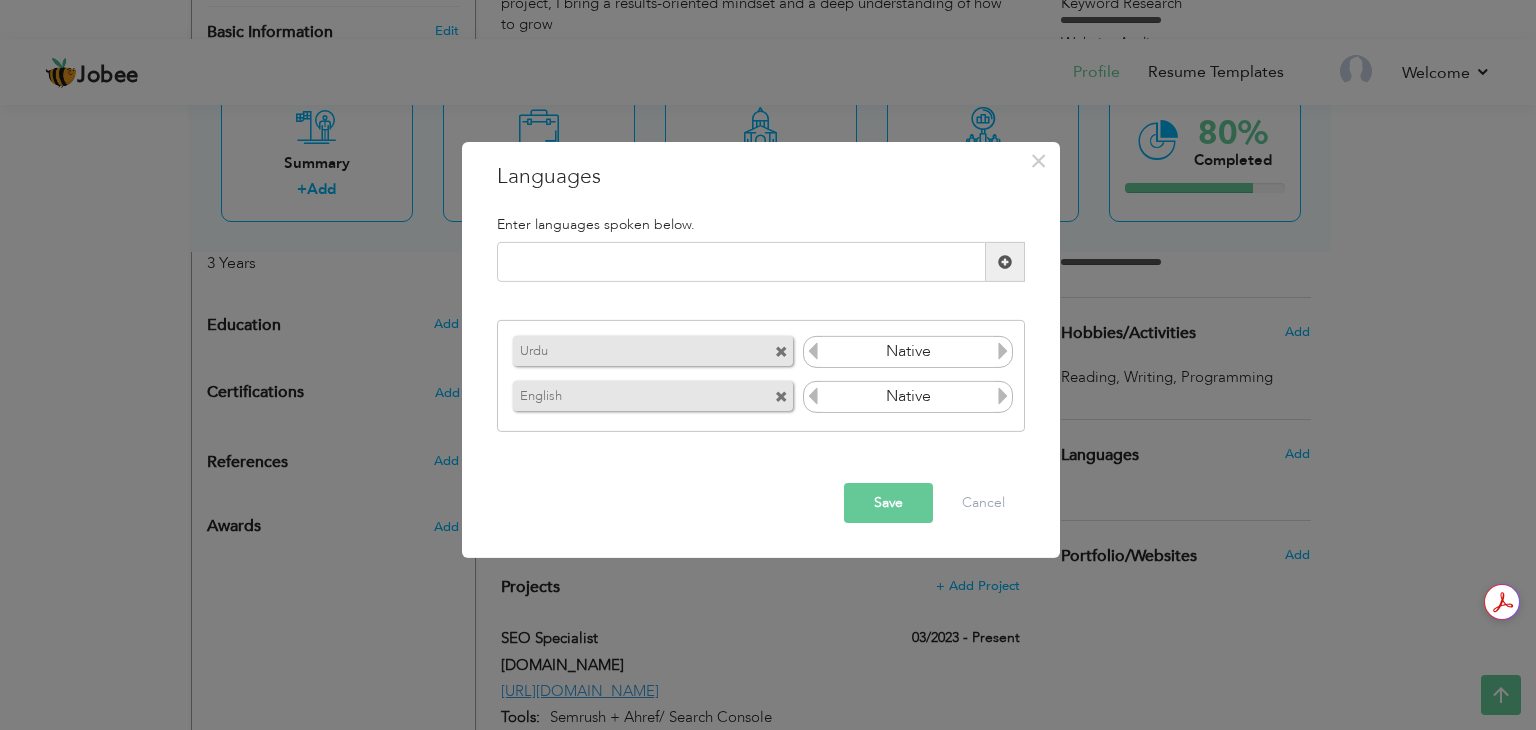 click at bounding box center (813, 396) 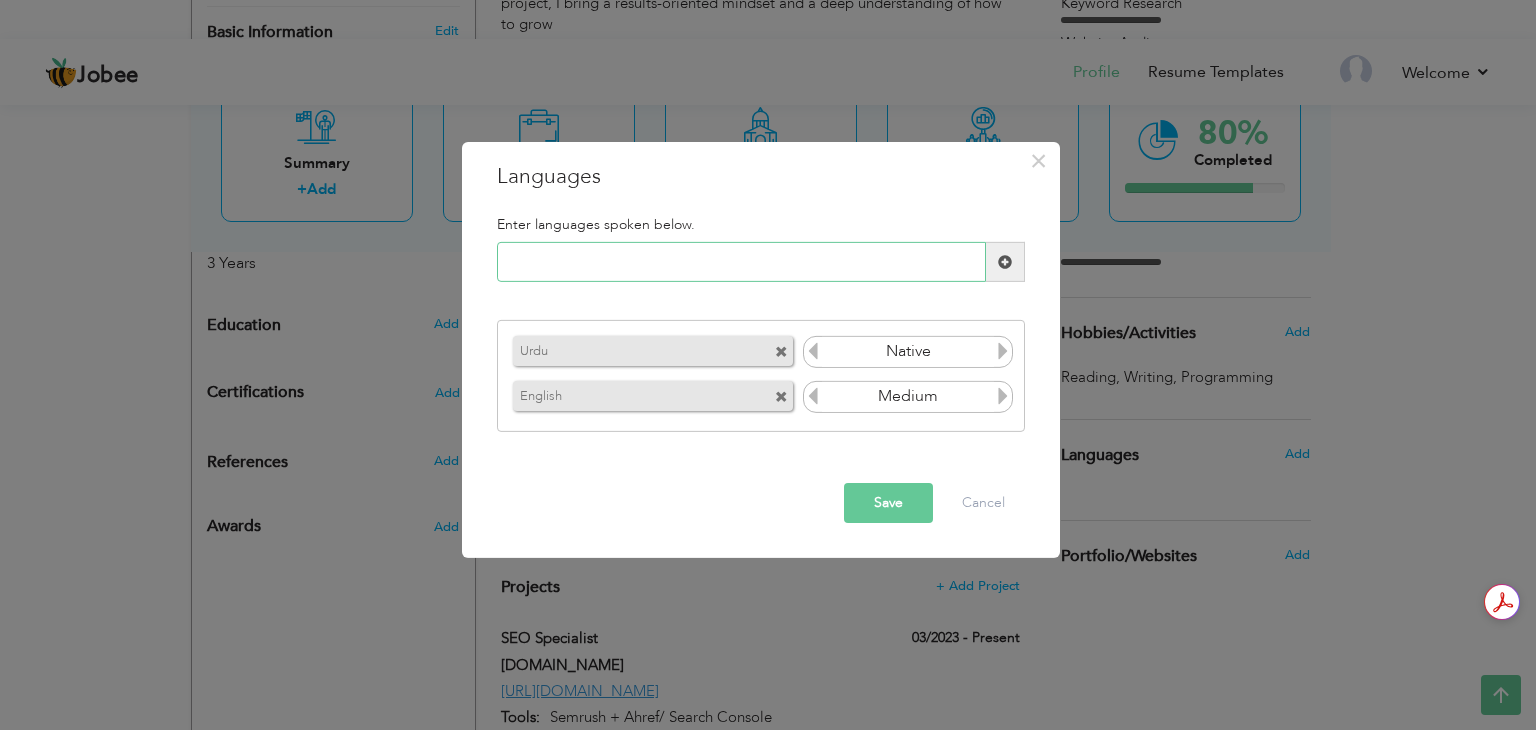 click at bounding box center [741, 262] 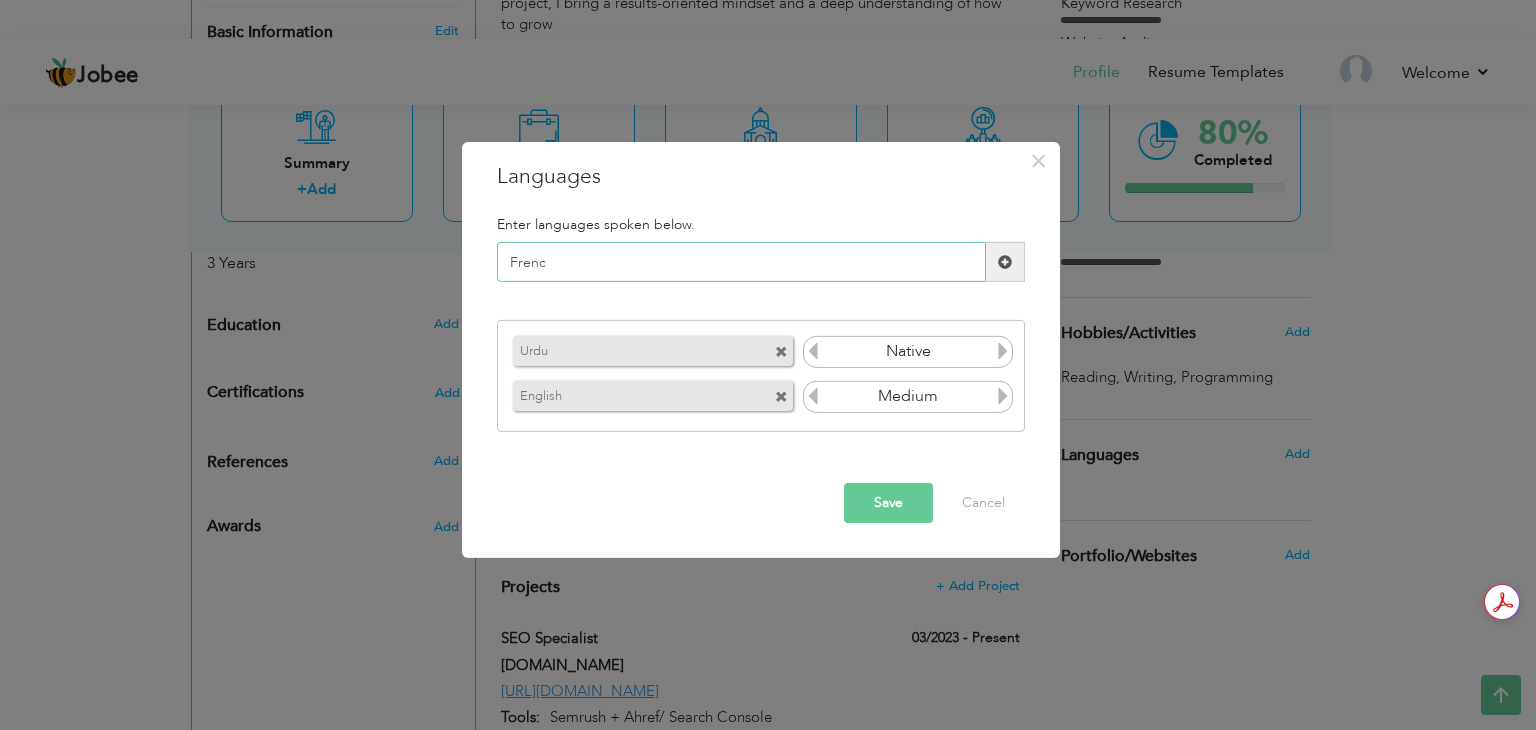 type on "French" 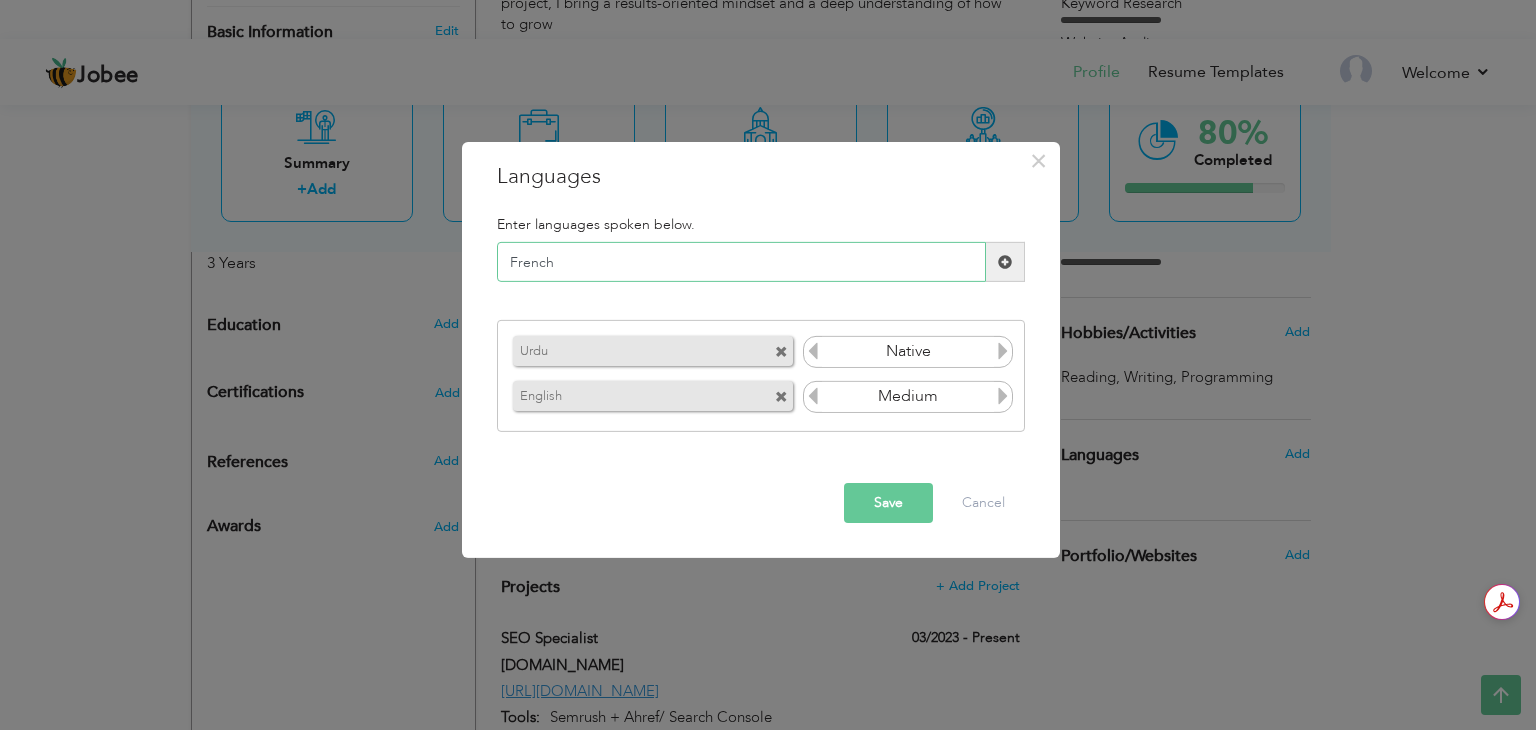 type 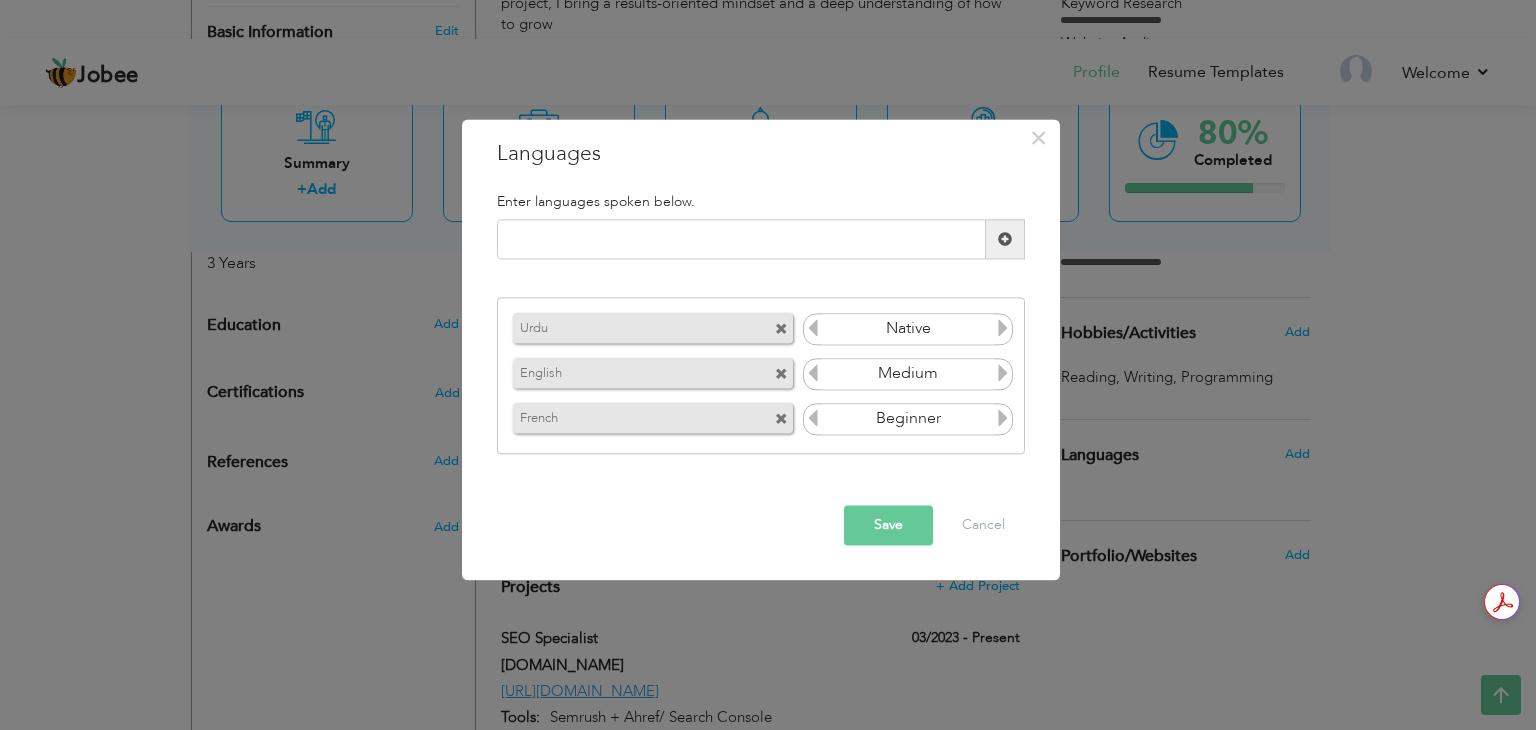 click on "Save" at bounding box center (888, 526) 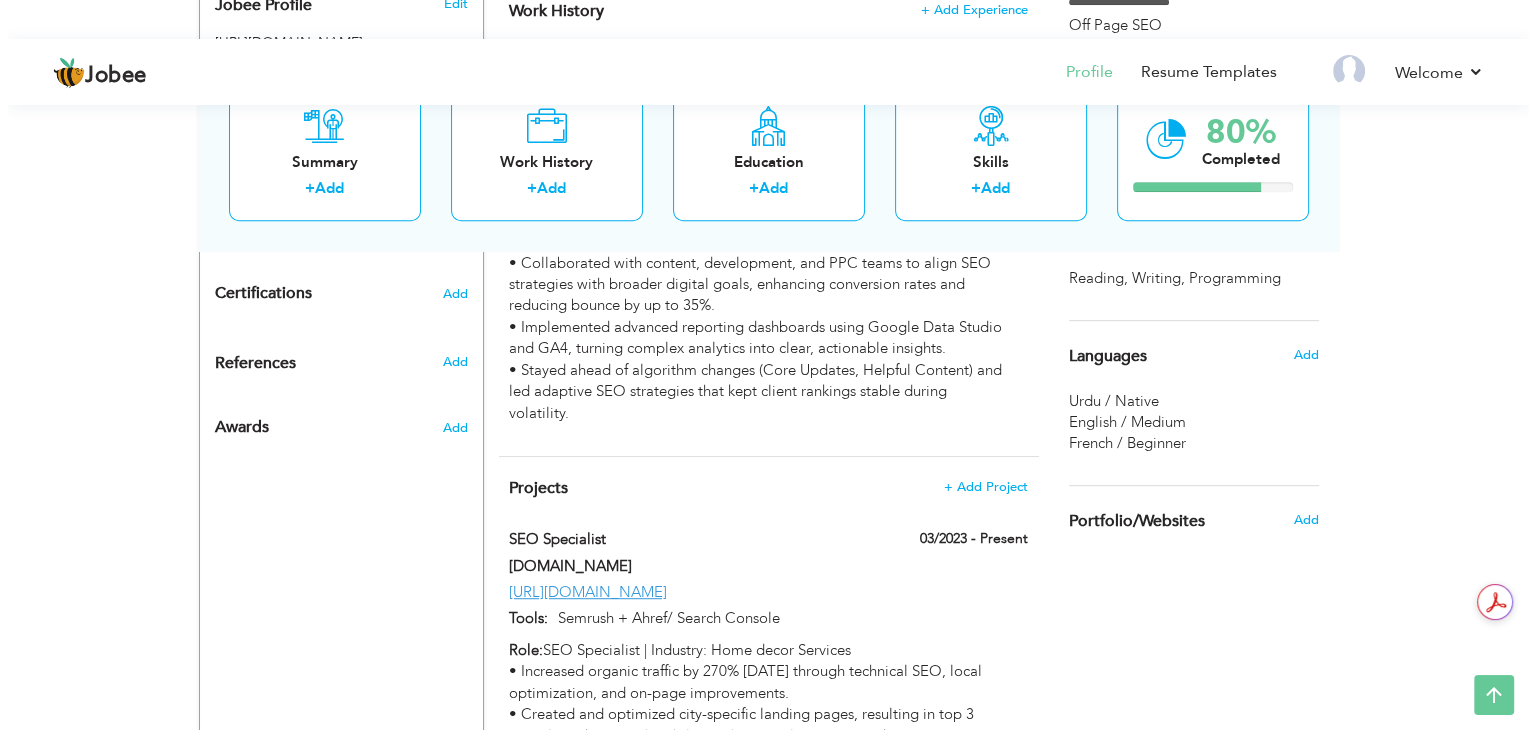 scroll, scrollTop: 1022, scrollLeft: 0, axis: vertical 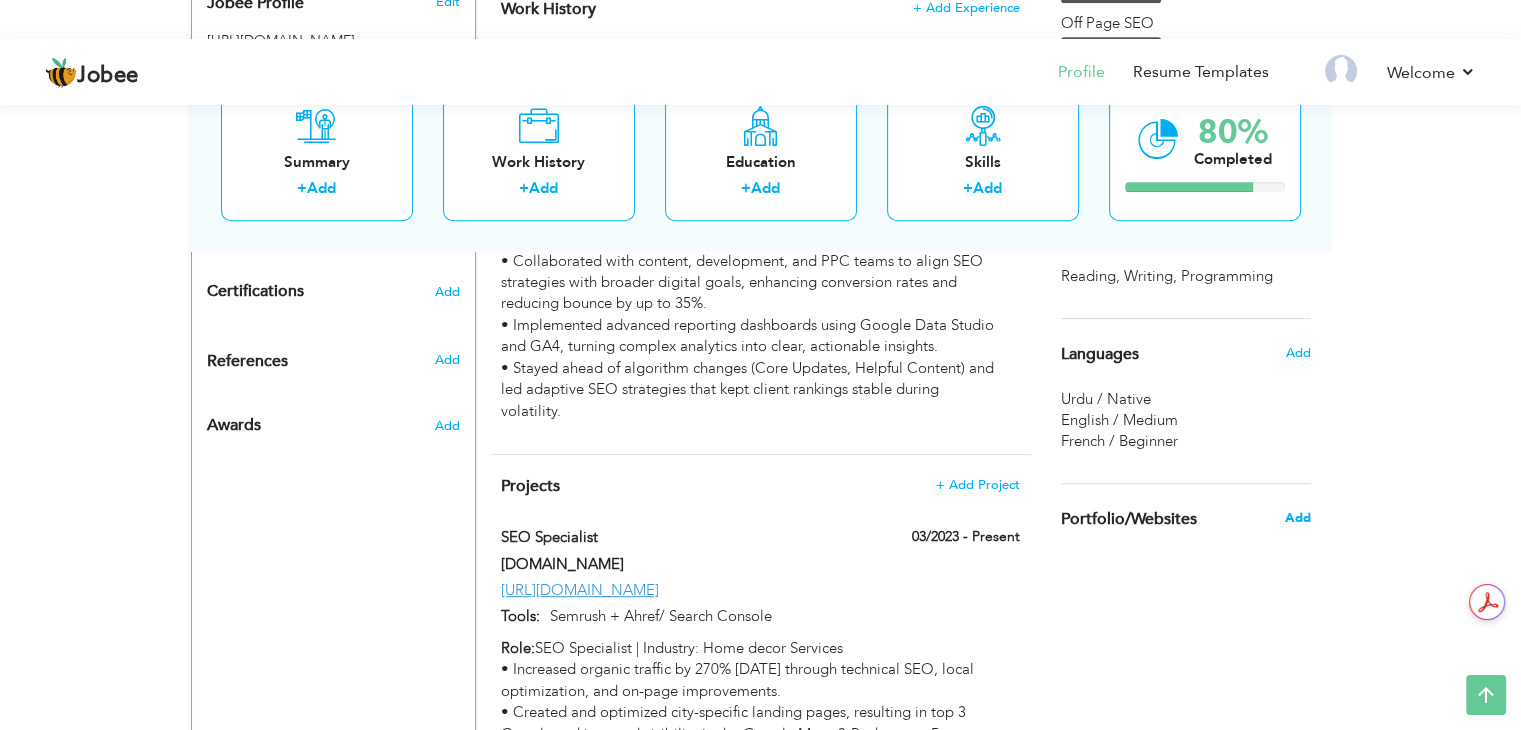 click on "Add" at bounding box center [1297, 518] 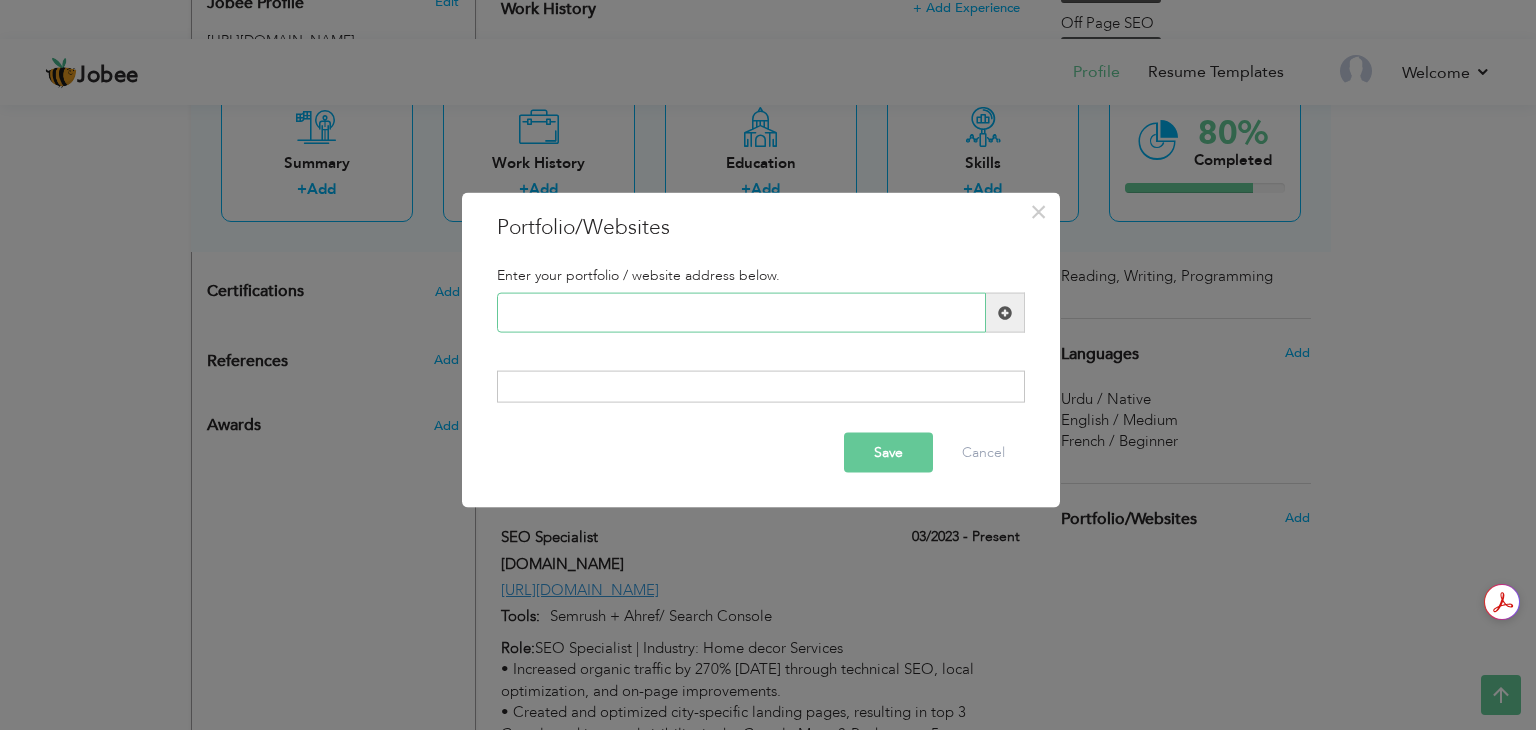 click at bounding box center (741, 313) 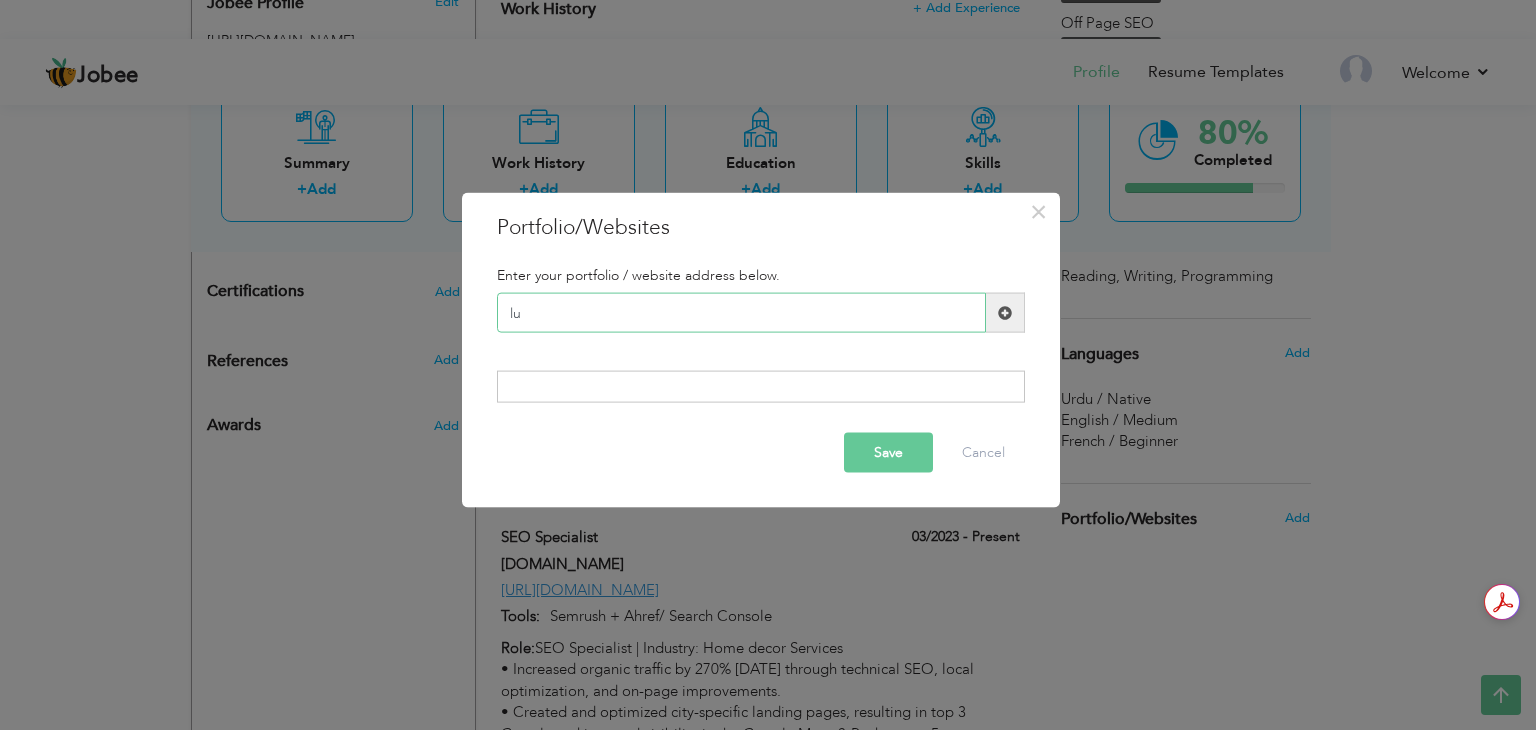 type on "l" 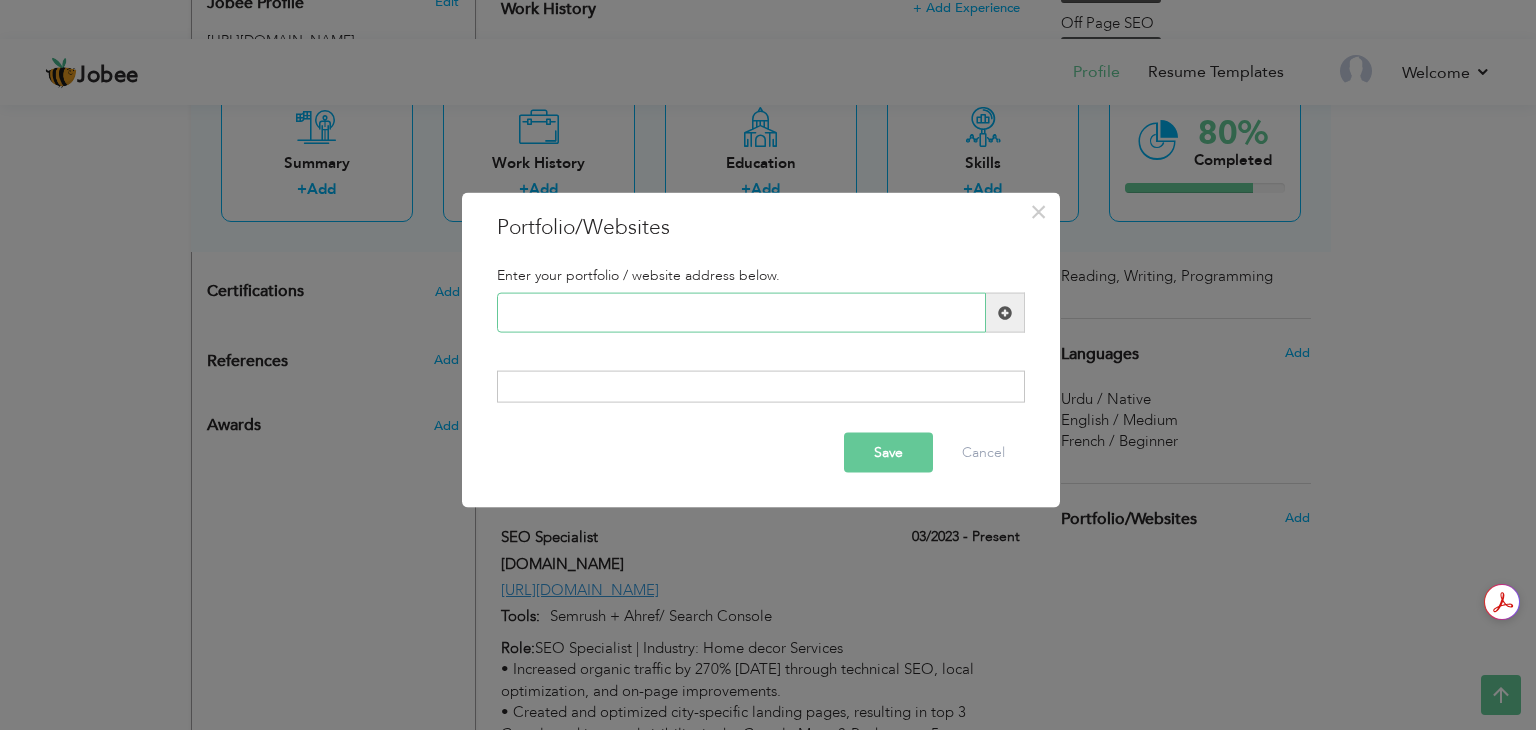 click at bounding box center [741, 313] 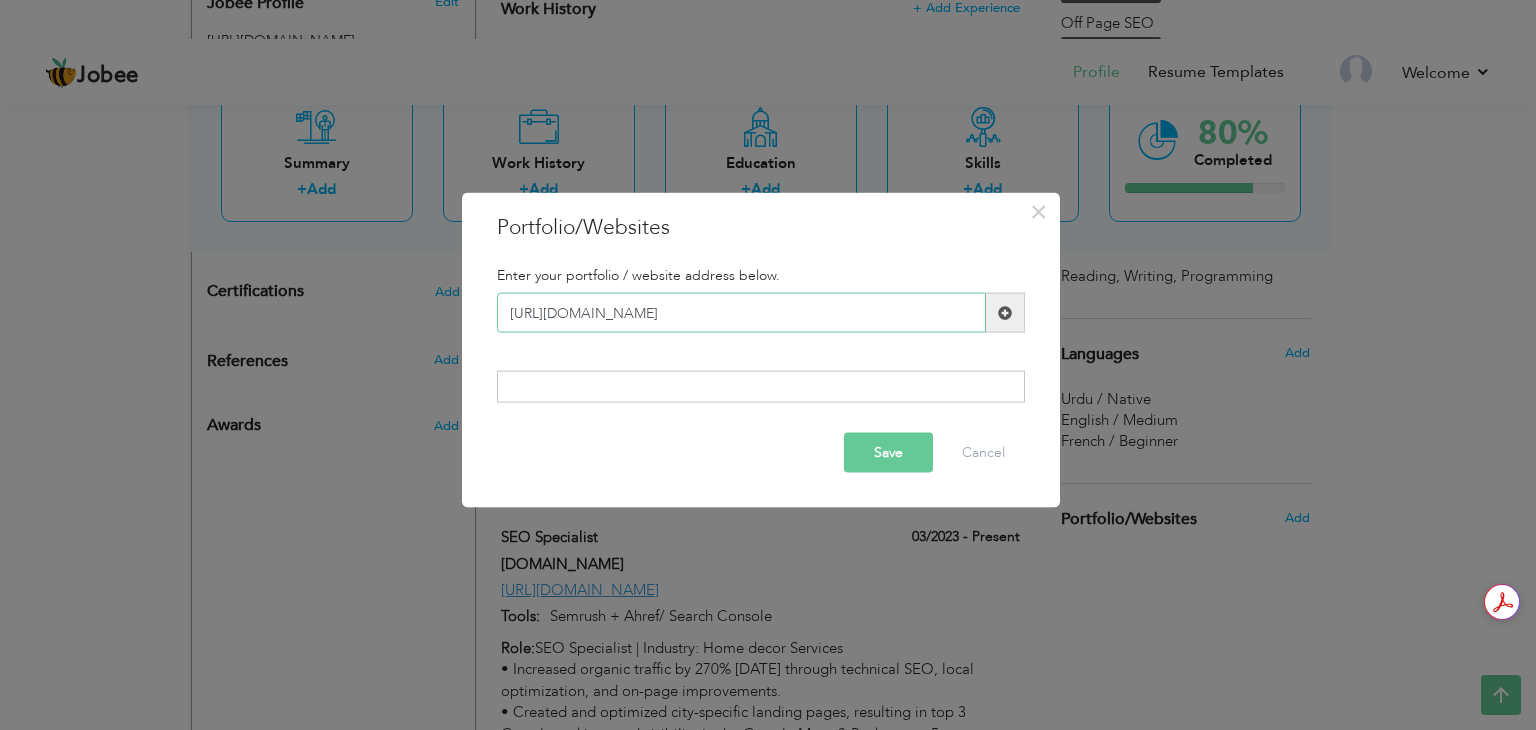 type 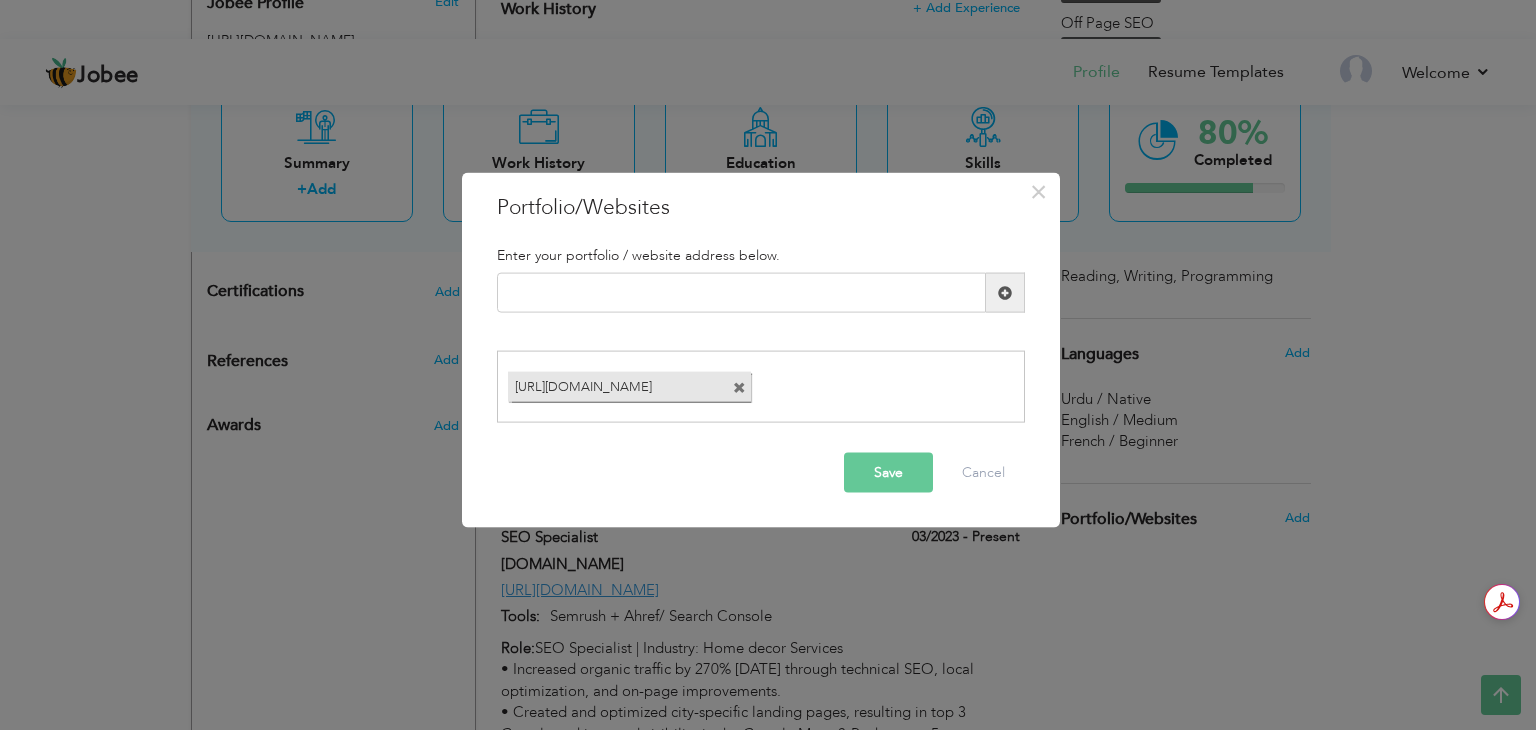 click on "Save" at bounding box center (888, 472) 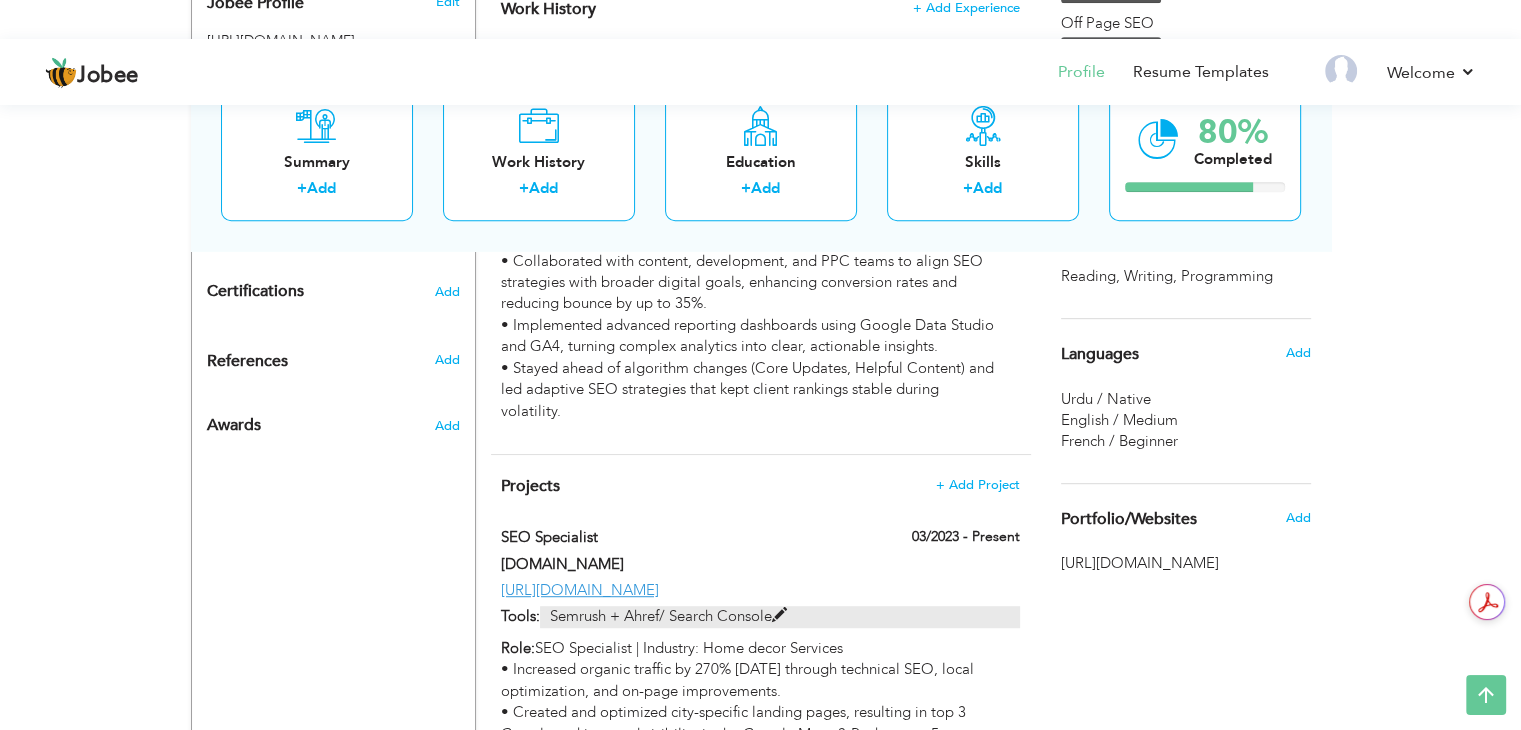 click on "Semrush + Ahref/ Search Console" at bounding box center (779, 616) 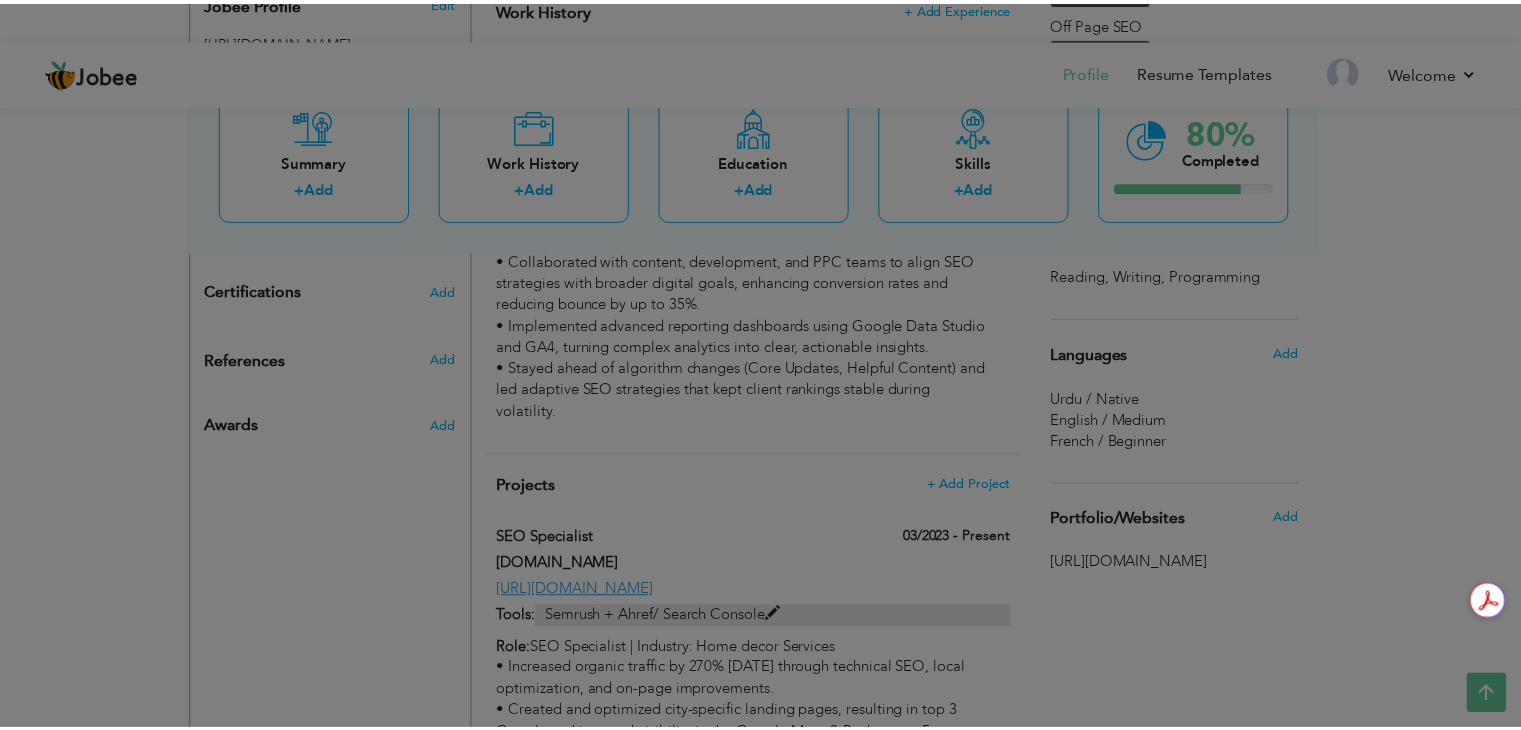 scroll, scrollTop: 0, scrollLeft: 0, axis: both 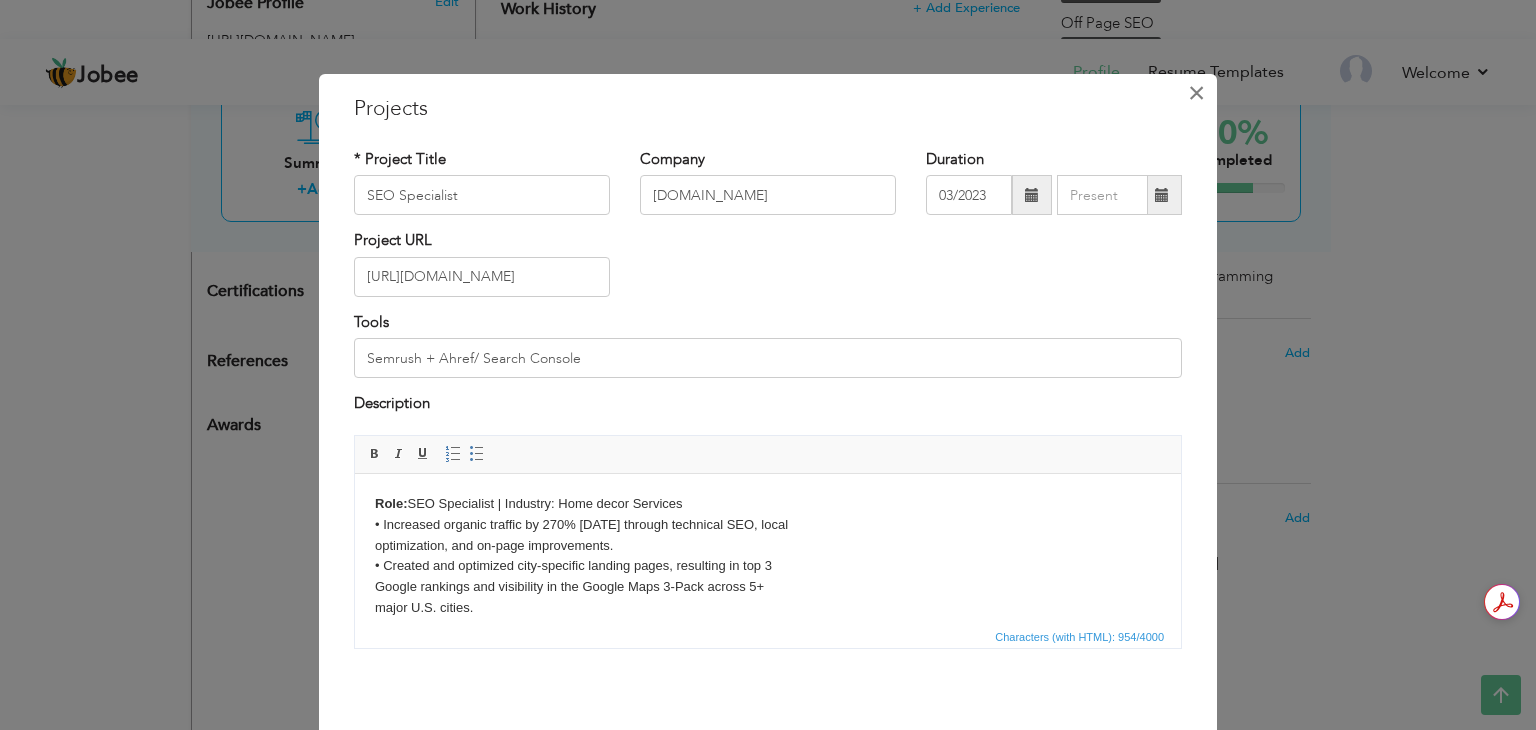 click on "×" at bounding box center (1196, 93) 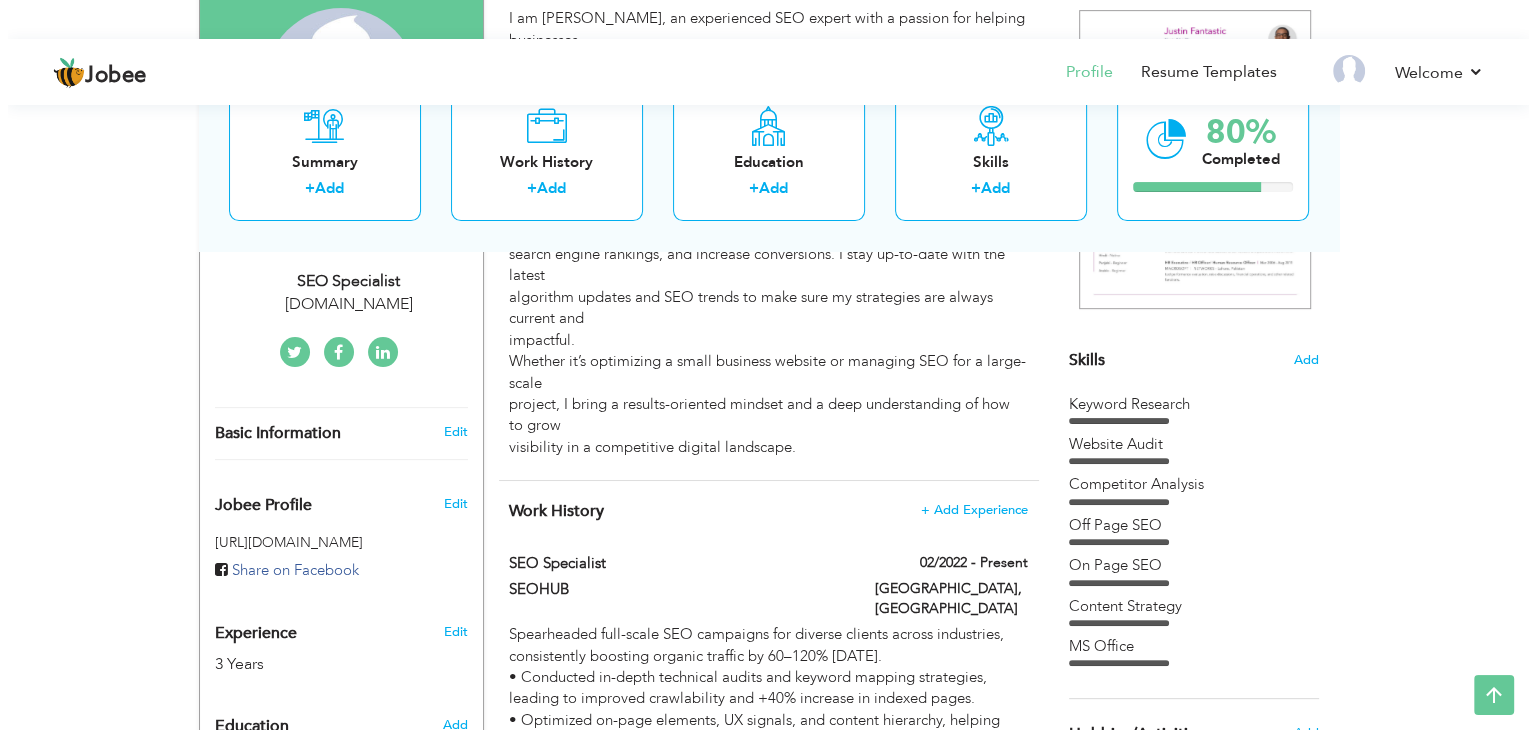 scroll, scrollTop: 539, scrollLeft: 0, axis: vertical 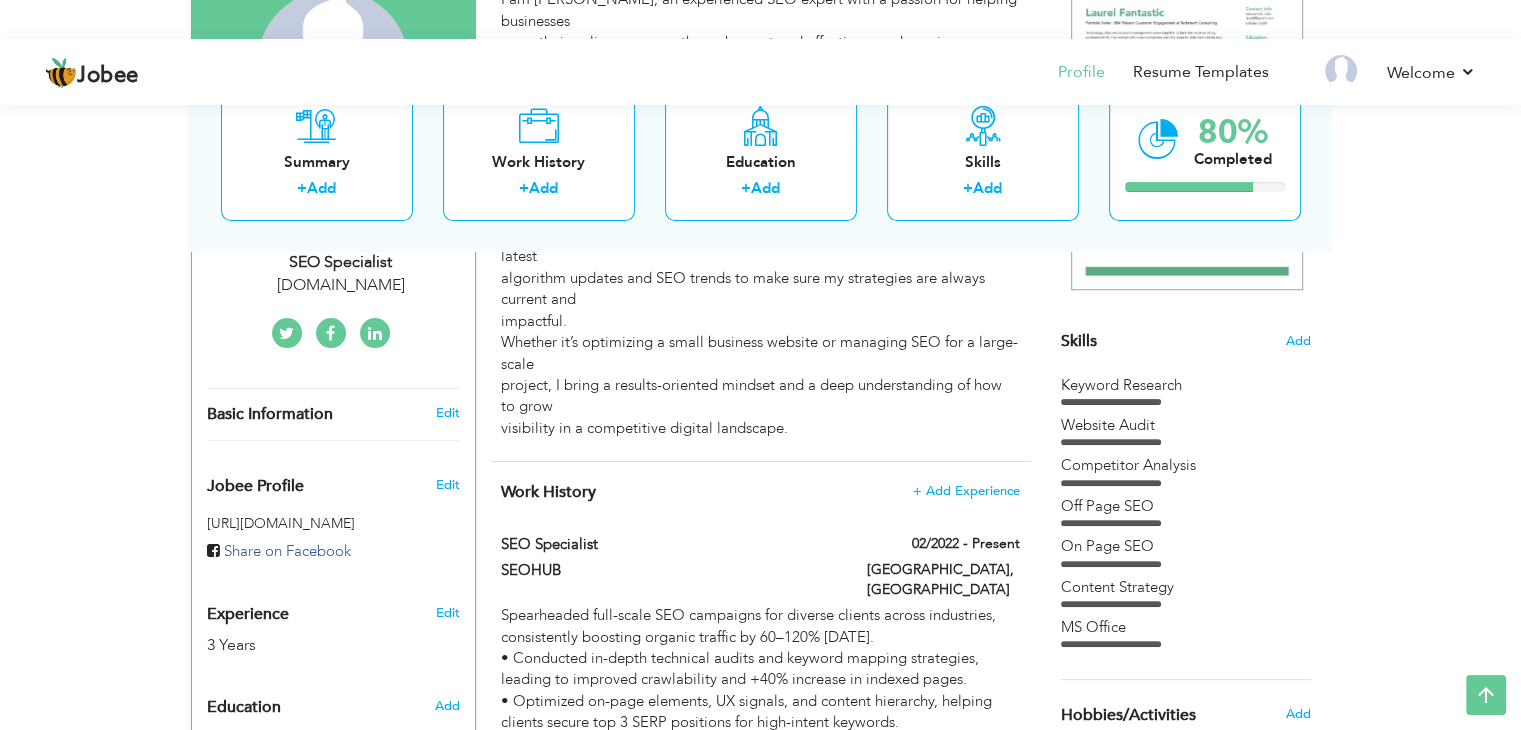 click on "Edit" at bounding box center (447, 413) 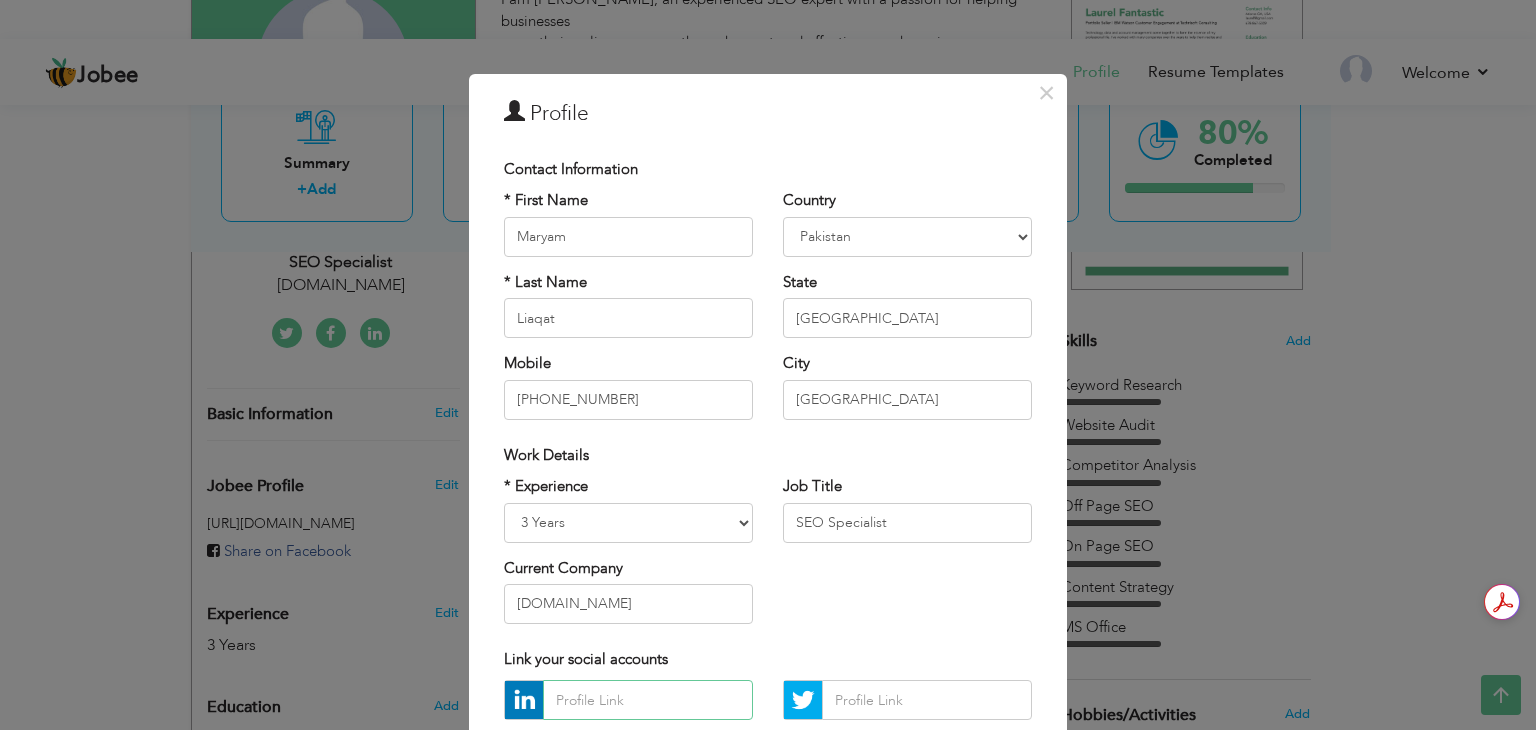 click at bounding box center [648, 700] 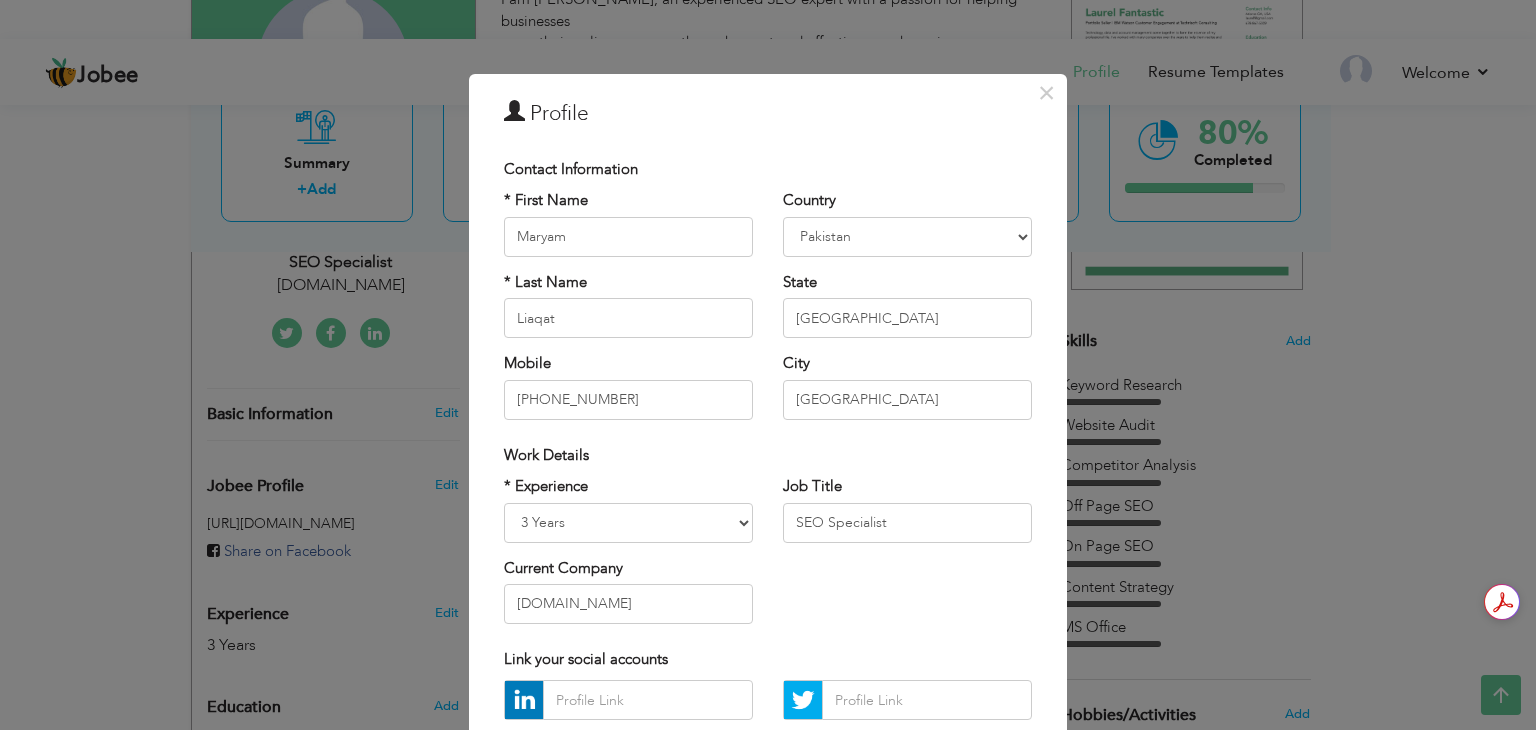 click on "×
Profile
Contact Information
* First Name
Maryam
* Last Name
Liaqat" at bounding box center [768, 365] 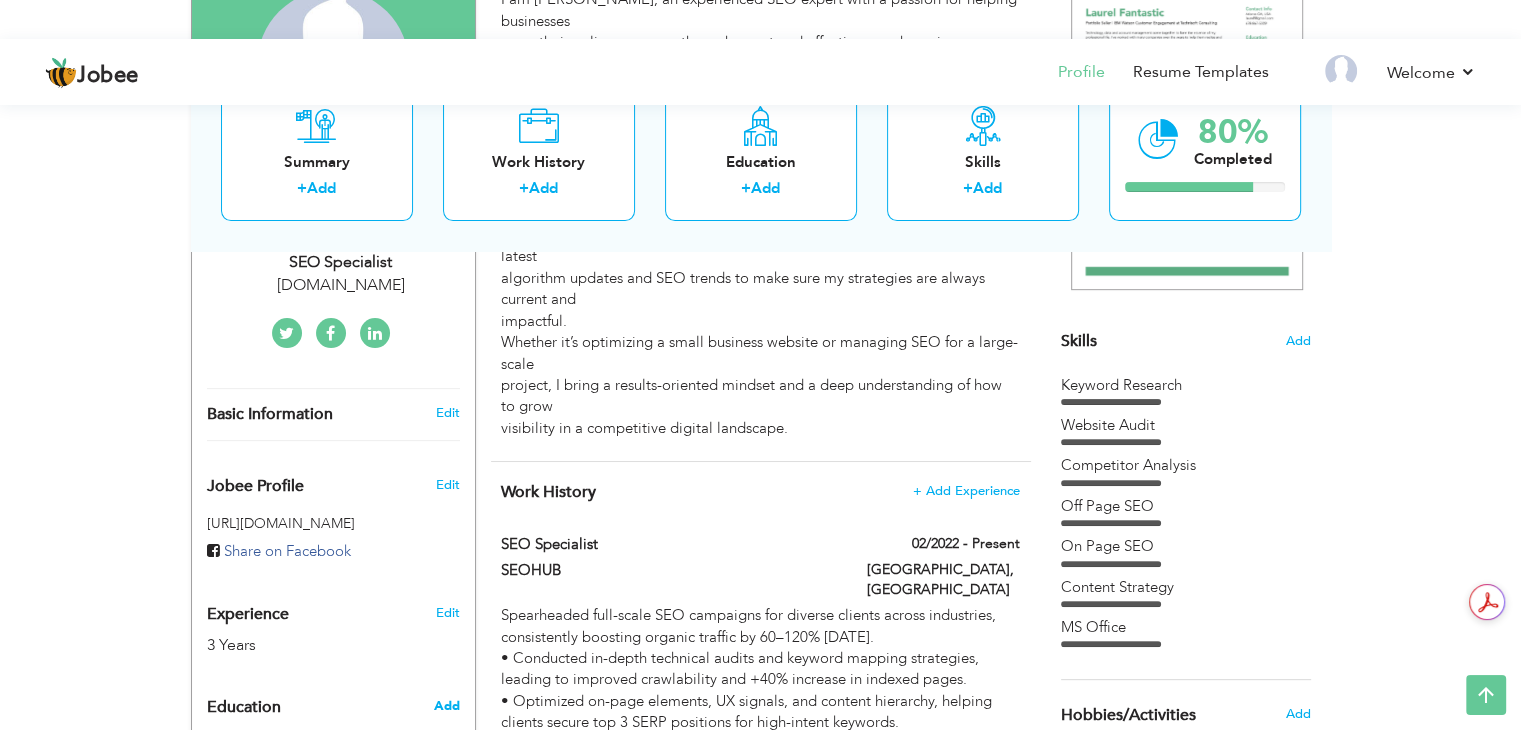 click on "Add" at bounding box center (446, 706) 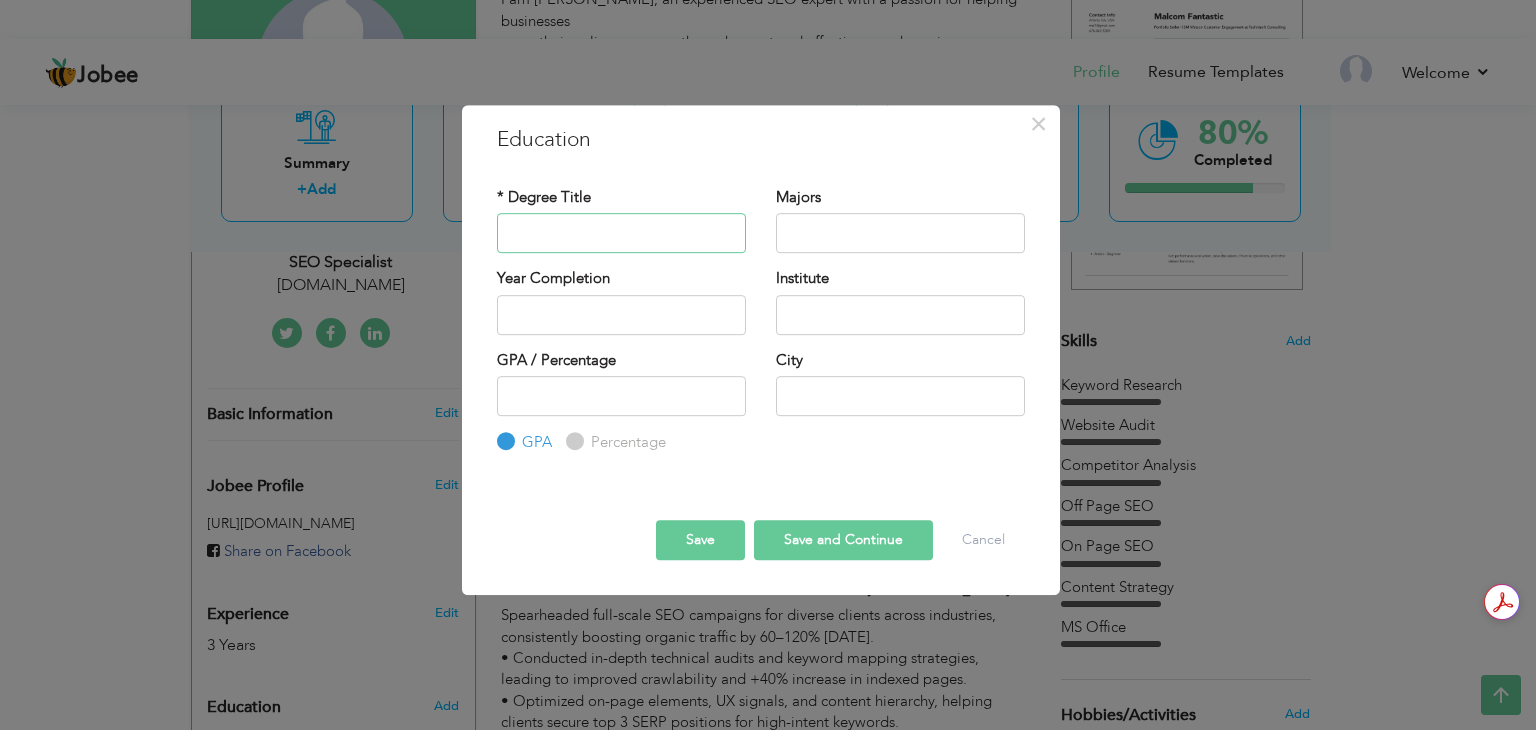 click at bounding box center [621, 233] 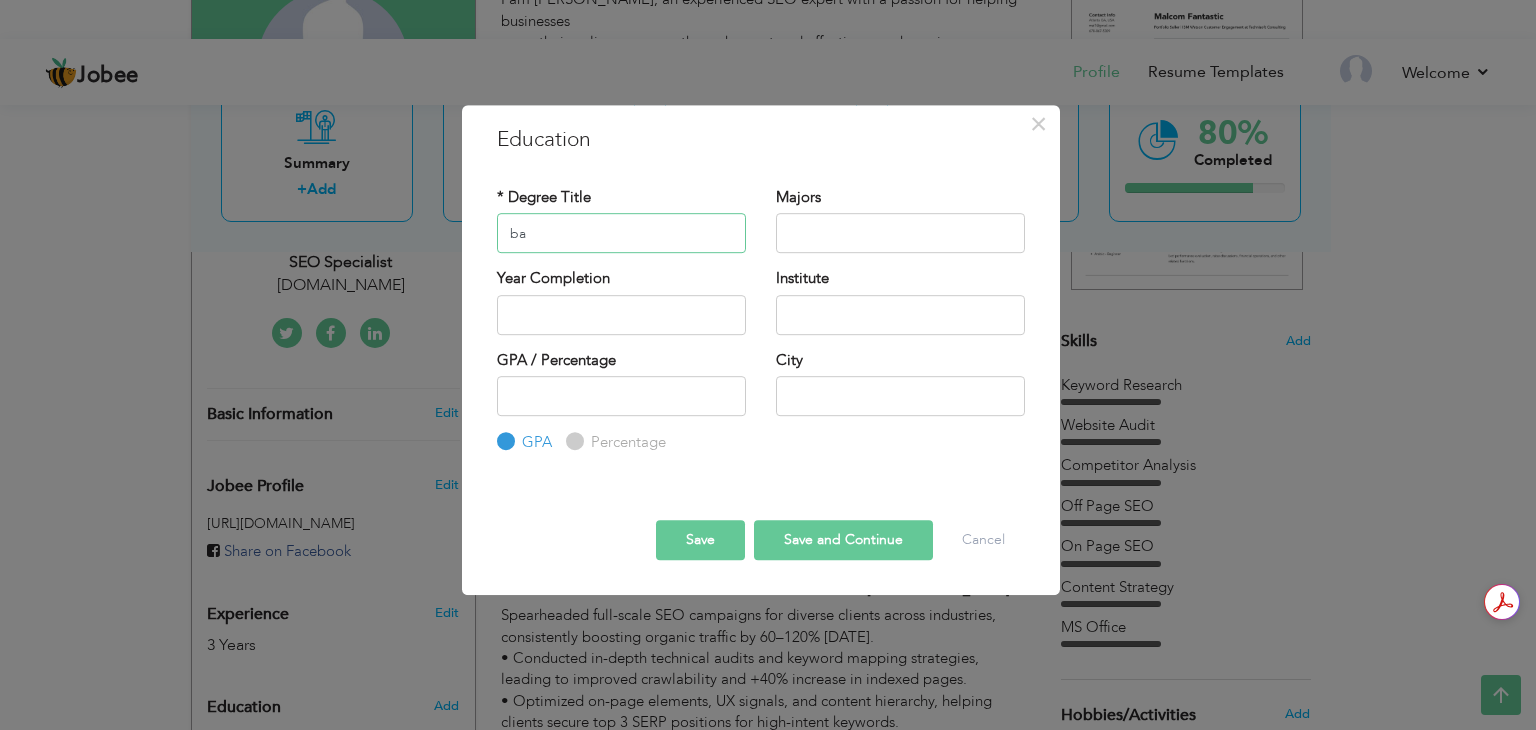 type on "b" 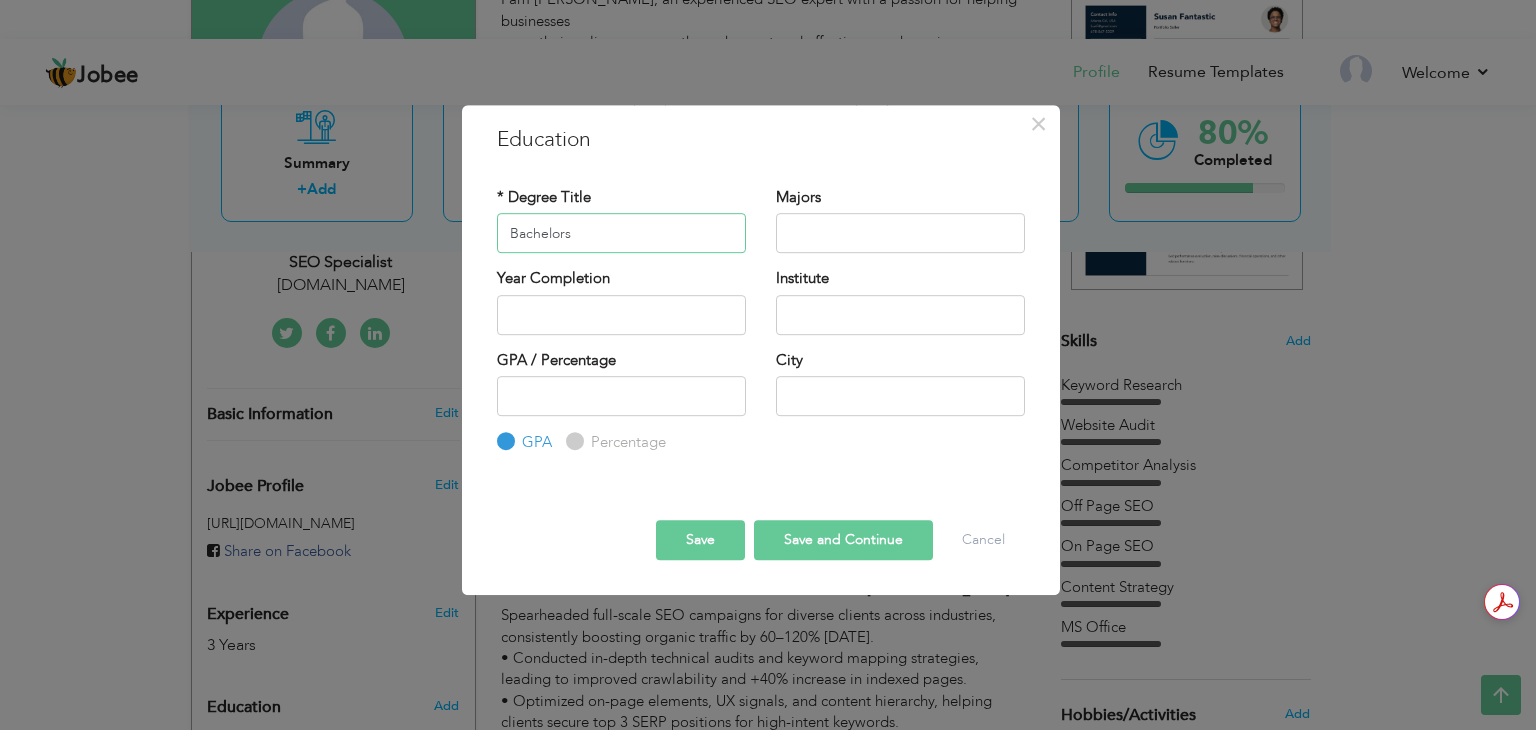 type on "Bachelors" 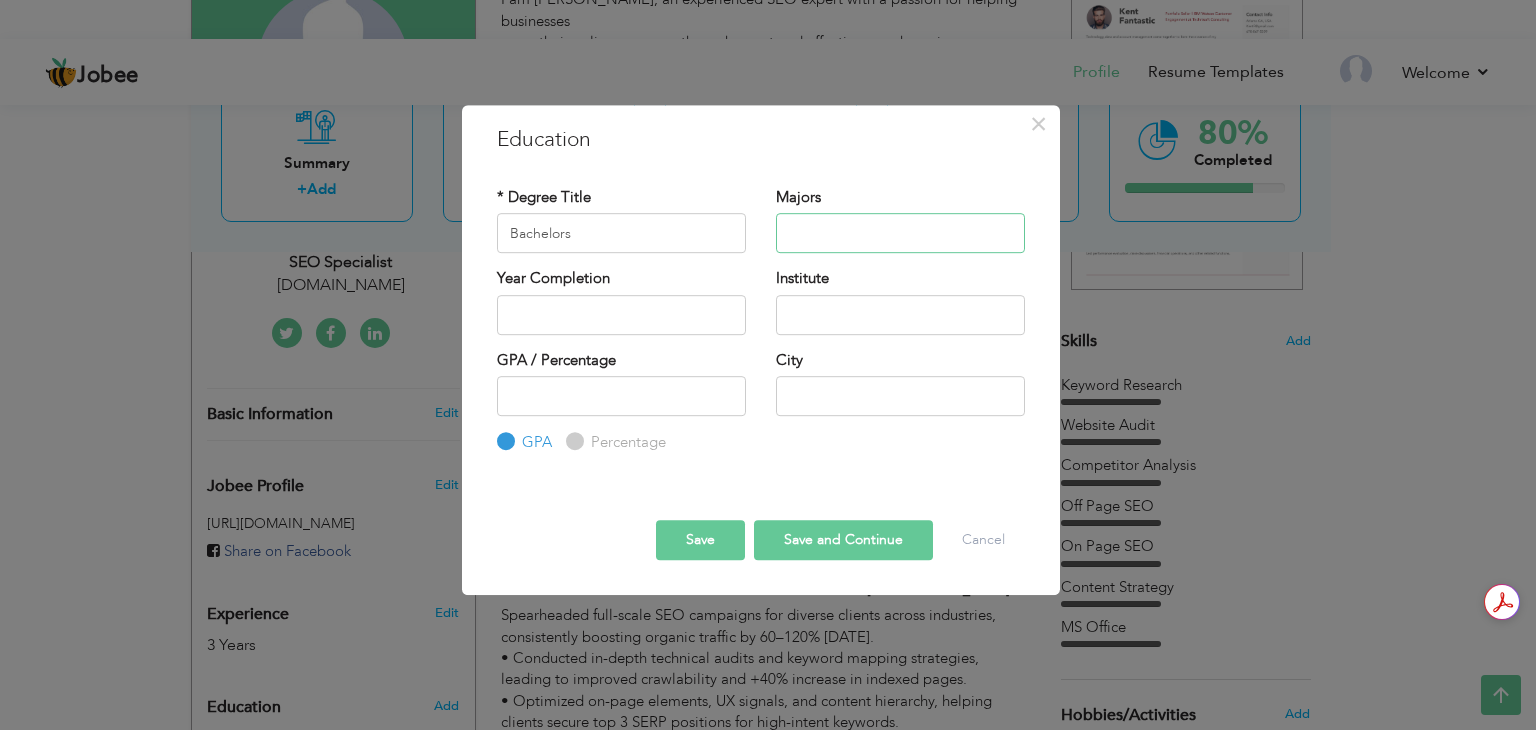 click at bounding box center [900, 233] 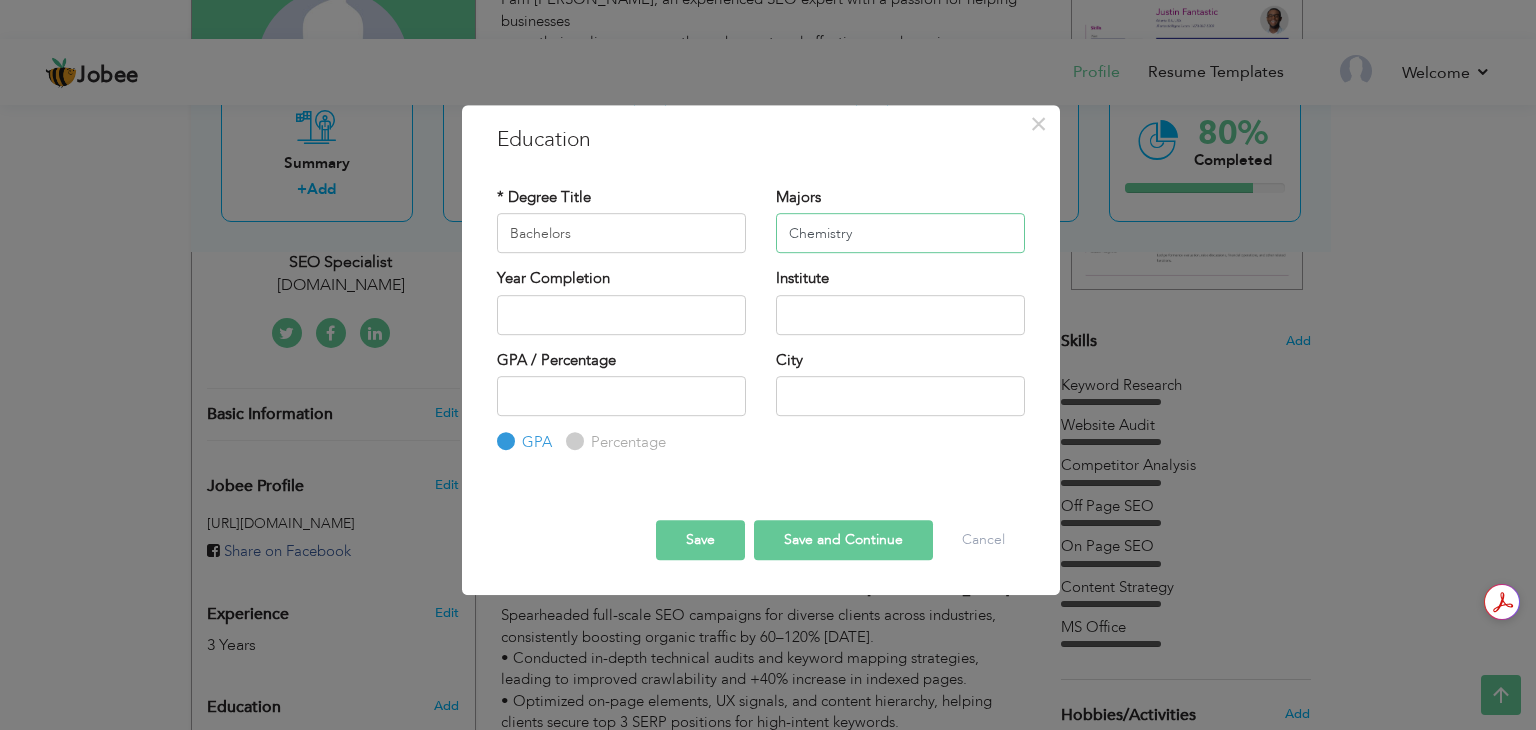 type on "Chemistry" 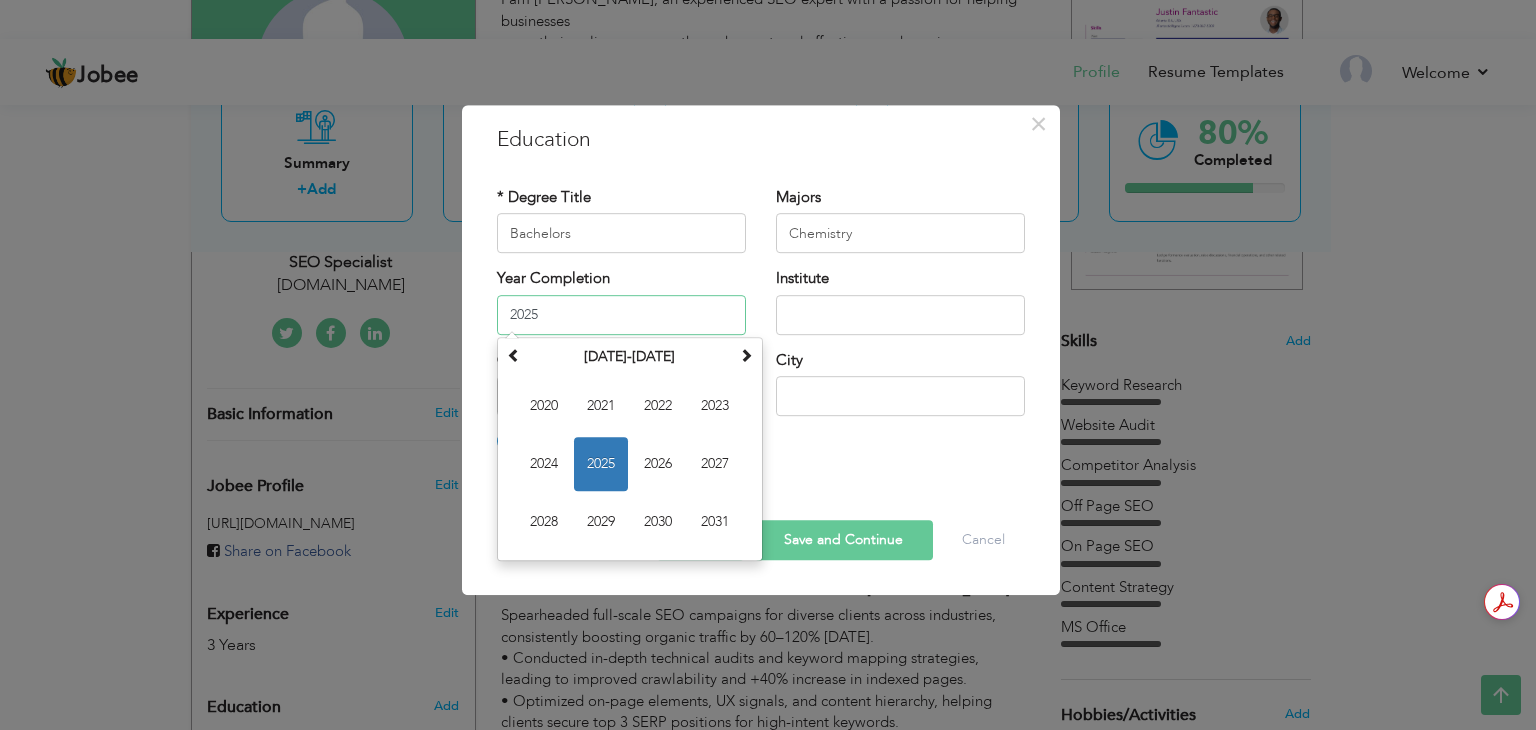 click on "2025" at bounding box center (621, 315) 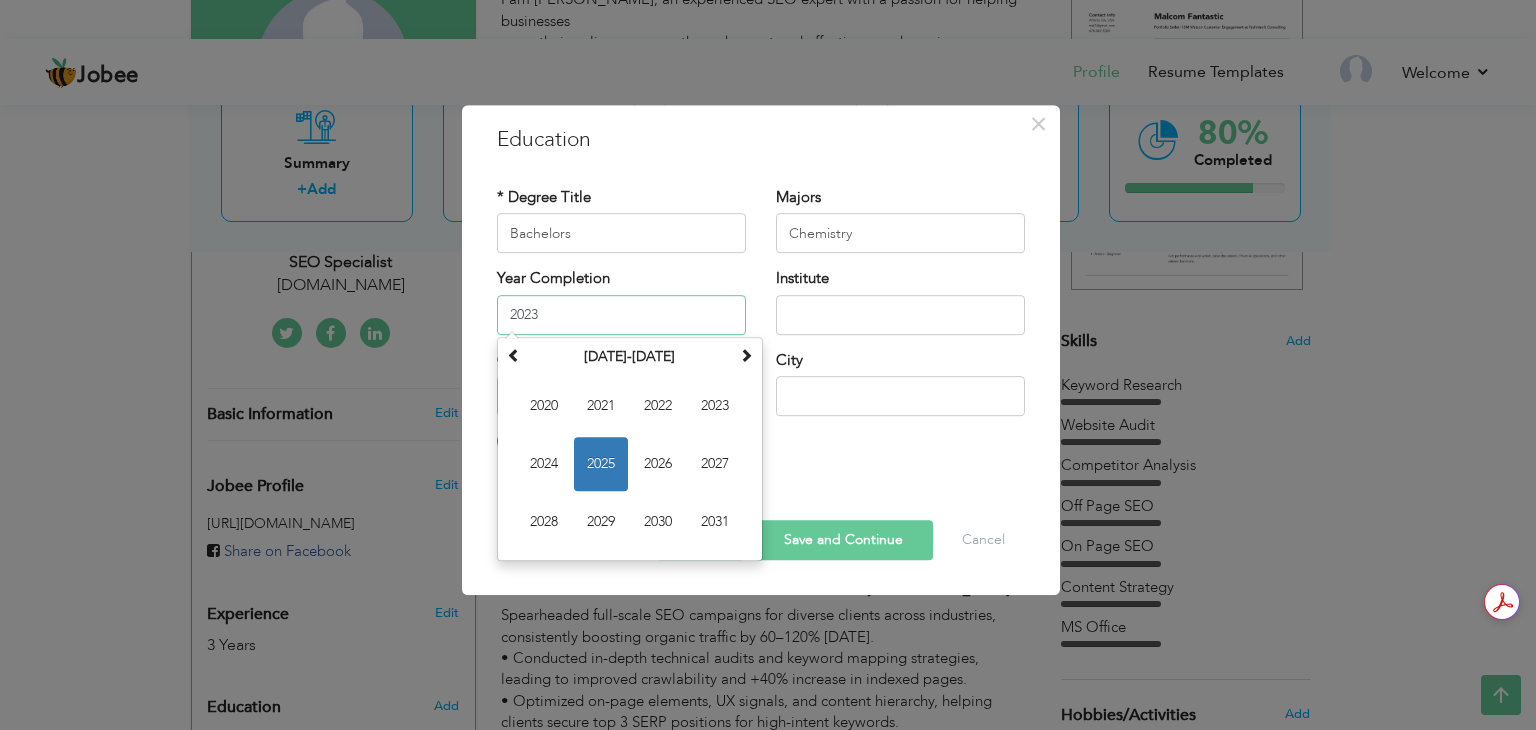 type on "2023" 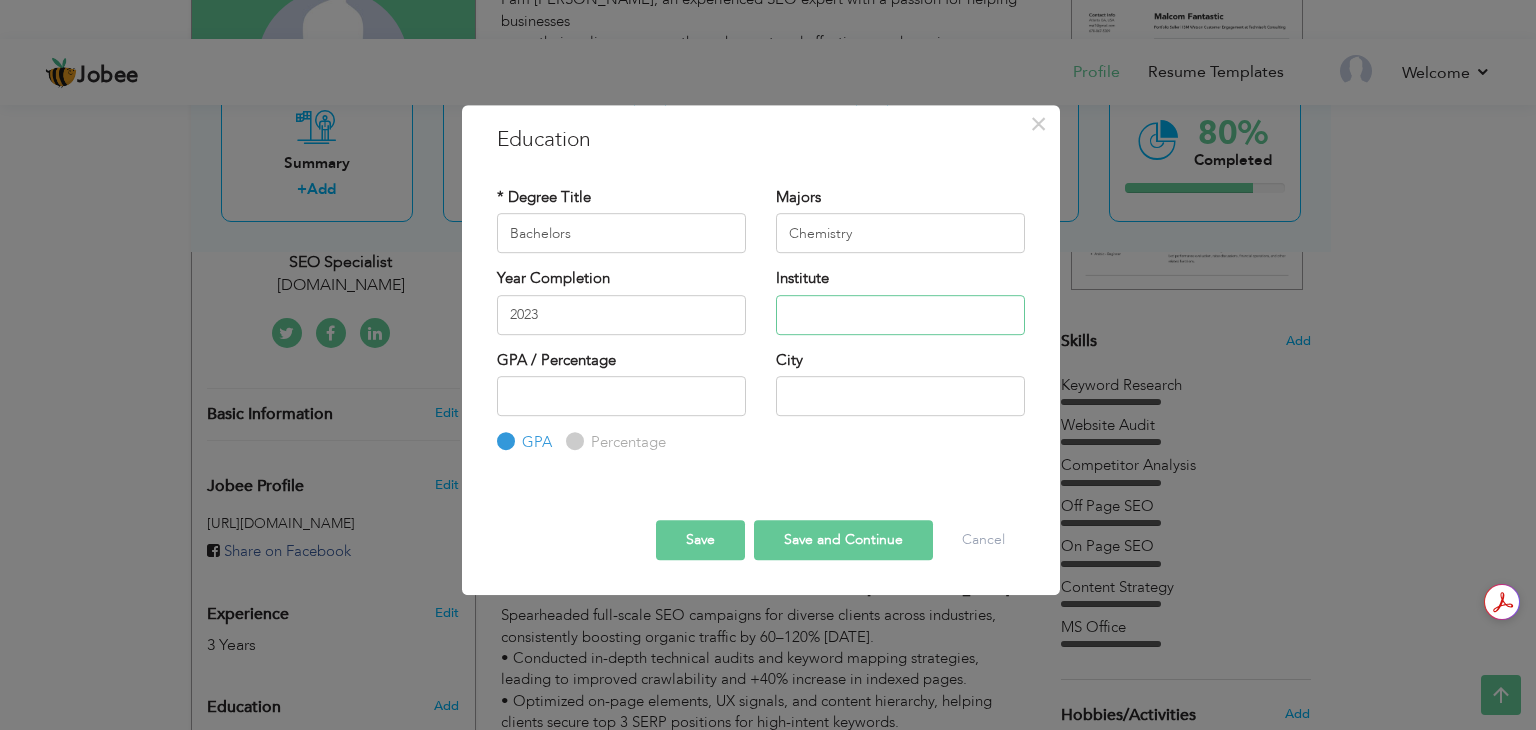 click at bounding box center (900, 315) 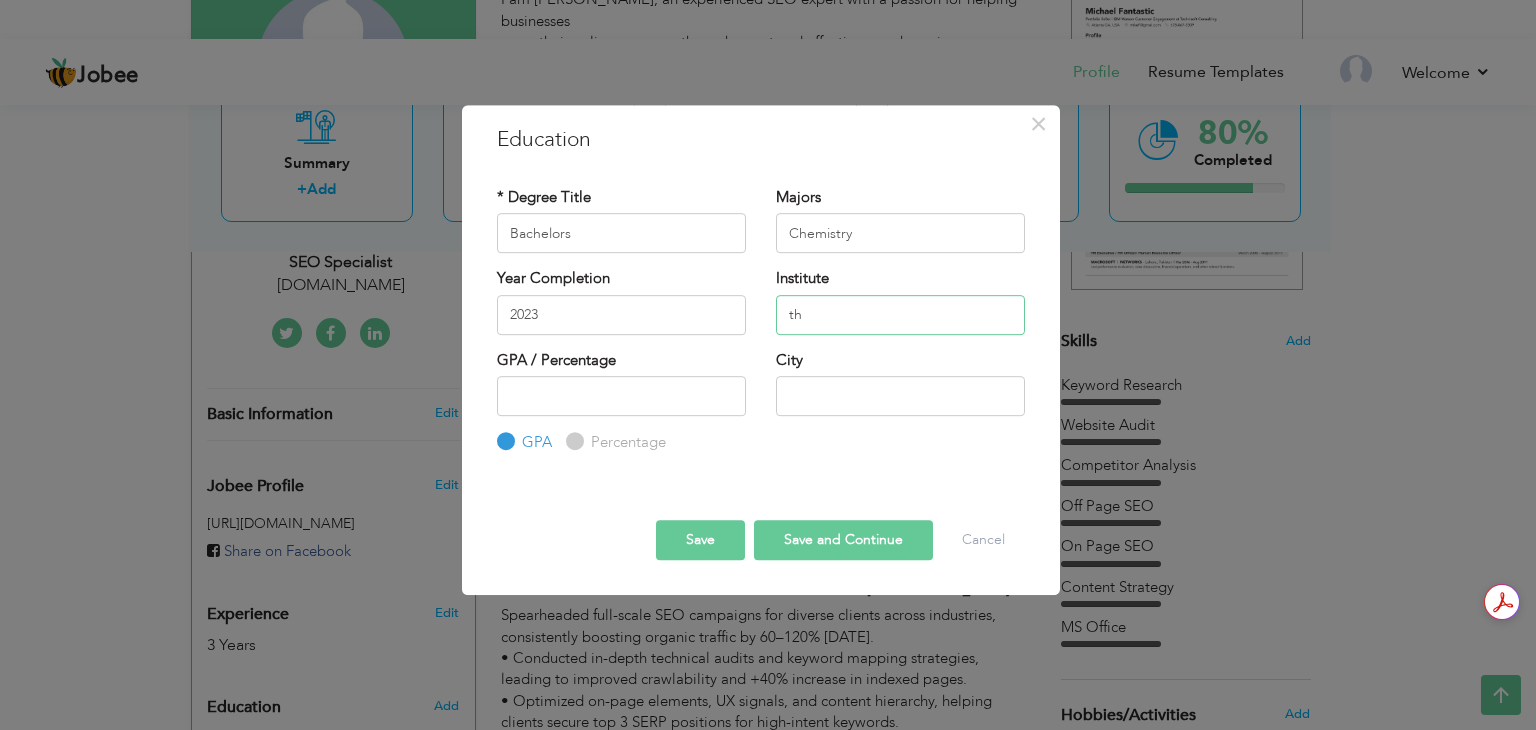 type on "t" 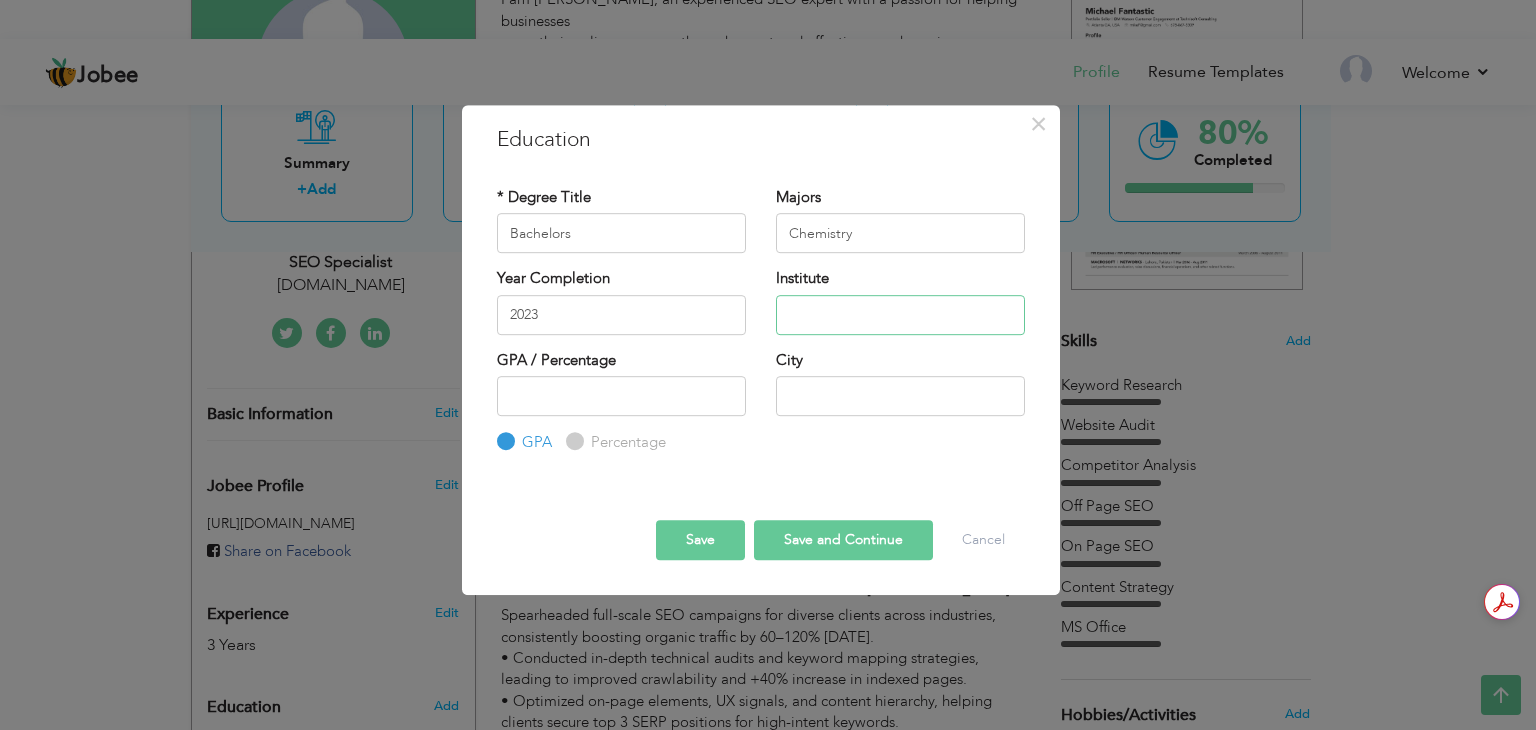 paste on "[URL][DOMAIN_NAME]" 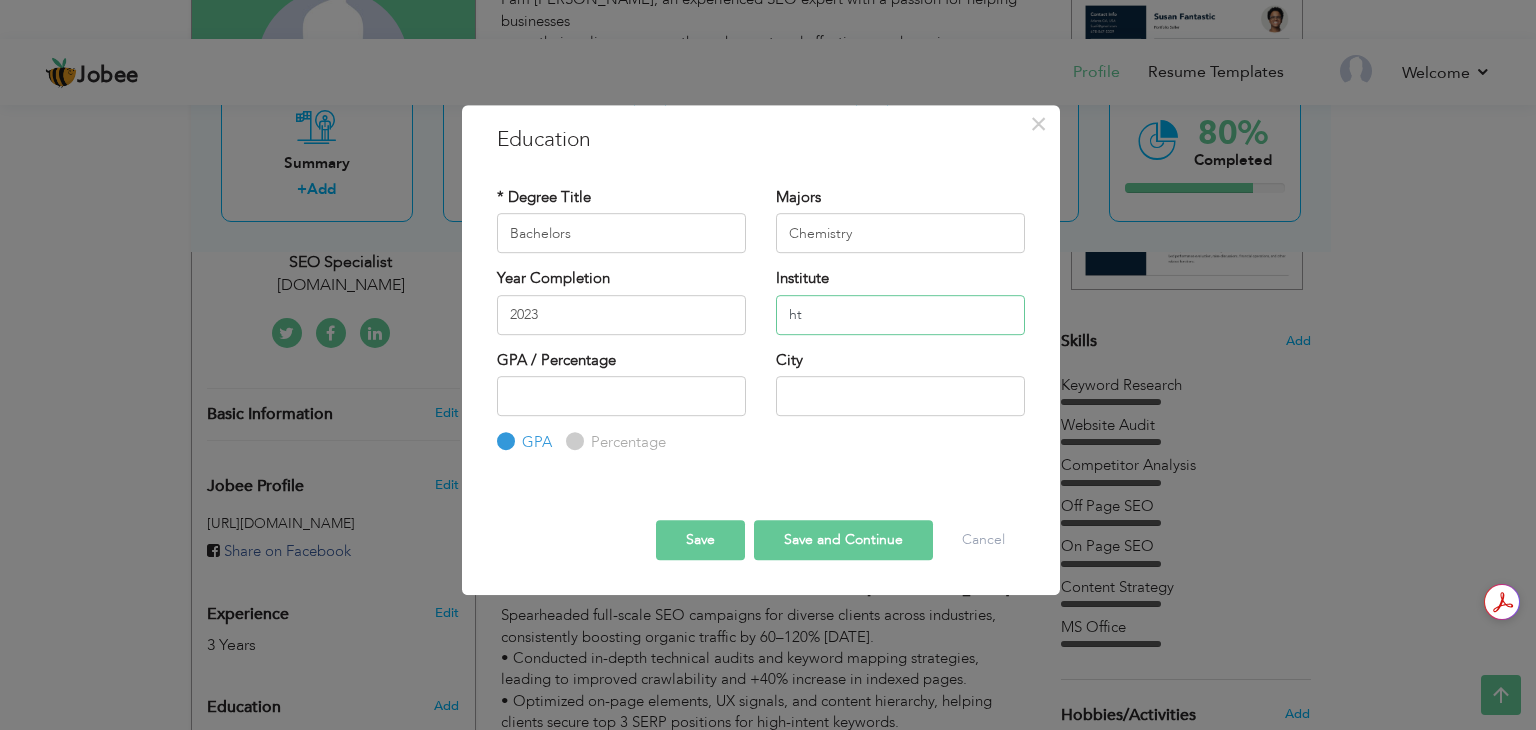 type on "h" 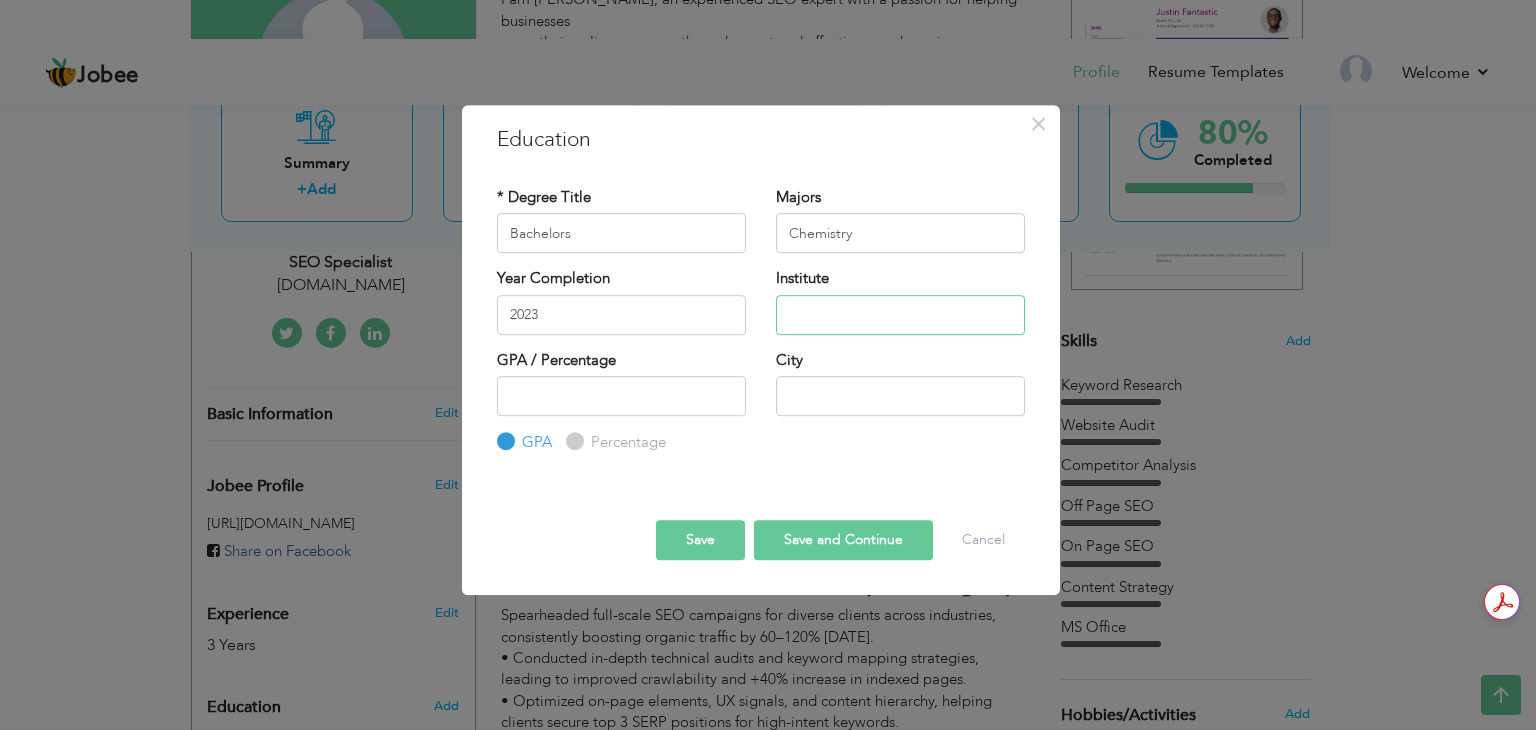 click at bounding box center (900, 315) 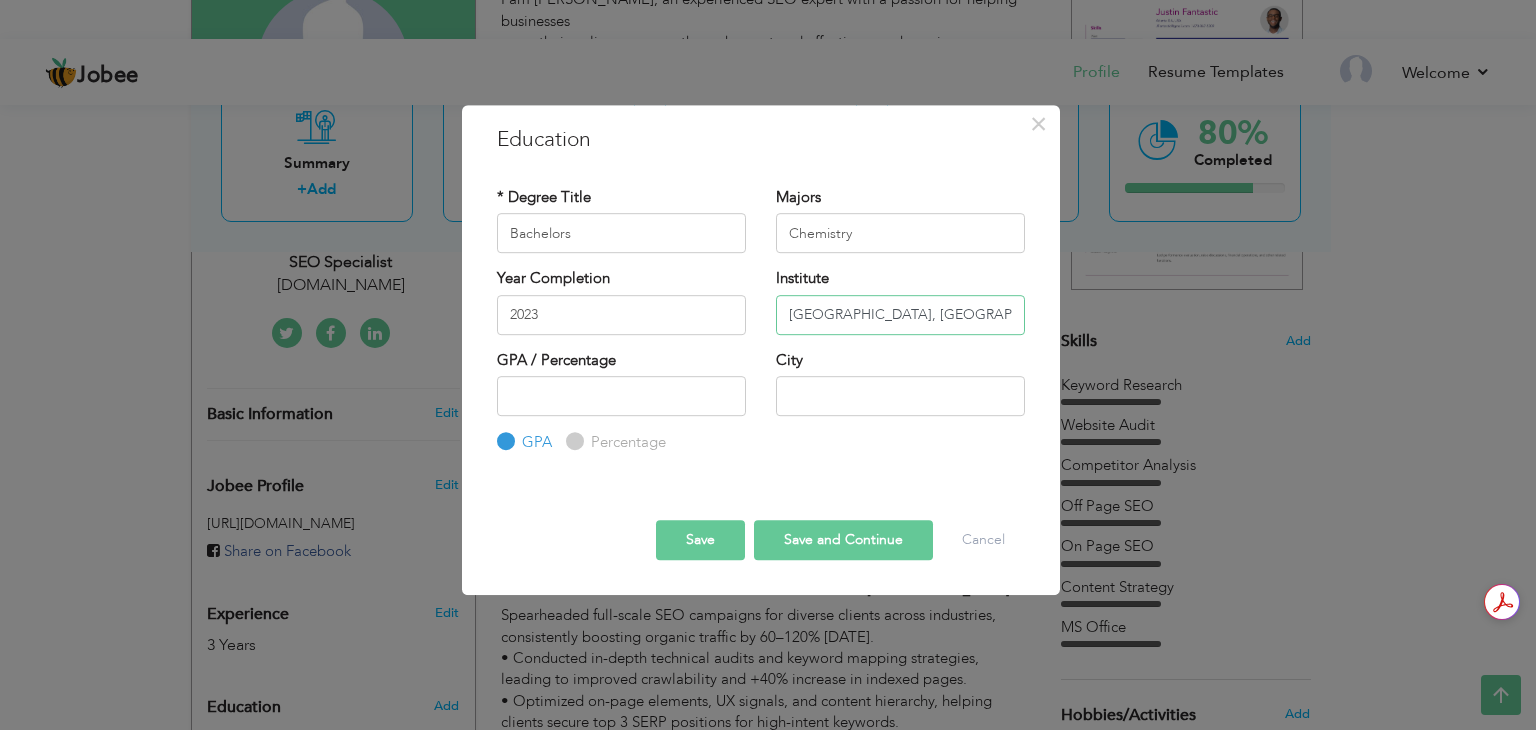 scroll, scrollTop: 0, scrollLeft: 2, axis: horizontal 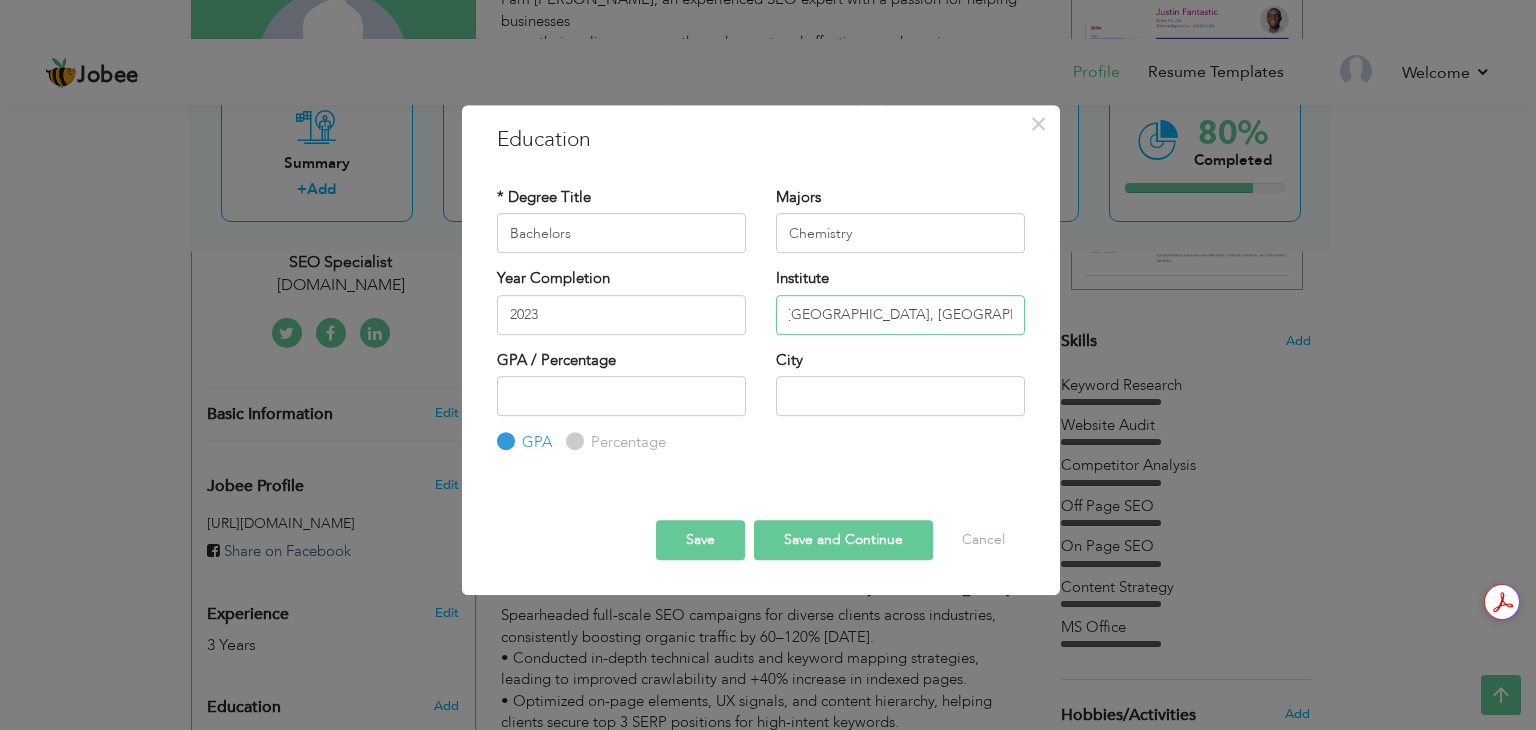 type on "[GEOGRAPHIC_DATA], [GEOGRAPHIC_DATA]" 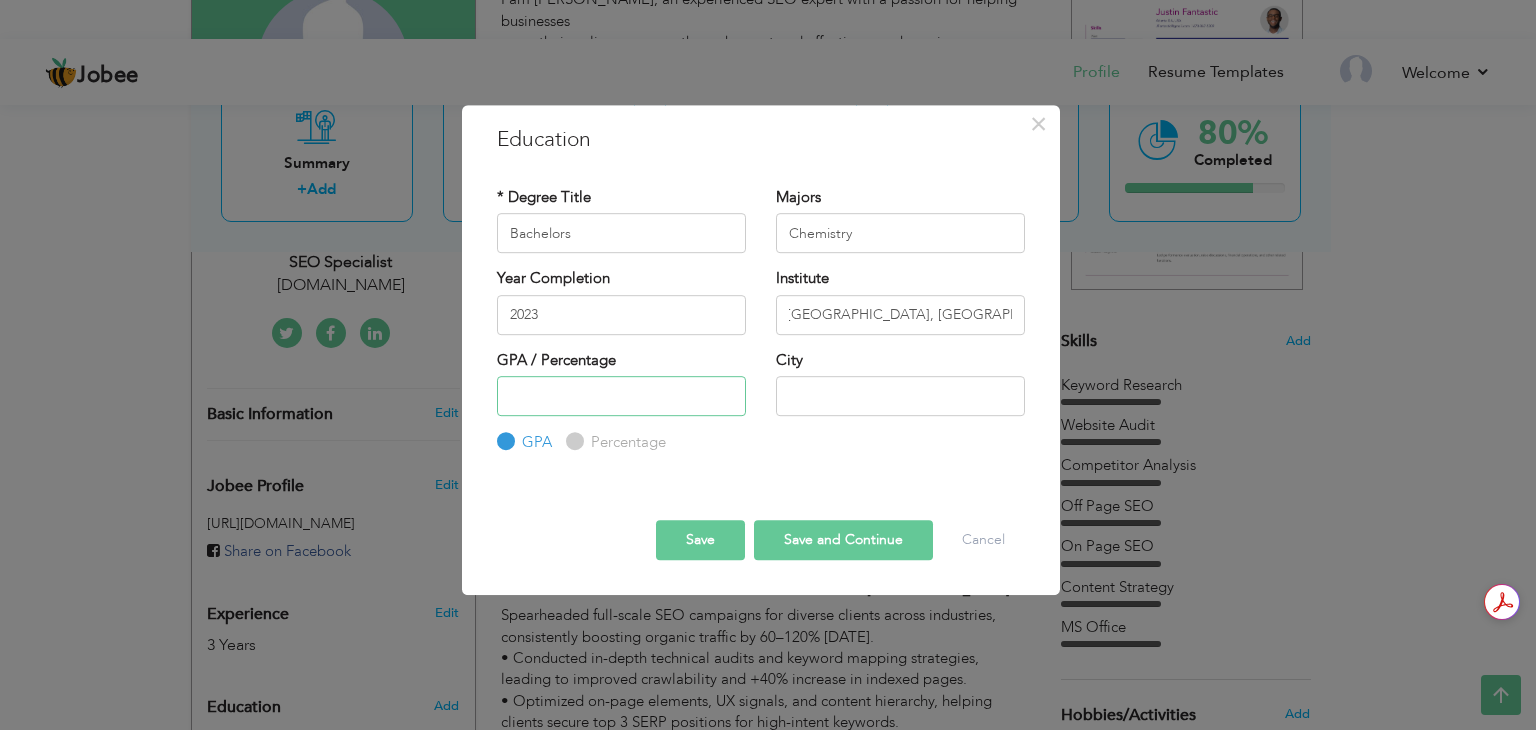 scroll, scrollTop: 0, scrollLeft: 0, axis: both 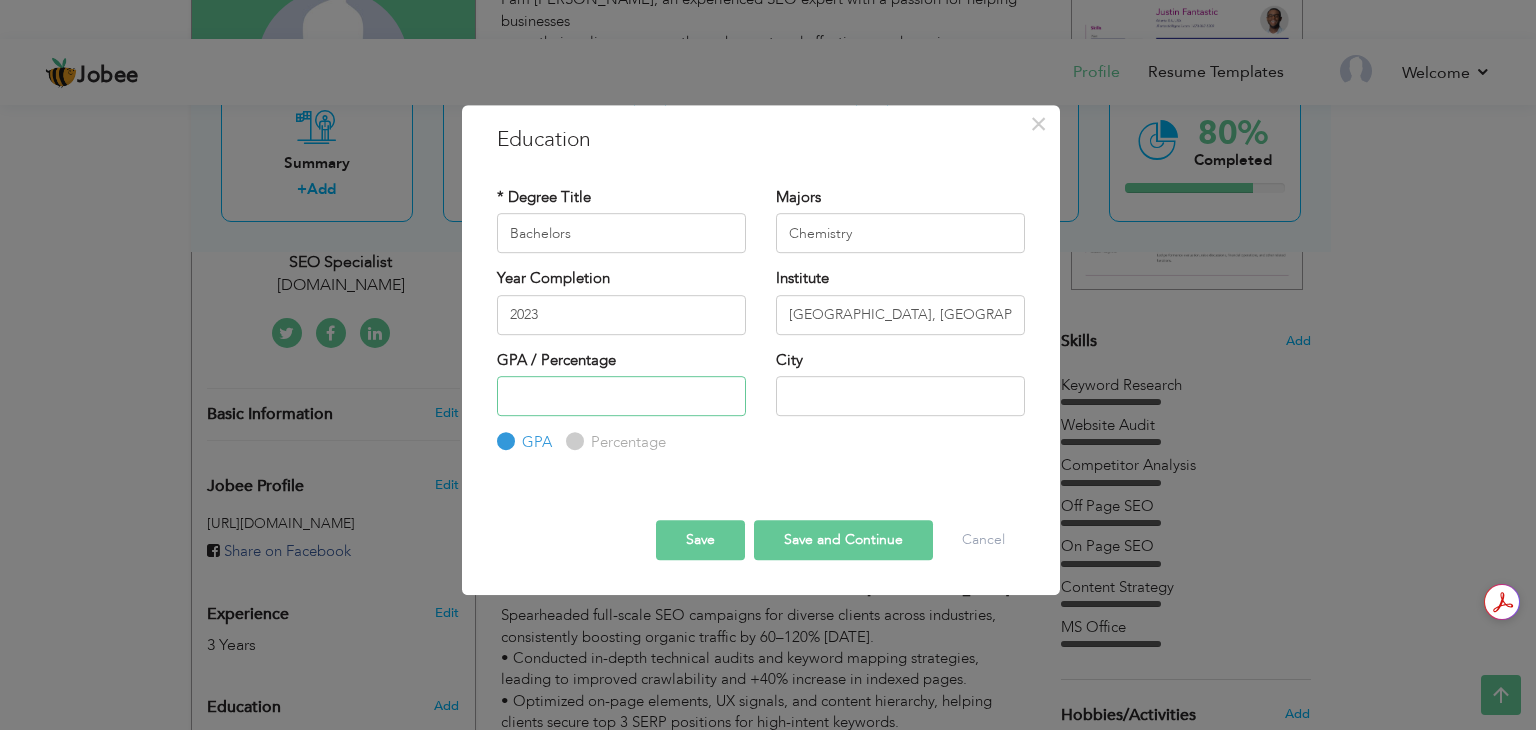 click at bounding box center (621, 396) 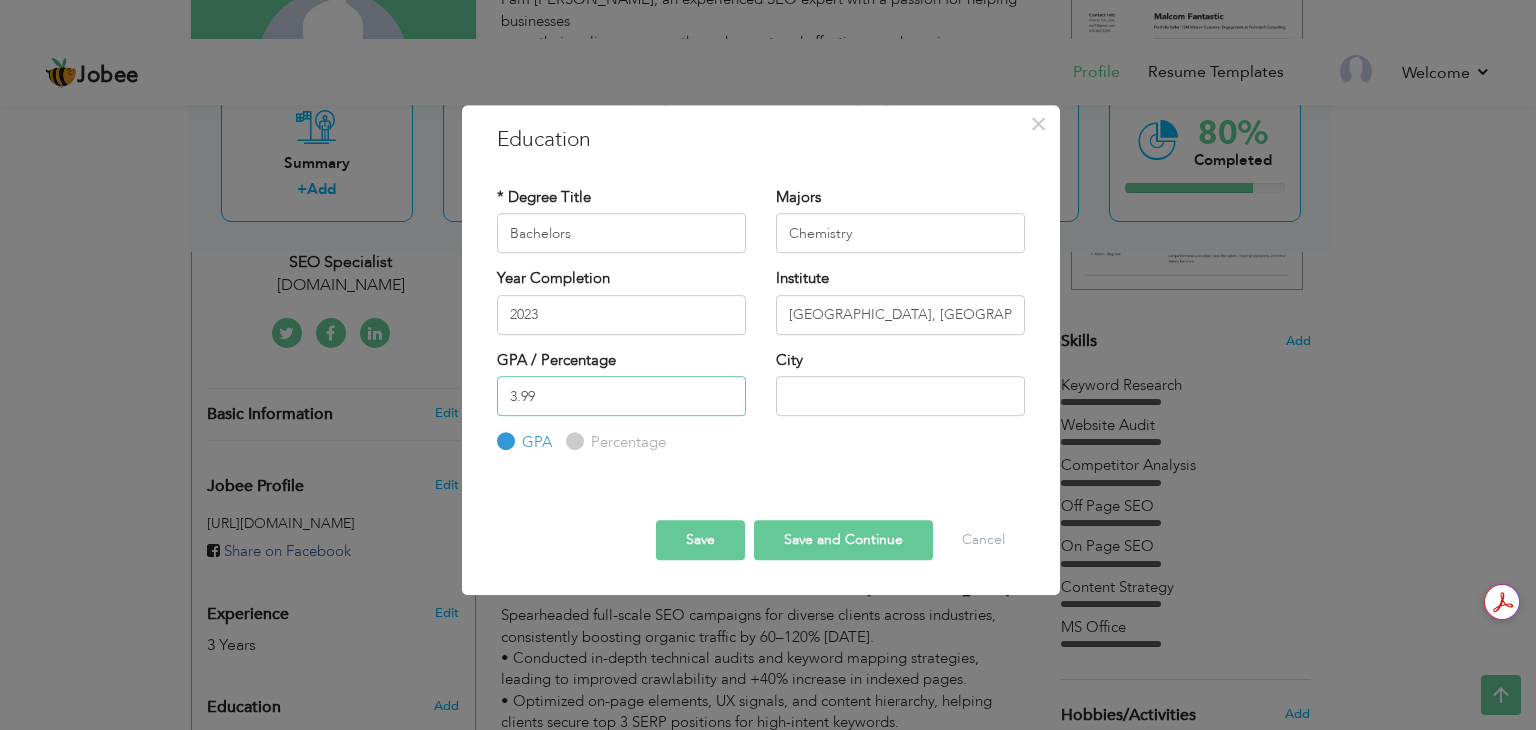 type on "3.99" 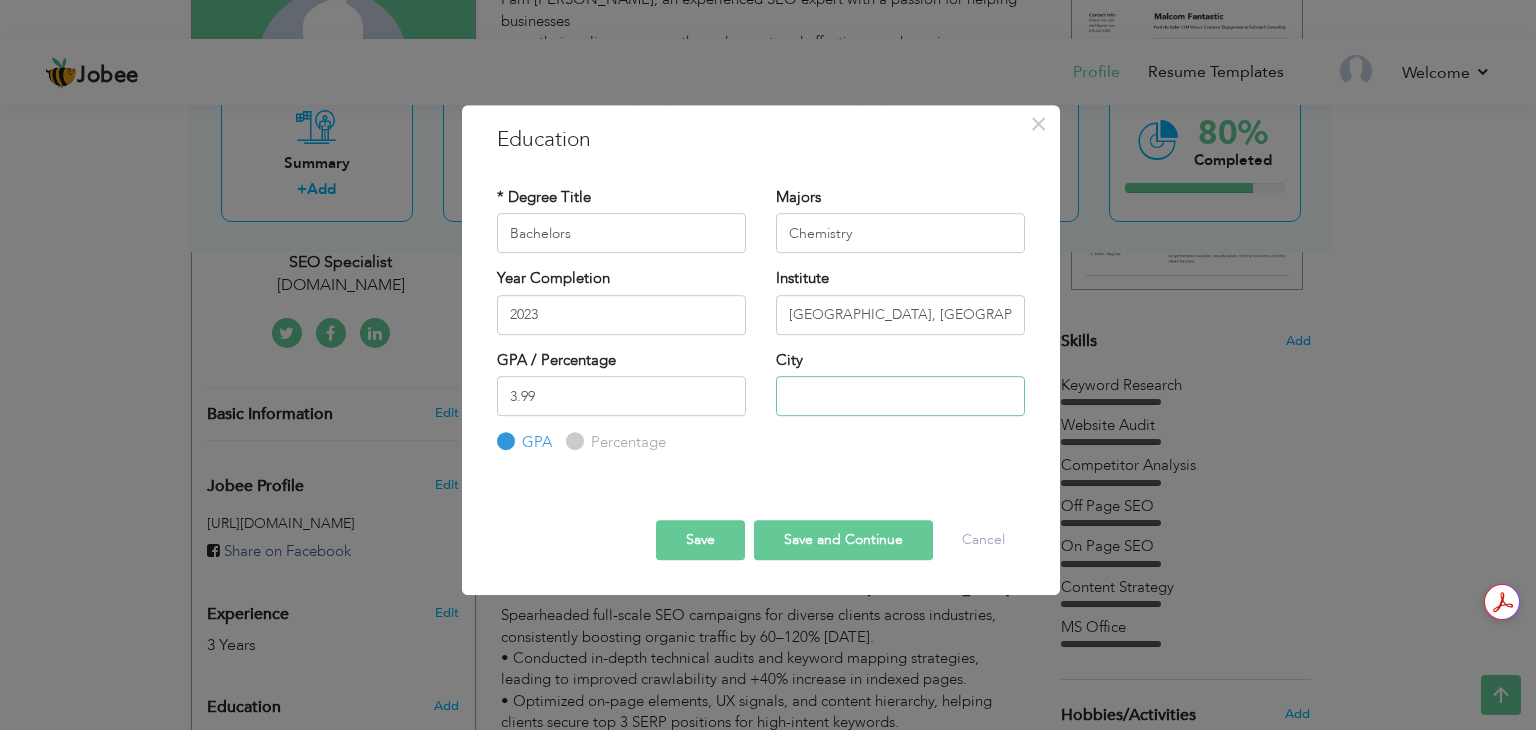 click at bounding box center [900, 396] 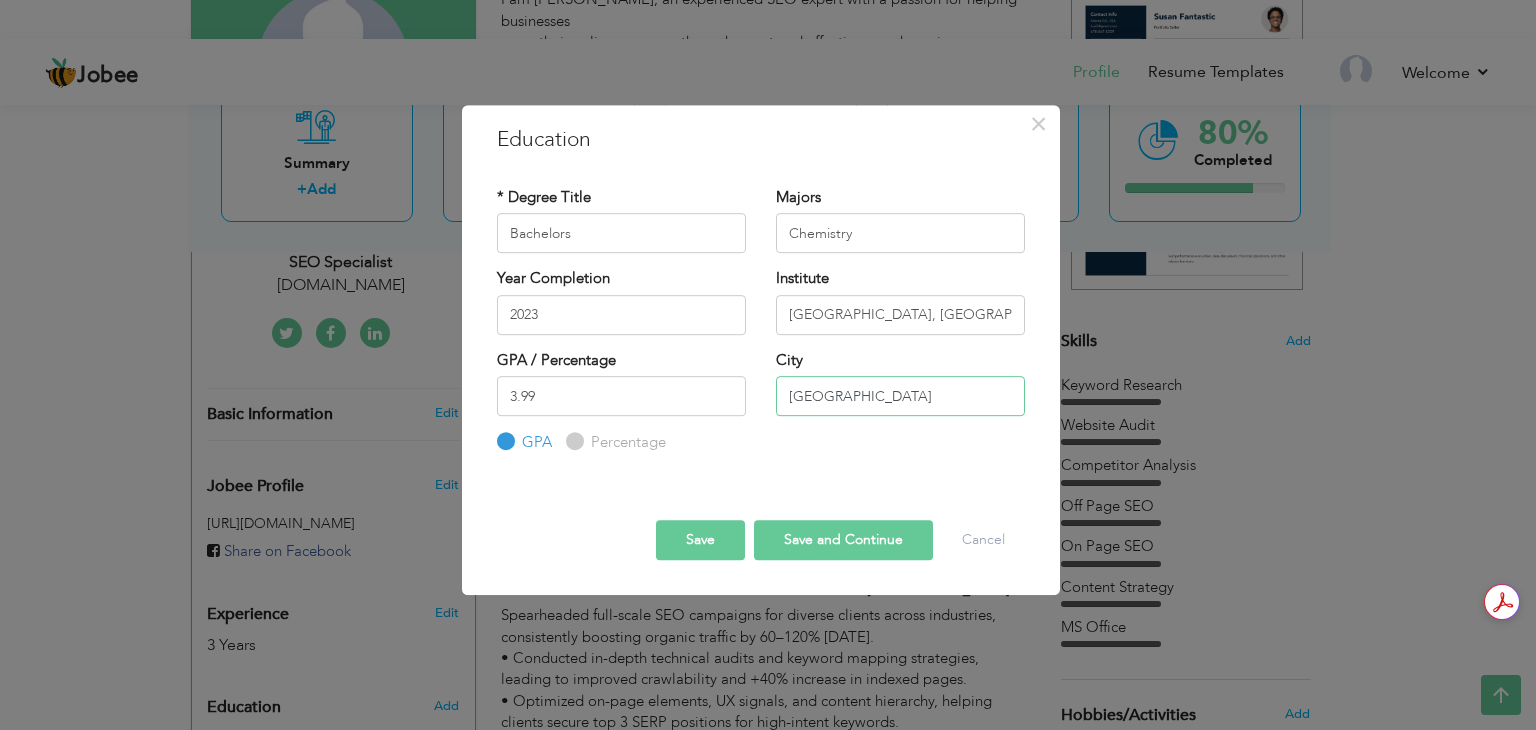 type on "[GEOGRAPHIC_DATA]" 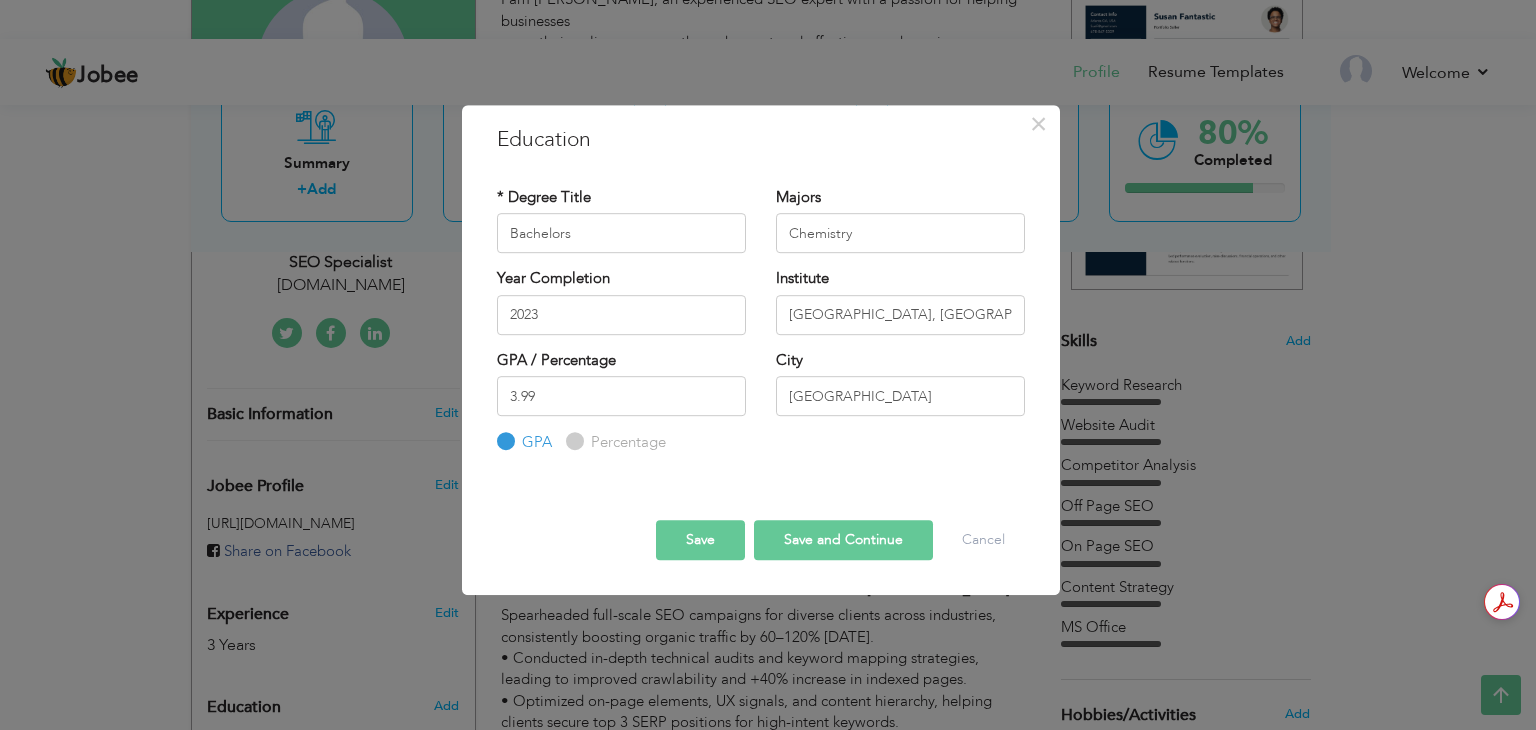 click on "Save" at bounding box center [700, 540] 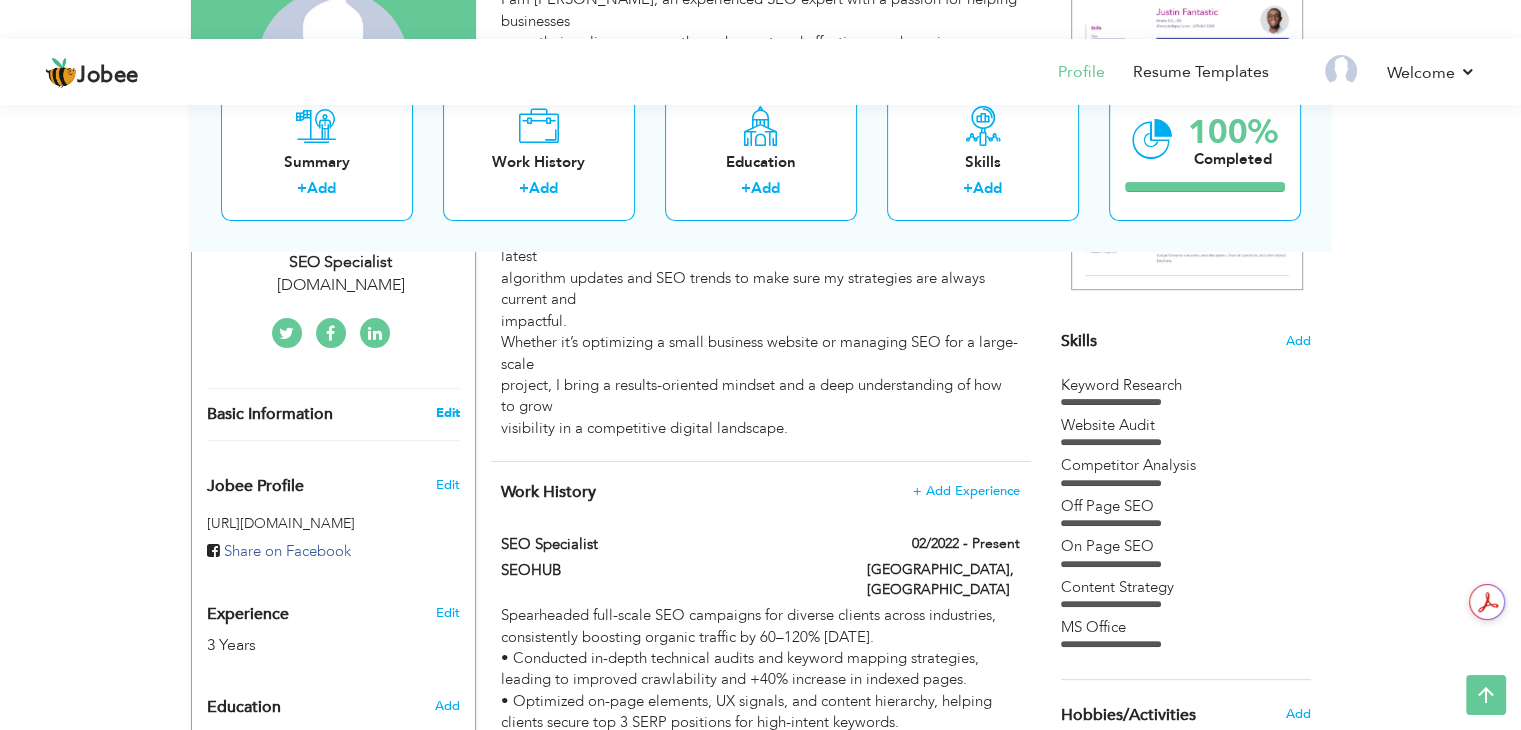 click on "Edit" at bounding box center [447, 413] 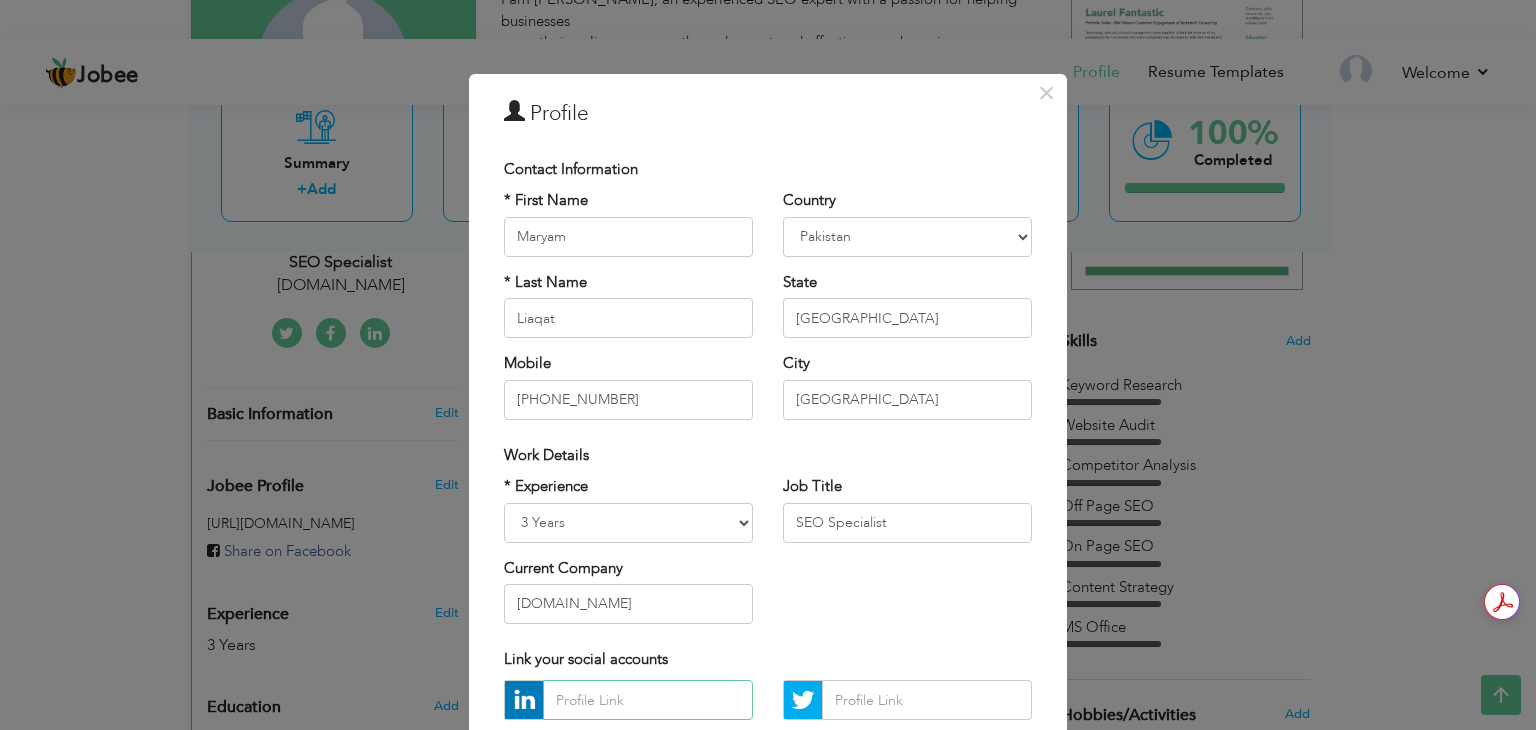 click at bounding box center [648, 700] 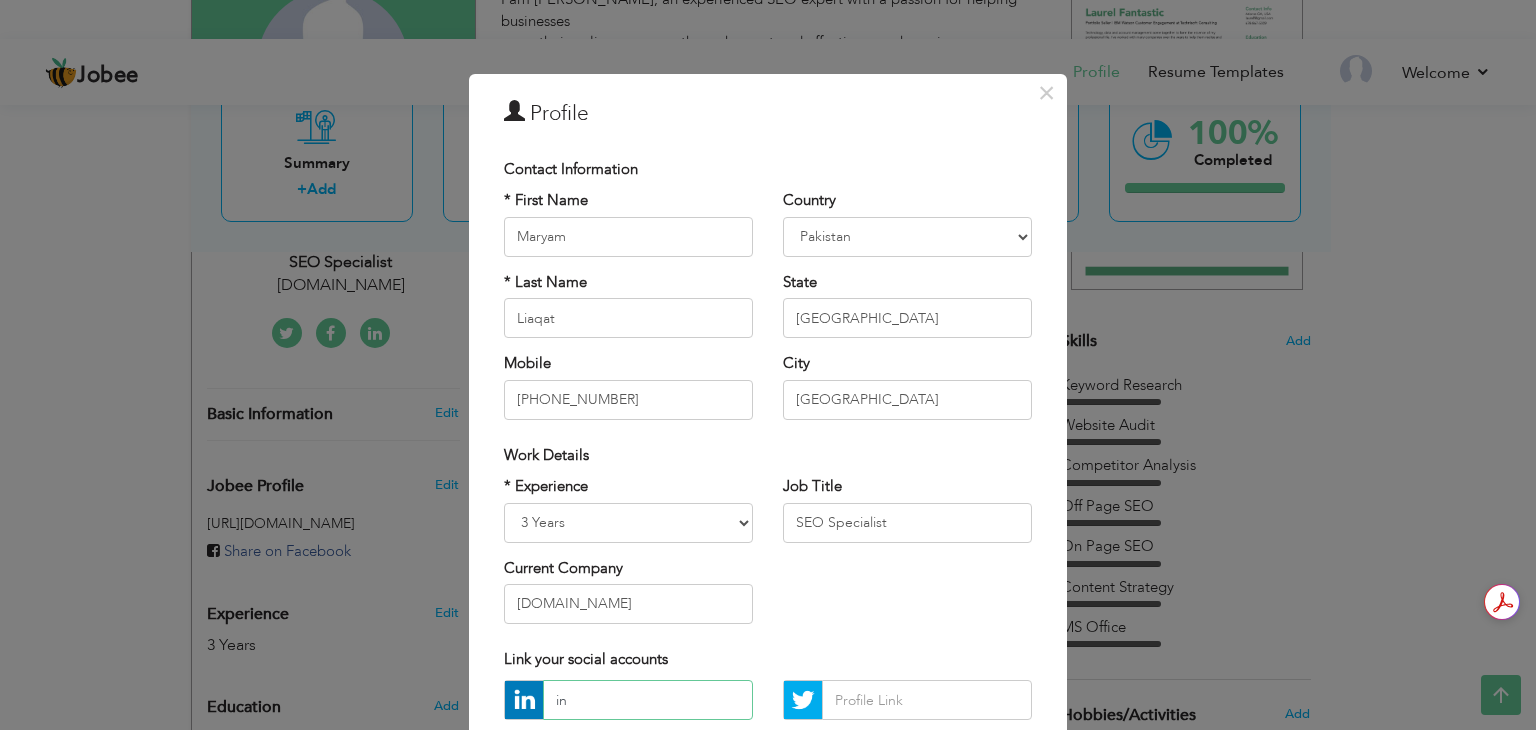 type on "i" 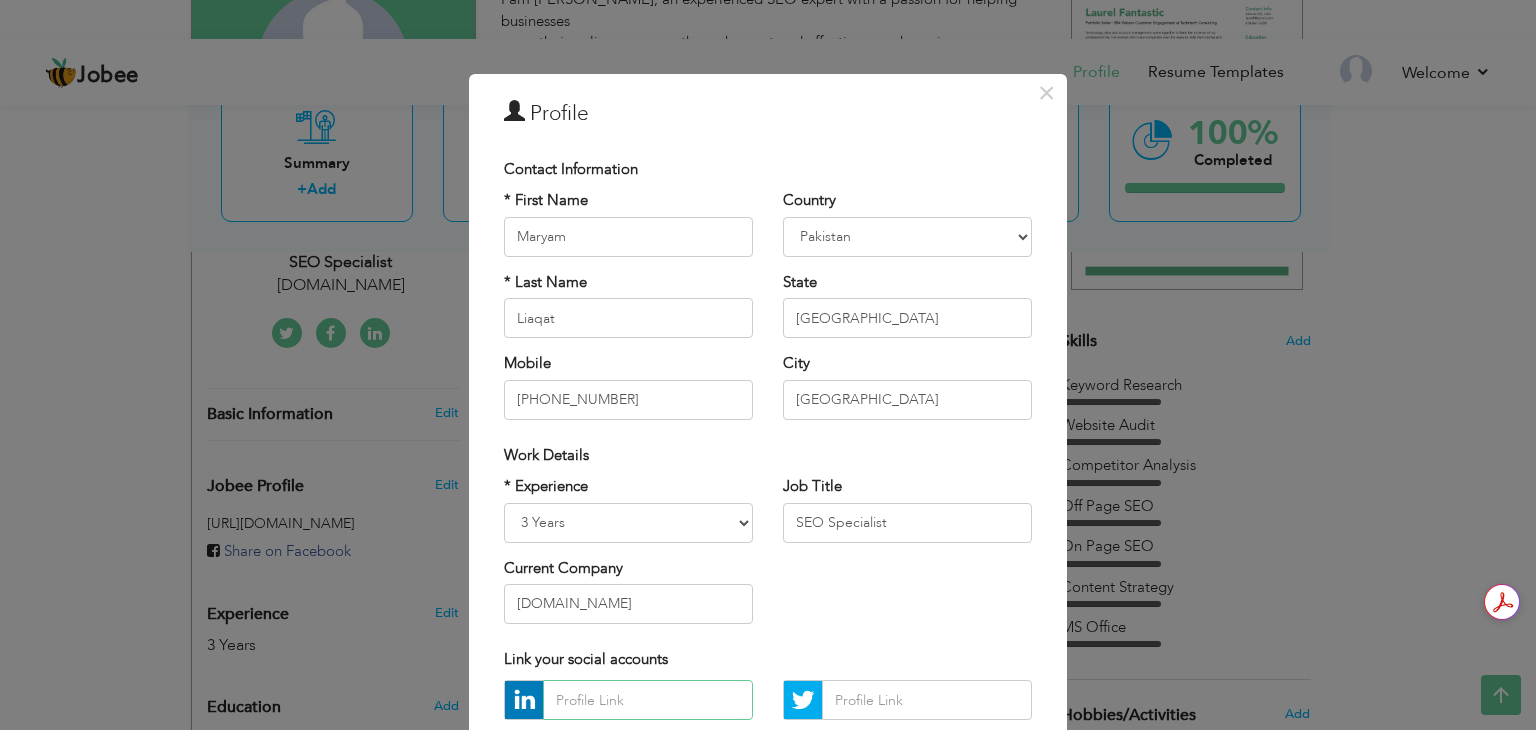 paste on "in" 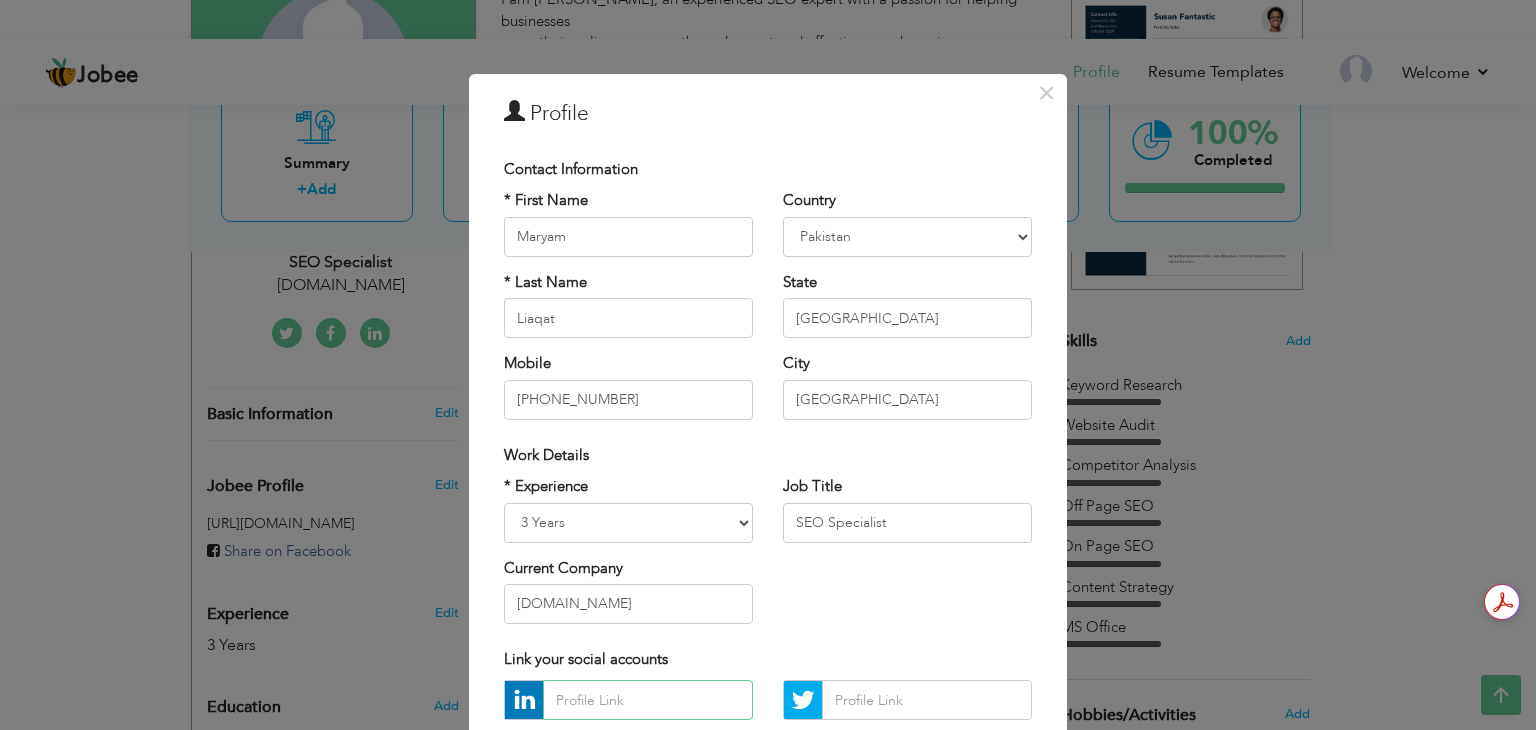 paste on "https://www.linkedin.com/in/maryam-liaqat-70a73b374" 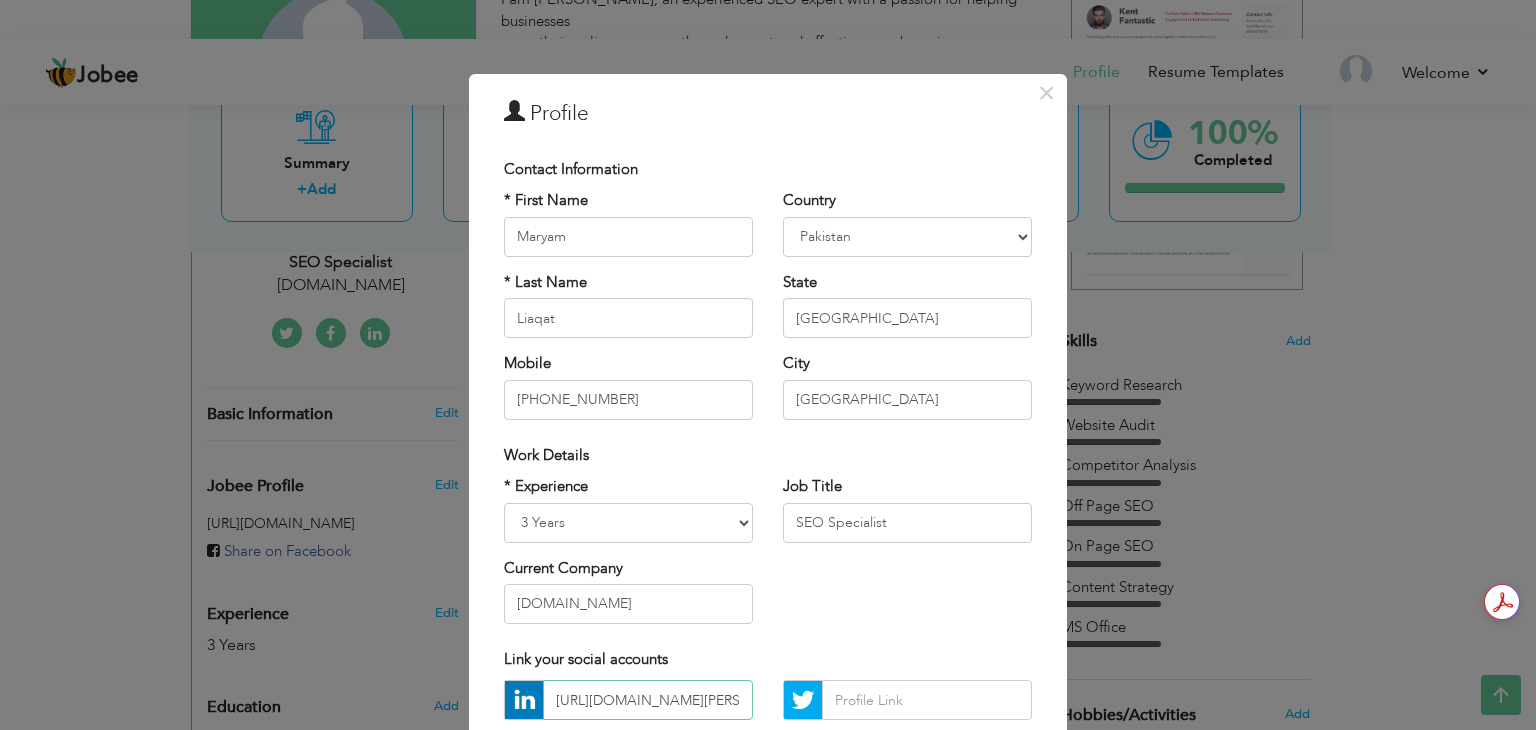 scroll, scrollTop: 0, scrollLeft: 153, axis: horizontal 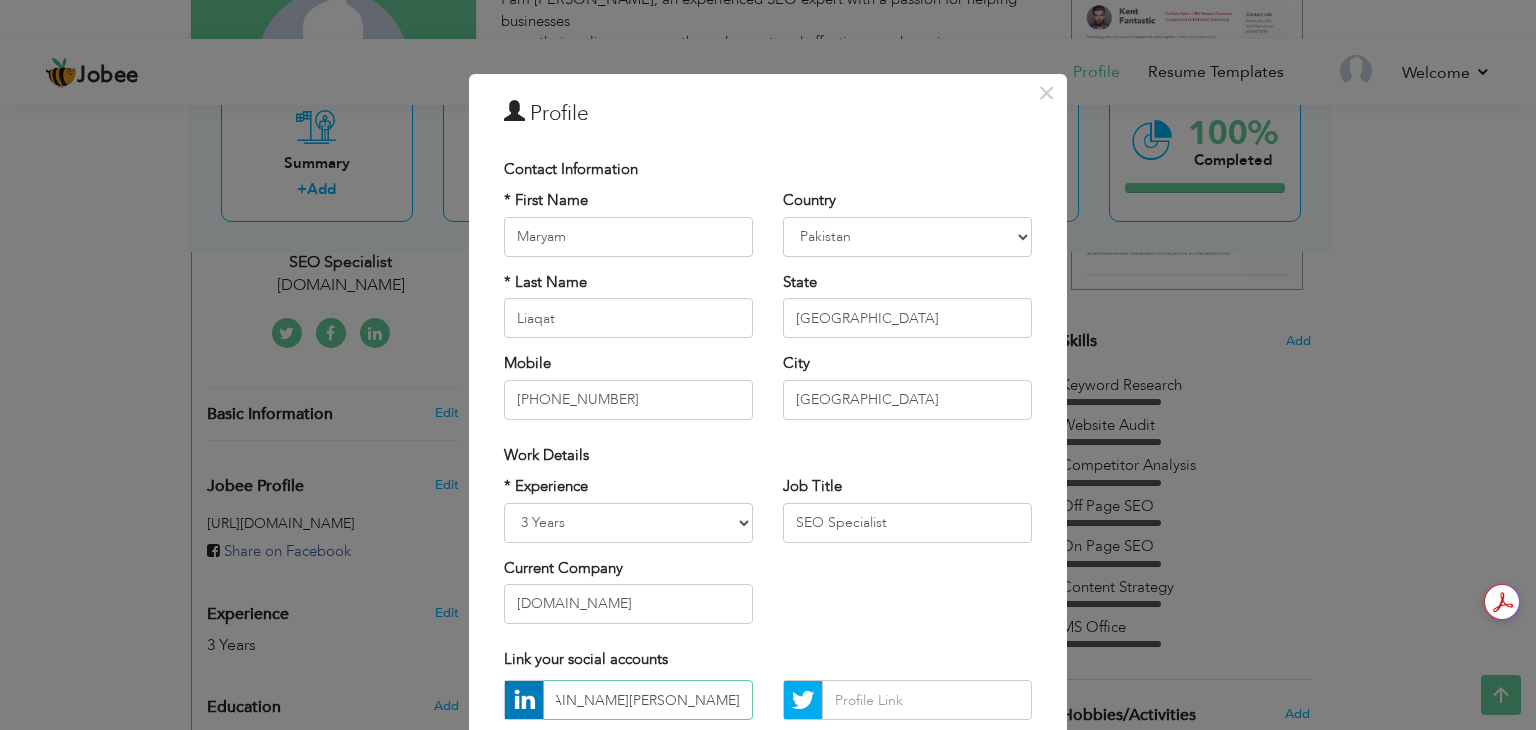 type on "https://www.linkedin.com/in/maryam-liaqat-70a73b374" 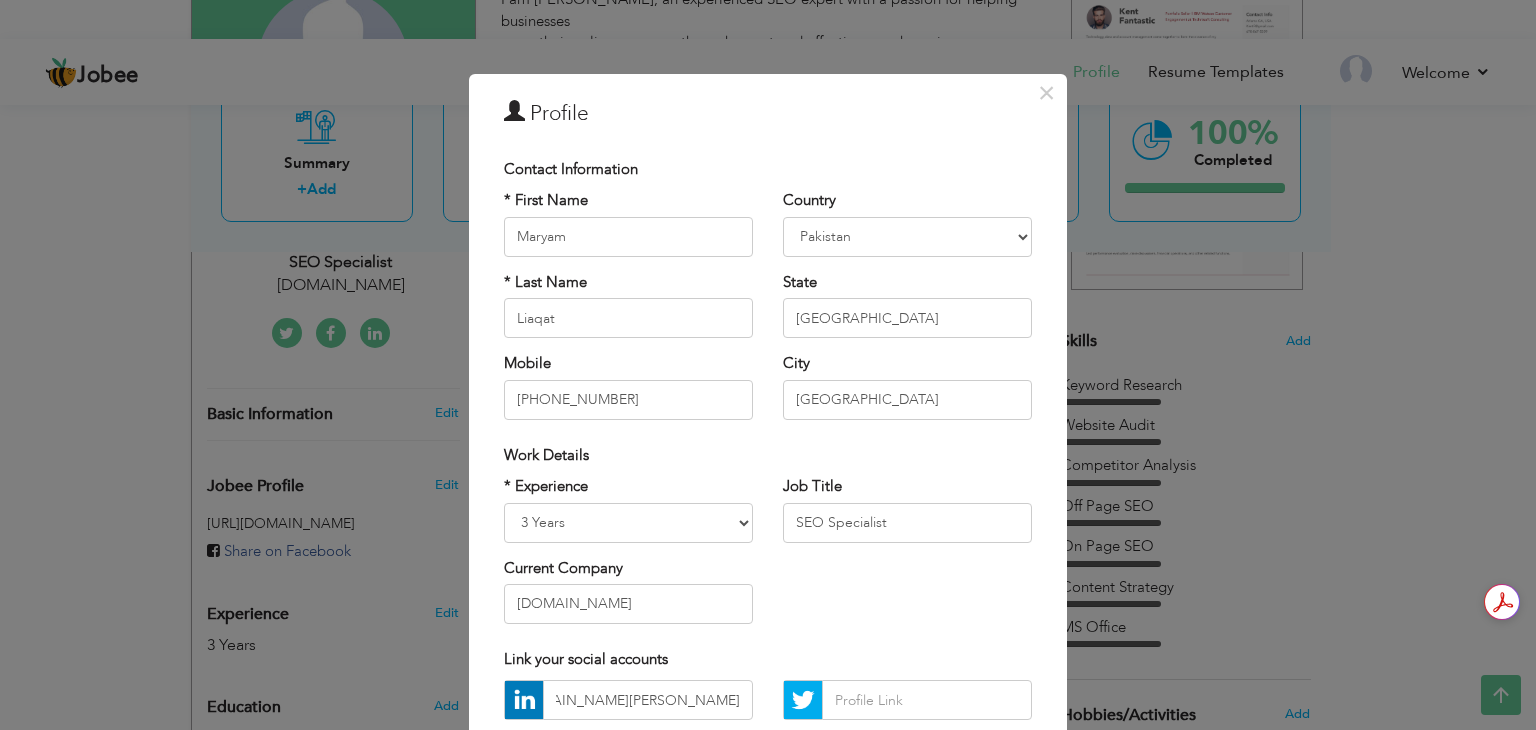 scroll, scrollTop: 0, scrollLeft: 0, axis: both 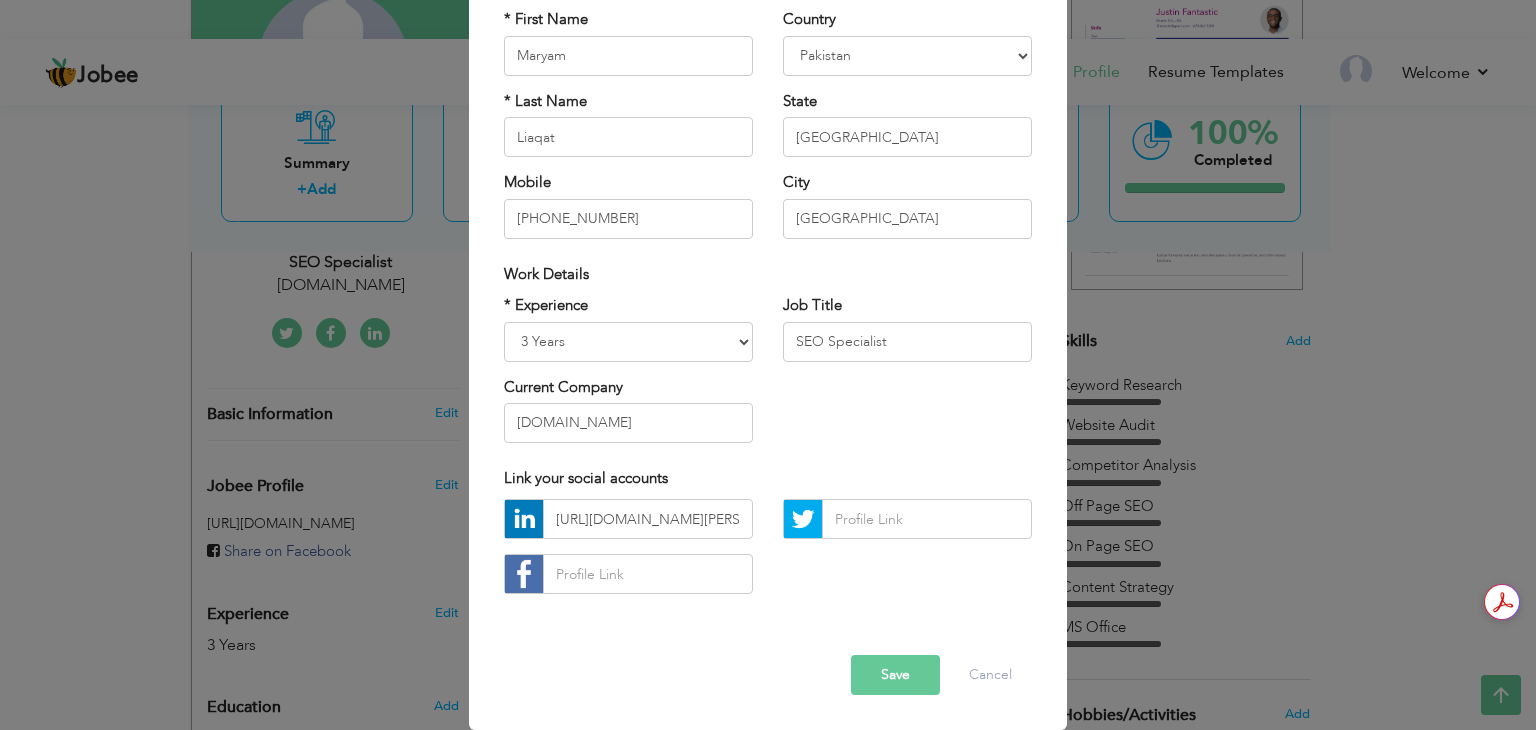 click on "Save" at bounding box center (895, 675) 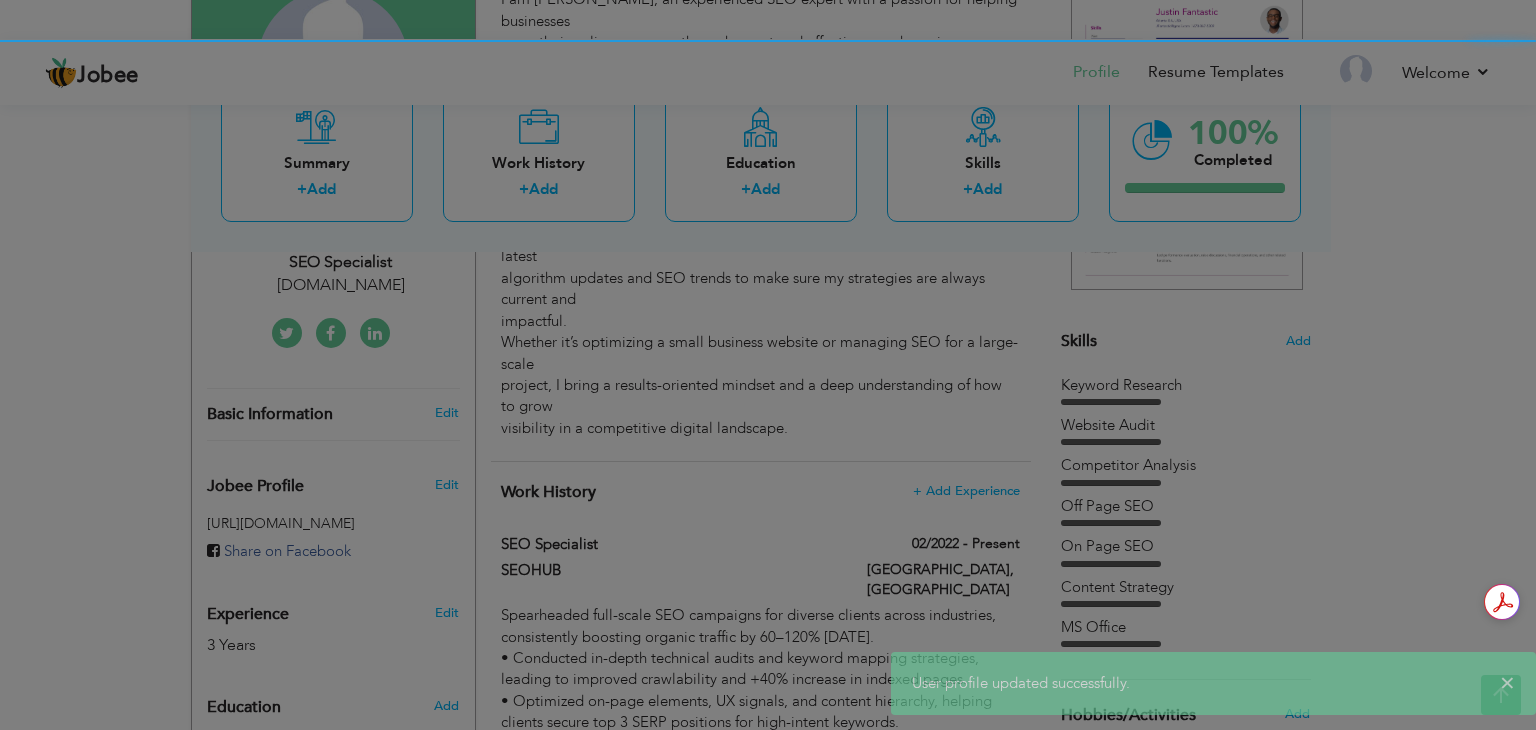 click on "Change
Remove
Maryam Liaqat
Haroonabad ,  Punjab Pakistan
SEO Specialist Luminest.ca" at bounding box center [333, 697] 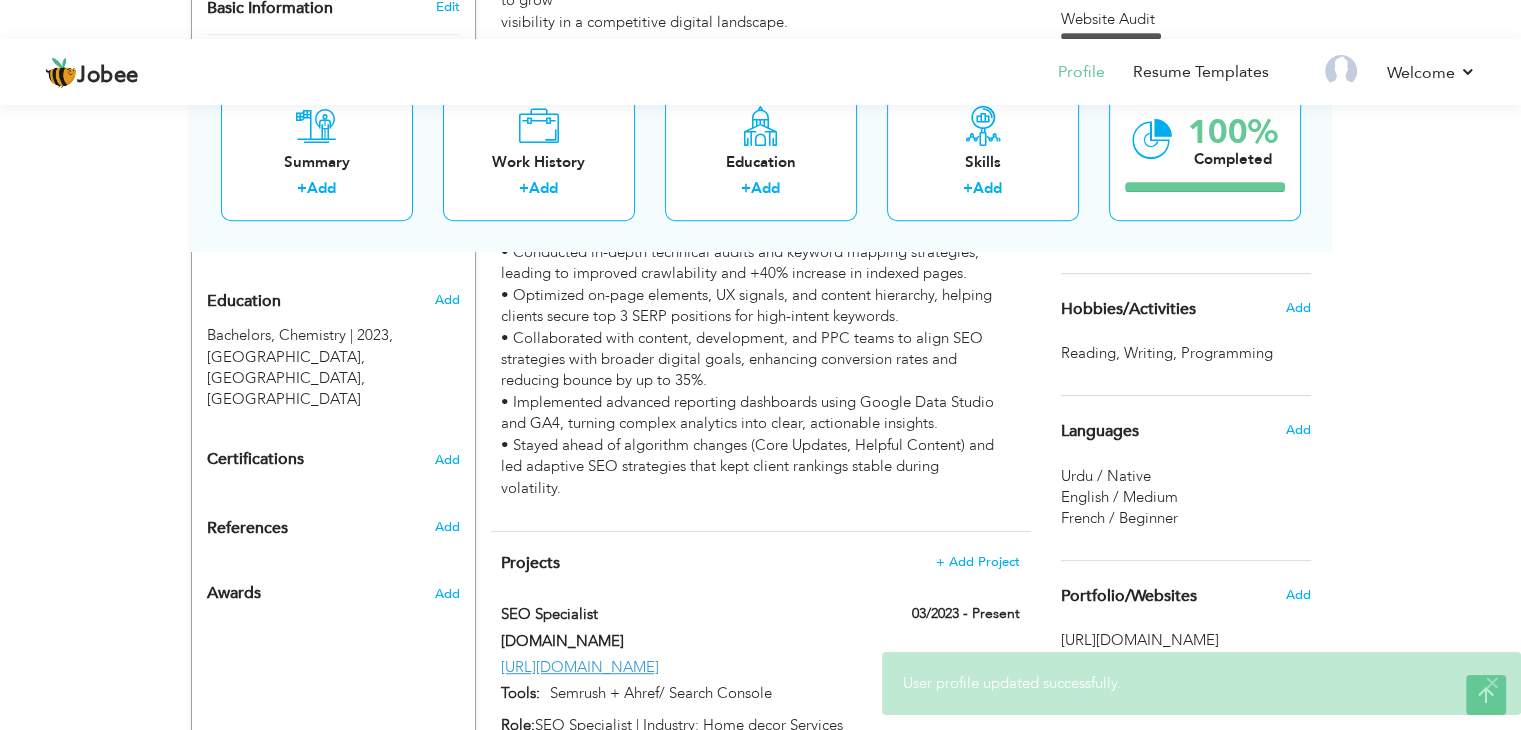scroll, scrollTop: 955, scrollLeft: 0, axis: vertical 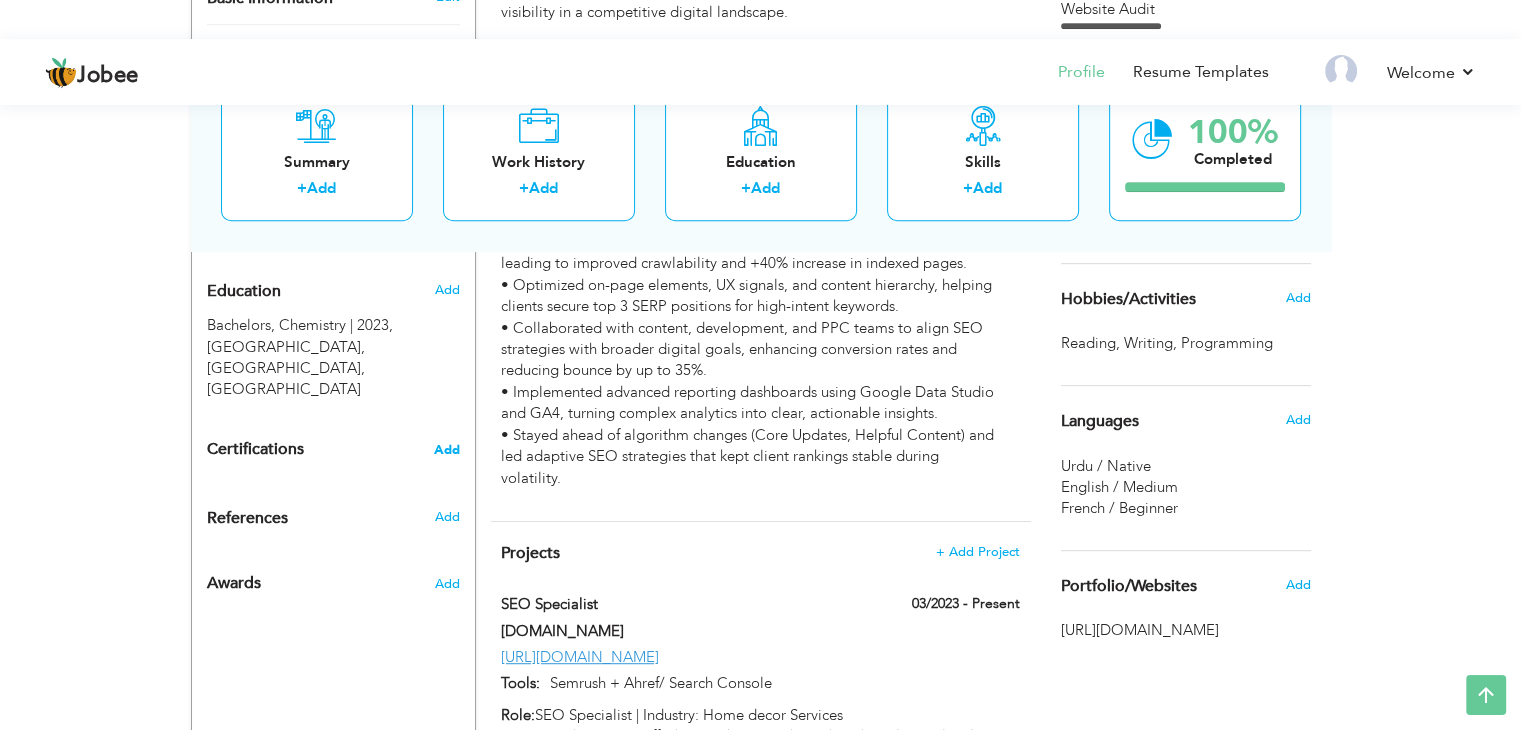 click on "Add" at bounding box center [447, 450] 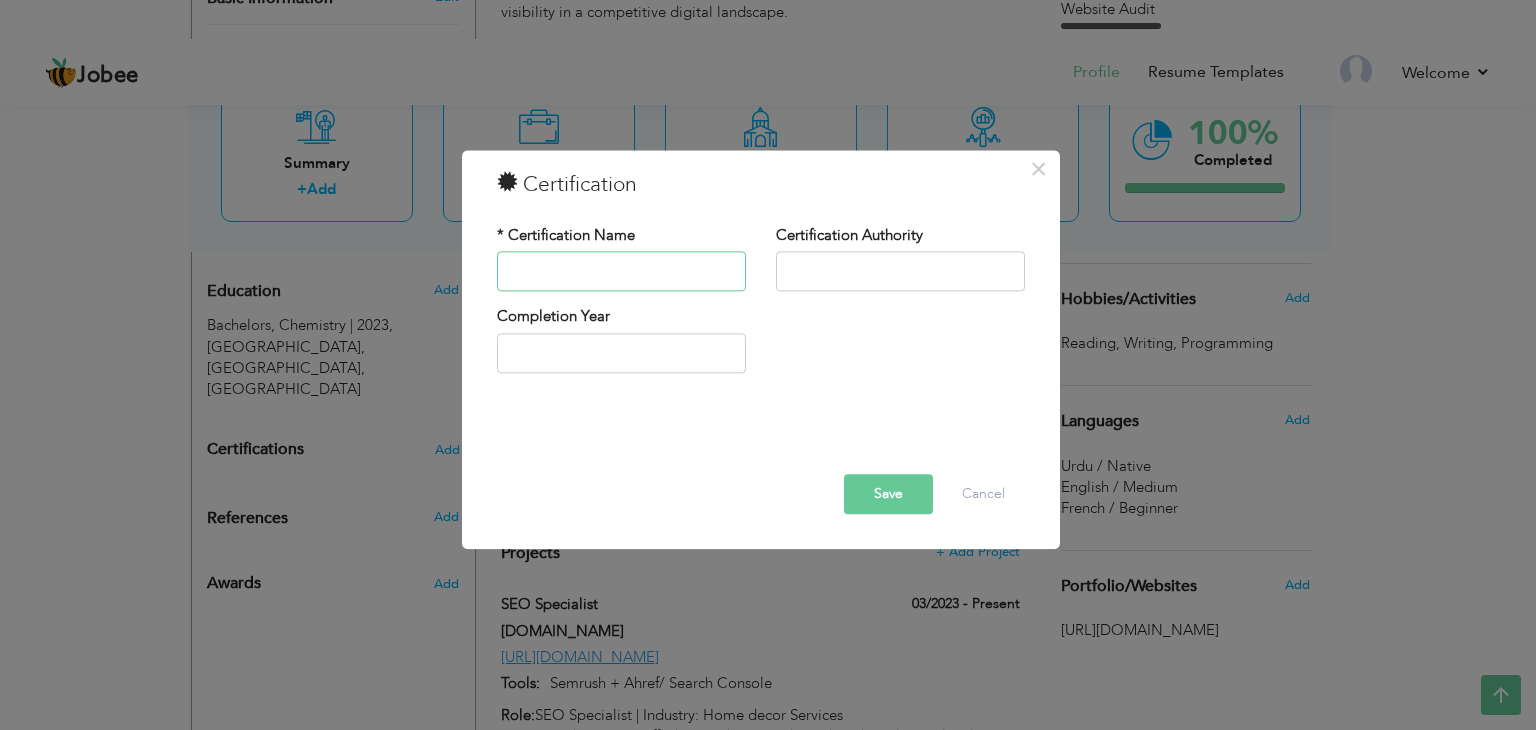 click at bounding box center (621, 272) 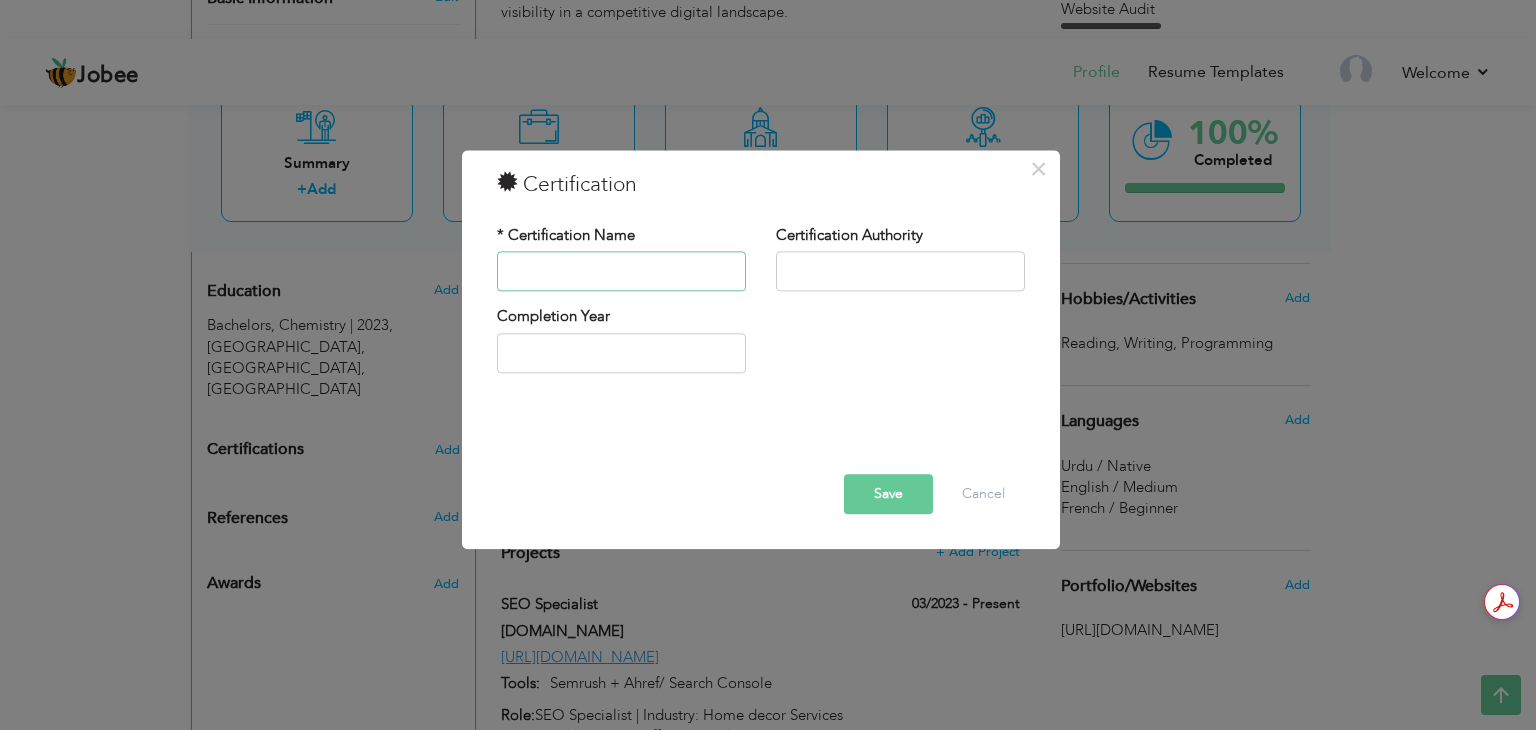 click at bounding box center (621, 272) 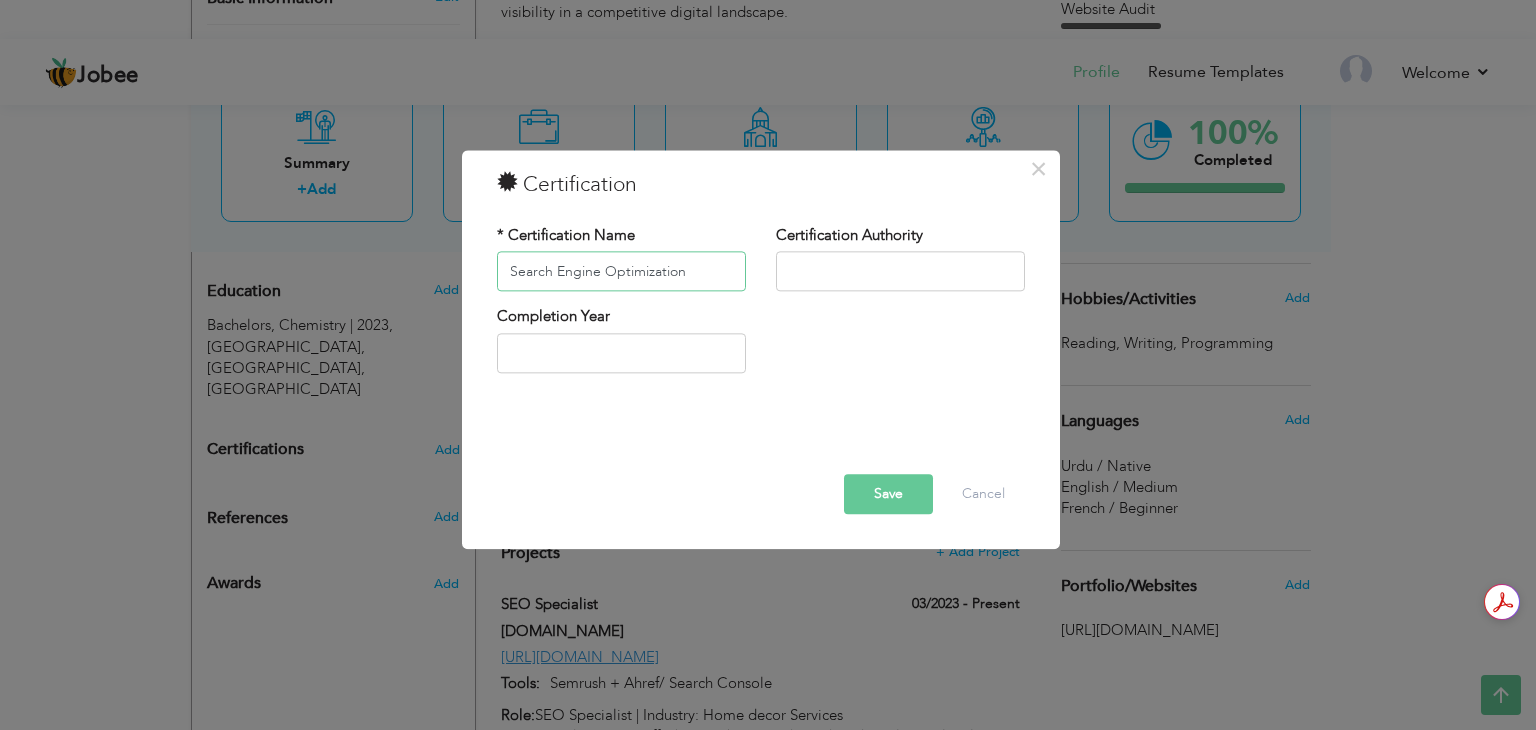 type on "Search Engine Optimization" 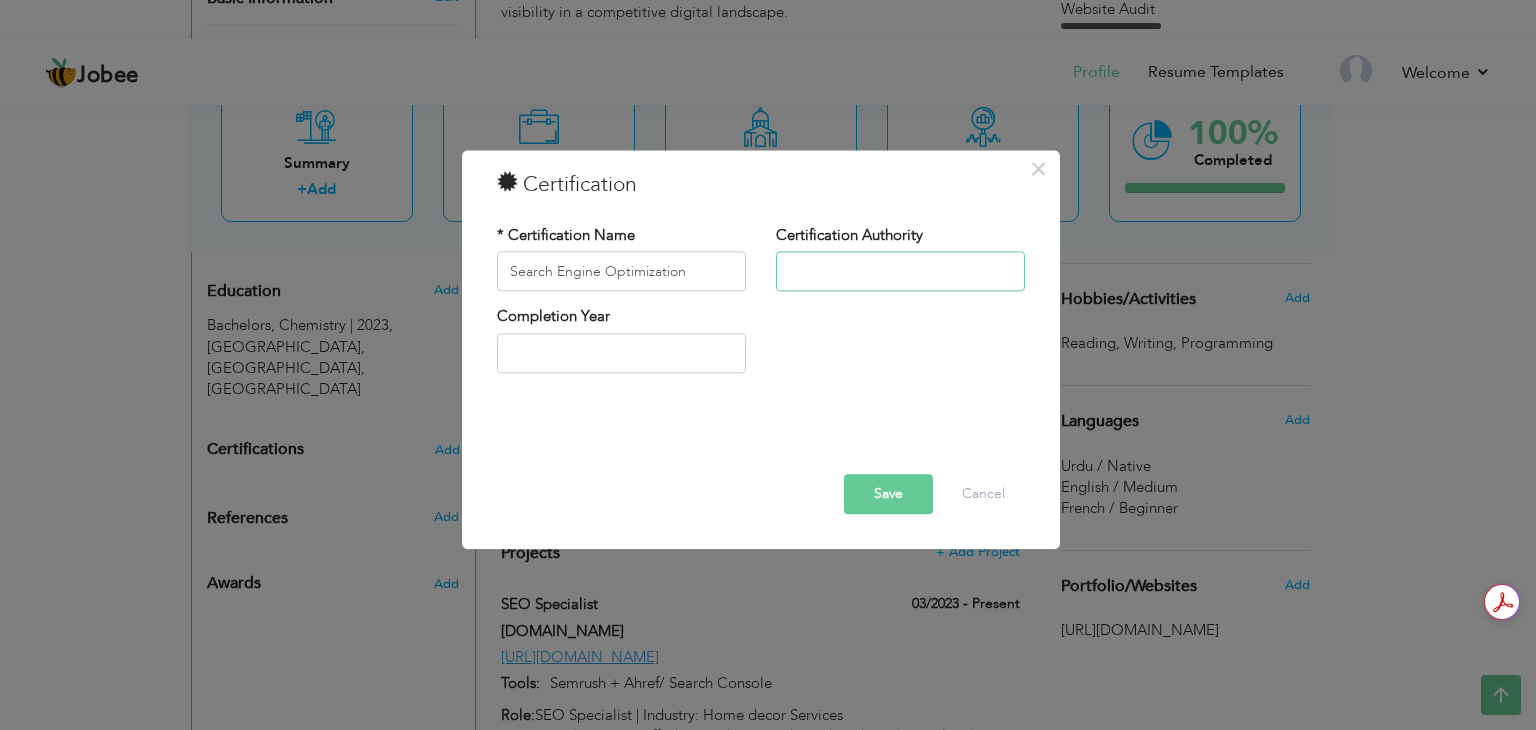 click at bounding box center [900, 272] 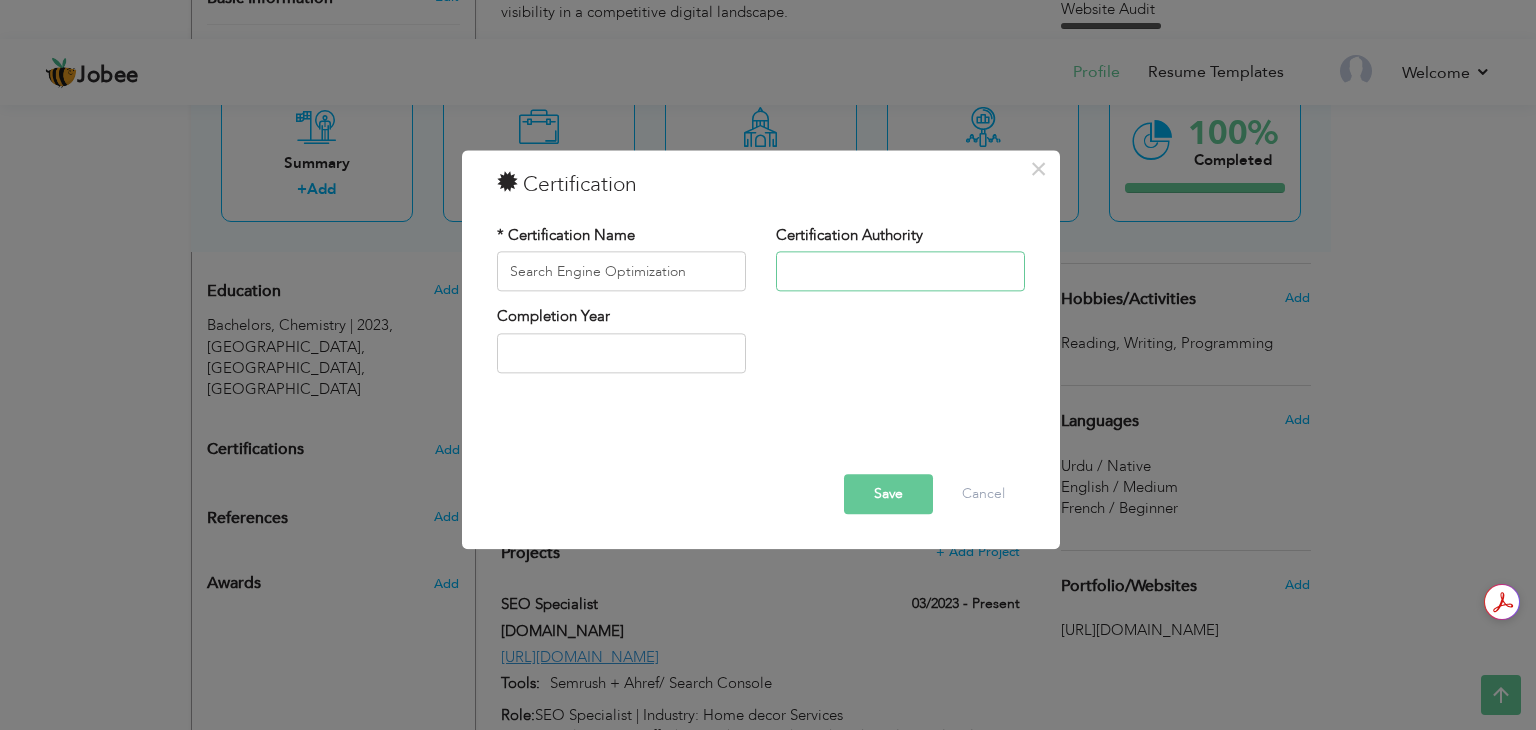 click at bounding box center [900, 272] 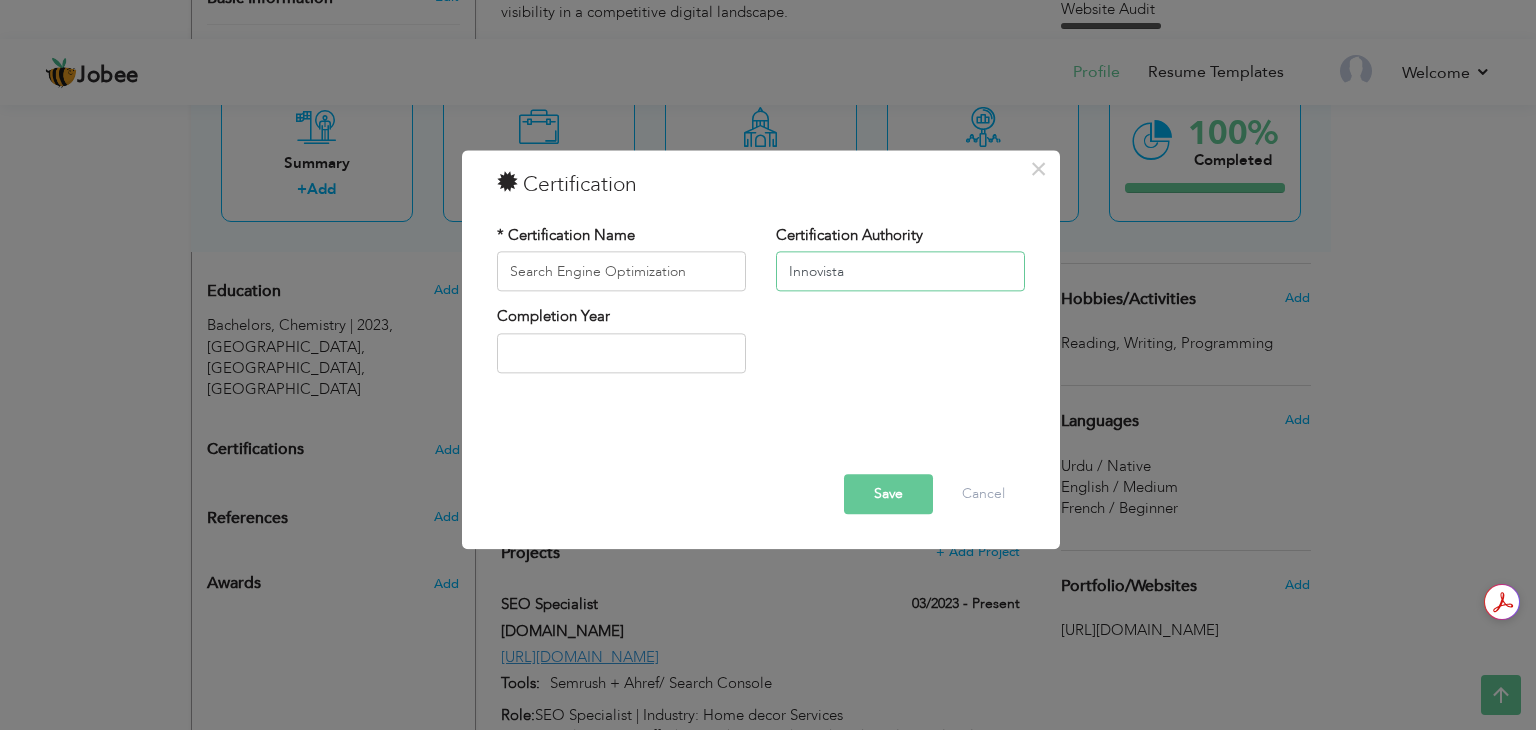 type on "Innovista" 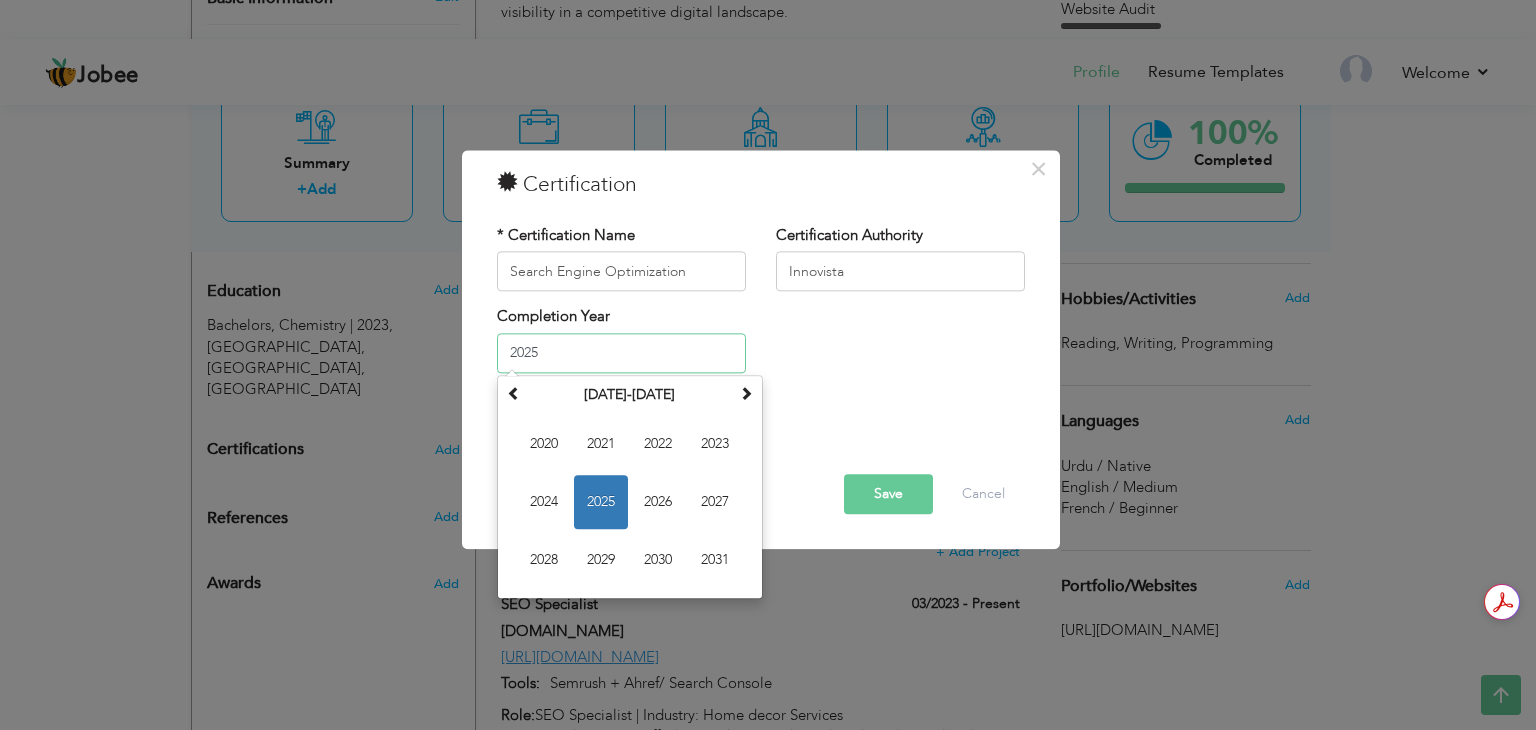 click on "2025" at bounding box center (621, 353) 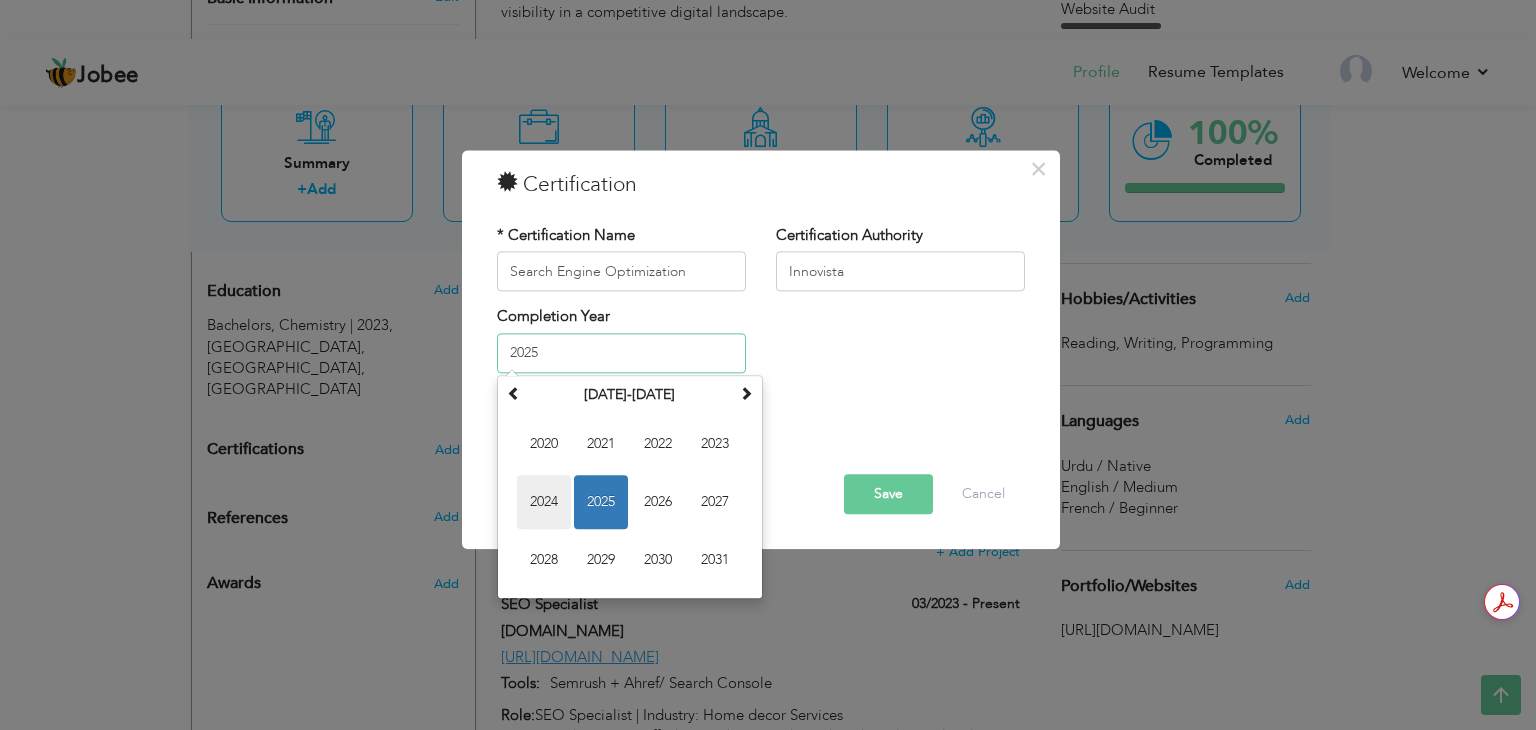 click on "2024" at bounding box center [544, 502] 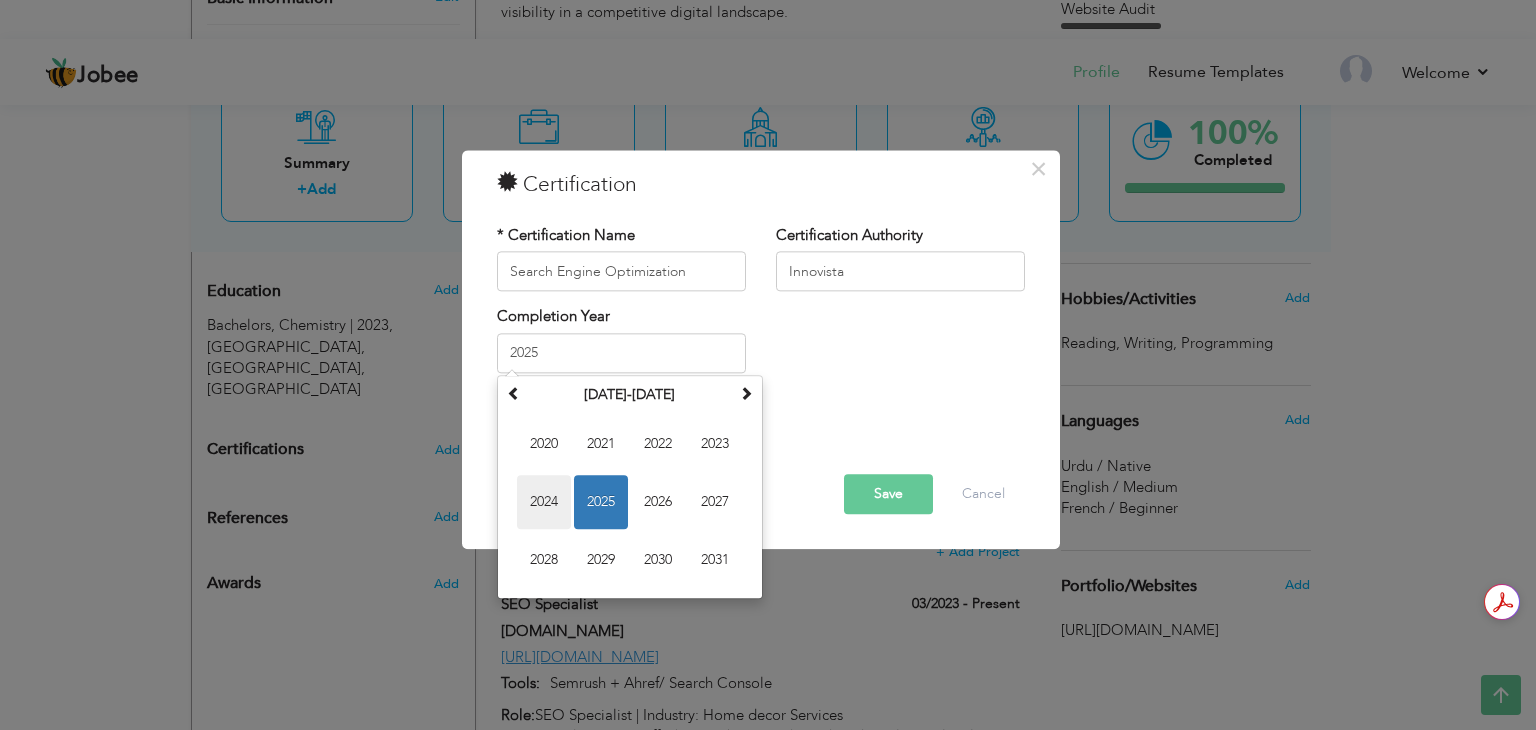 type on "2024" 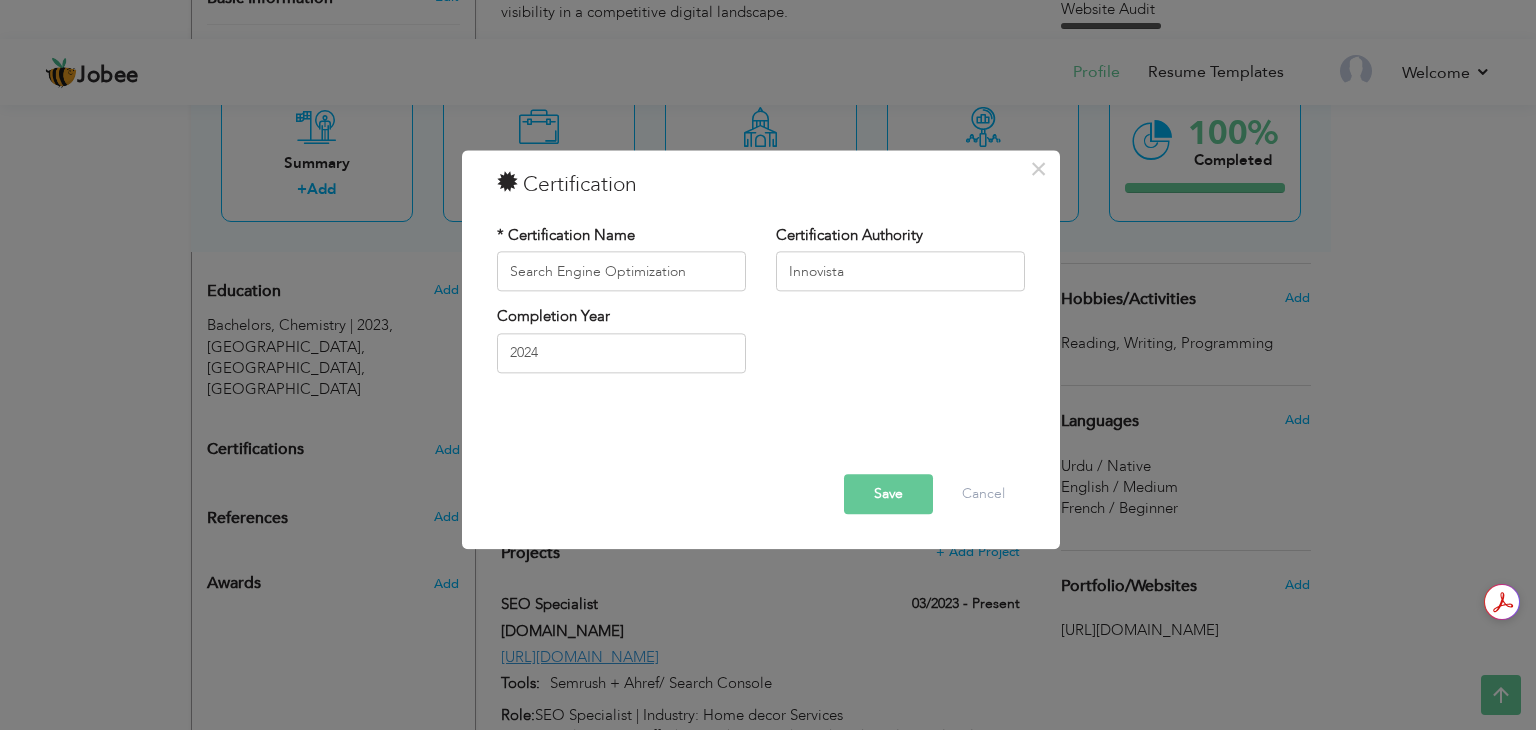 click on "Save" at bounding box center (888, 495) 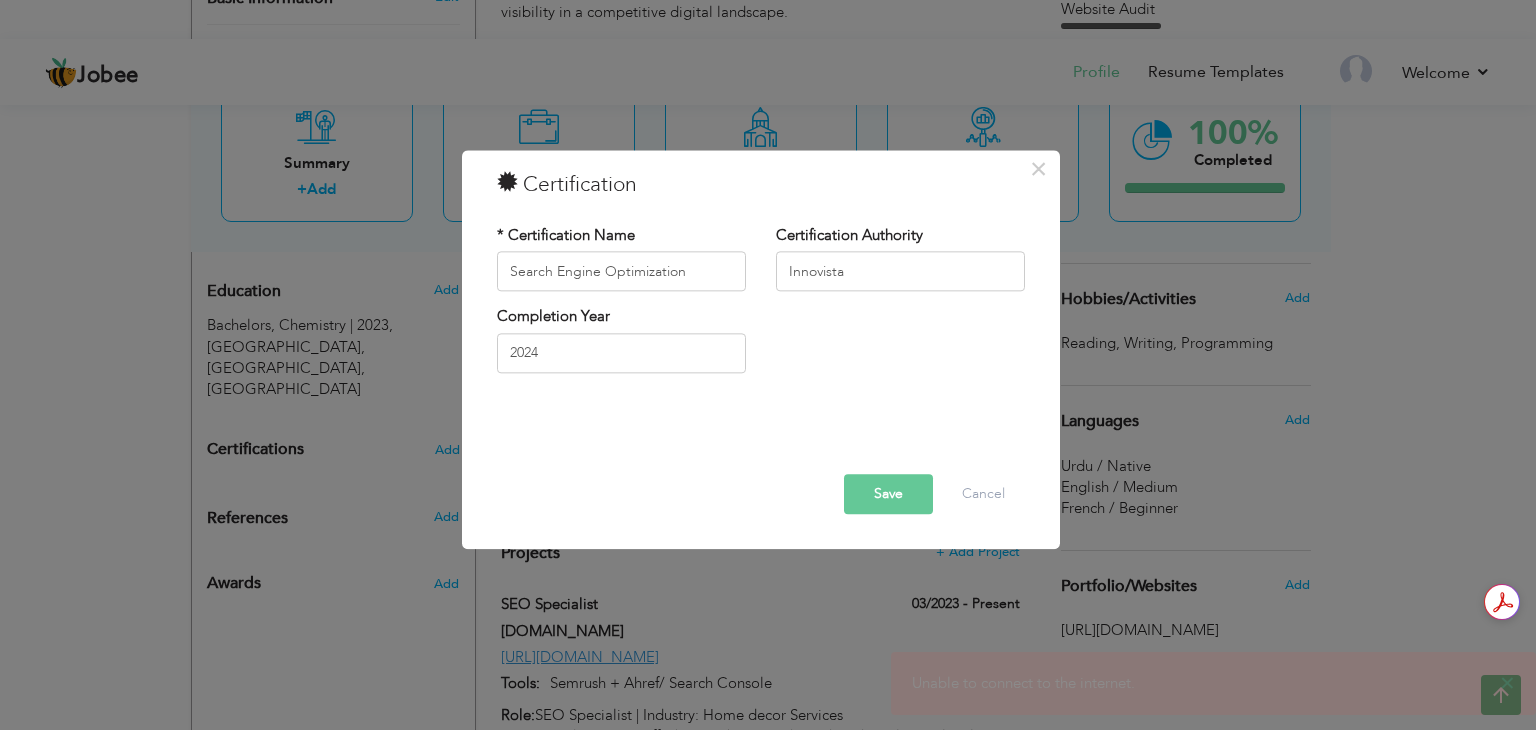 click on "Save" at bounding box center [888, 495] 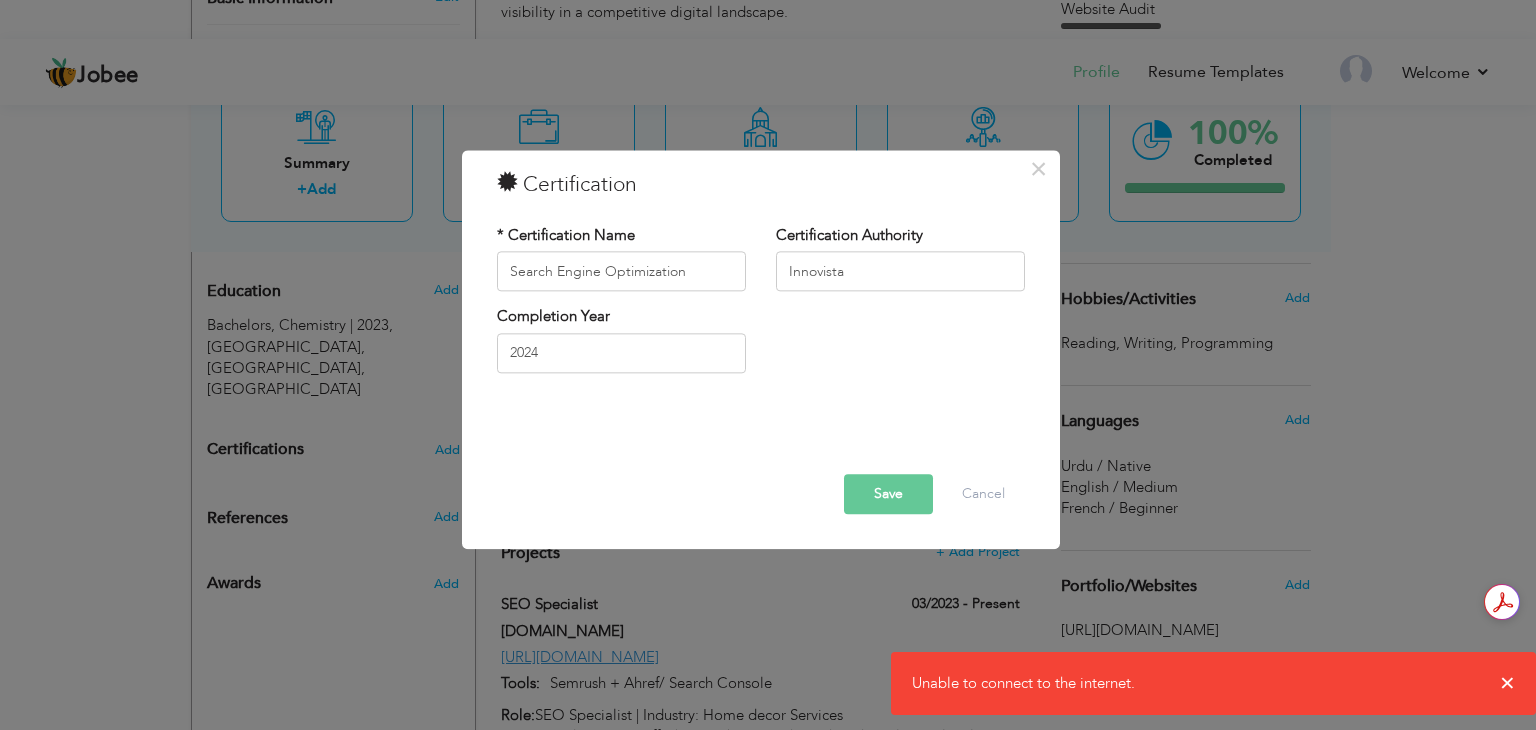 click on "×
Certification
* Certification Name
Search Engine Optimization
Certification Authority
Innovista
Completion Year 2024" at bounding box center (768, 365) 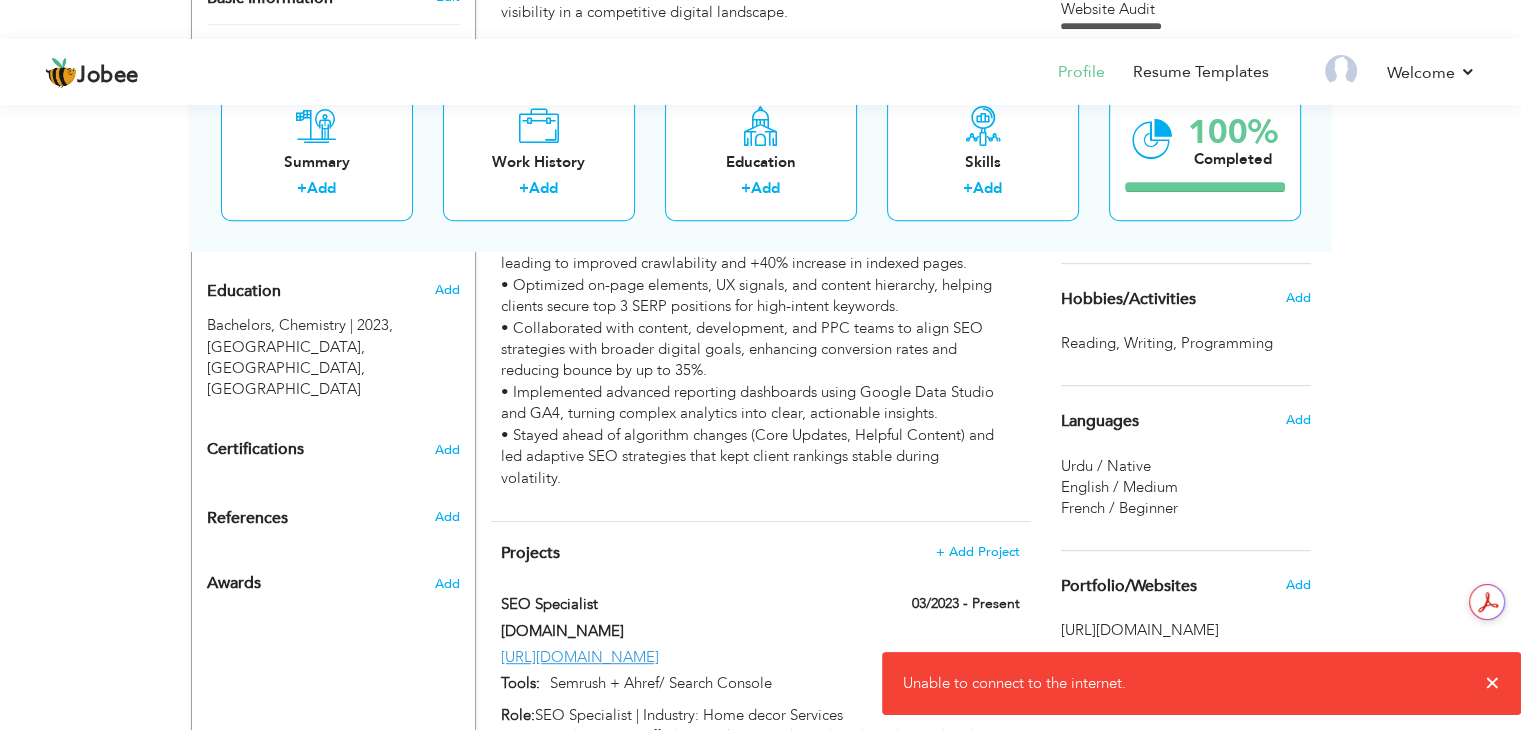 click on "Certifications
Add" at bounding box center (333, 450) 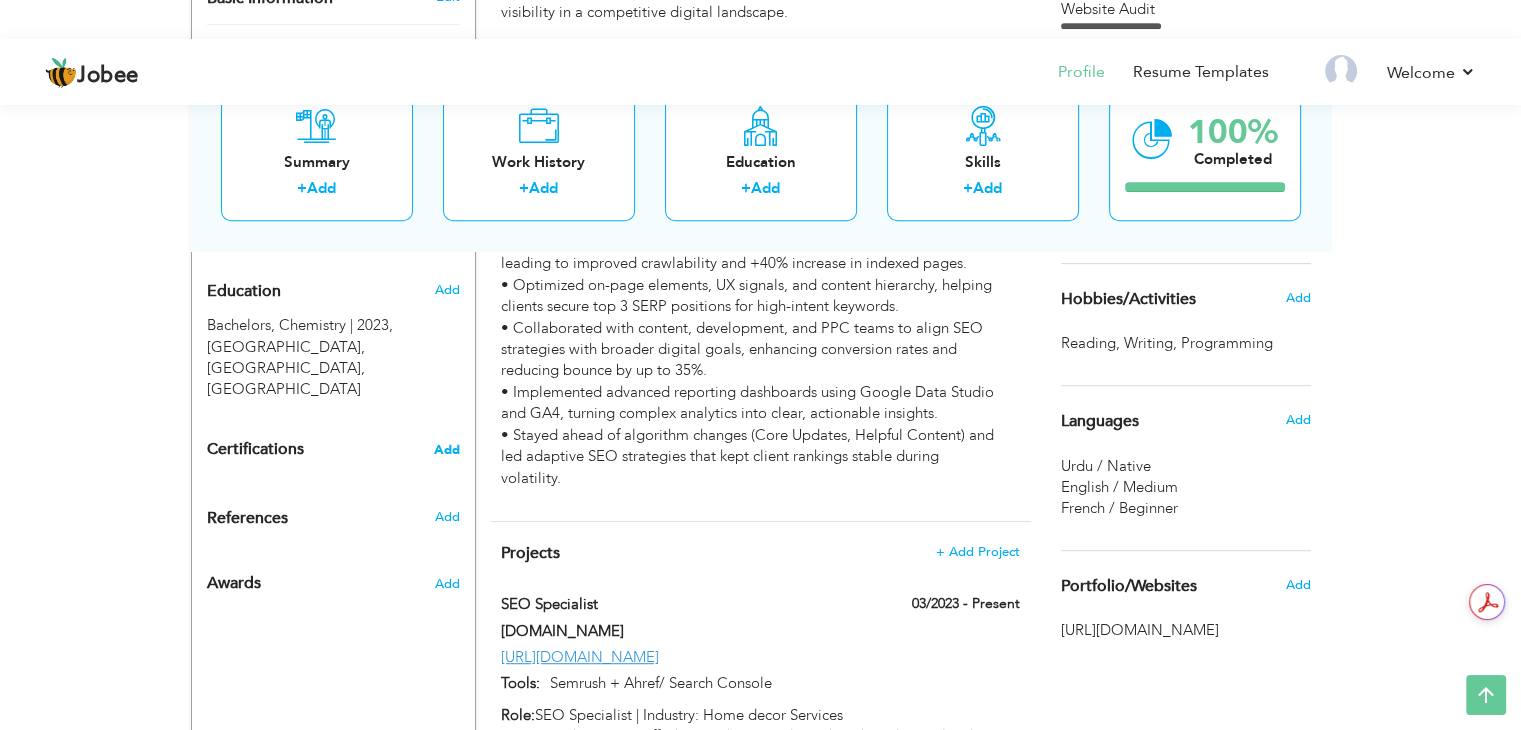 click on "Add" at bounding box center (447, 450) 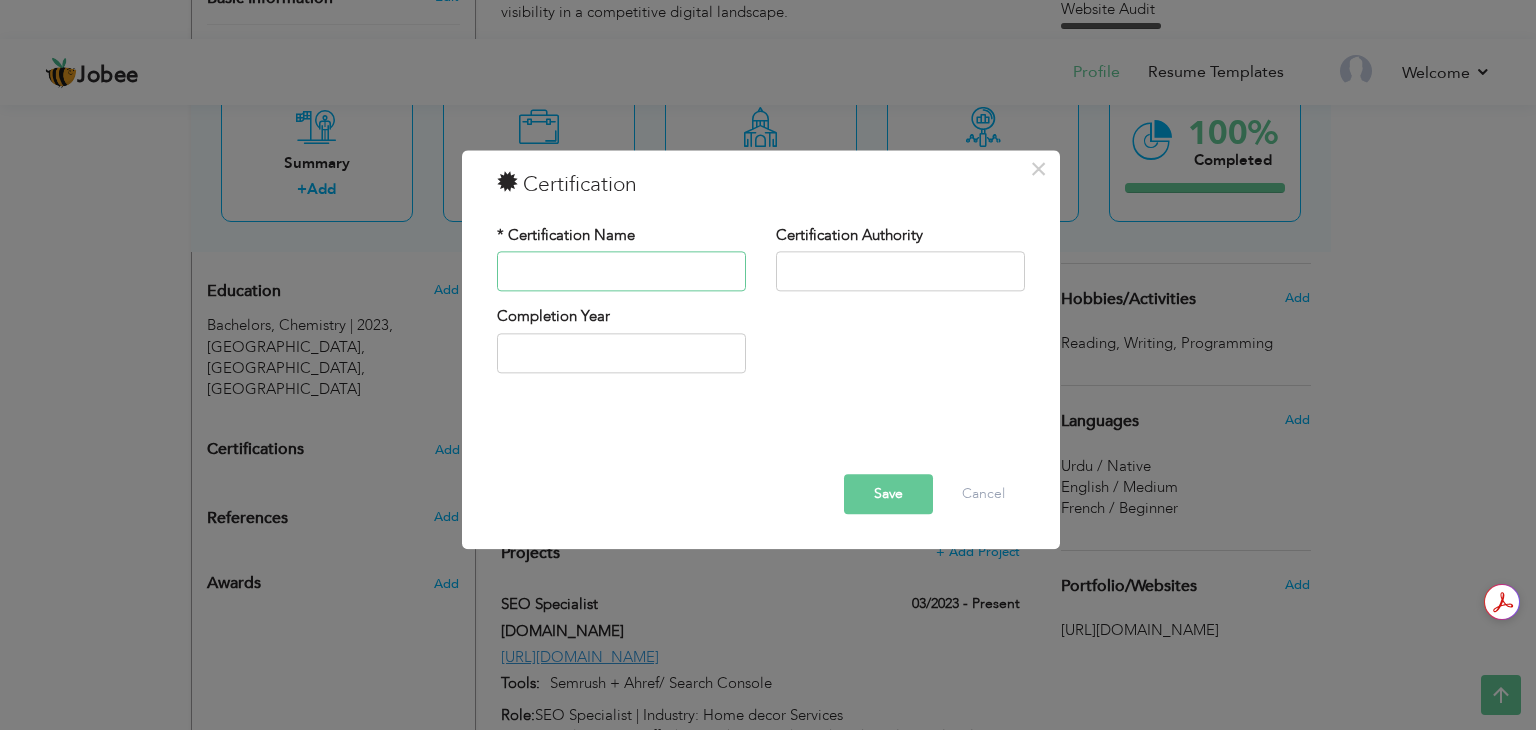 paste on "Innovista | 2024" 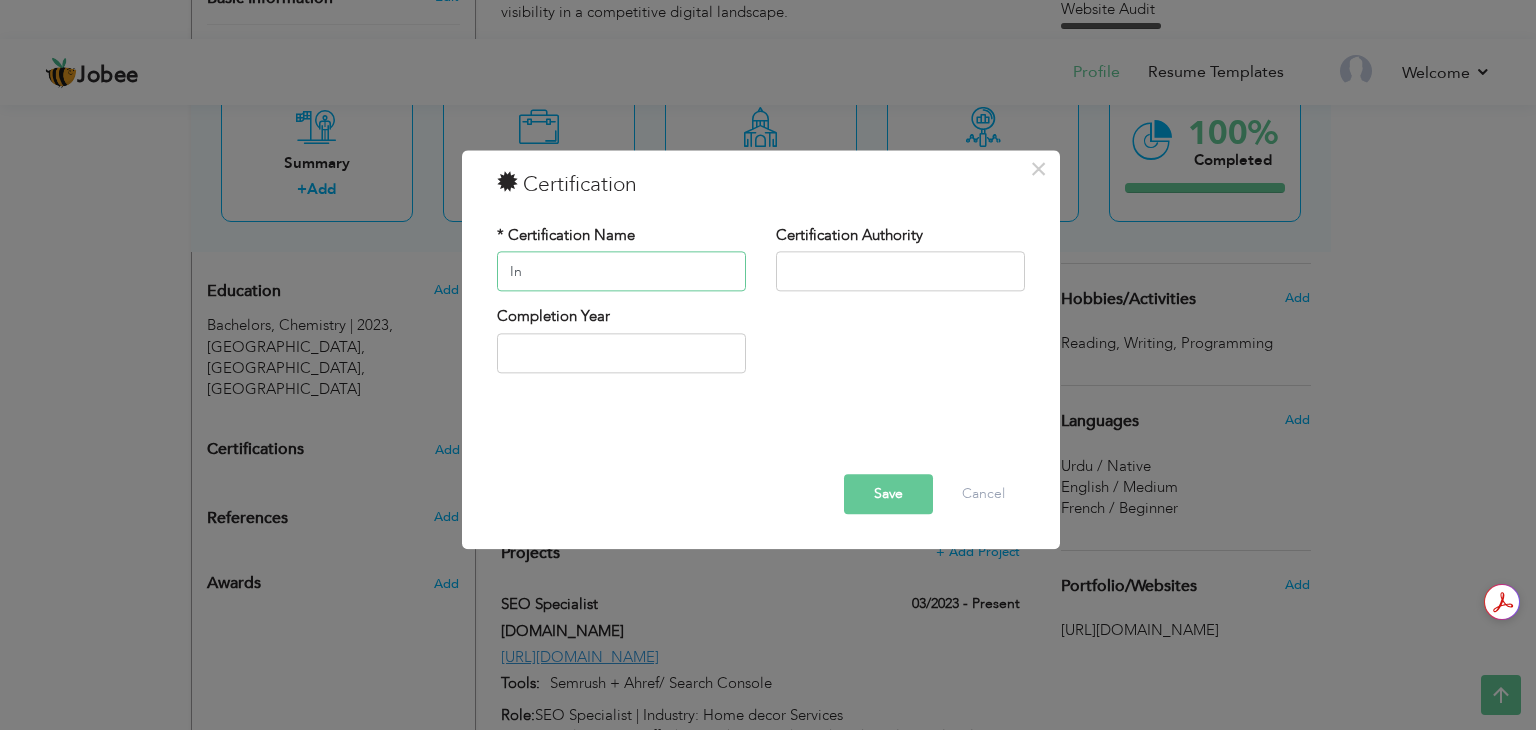 type on "I" 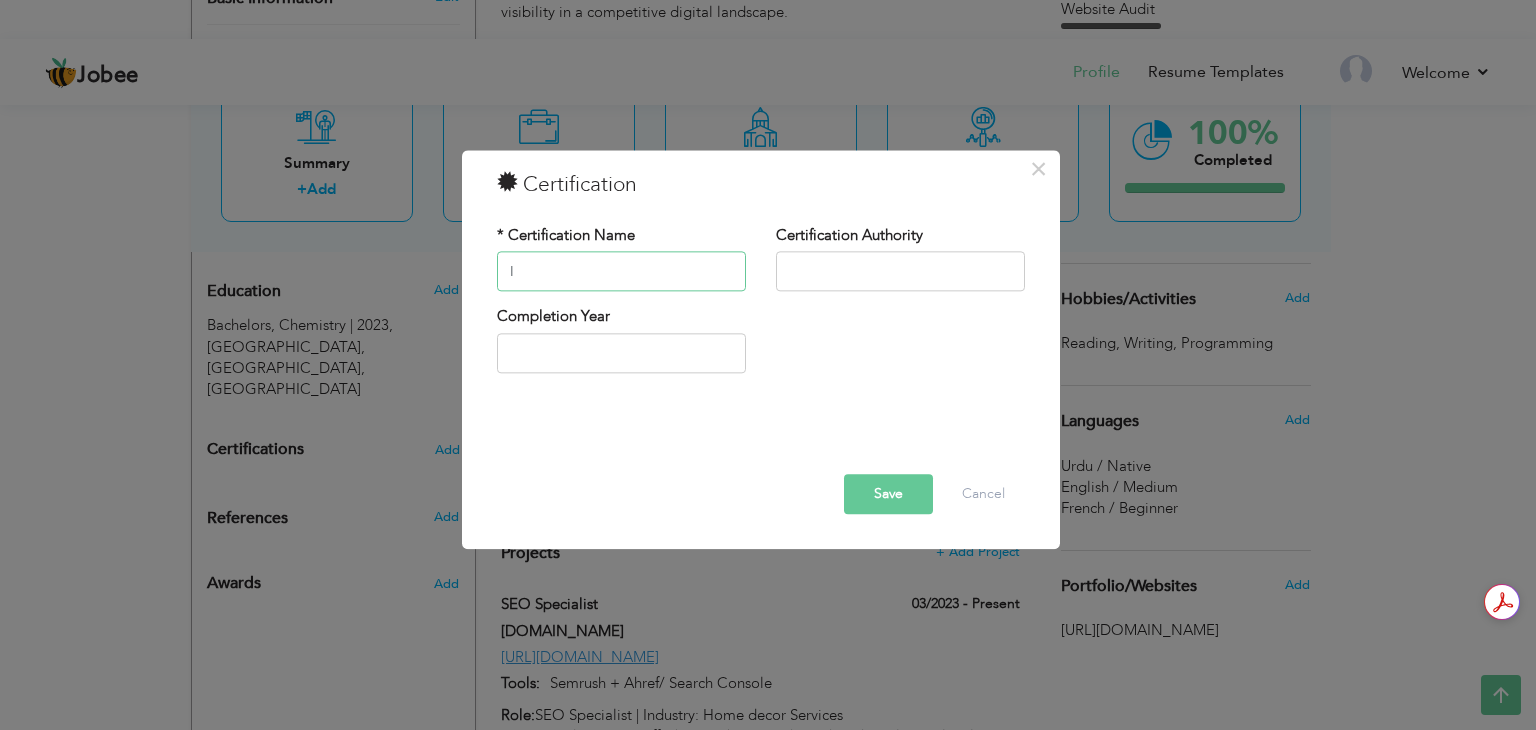type 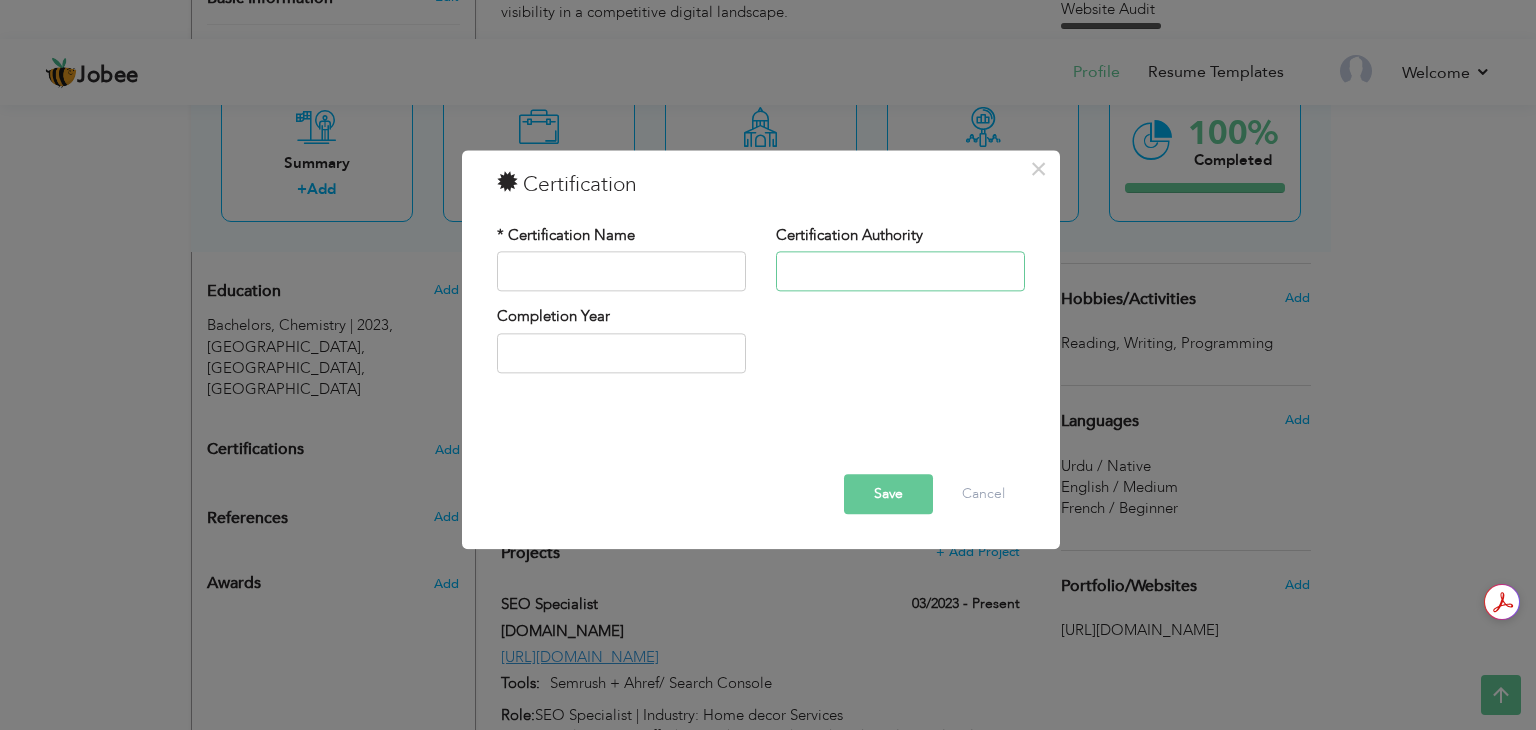 click at bounding box center [900, 272] 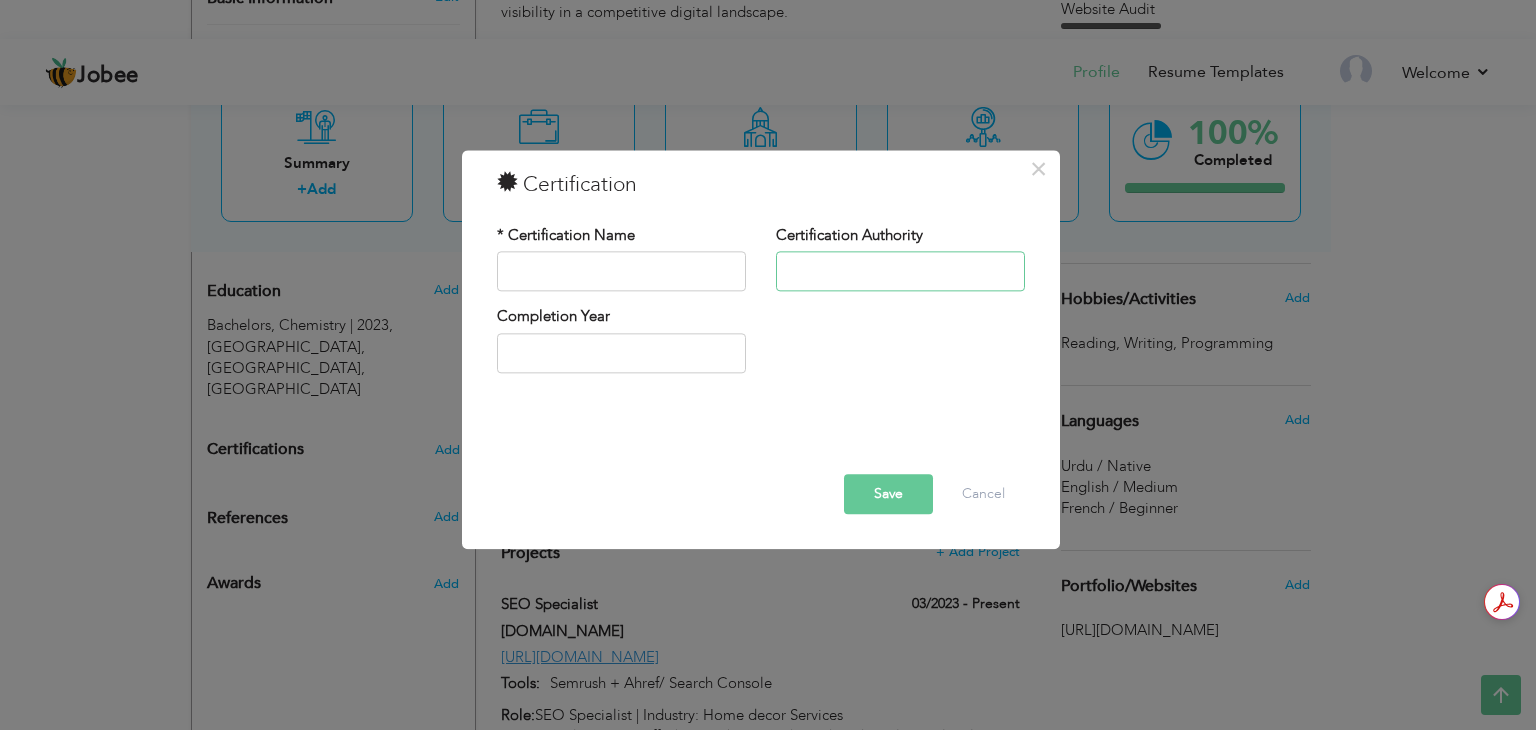 type on "Innovista" 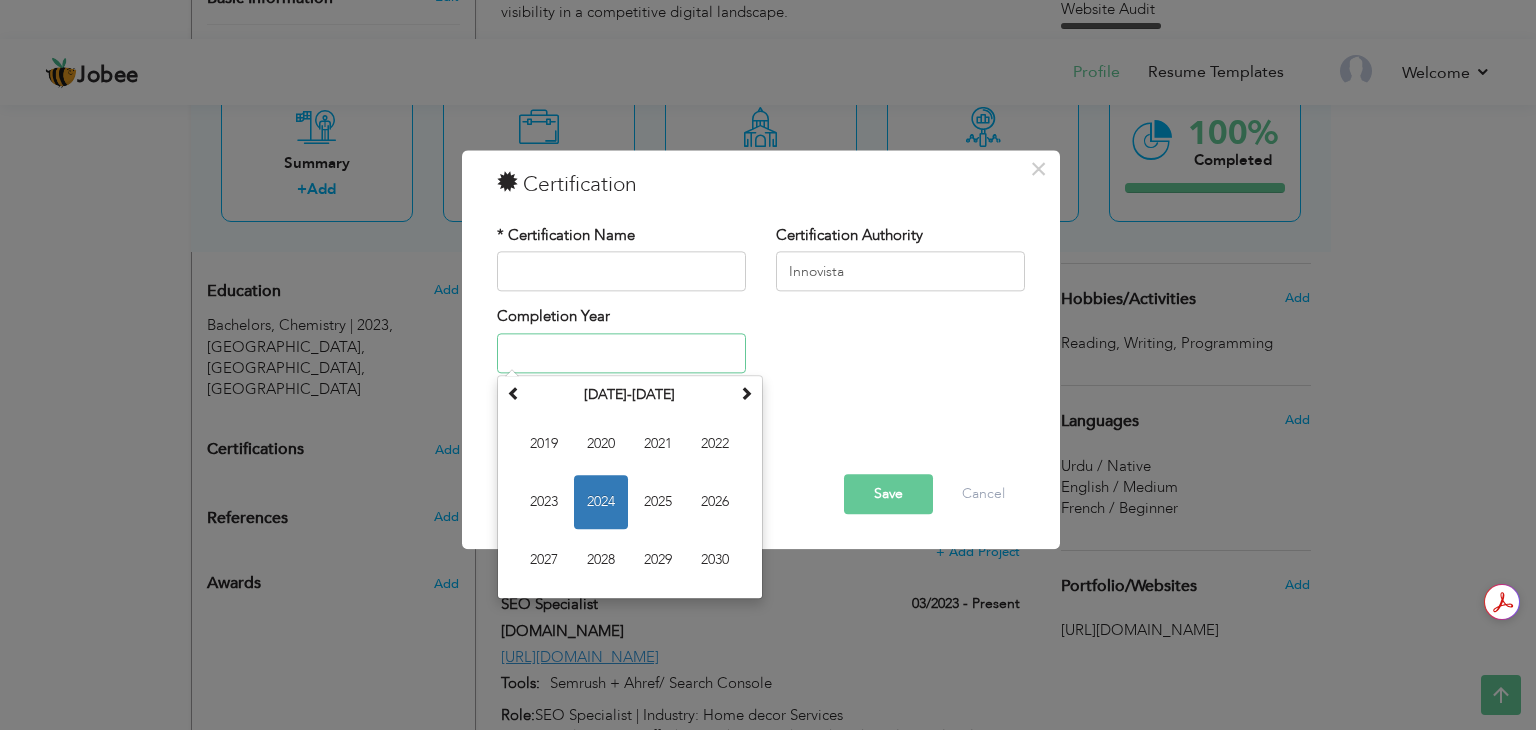 click at bounding box center [621, 353] 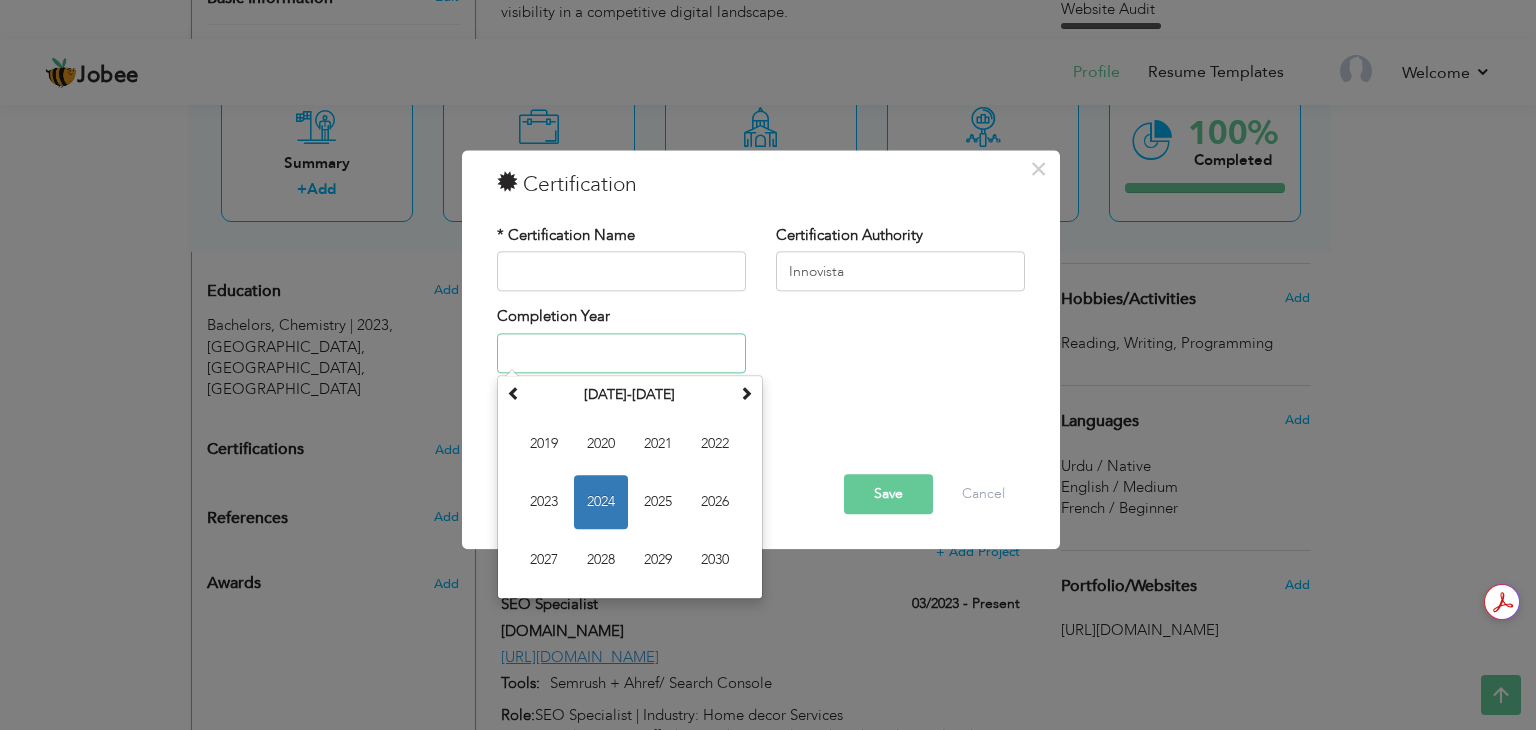 click on "2024" at bounding box center (601, 502) 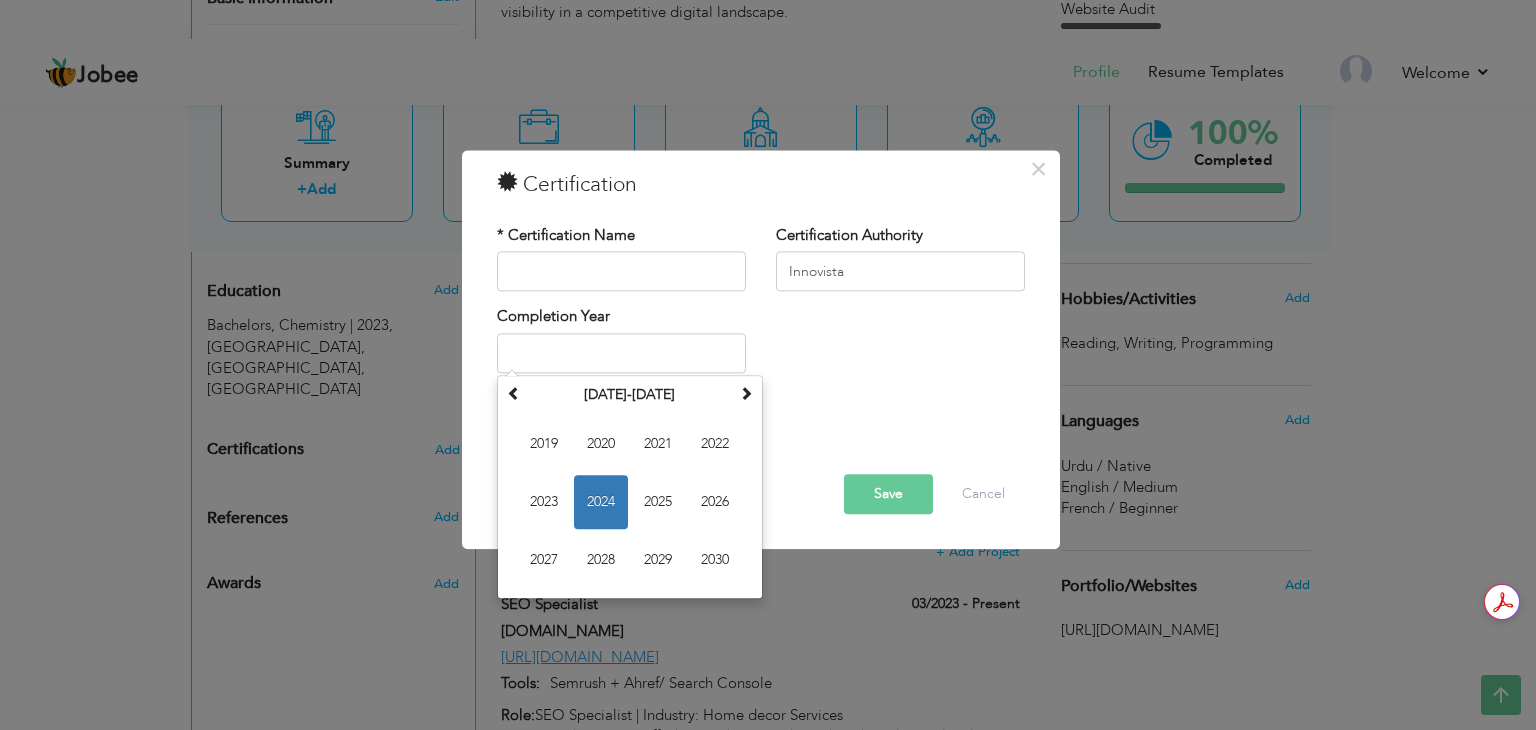 type on "2024" 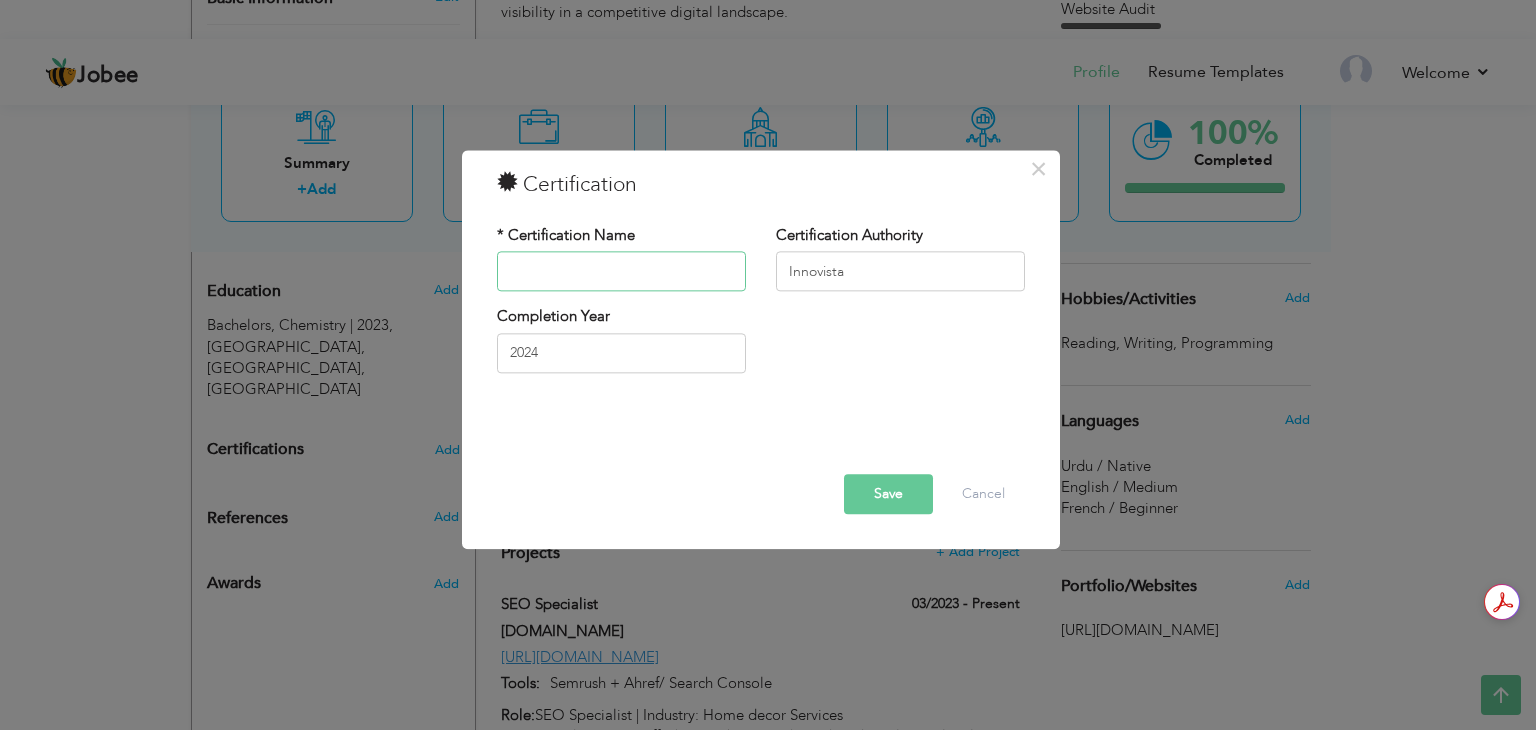 click at bounding box center [621, 272] 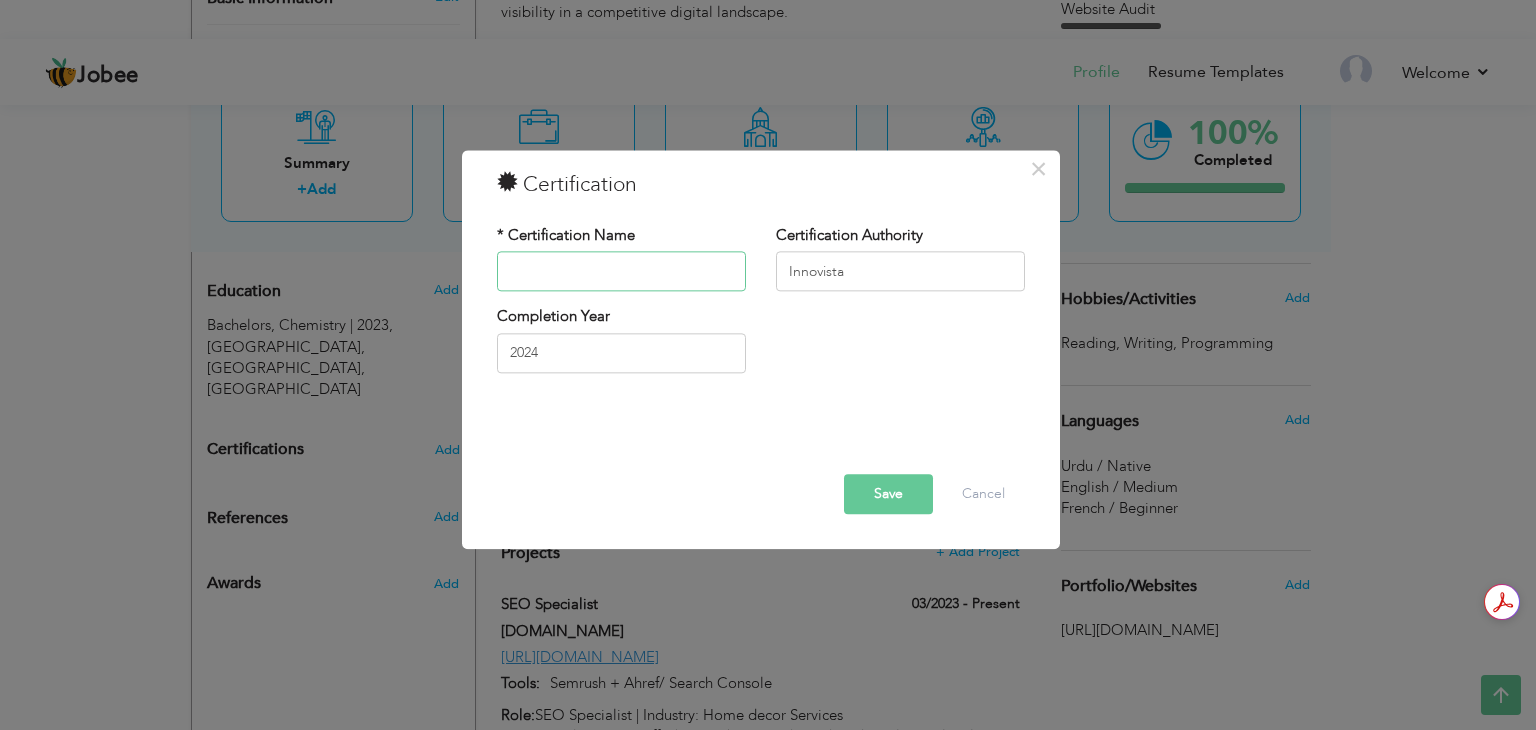 type on "Search Engine Optimization" 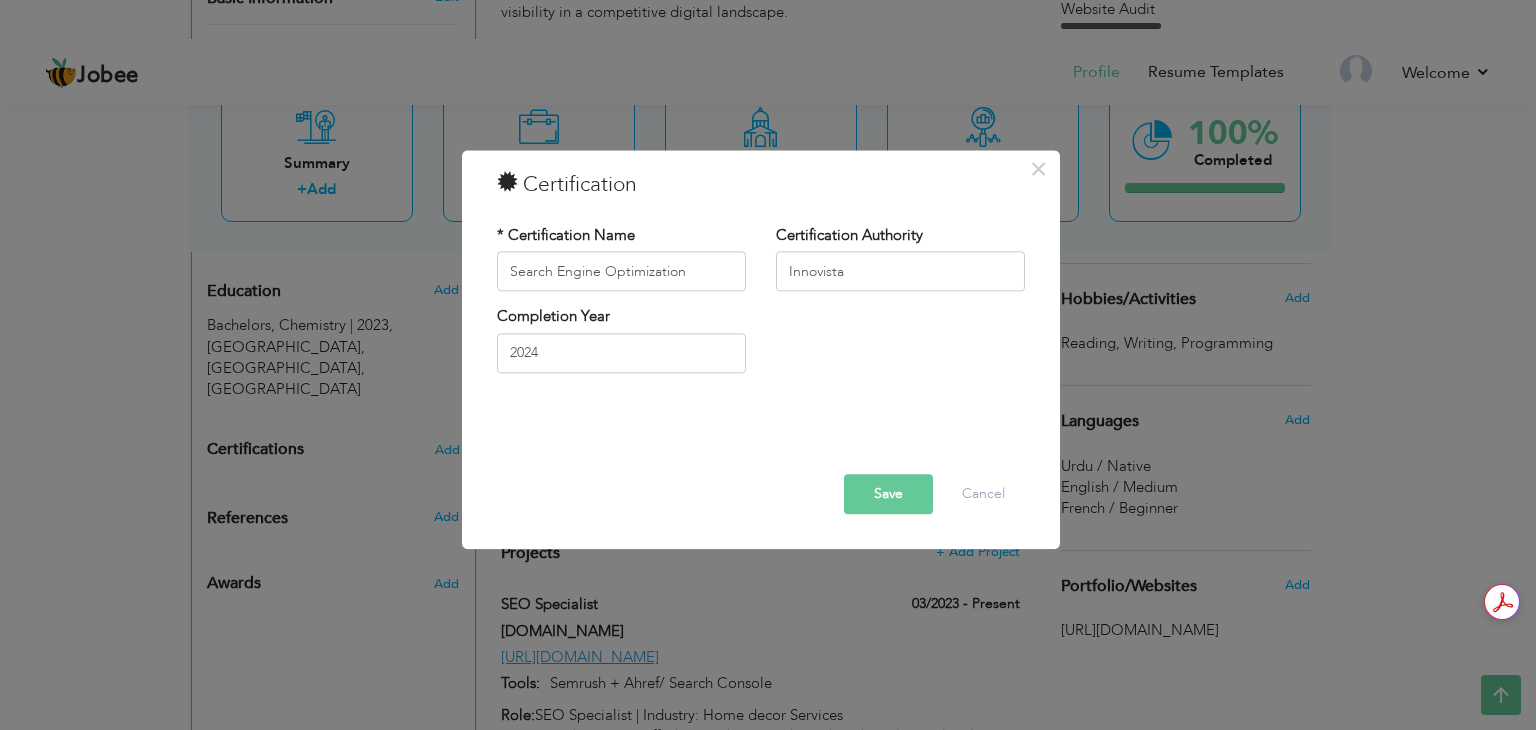 click on "Save" at bounding box center [888, 495] 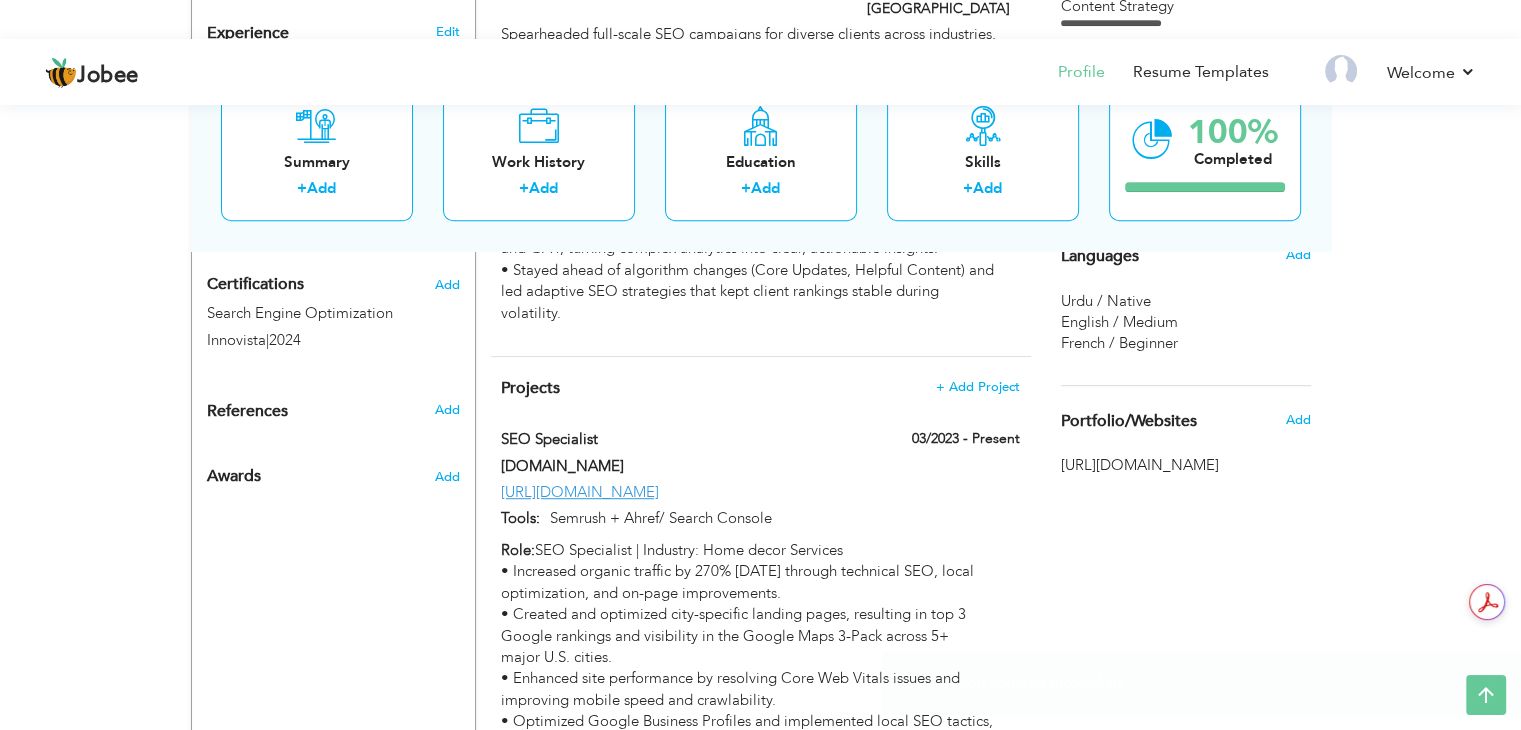 scroll, scrollTop: 1320, scrollLeft: 0, axis: vertical 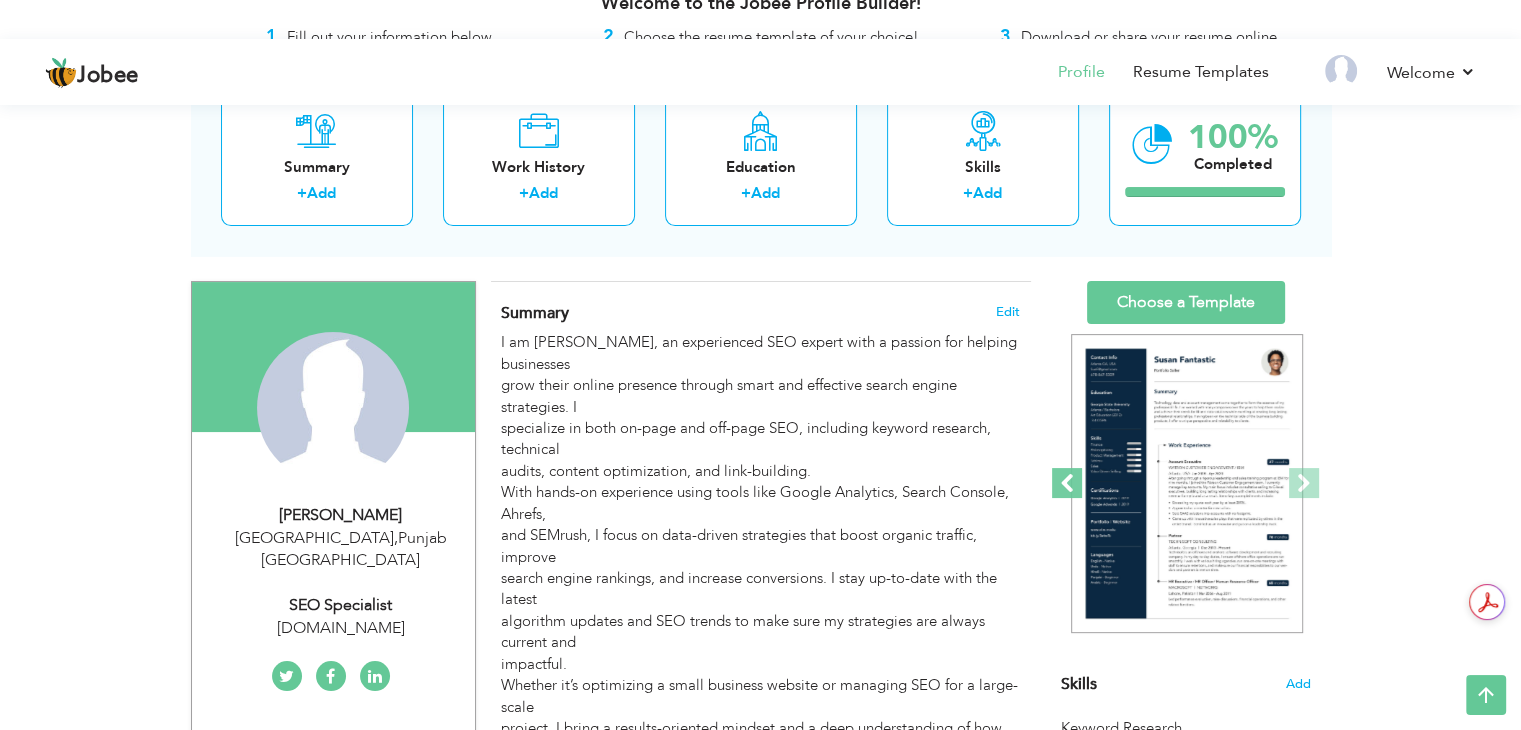 click at bounding box center (1067, 483) 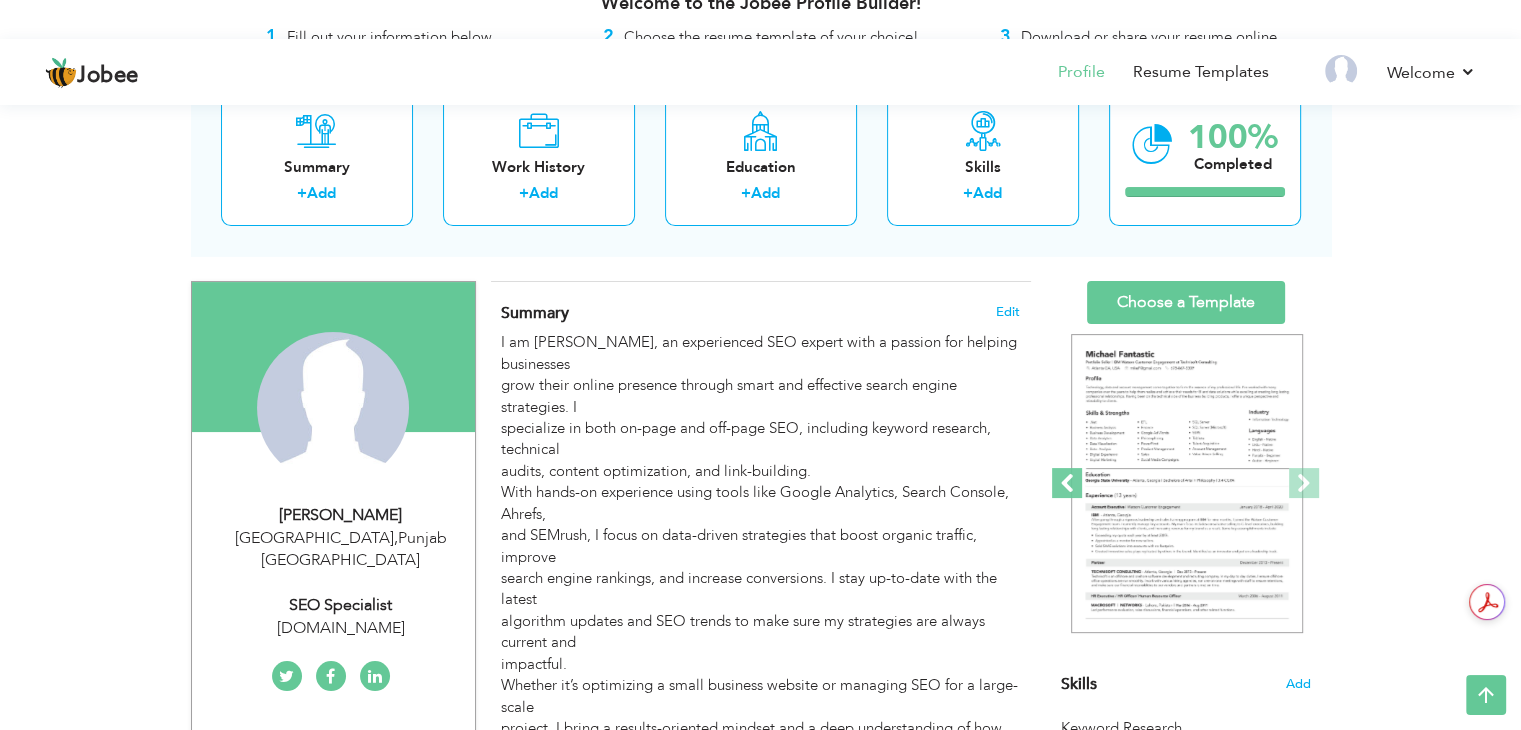click at bounding box center [1067, 483] 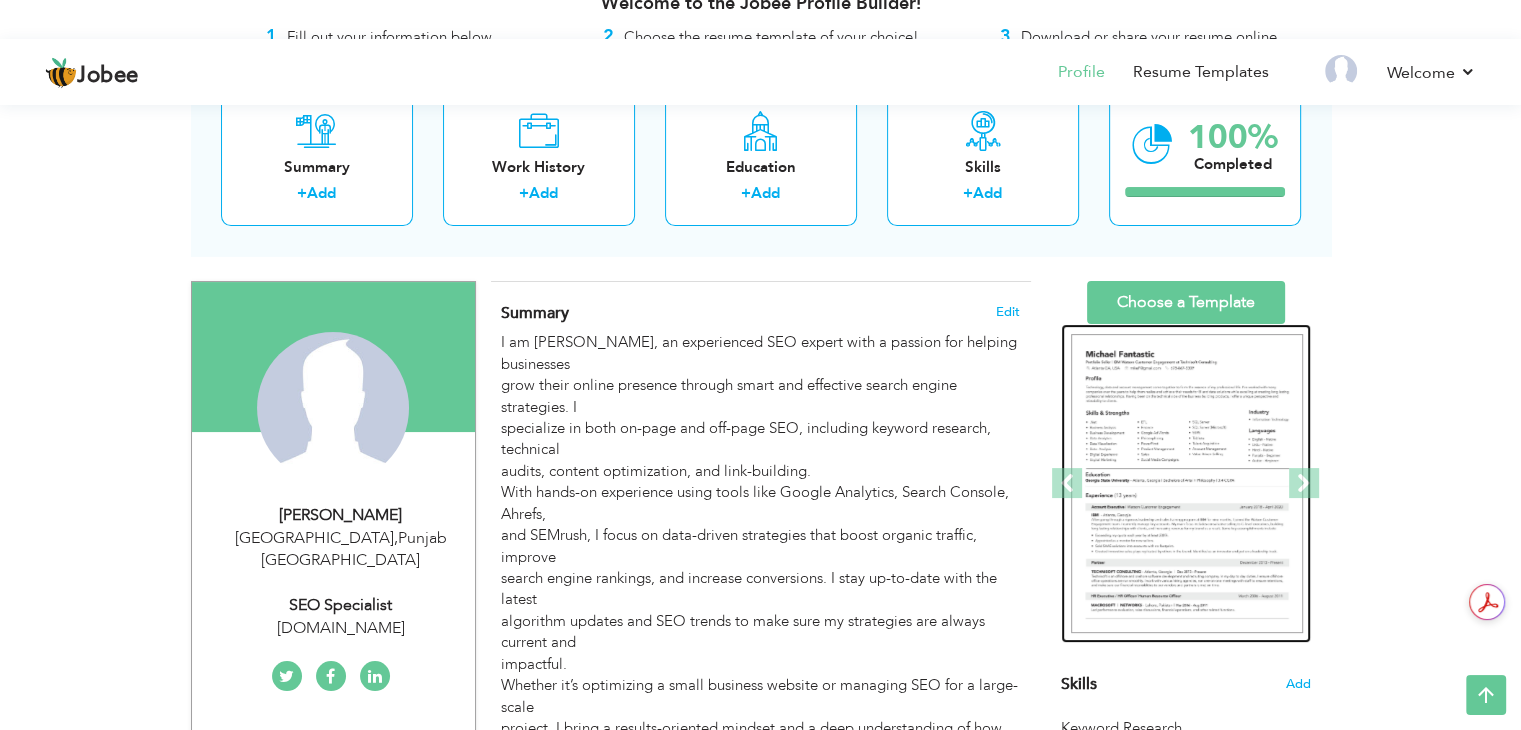 click at bounding box center (1187, 484) 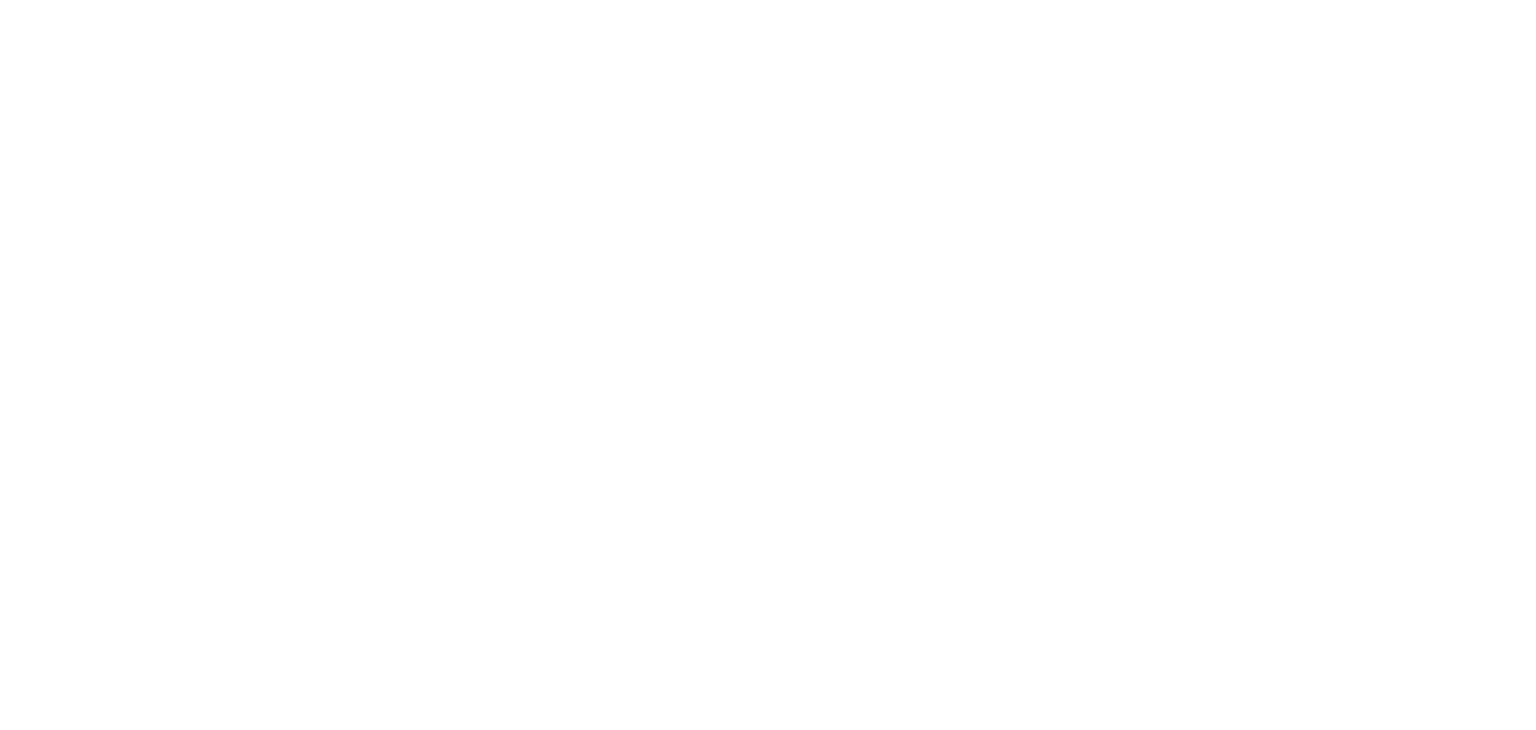 scroll, scrollTop: 0, scrollLeft: 0, axis: both 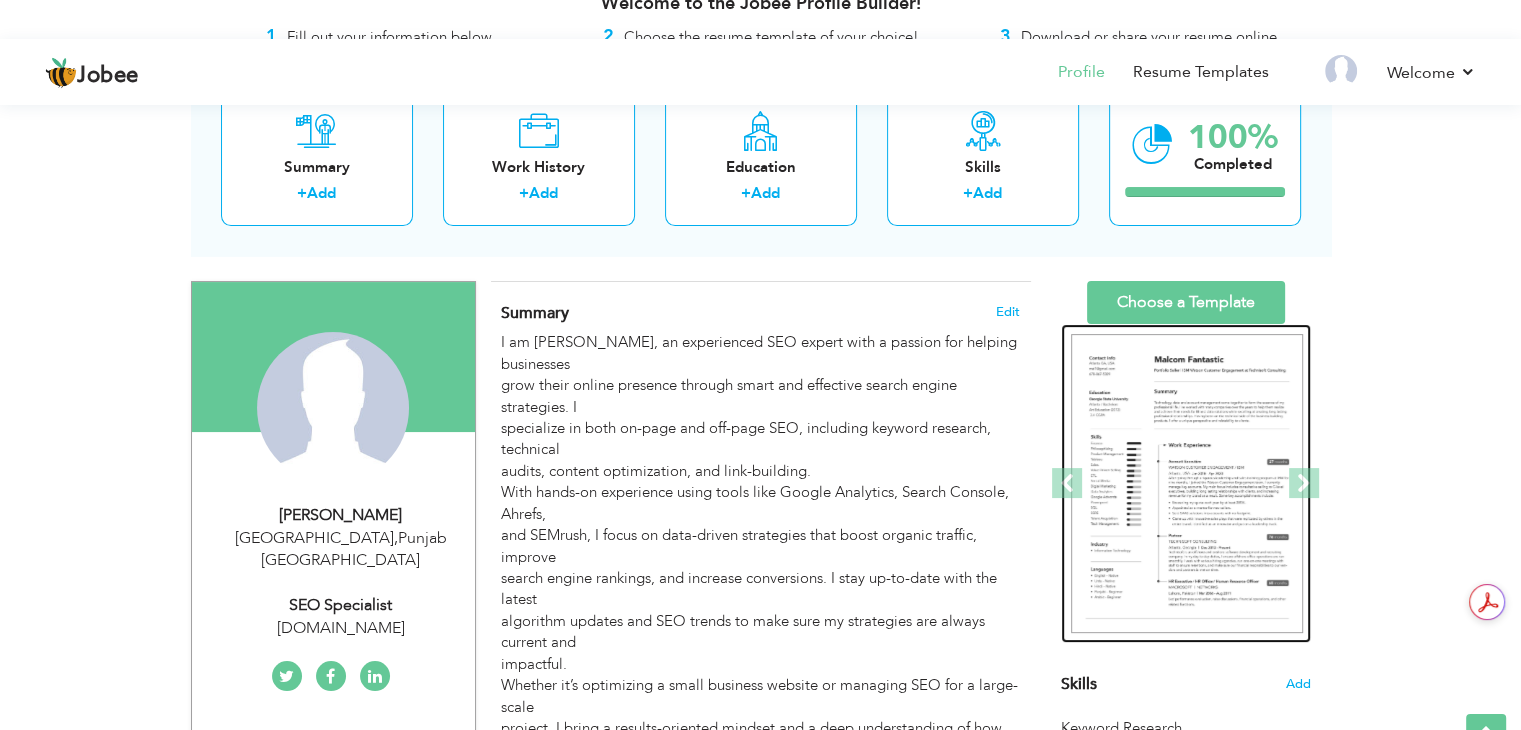 click at bounding box center (1187, 484) 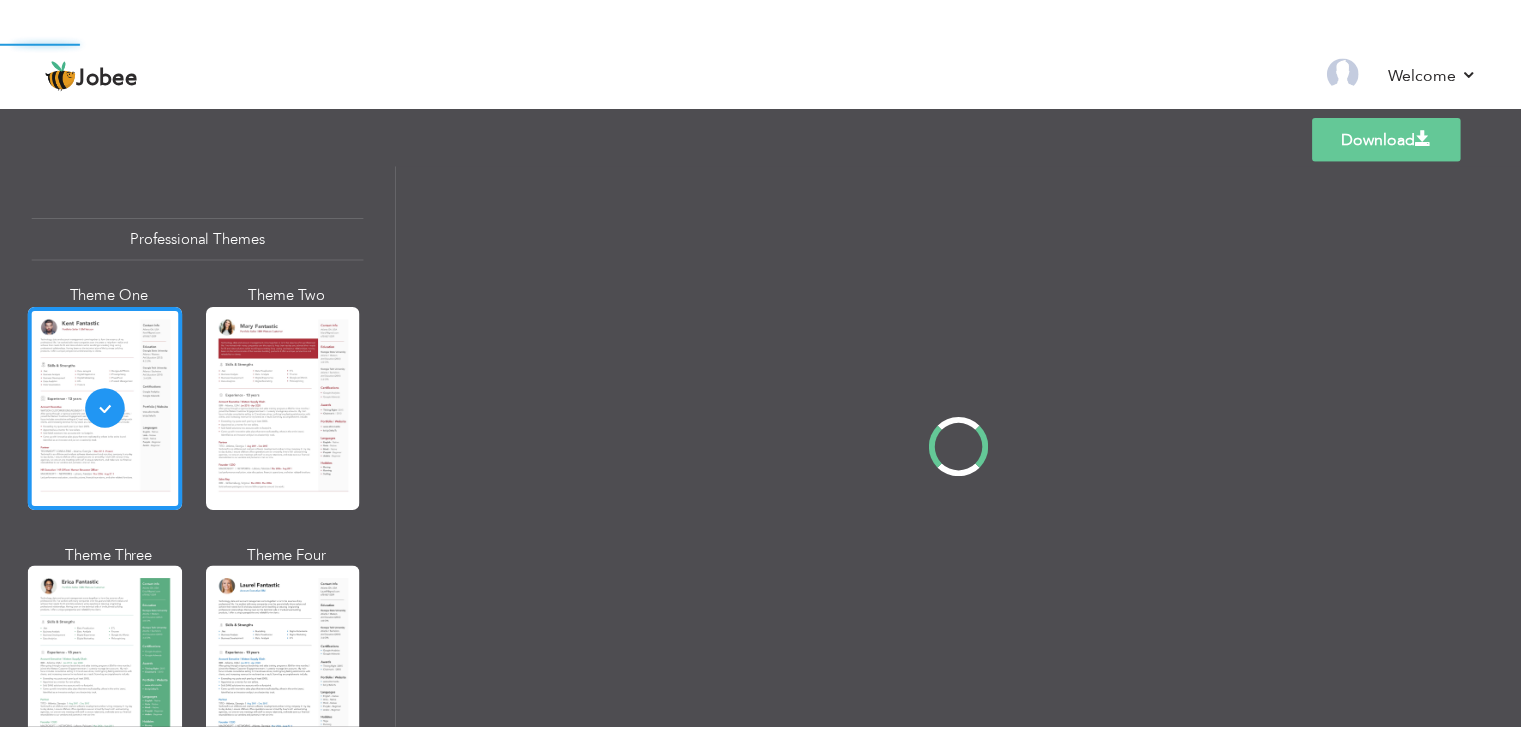 scroll, scrollTop: 0, scrollLeft: 0, axis: both 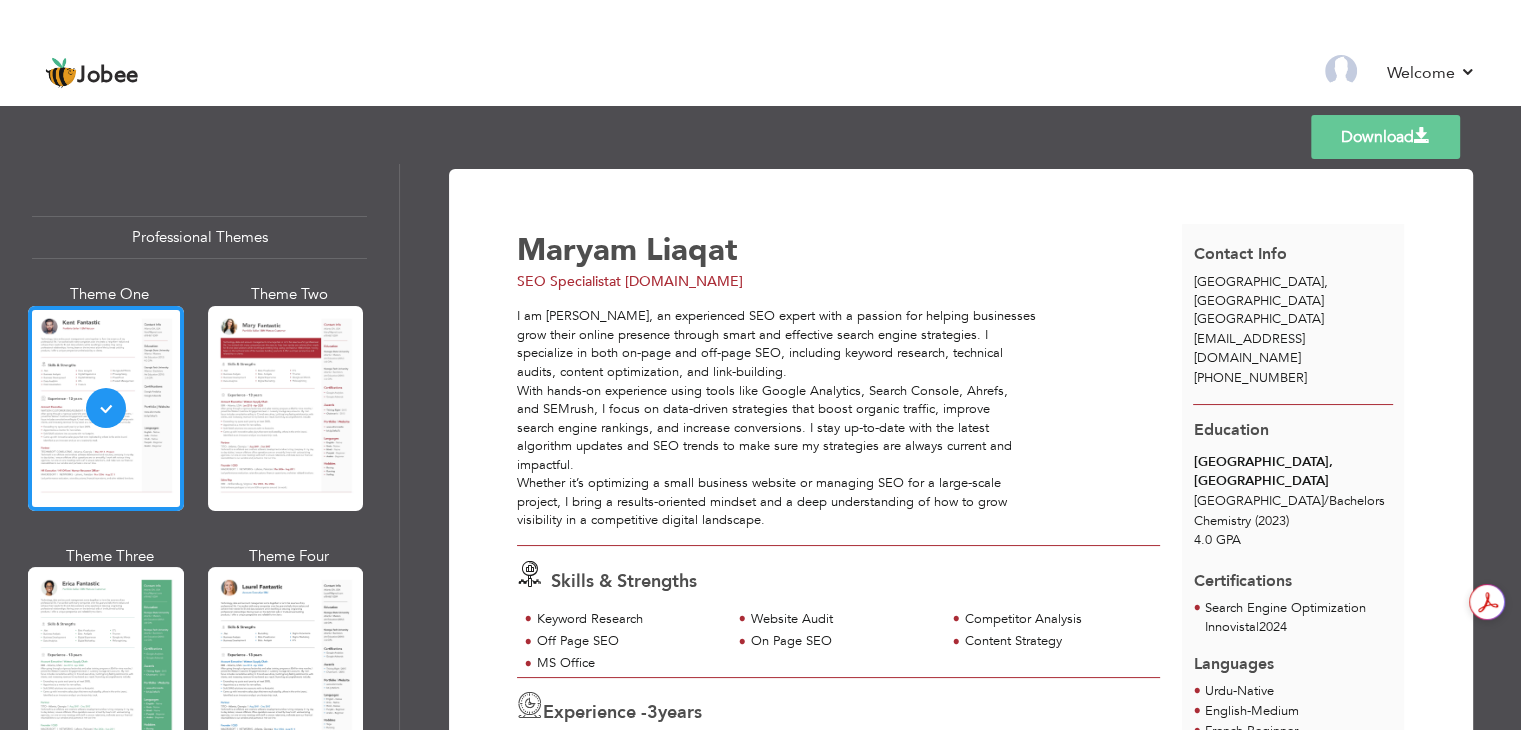 drag, startPoint x: 392, startPoint y: 237, endPoint x: 396, endPoint y: 225, distance: 12.649111 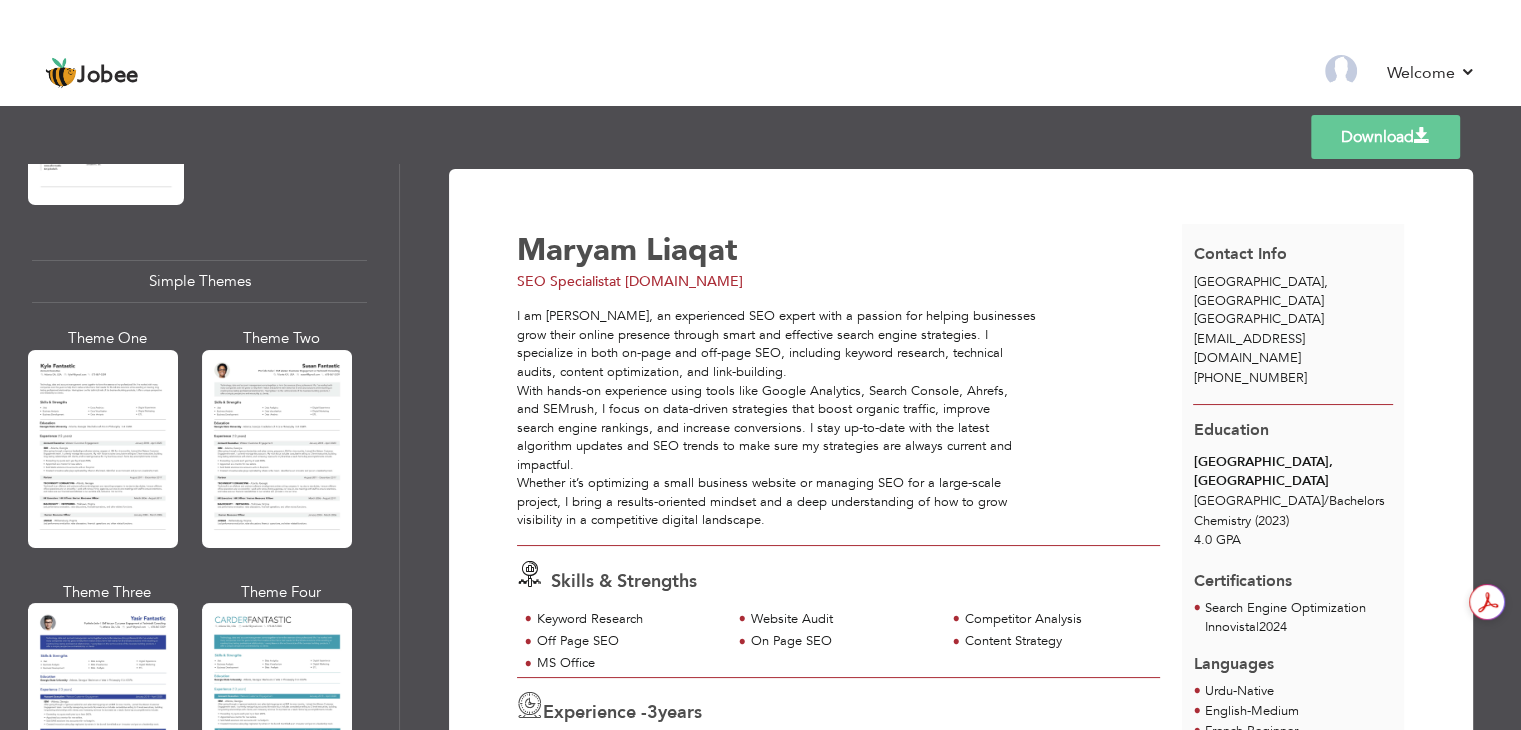 scroll, scrollTop: 3515, scrollLeft: 0, axis: vertical 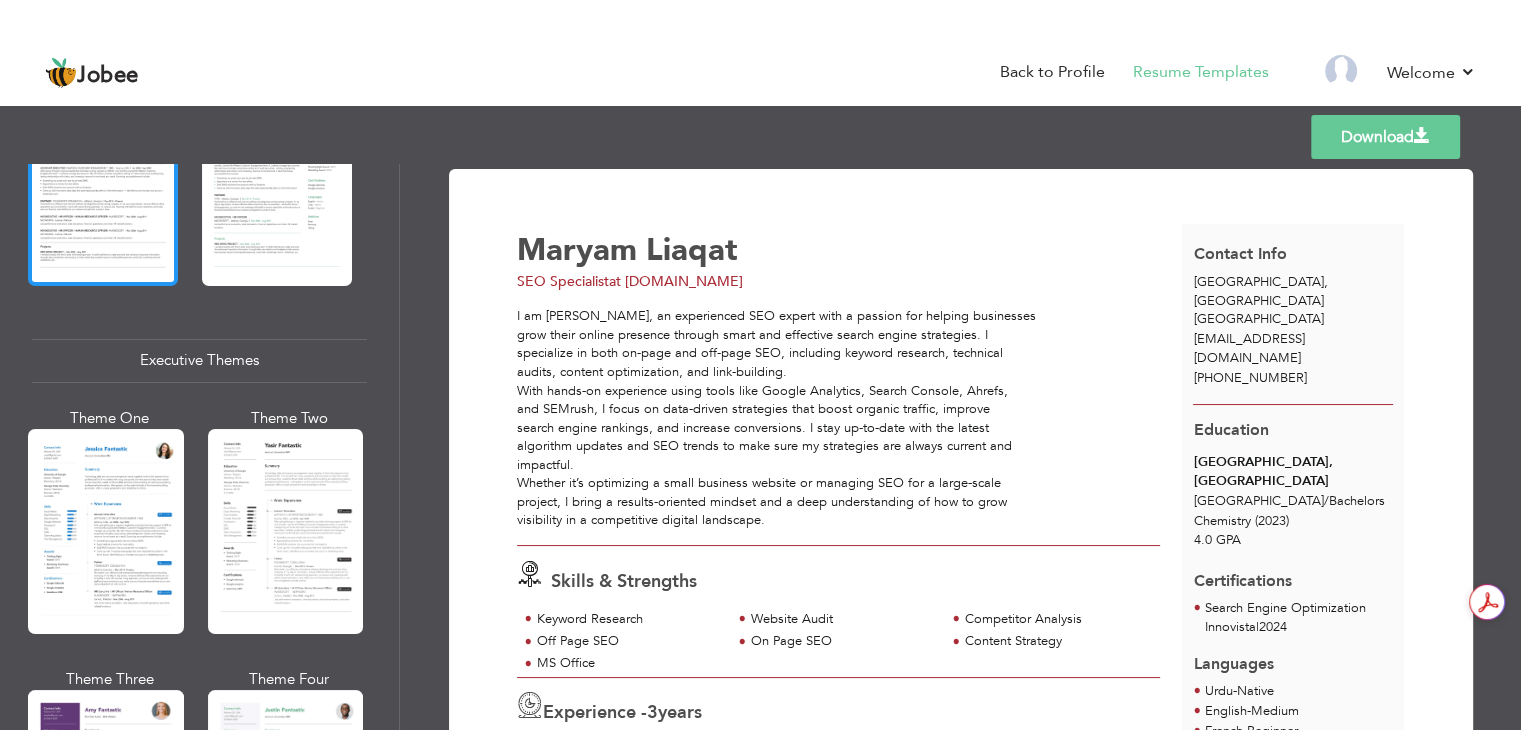 click at bounding box center (103, 186) 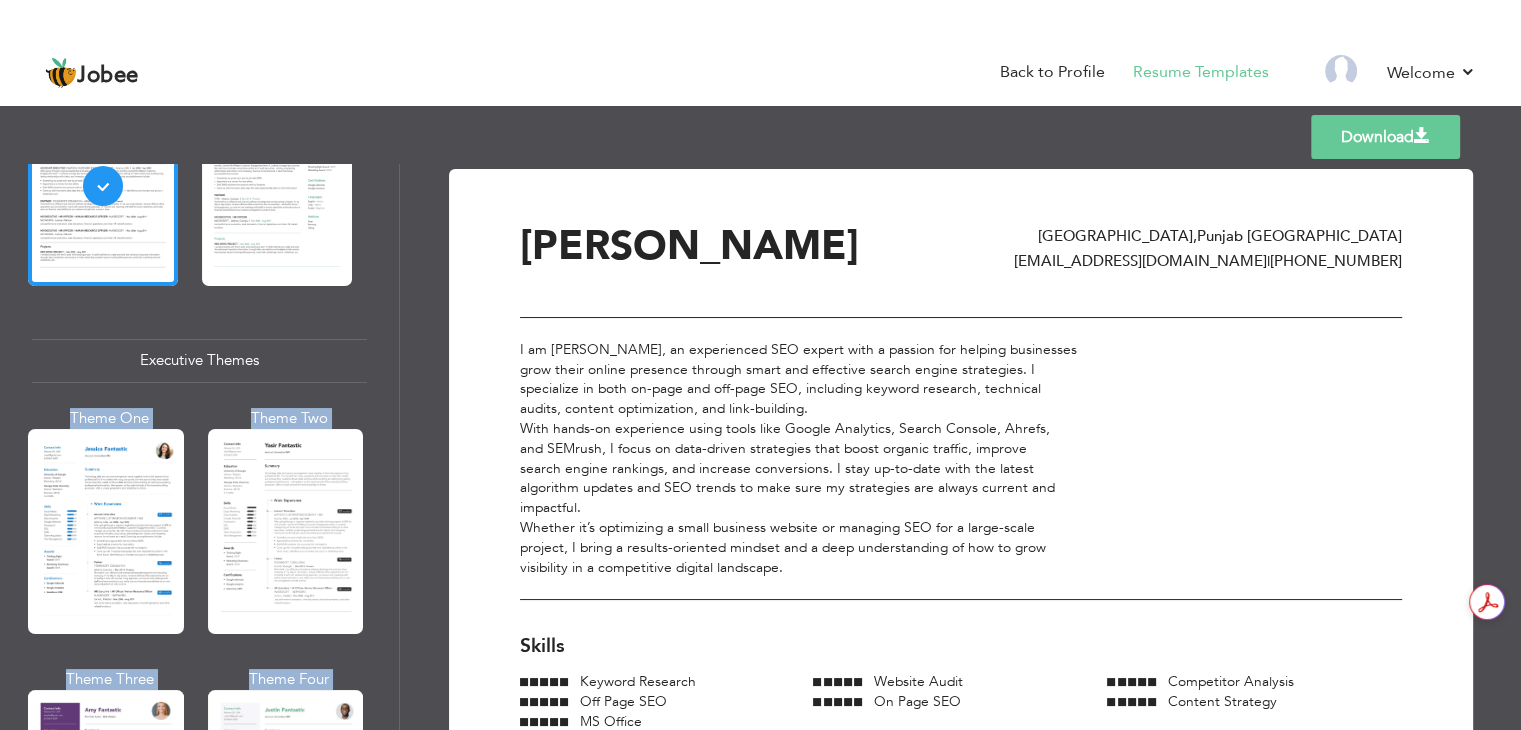 drag, startPoint x: 400, startPoint y: 377, endPoint x: 391, endPoint y: 357, distance: 21.931713 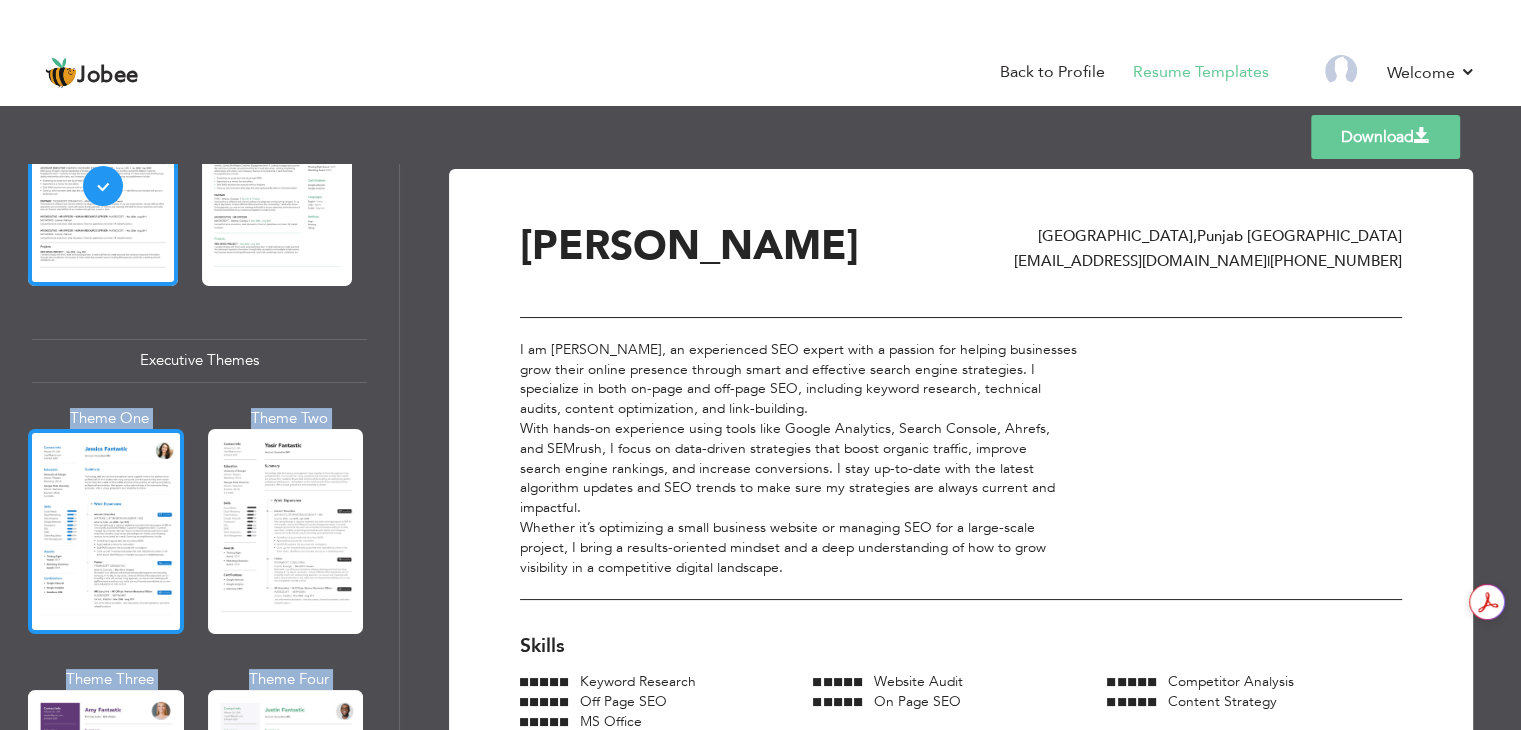 click at bounding box center (106, 531) 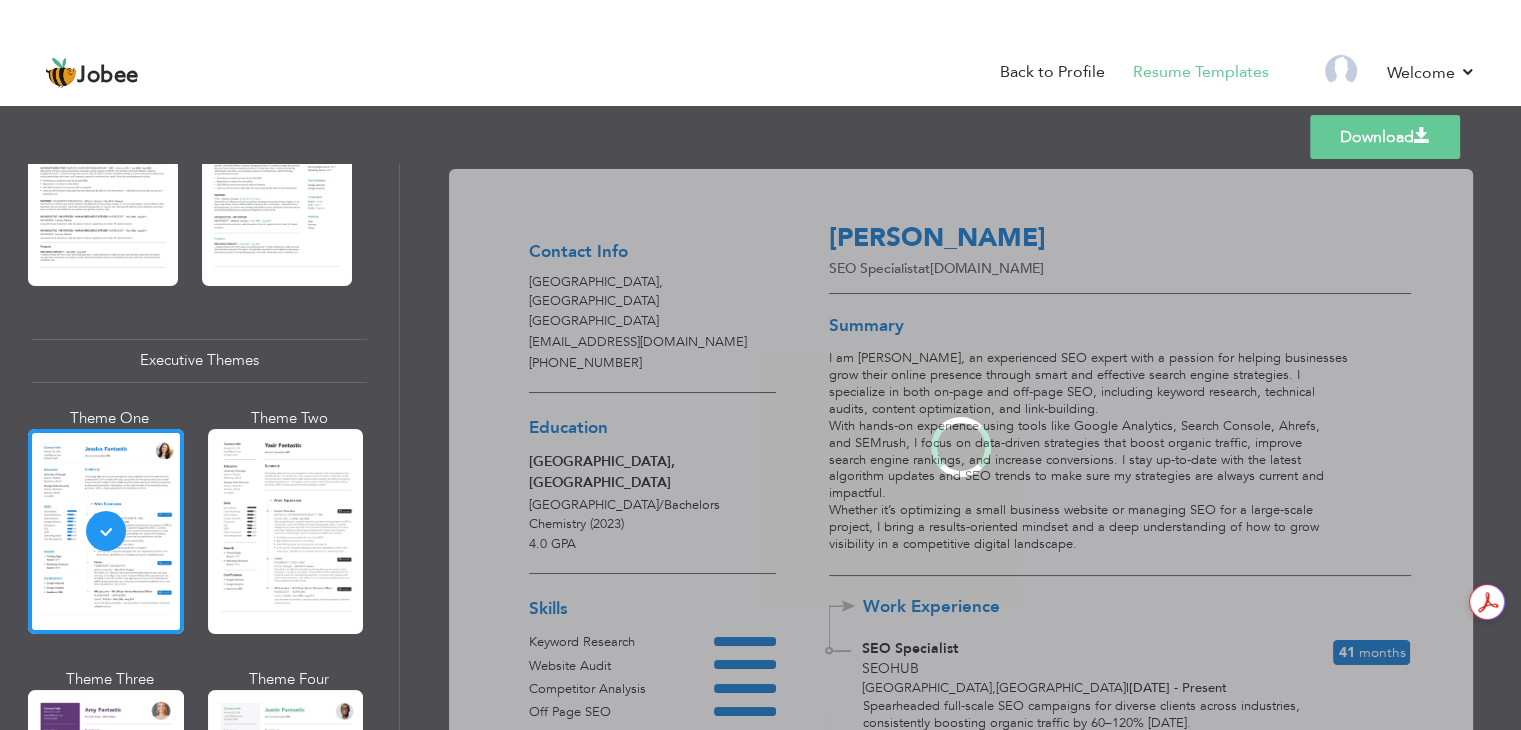 scroll, scrollTop: 1344, scrollLeft: 0, axis: vertical 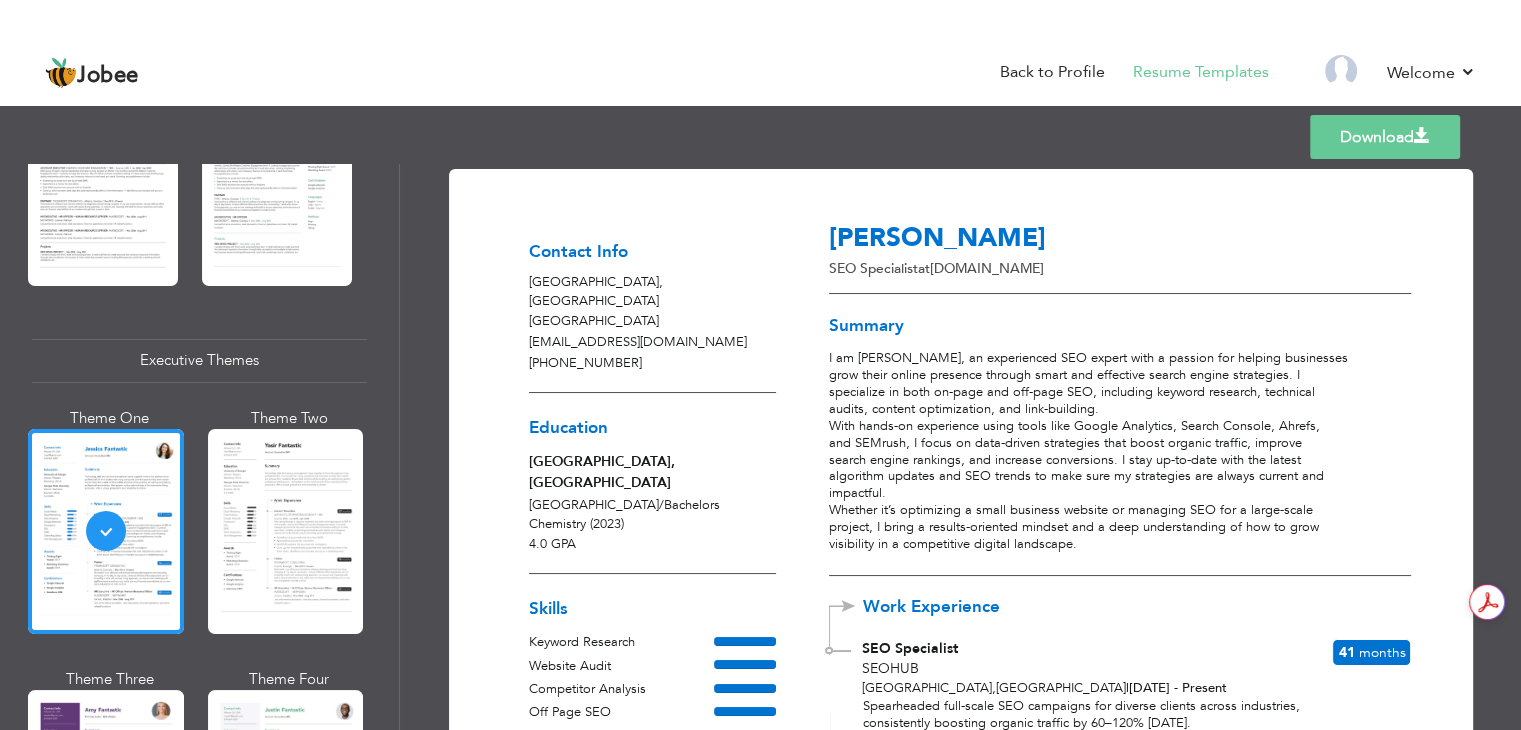 click on "Download" at bounding box center [1385, 137] 